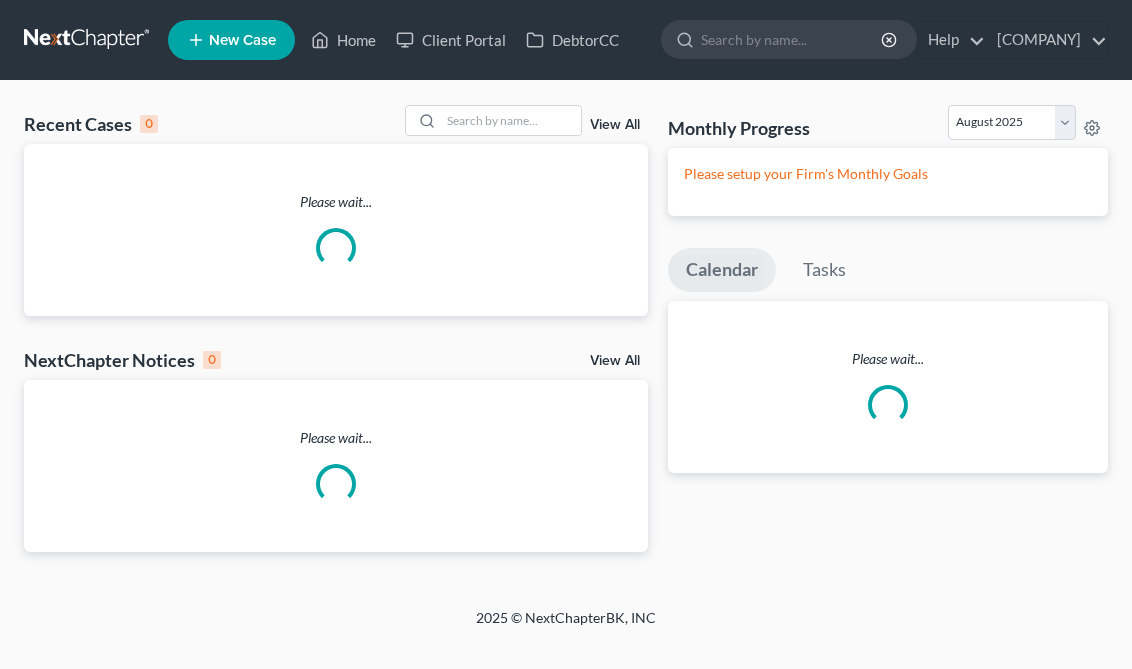 scroll, scrollTop: 0, scrollLeft: 0, axis: both 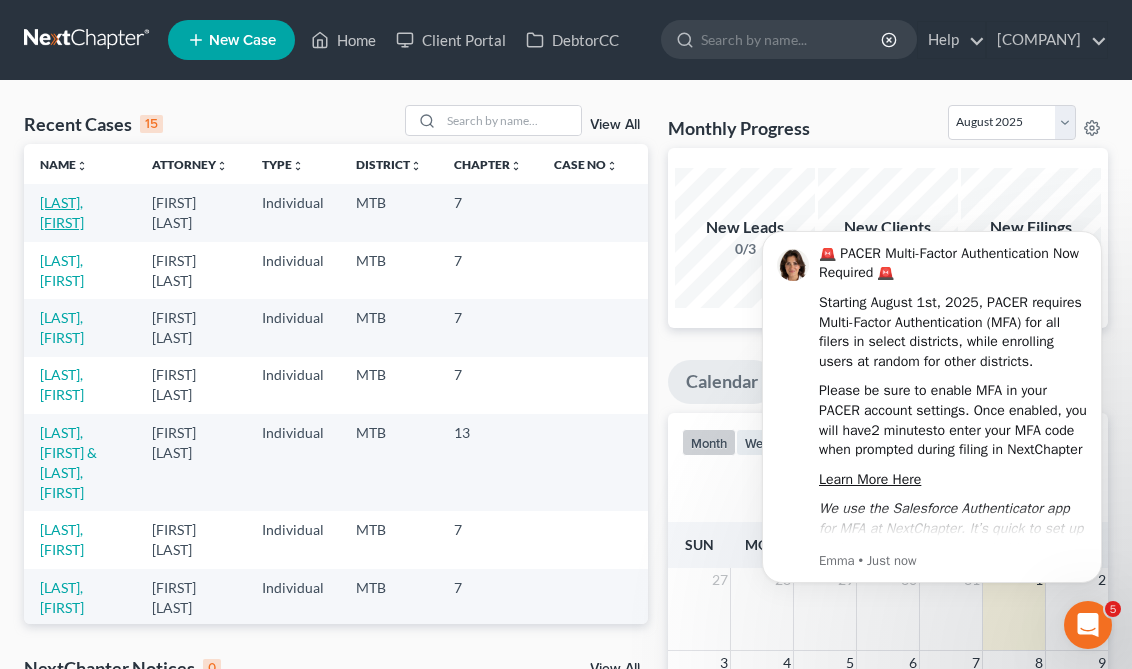click on "[LAST], [FIRST]" at bounding box center [62, 212] 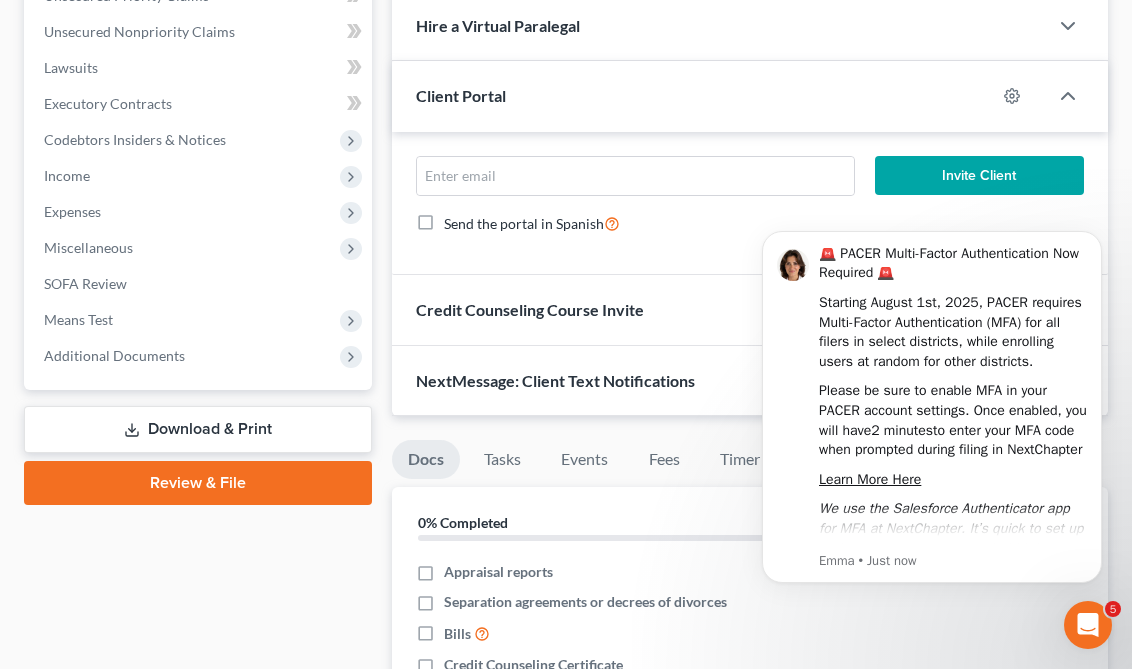 scroll, scrollTop: 641, scrollLeft: 0, axis: vertical 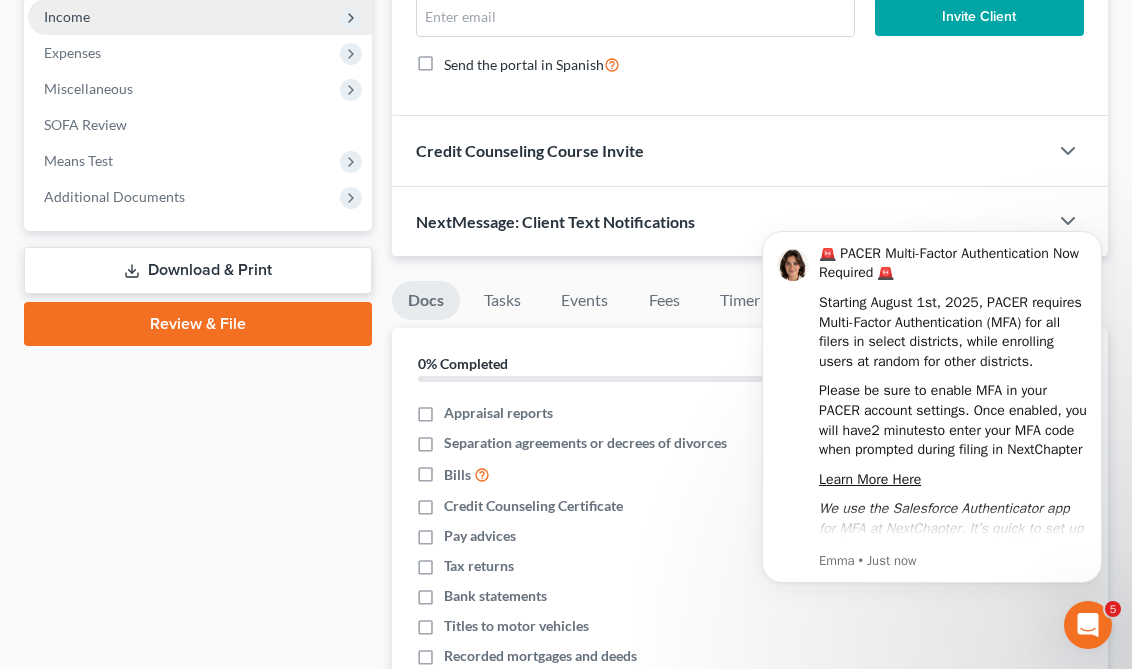 click on "Income" at bounding box center [200, 17] 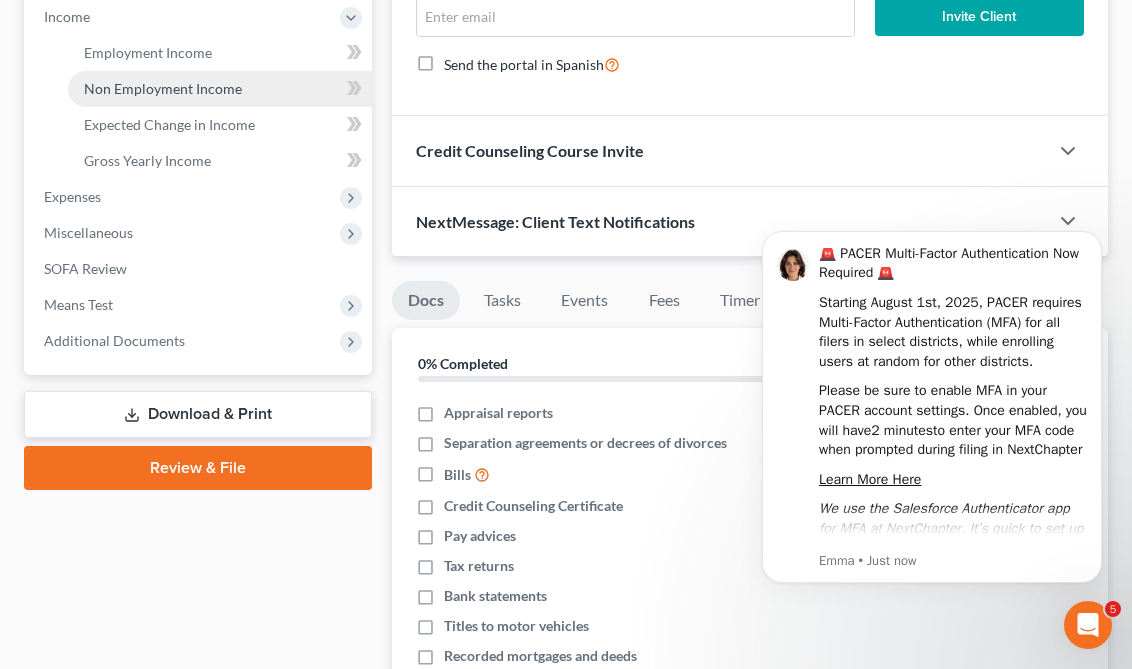 click on "Non Employment Income" at bounding box center [163, 88] 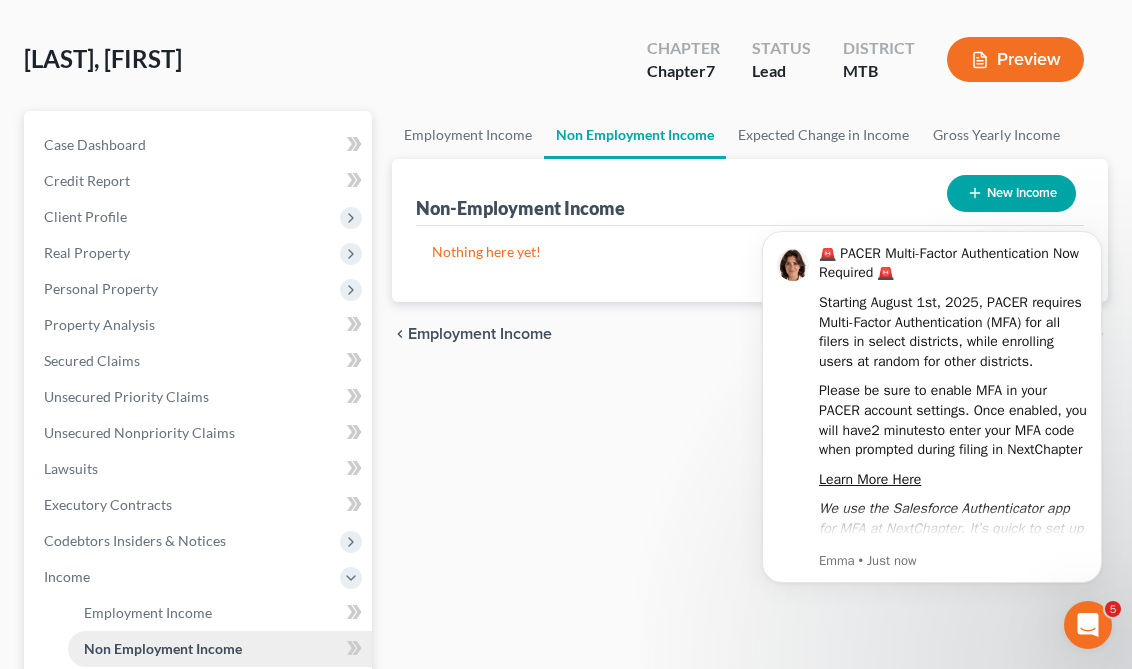 scroll, scrollTop: 0, scrollLeft: 0, axis: both 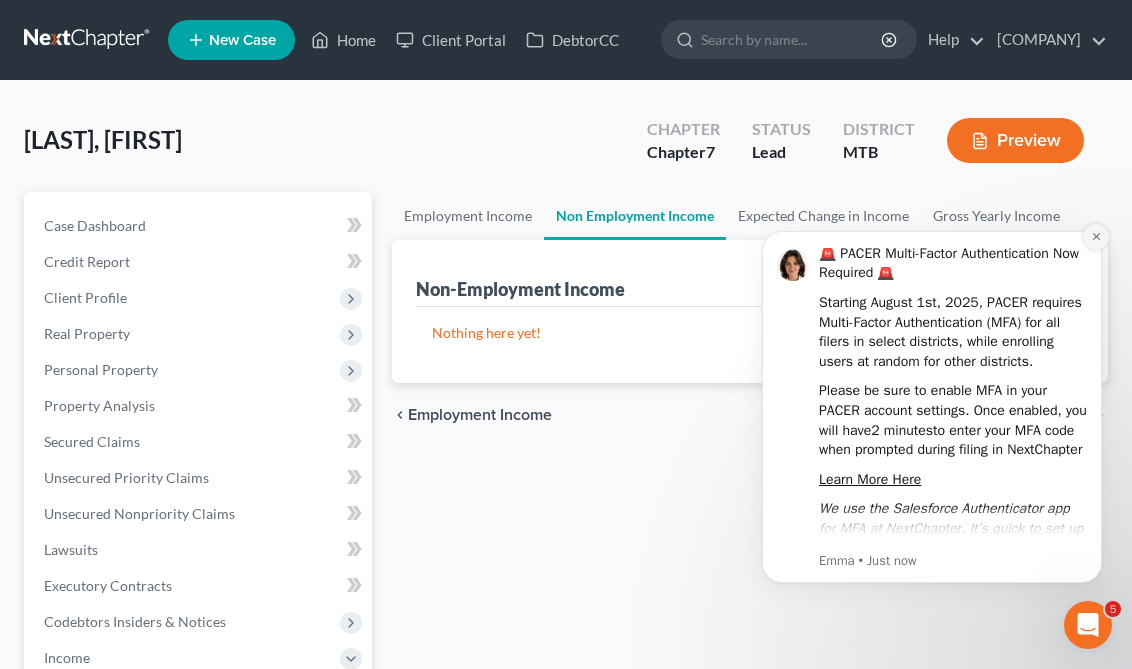 click 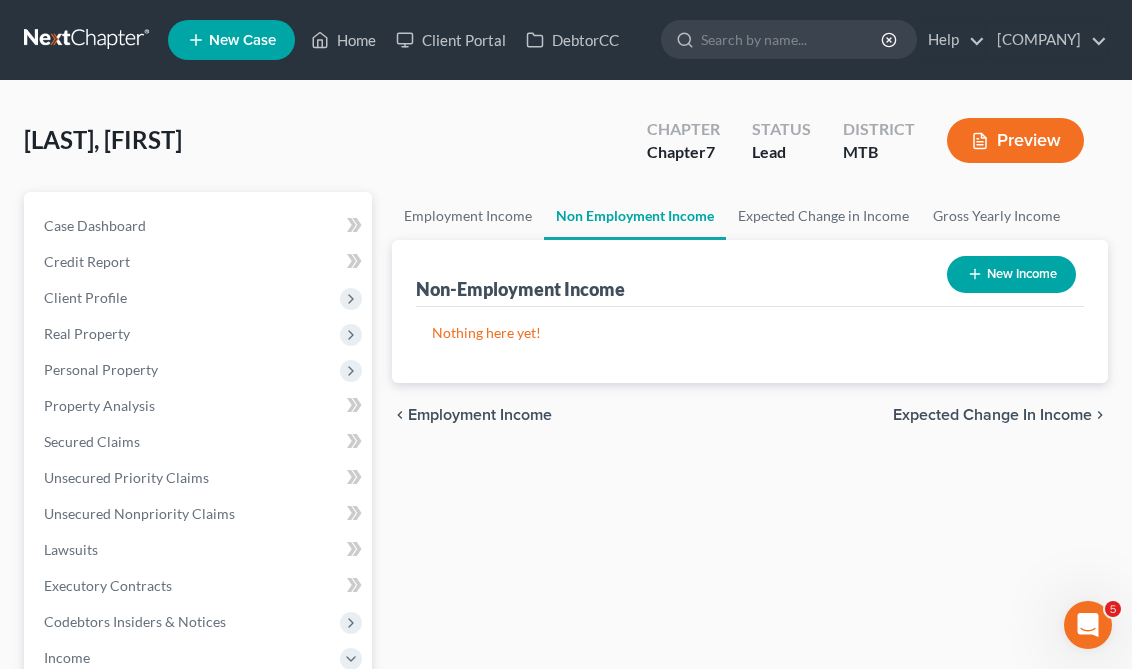 click on "New Income" at bounding box center [1011, 274] 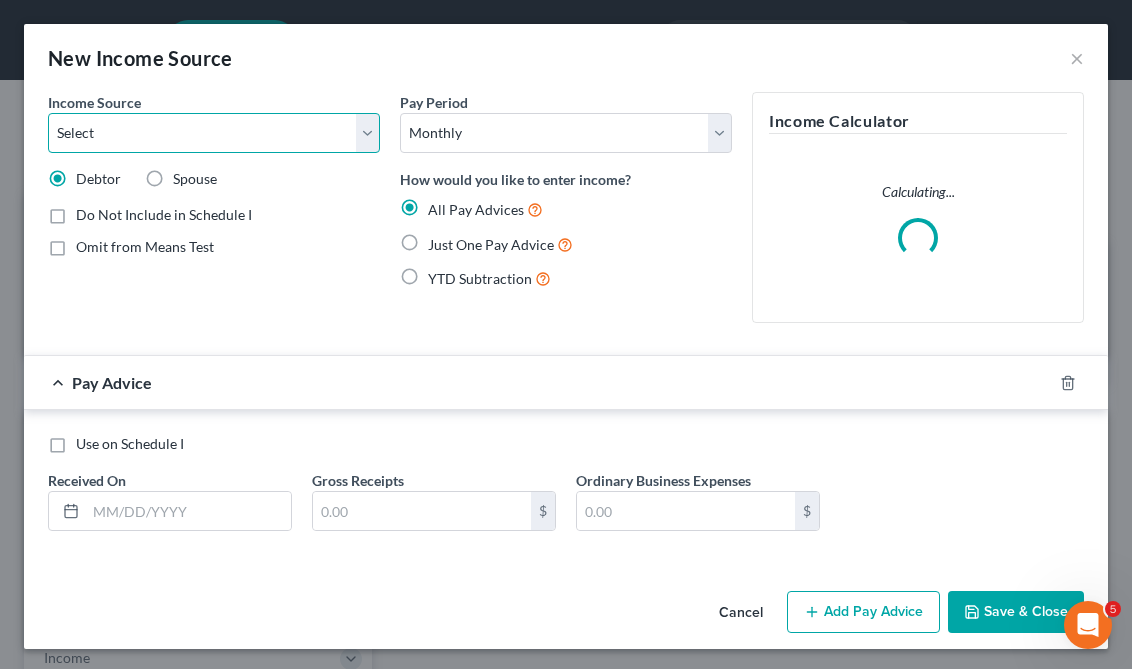 click on "Select Unemployment Disability (from employer) Pension Retirement Social Security / Social Security Disability Other Government Assistance Interests, Dividends or Royalties Child / Family Support Contributions to Household Property / Rental Business, Professional or Farm Alimony / Maintenance Payments Military Disability Benefits Other Monthly Income" at bounding box center [214, 133] 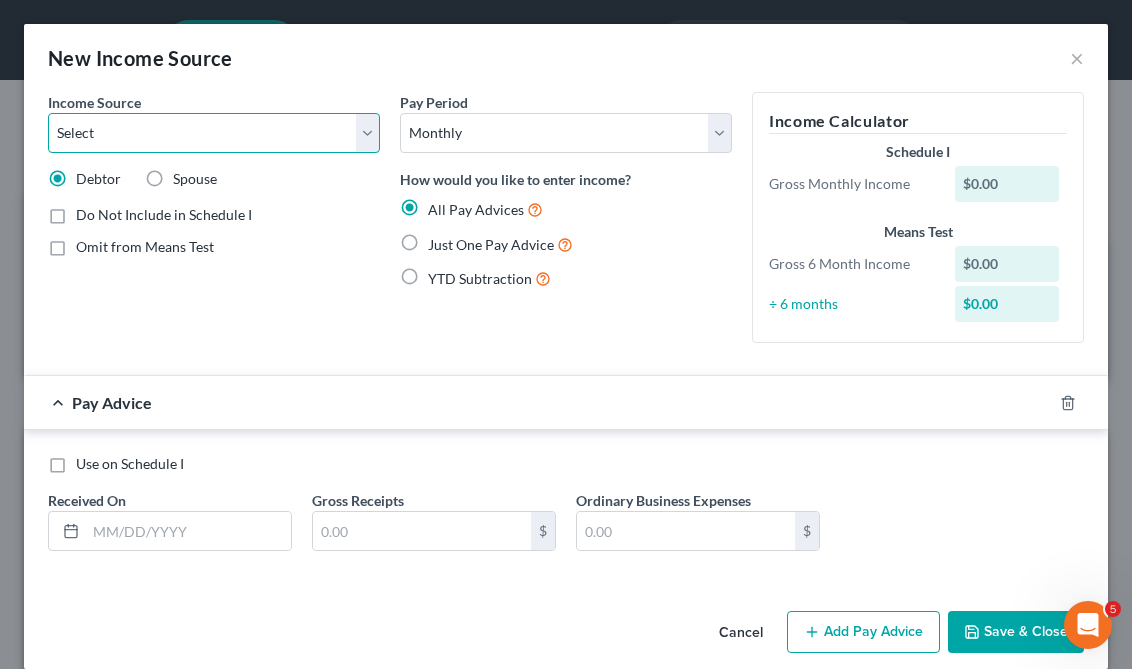 select on "4" 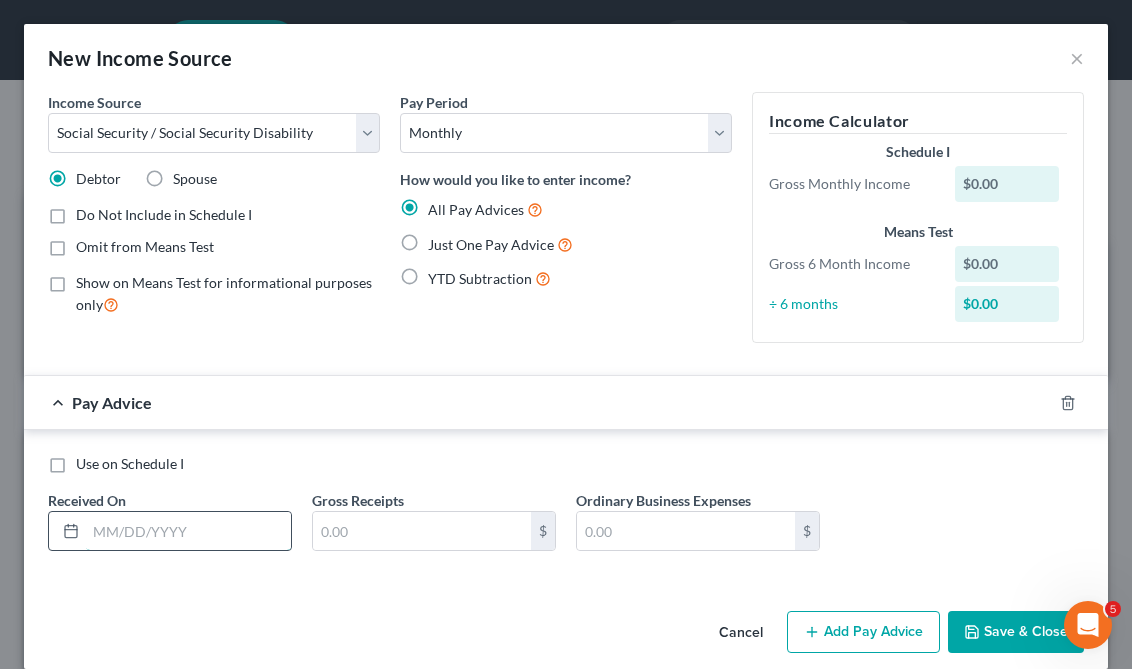 click at bounding box center (188, 531) 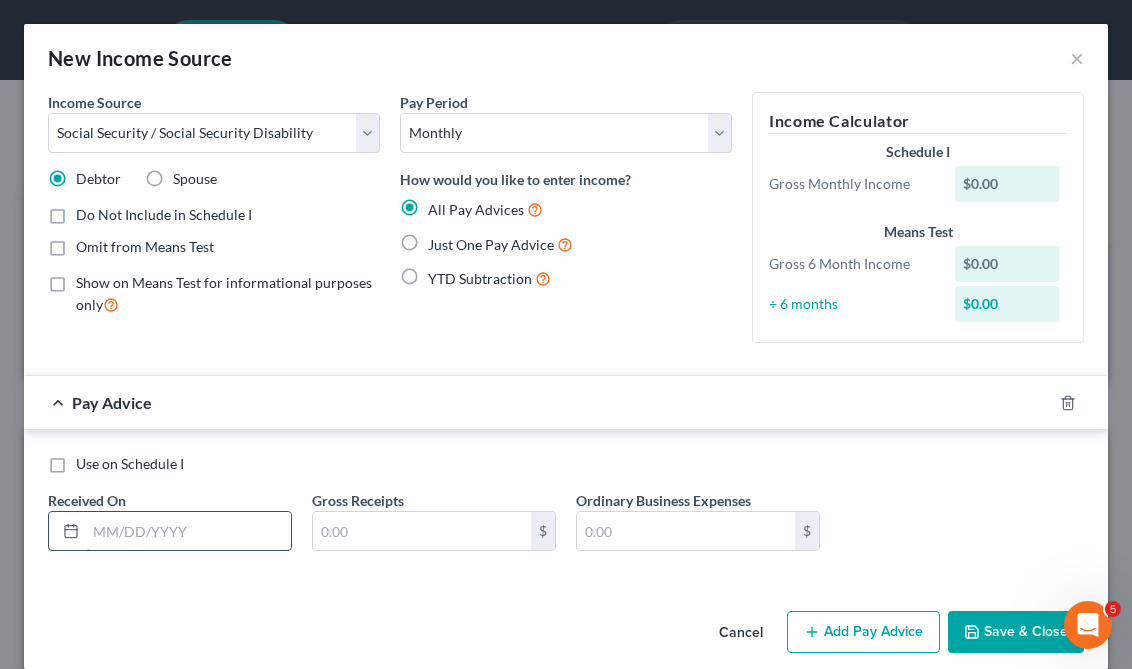 type on "/" 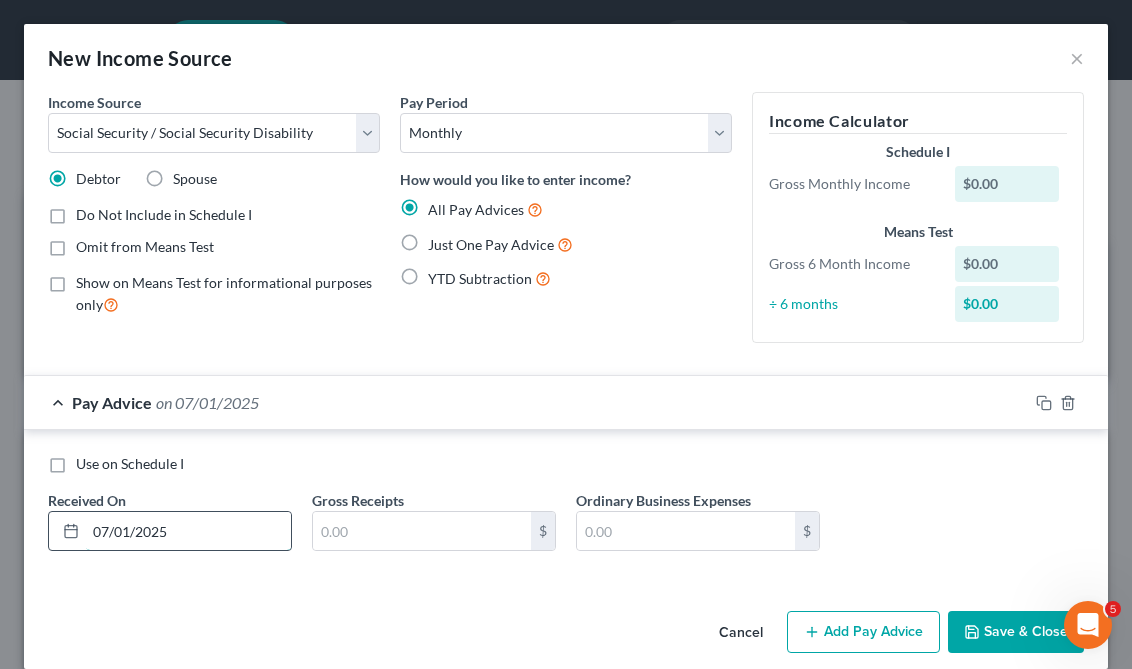 type on "07/01/2025" 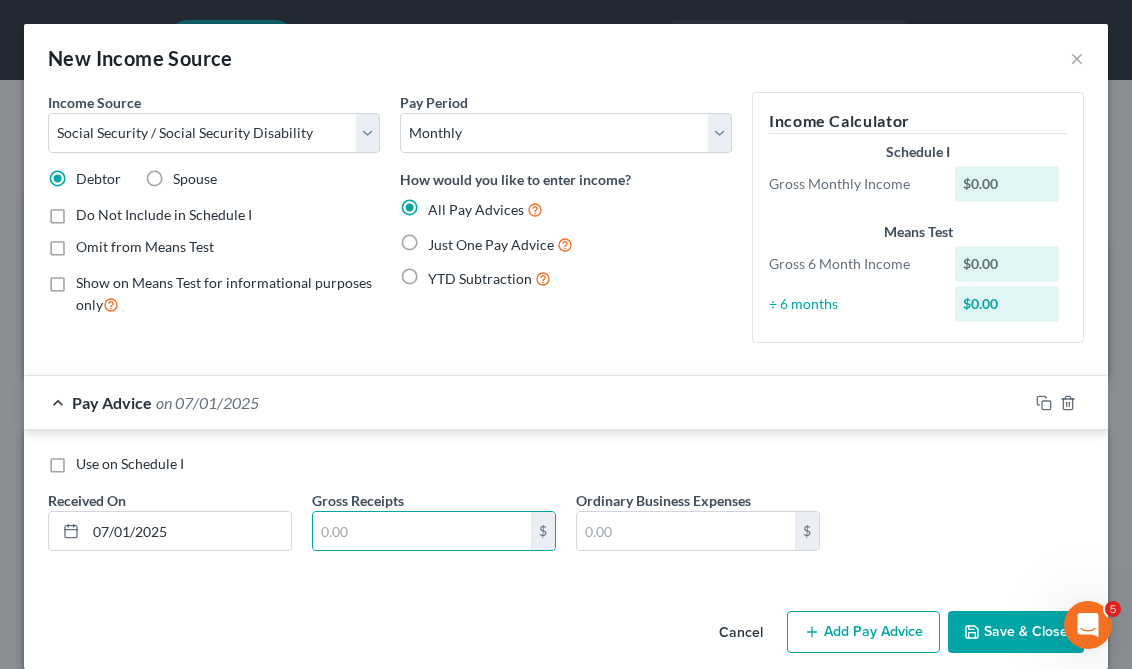 click on "Just One Pay Advice" at bounding box center (500, 244) 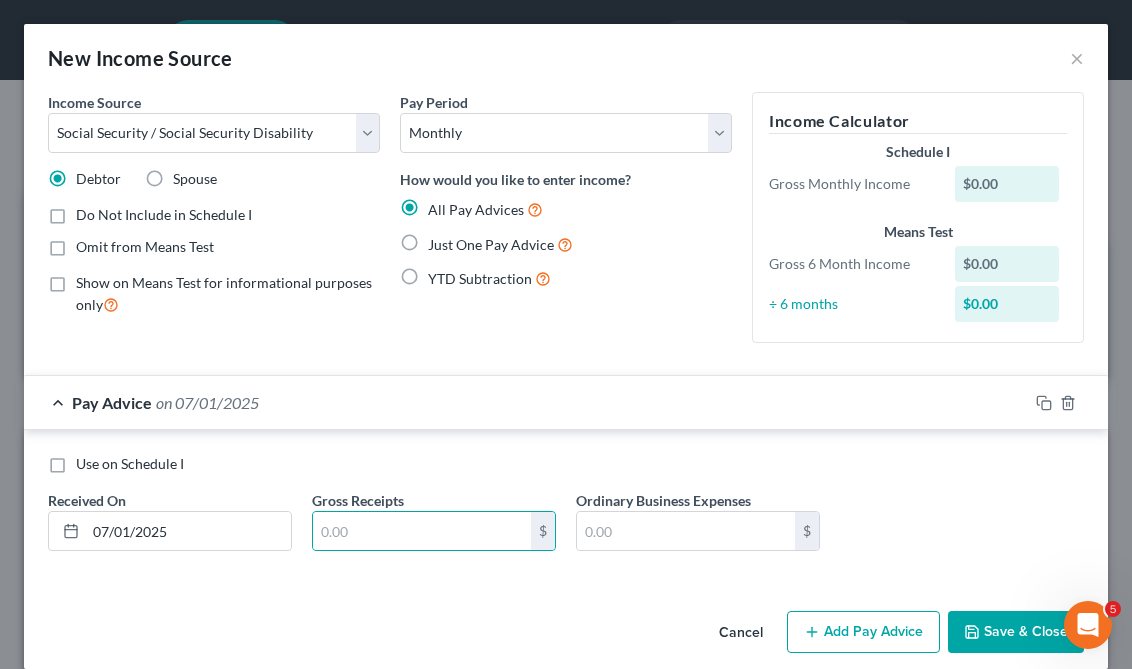 click on "Just One Pay Advice" at bounding box center [442, 239] 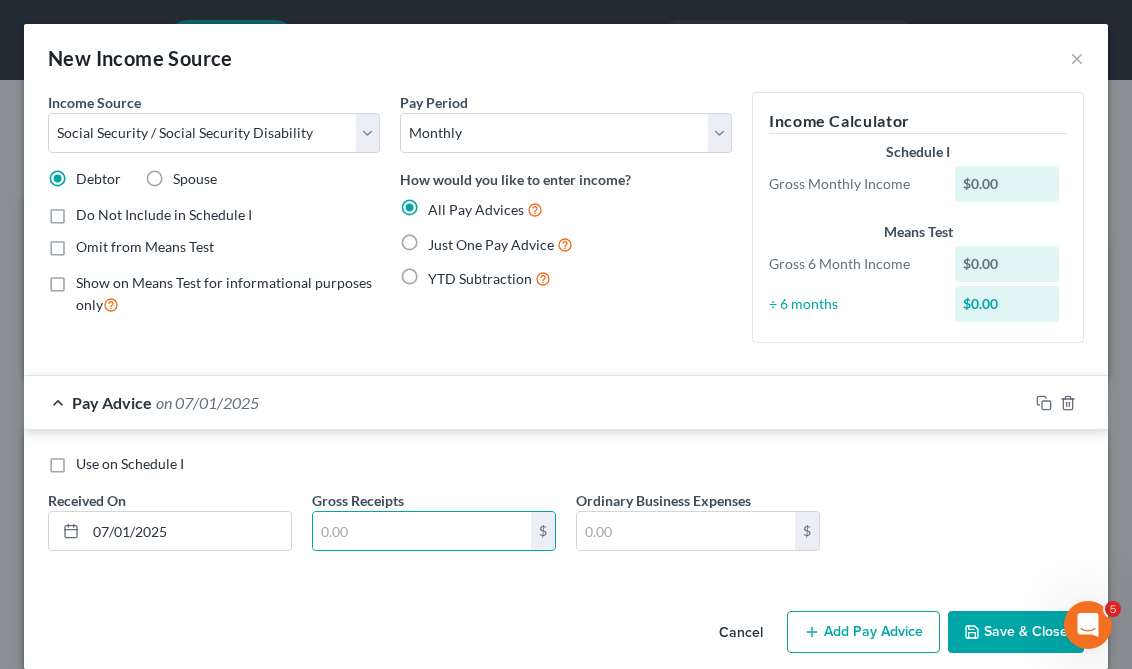 radio on "true" 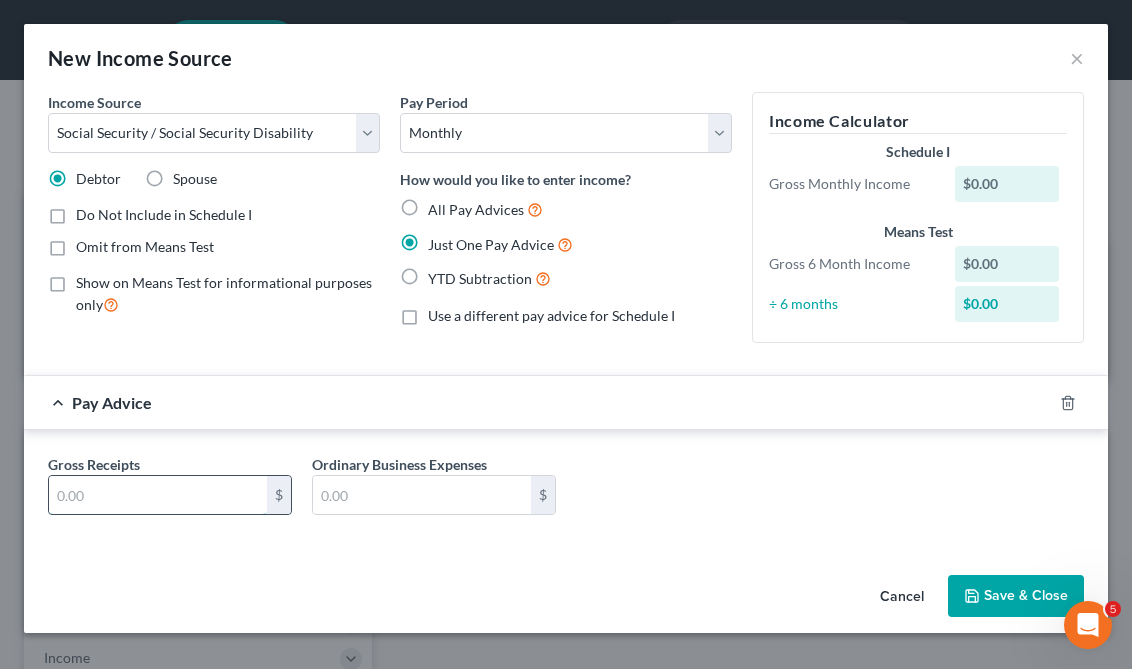 click at bounding box center [158, 495] 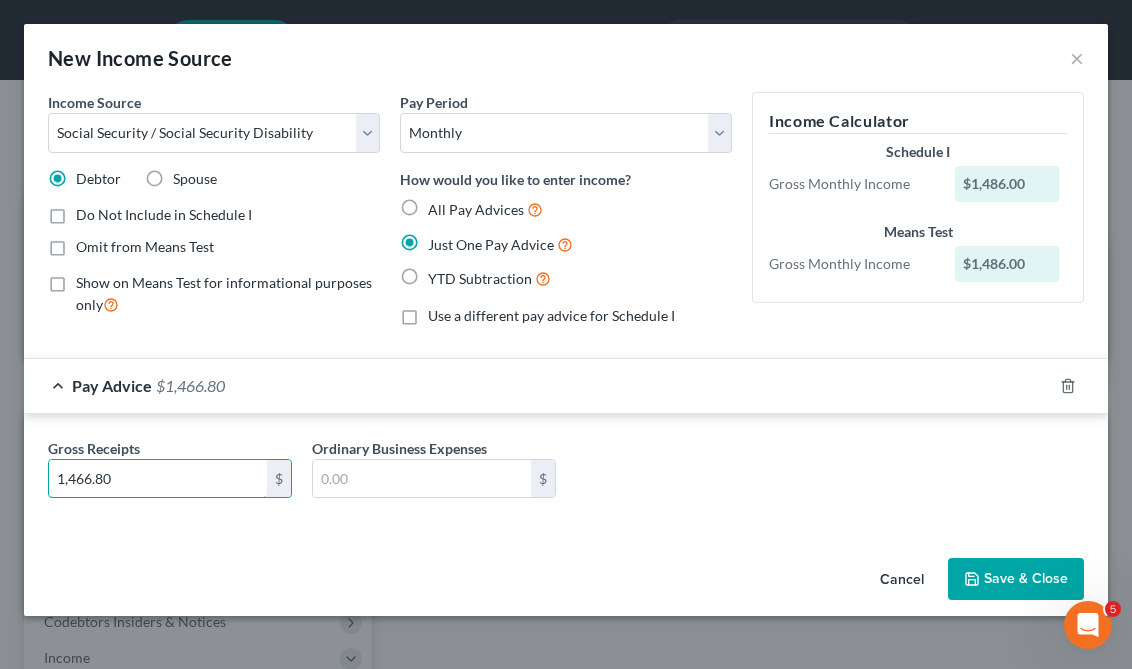 type on "1,466.80" 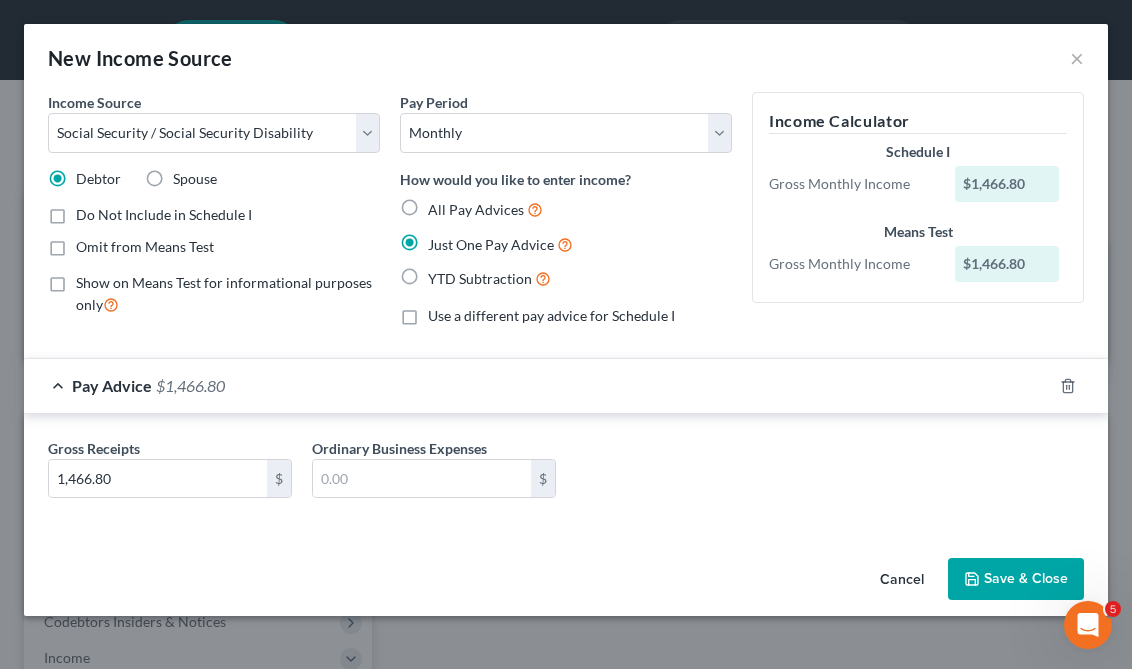 click on "Save & Close" at bounding box center (1016, 579) 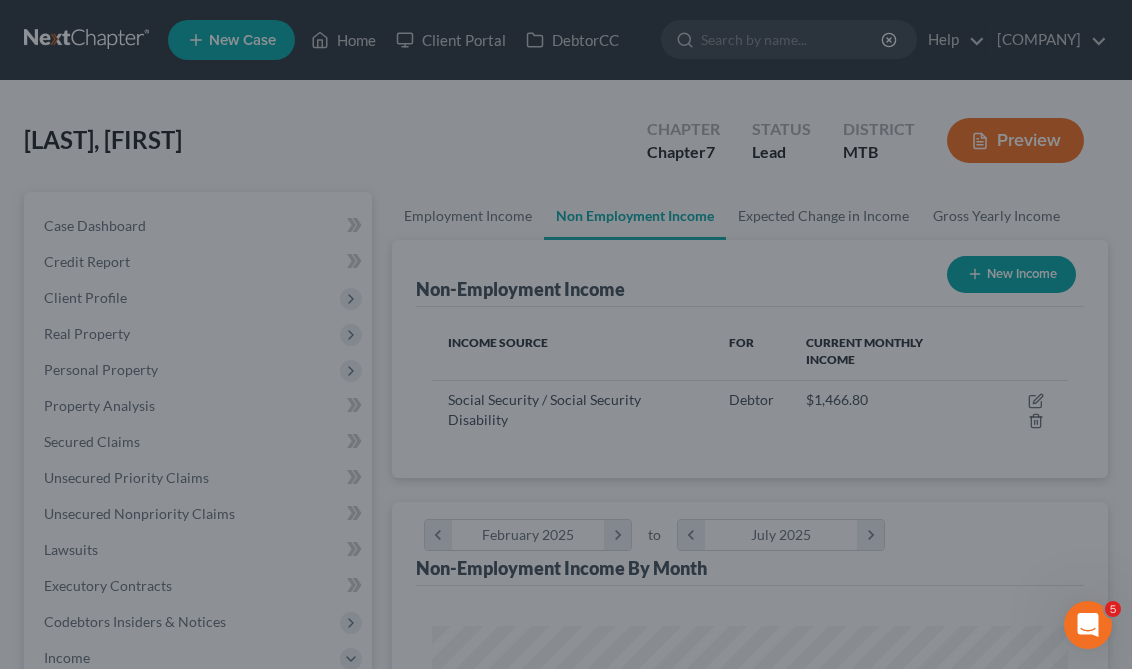 scroll, scrollTop: 999682, scrollLeft: 999324, axis: both 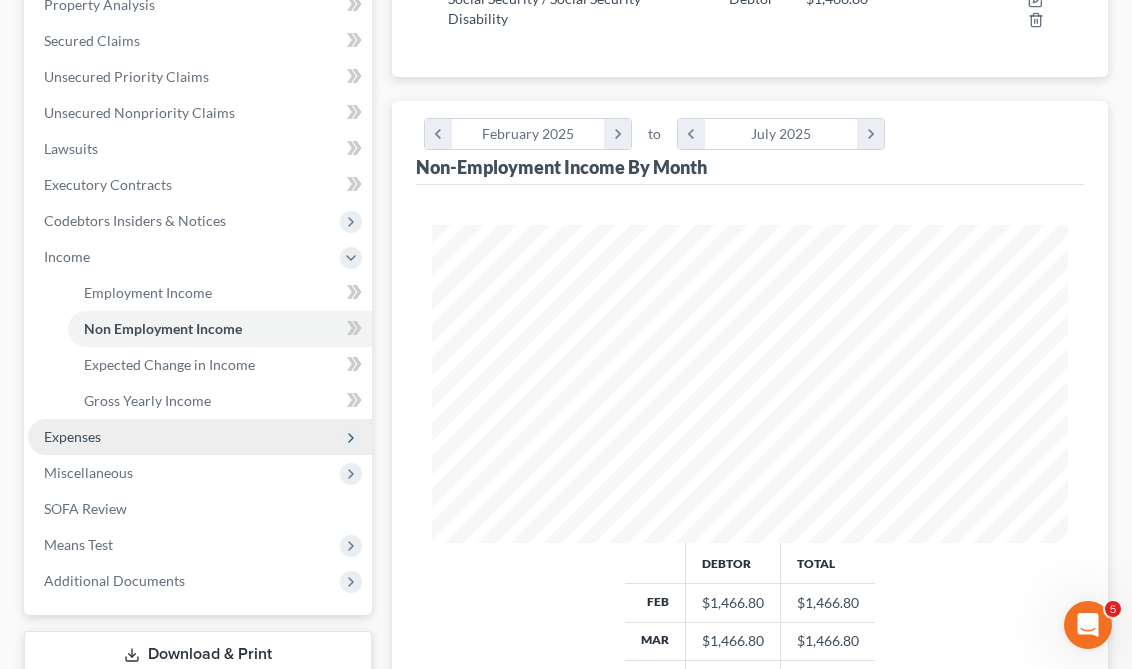 click on "Expenses" at bounding box center [200, 437] 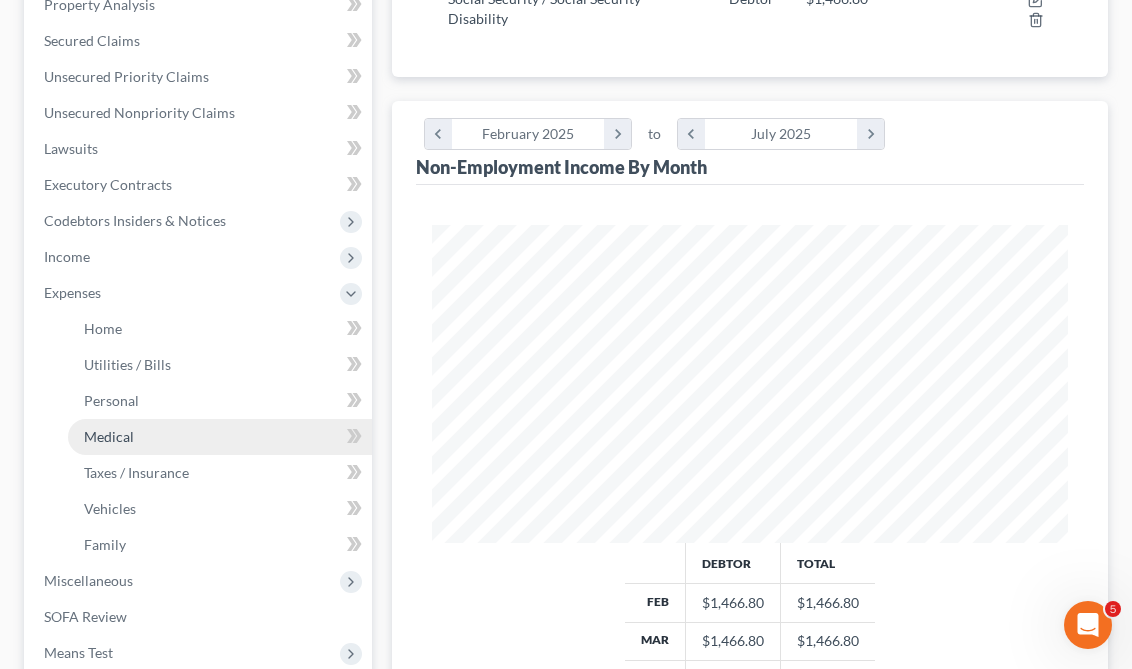 click on "Medical" at bounding box center [220, 437] 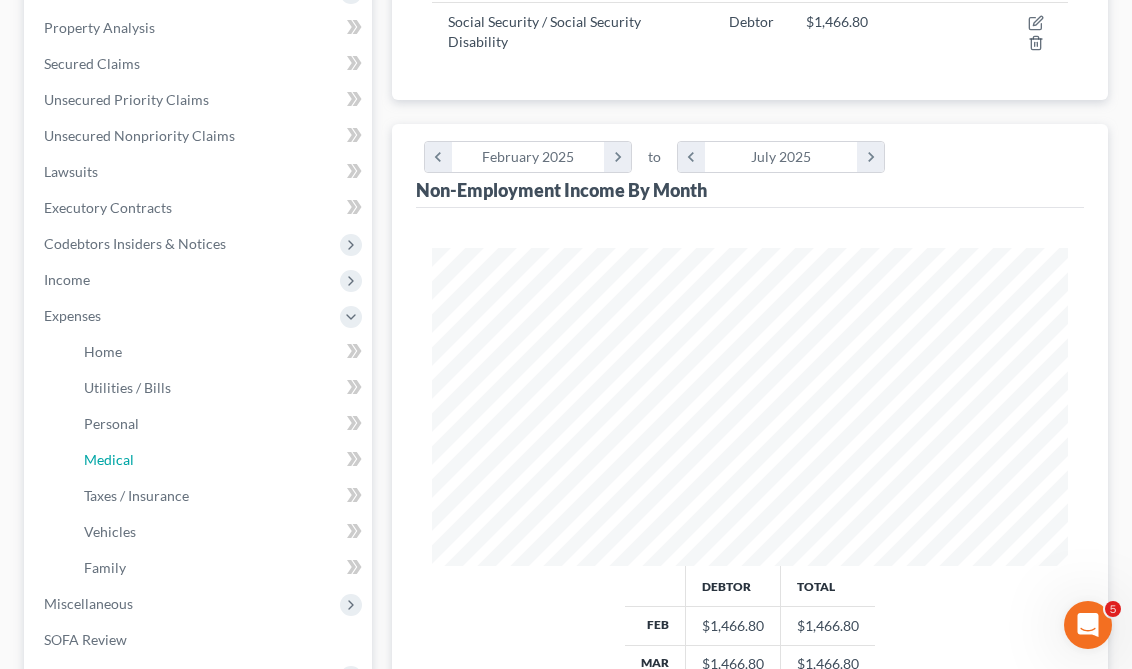 scroll, scrollTop: 277, scrollLeft: 0, axis: vertical 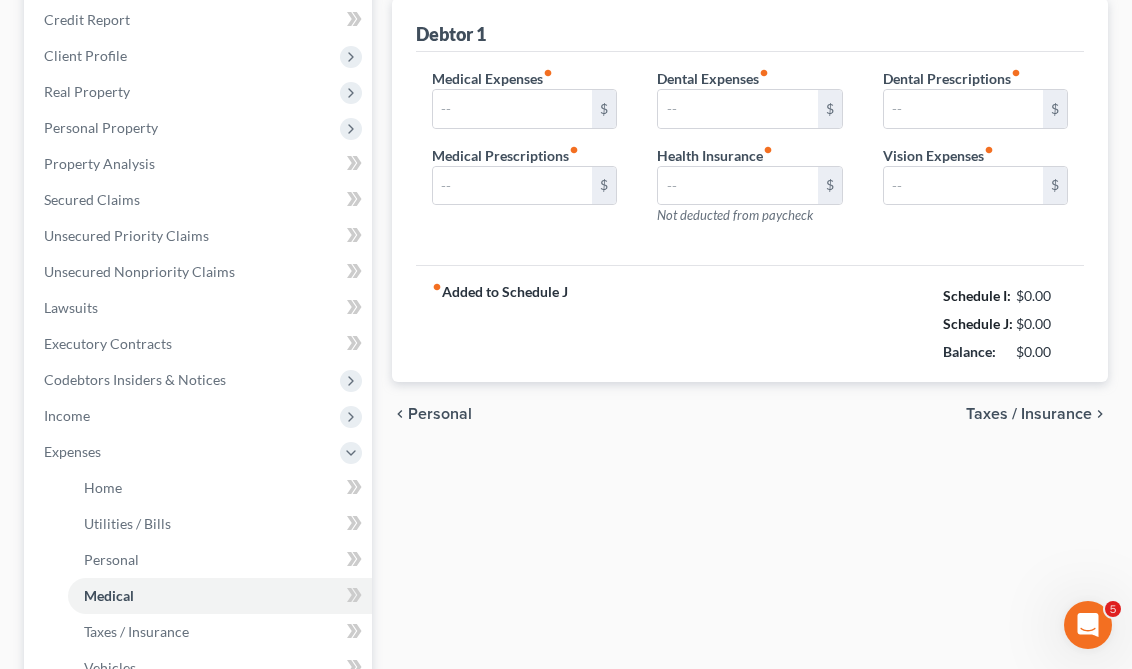 type on "0.00" 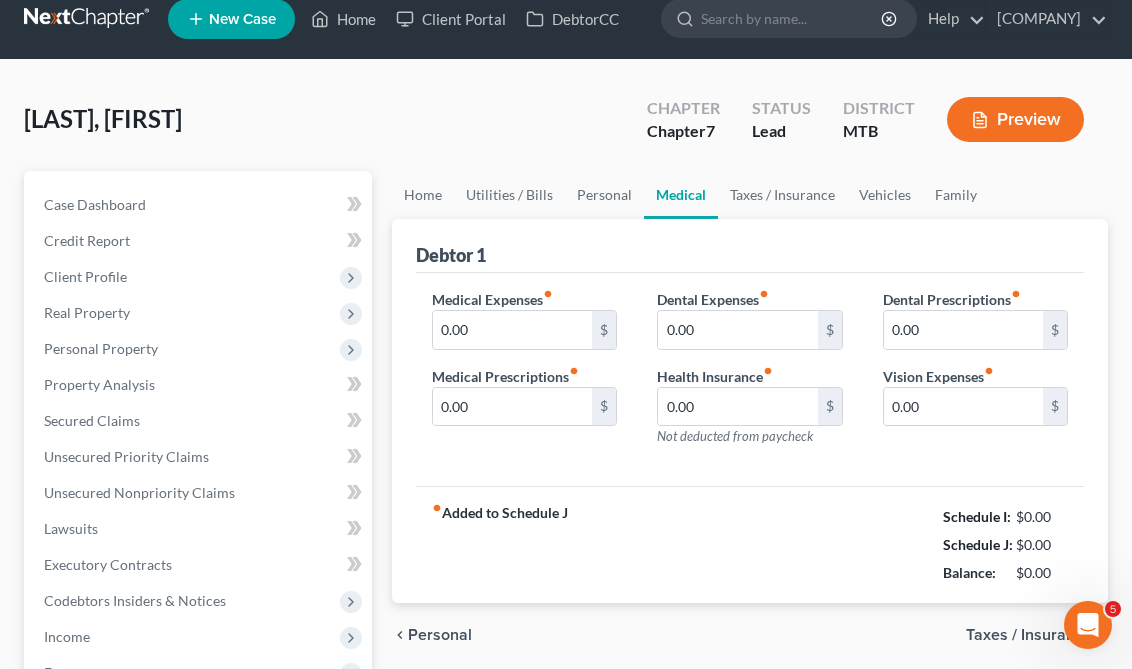 scroll, scrollTop: 0, scrollLeft: 0, axis: both 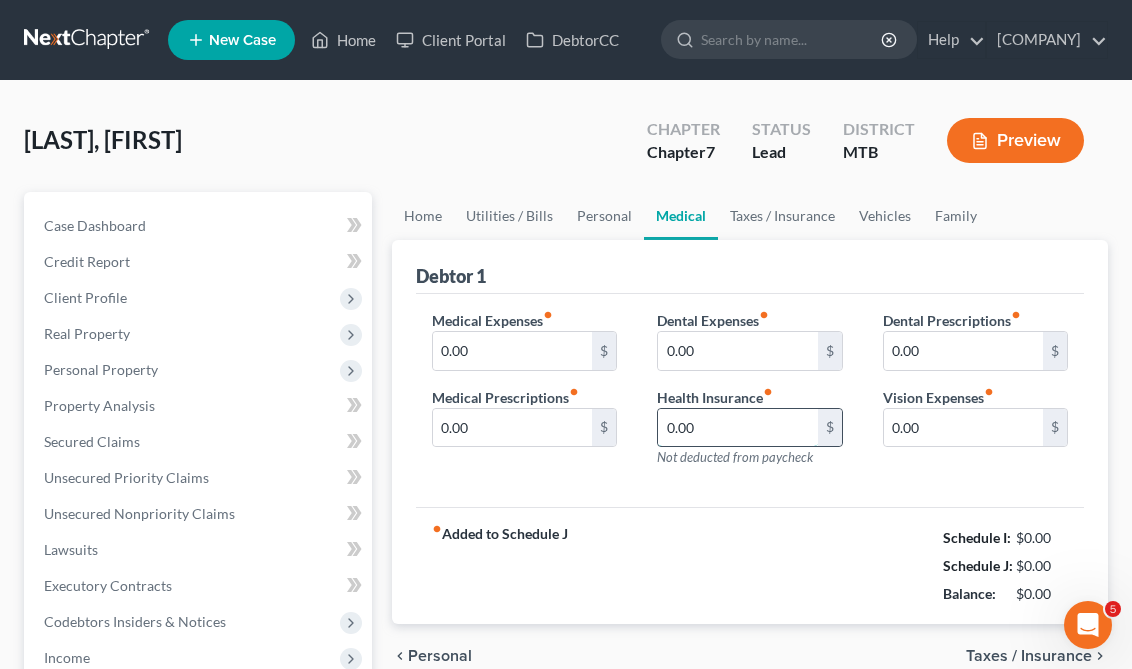 click on "0.00" at bounding box center (737, 428) 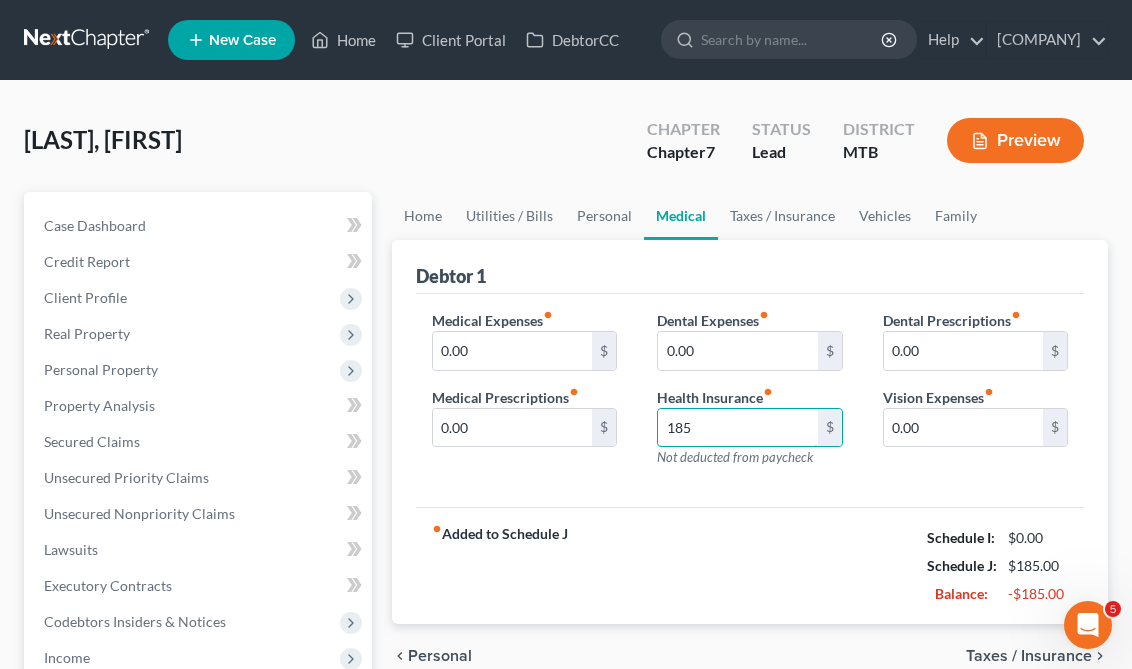 type on "185" 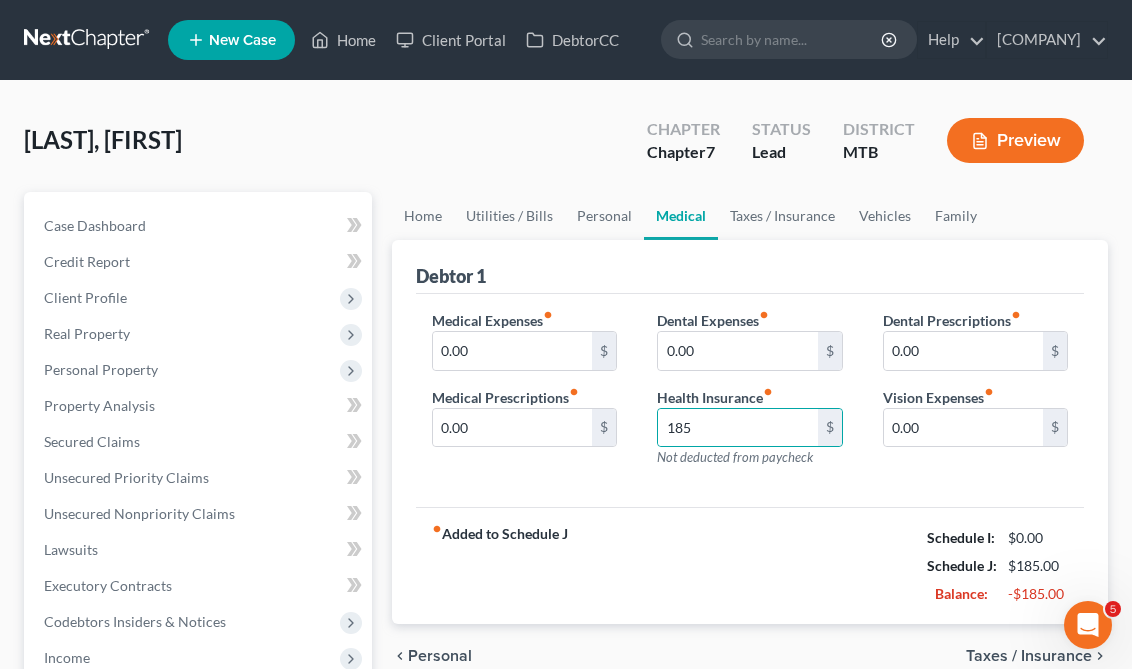 click on "Medical Expenses  fiber_manual_record 0.00 $ Medical Prescriptions  fiber_manual_record 0.00 $ Dental Expenses  fiber_manual_record 0.00 $ Health Insurance  fiber_manual_record 185 $ Not deducted from paycheck Dental Prescriptions  fiber_manual_record 0.00 $ Vision Expenses  fiber_manual_record 0.00 $" at bounding box center (750, 401) 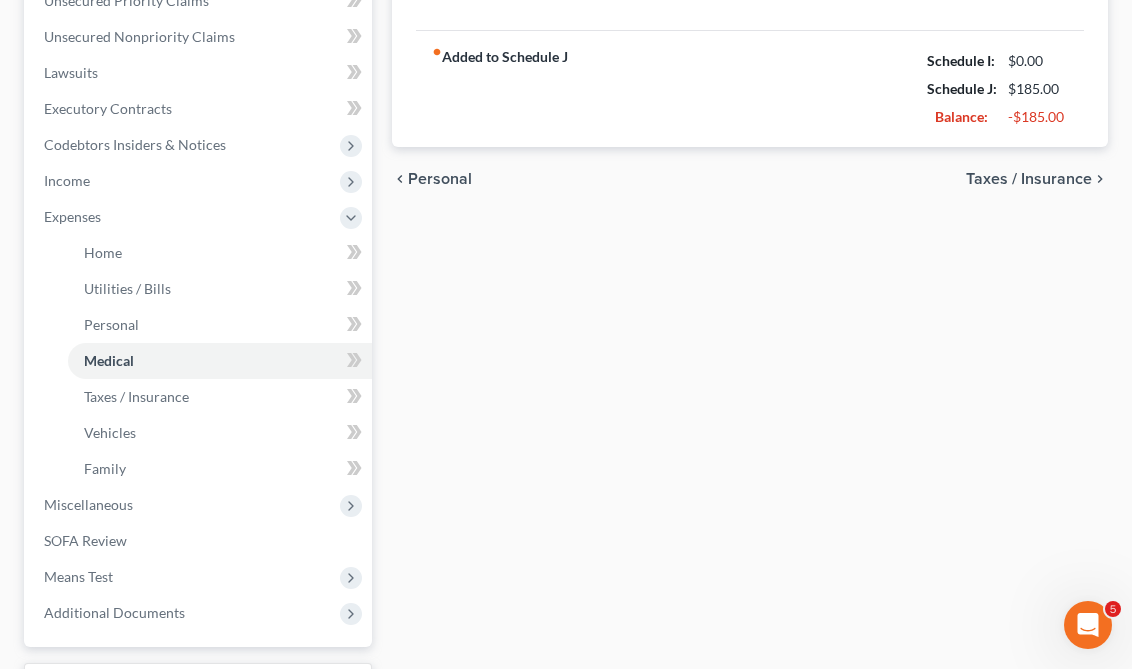 scroll, scrollTop: 361, scrollLeft: 0, axis: vertical 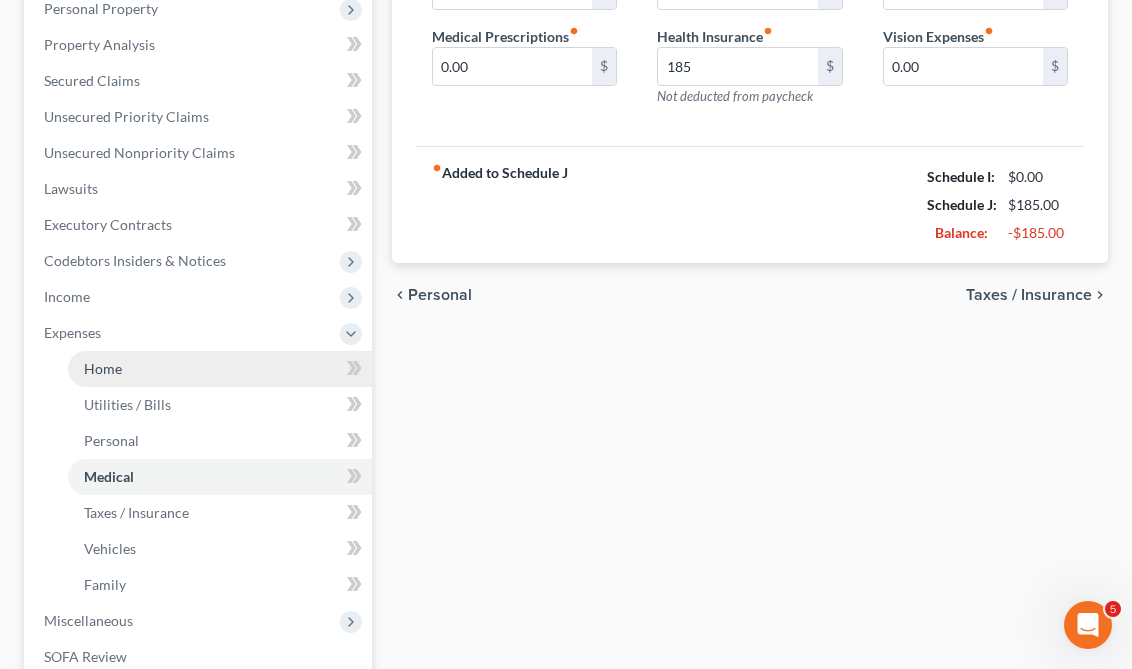 click on "Home" at bounding box center (220, 369) 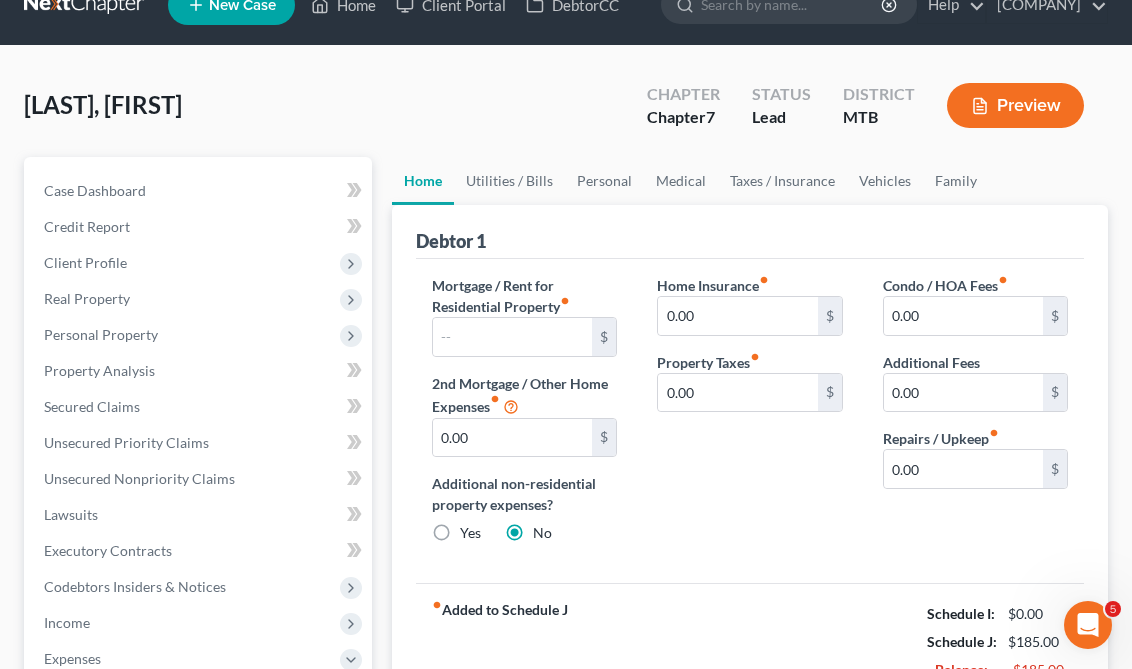 scroll, scrollTop: 0, scrollLeft: 0, axis: both 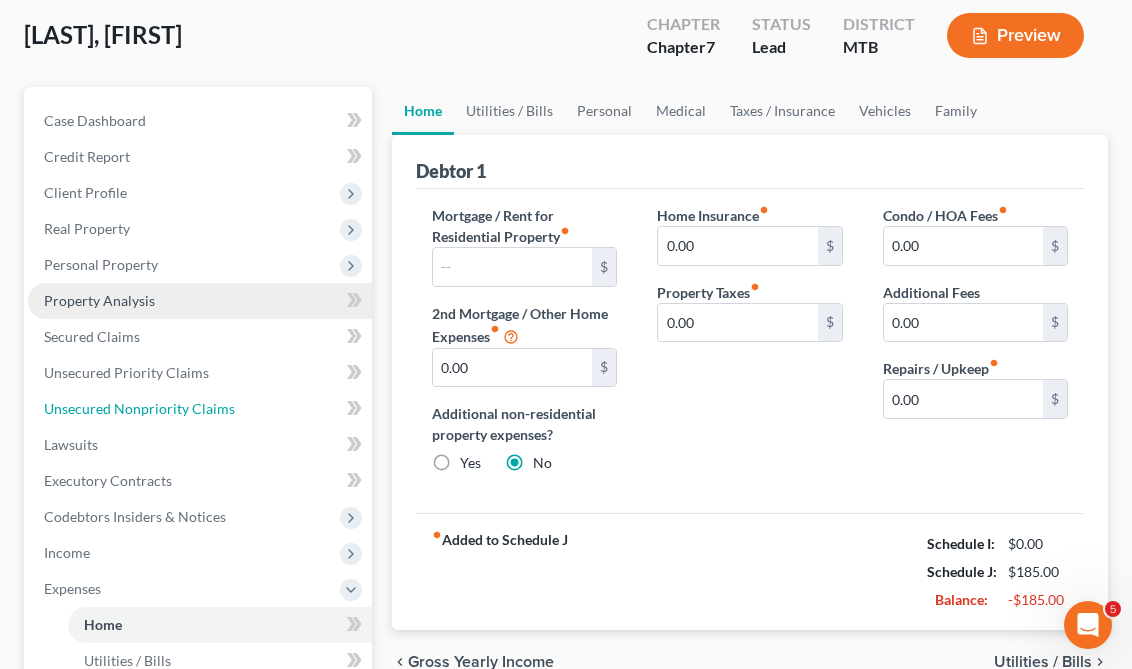 click on "Unsecured Nonpriority Claims" at bounding box center [139, 408] 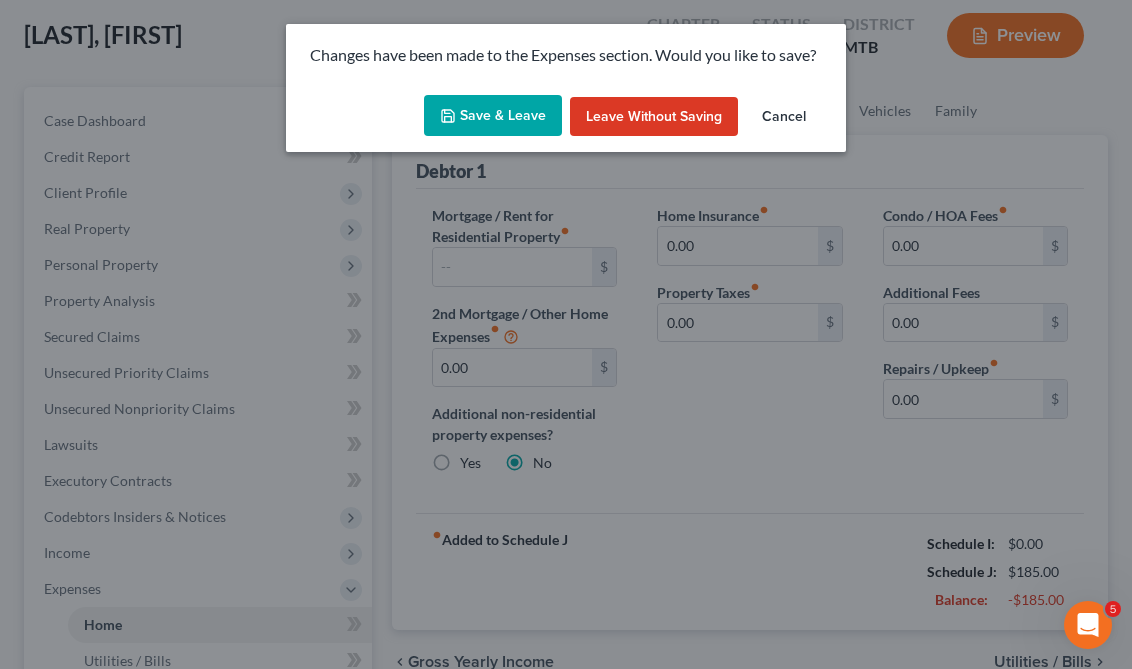 click on "Save & Leave" at bounding box center (493, 116) 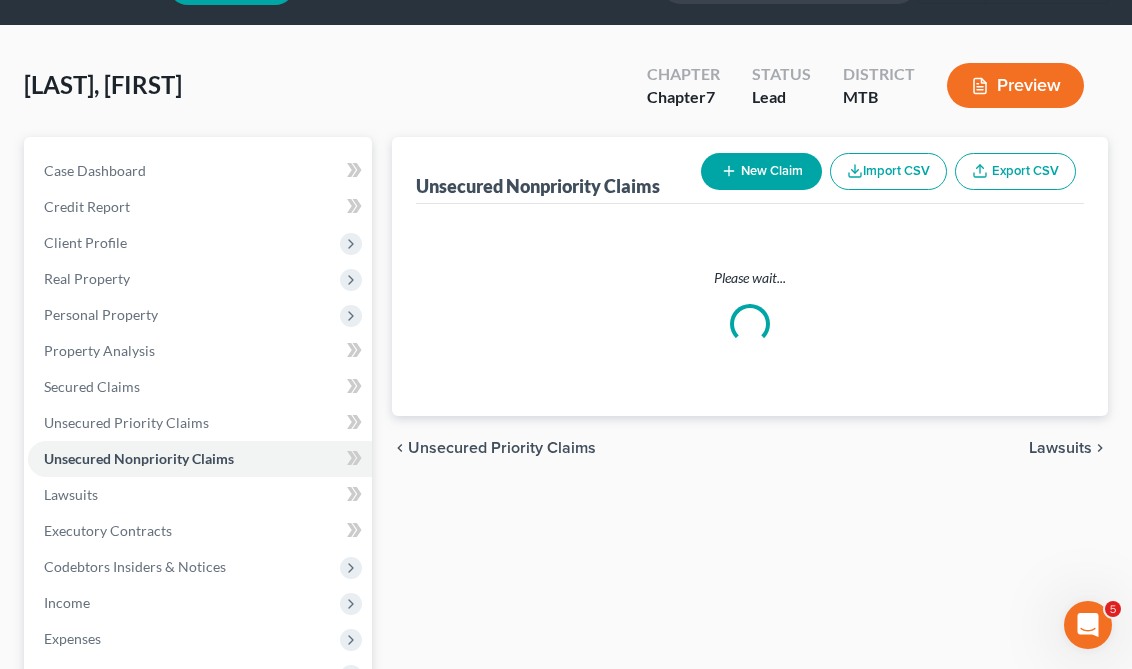 scroll, scrollTop: 0, scrollLeft: 0, axis: both 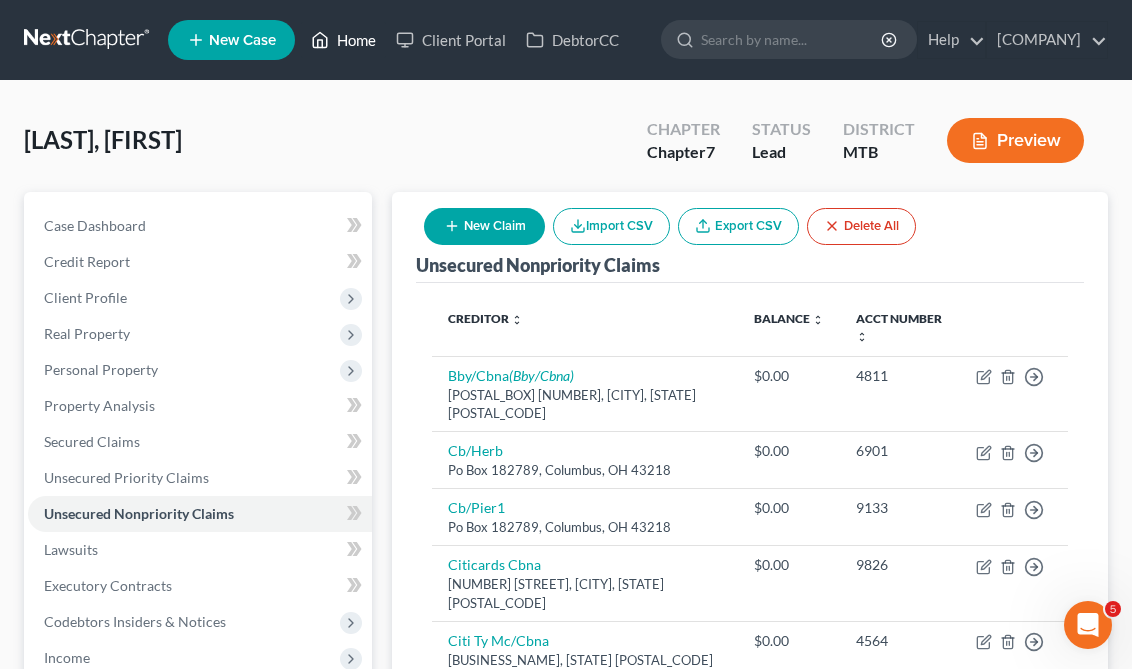 click on "Home" at bounding box center [343, 40] 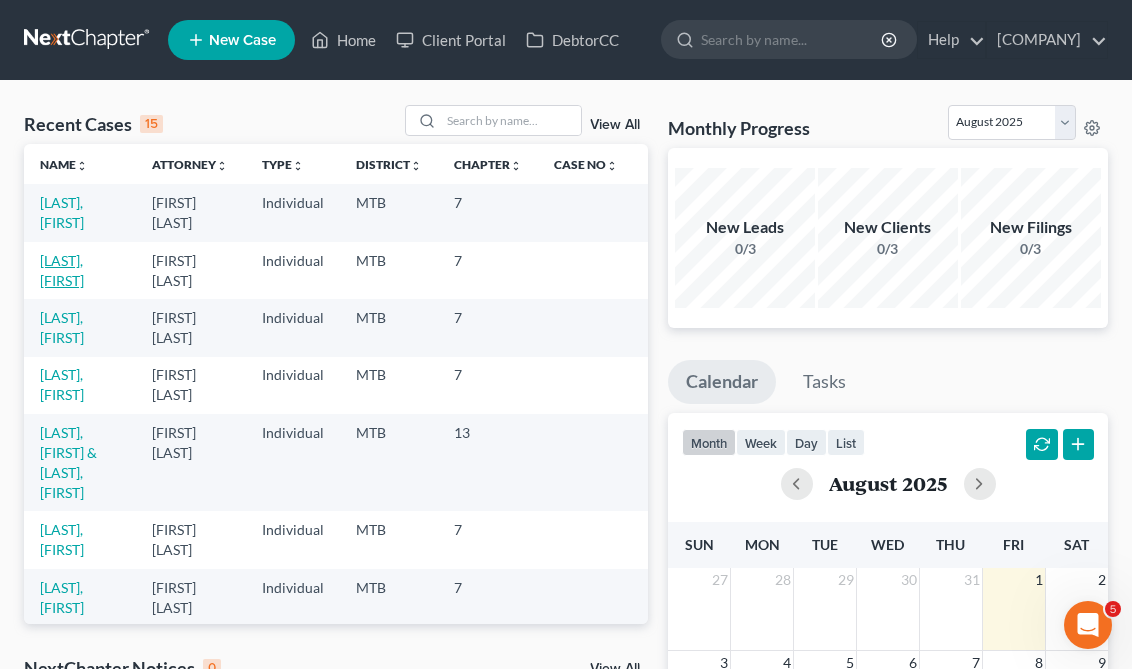 click on "[LAST], [FIRST]" at bounding box center [62, 270] 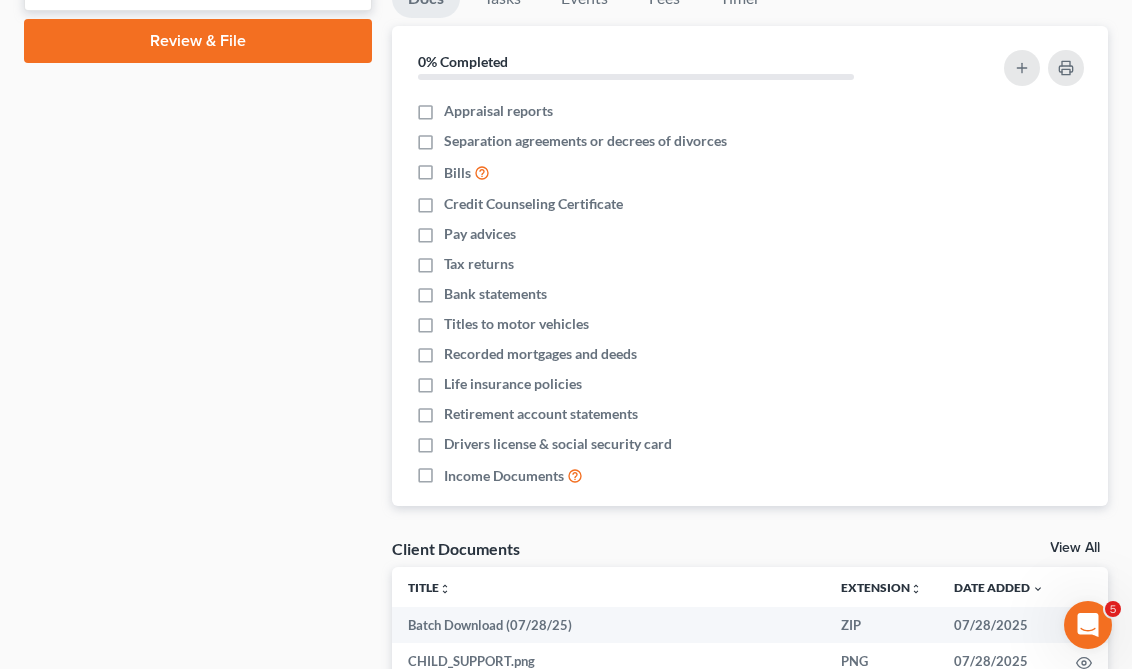 scroll, scrollTop: 729, scrollLeft: 0, axis: vertical 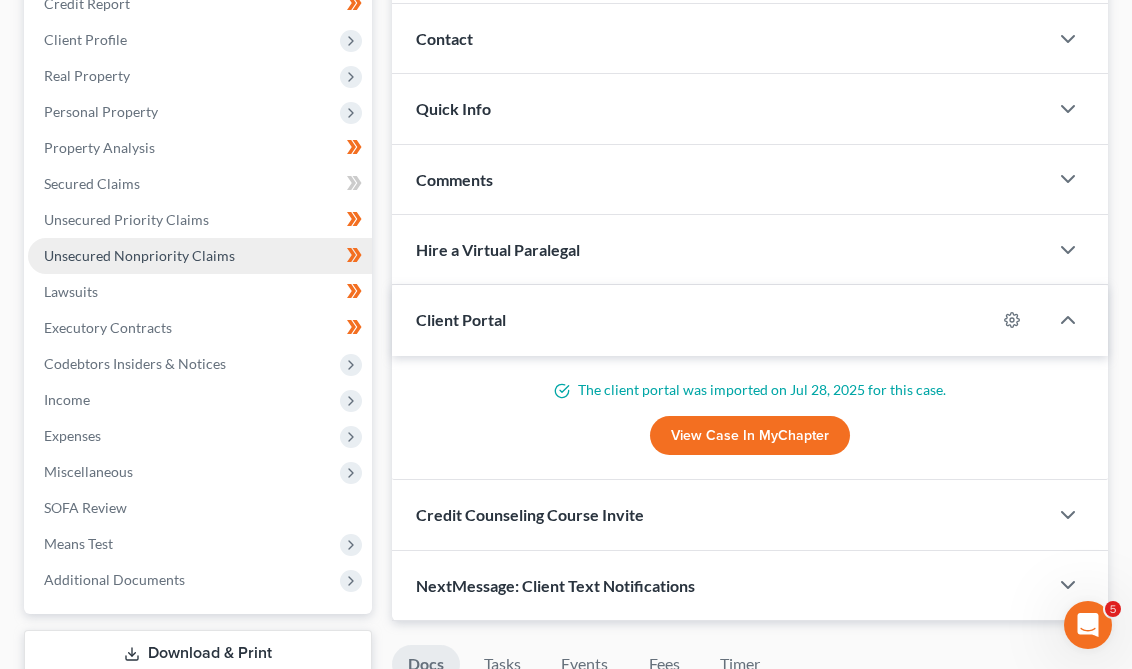 click on "Unsecured Nonpriority Claims" at bounding box center [200, 256] 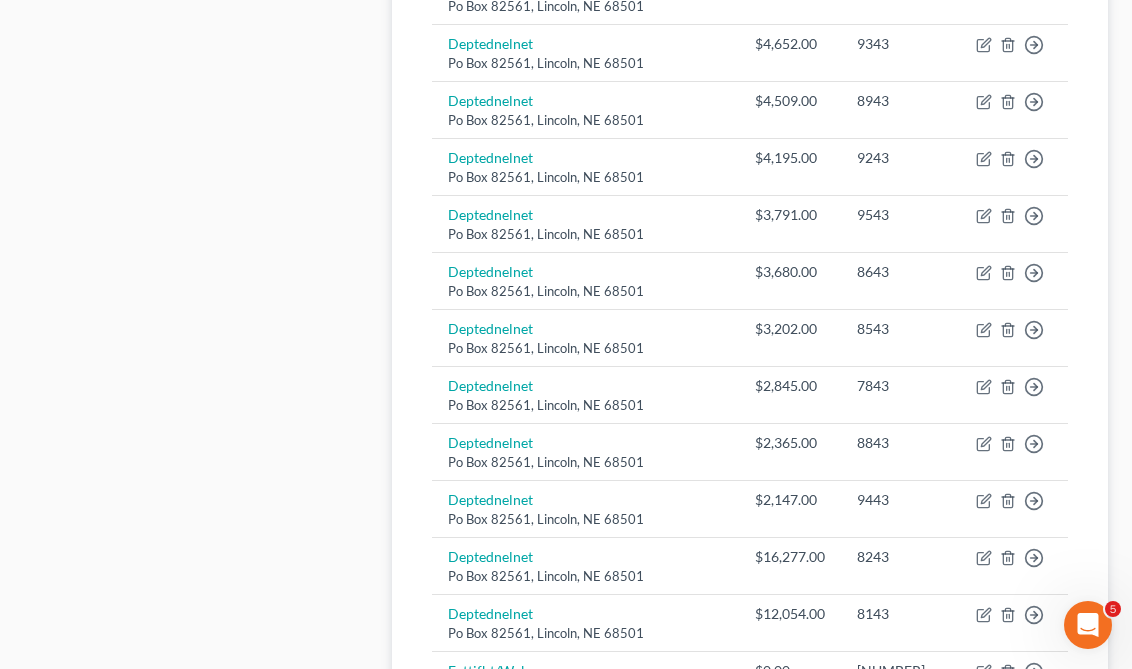 scroll, scrollTop: 1735, scrollLeft: 0, axis: vertical 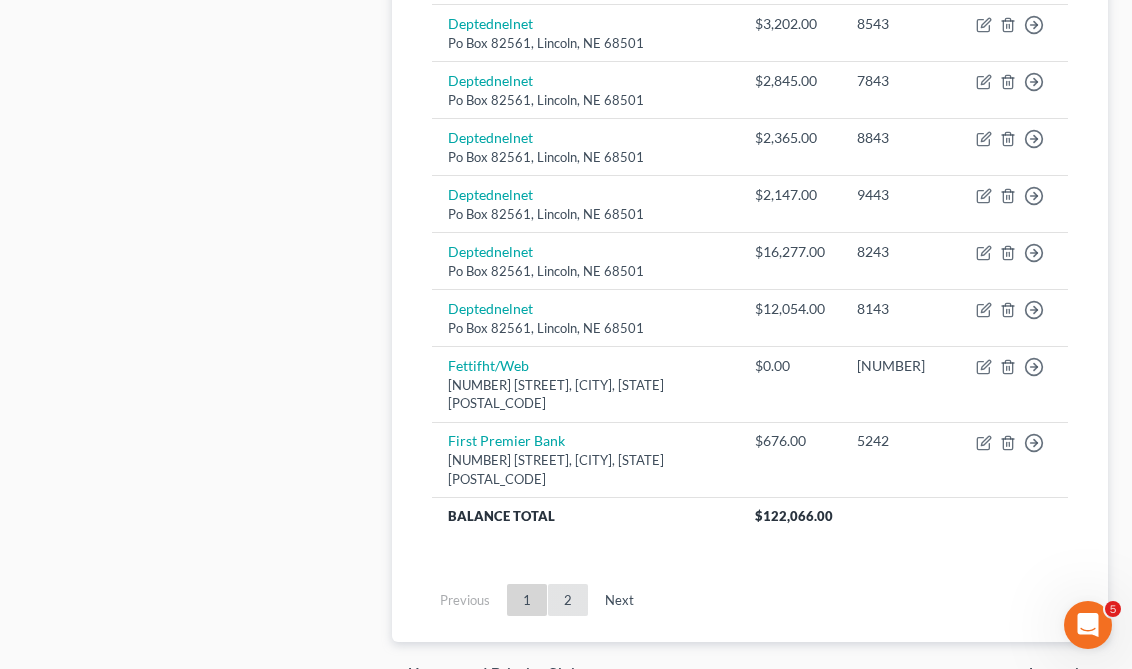 click on "2" at bounding box center [568, 600] 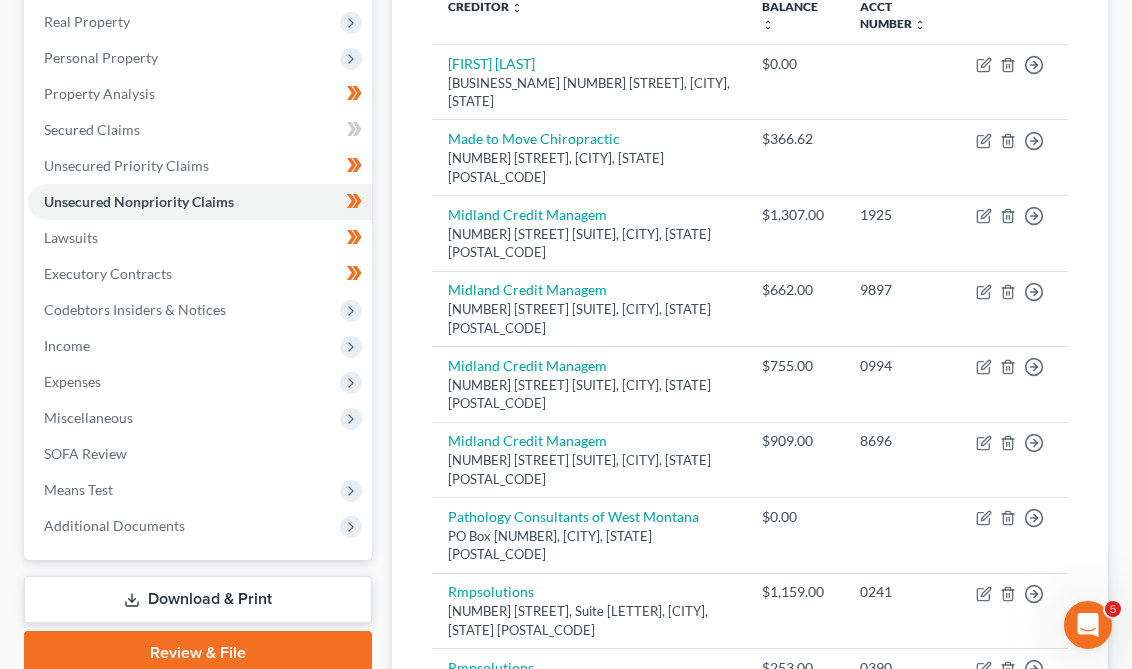 scroll, scrollTop: 446, scrollLeft: 0, axis: vertical 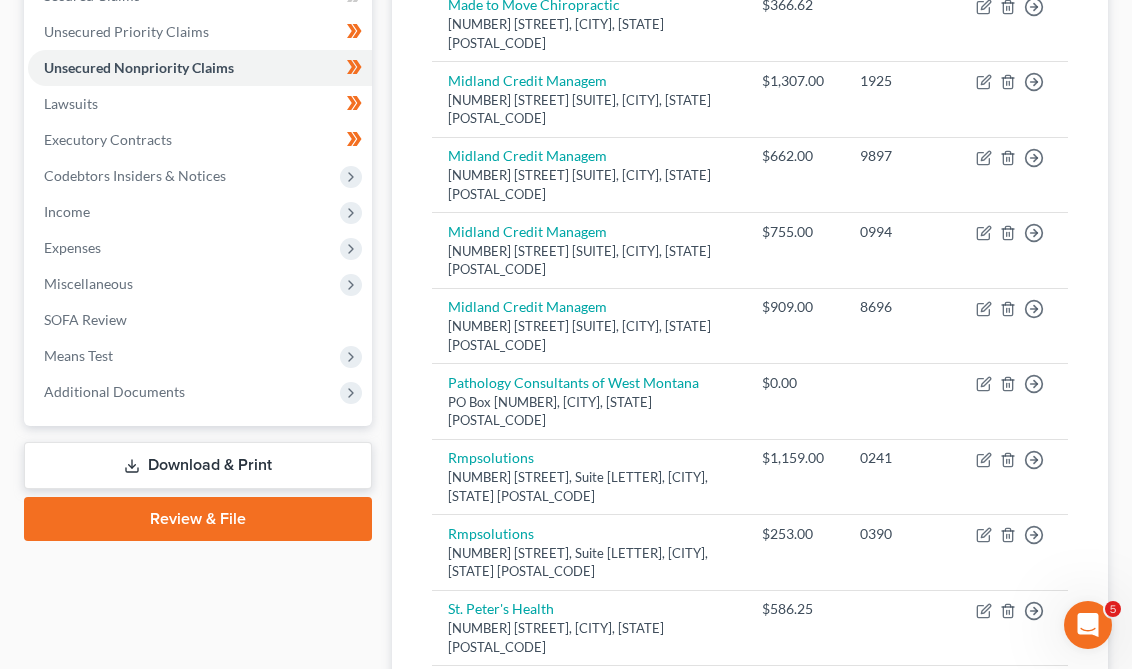 click on "Download & Print" at bounding box center [198, 465] 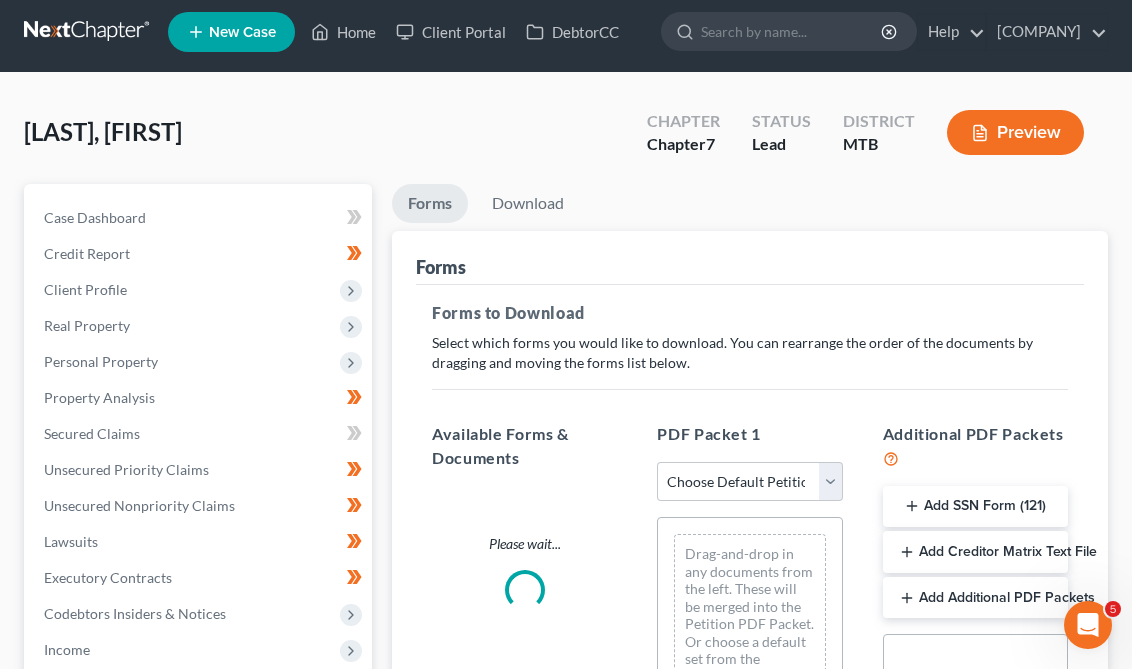 scroll, scrollTop: 0, scrollLeft: 0, axis: both 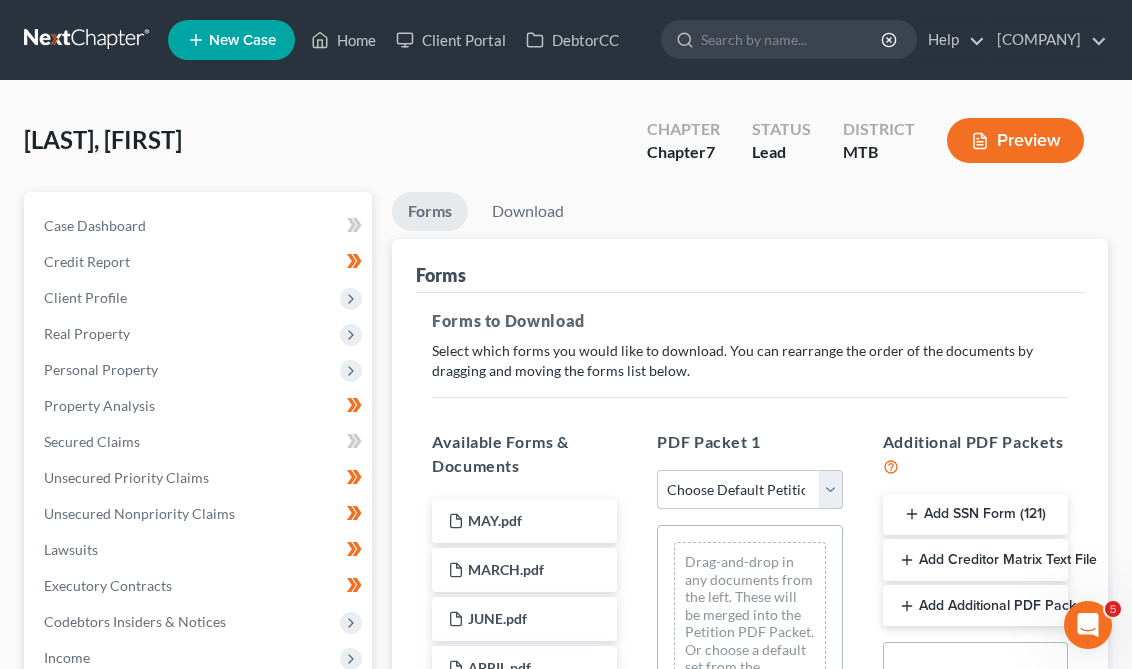 click on "Choose Default Petition PDF Packet Complete Bankruptcy Petition (all forms and schedules) Emergency Filing Forms (Petition and Creditor List Only) Amended Forms Signature Pages Only" at bounding box center (749, 490) 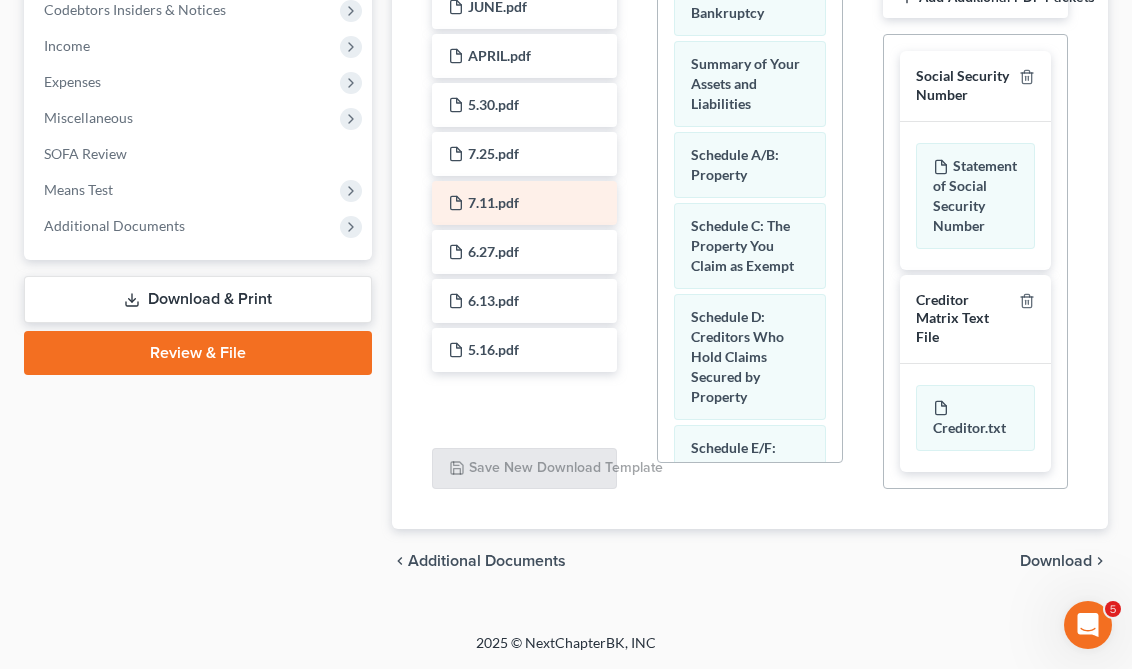 scroll, scrollTop: 483, scrollLeft: 0, axis: vertical 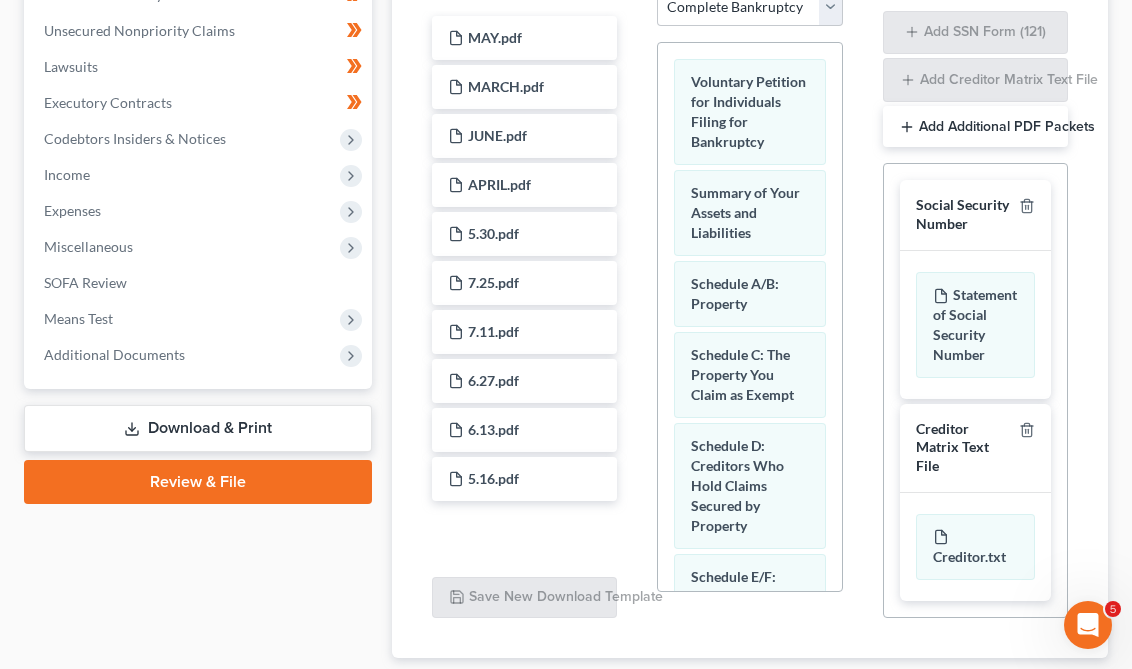 click on "Add Additional PDF Packets" at bounding box center (975, 127) 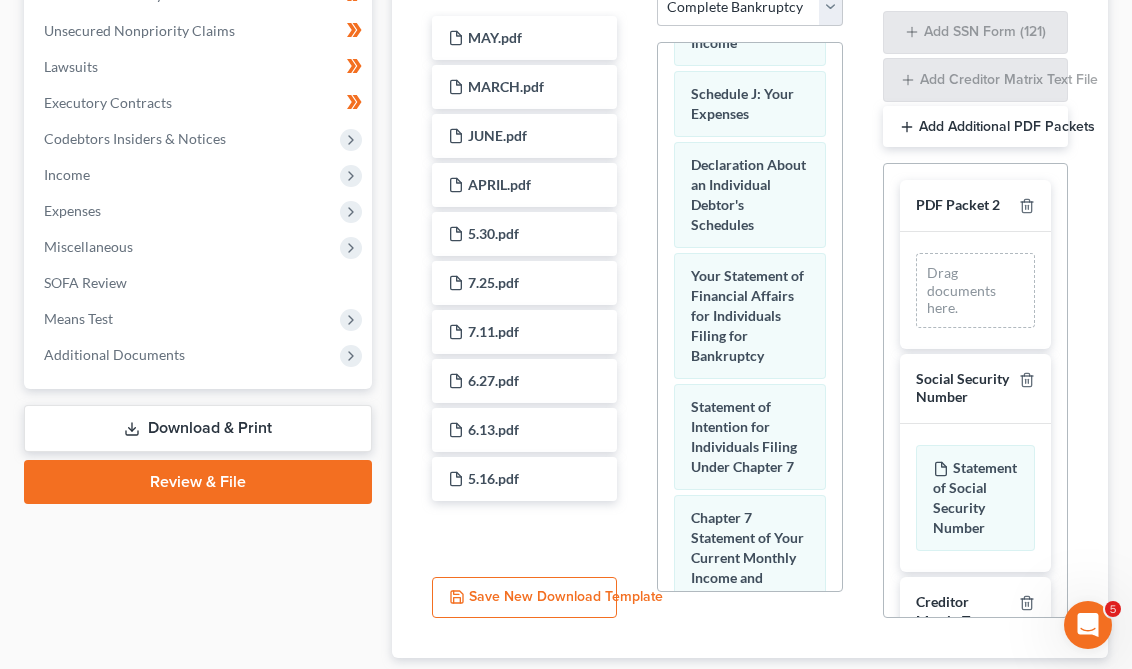 scroll, scrollTop: 1023, scrollLeft: 0, axis: vertical 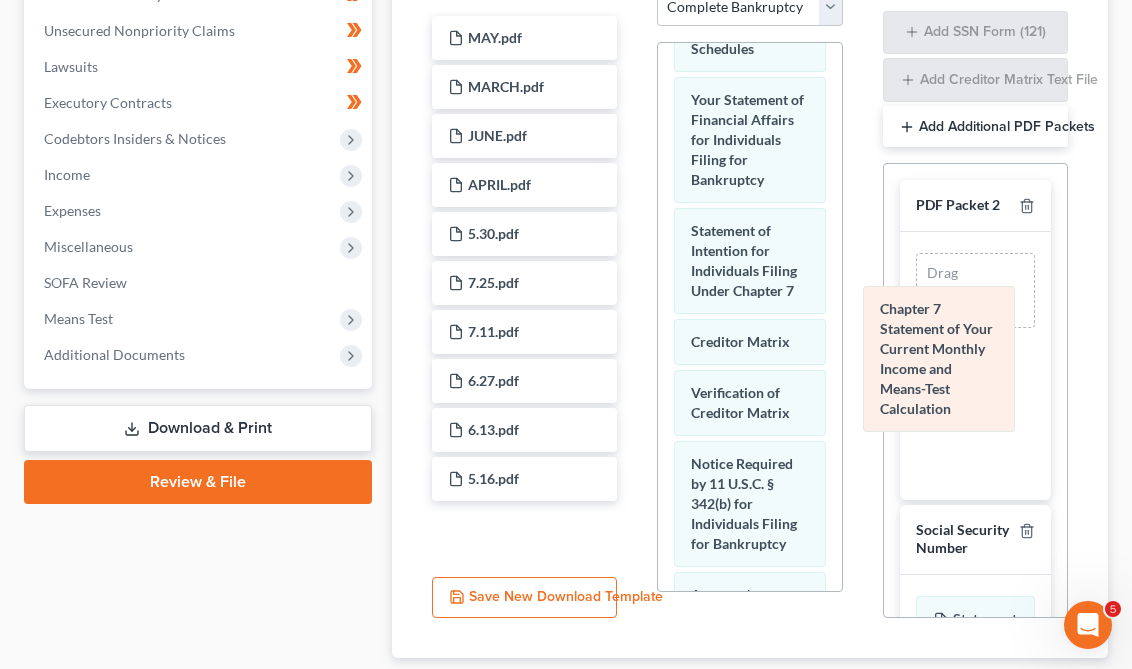 drag, startPoint x: 748, startPoint y: 407, endPoint x: 940, endPoint y: 337, distance: 204.36243 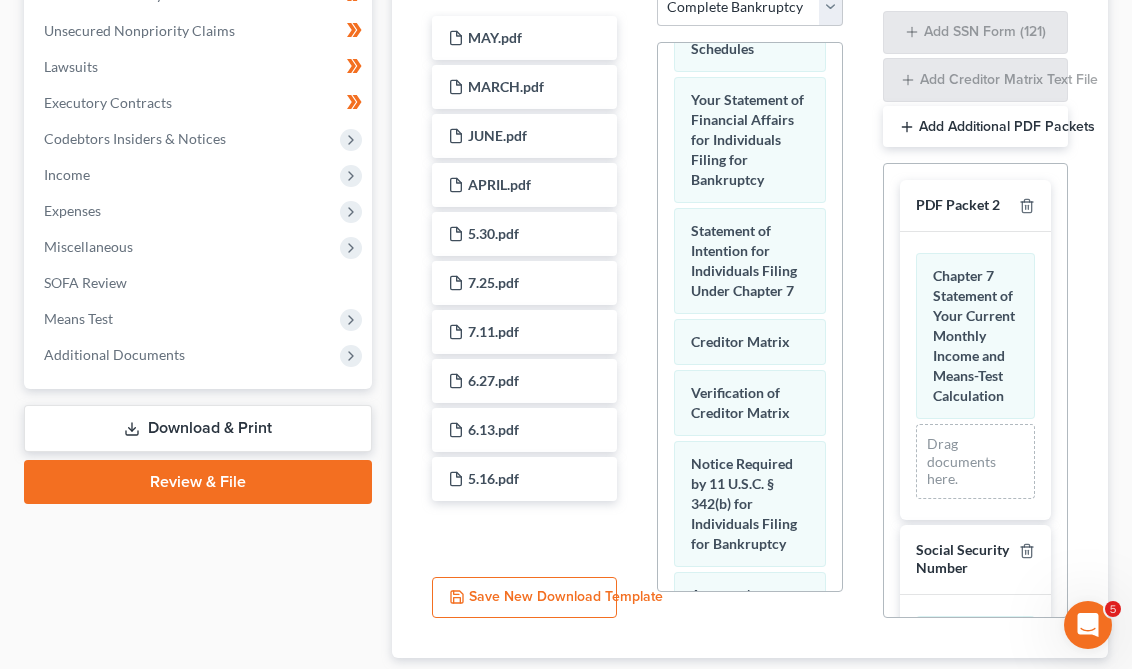 scroll, scrollTop: 363, scrollLeft: 0, axis: vertical 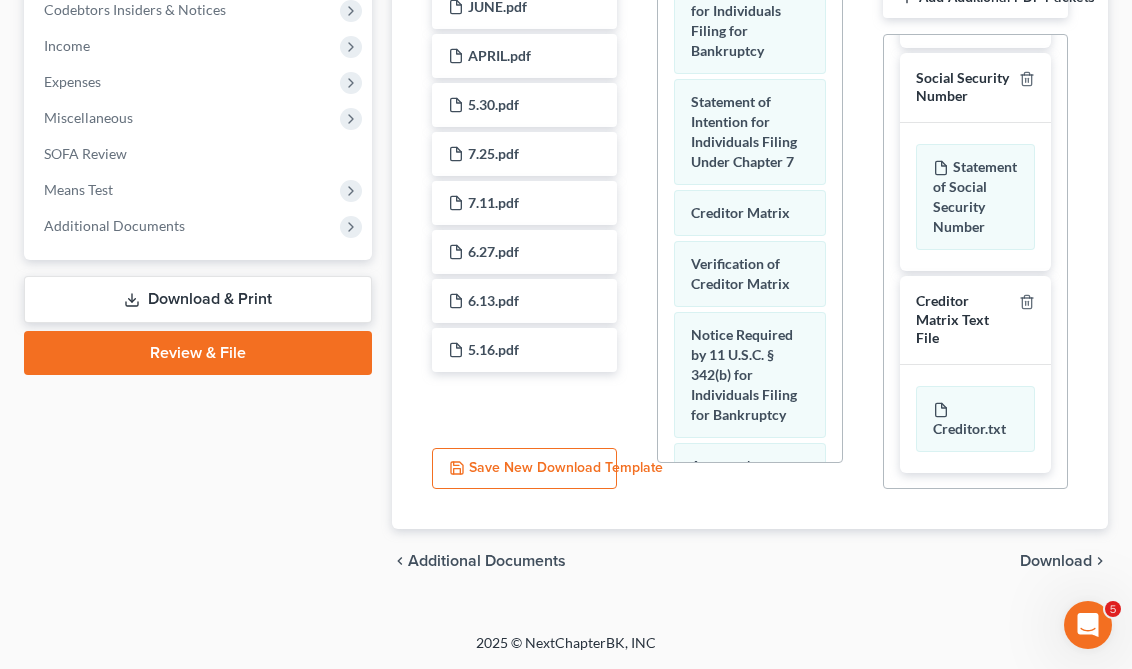 click on "Download" at bounding box center [1056, 561] 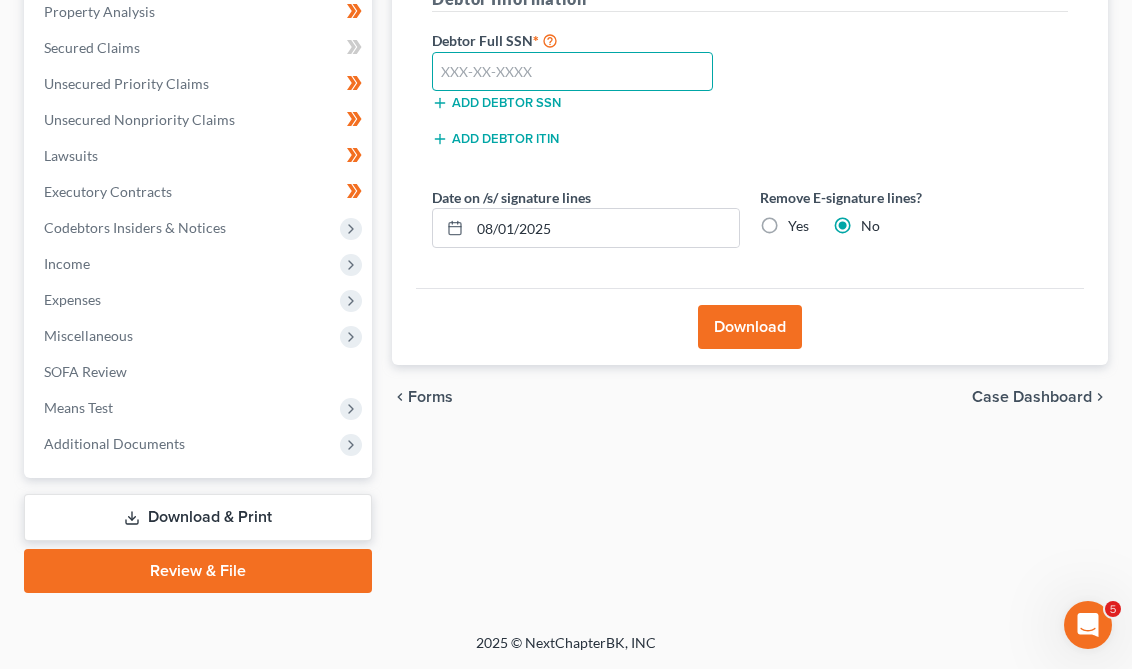 click at bounding box center [572, 72] 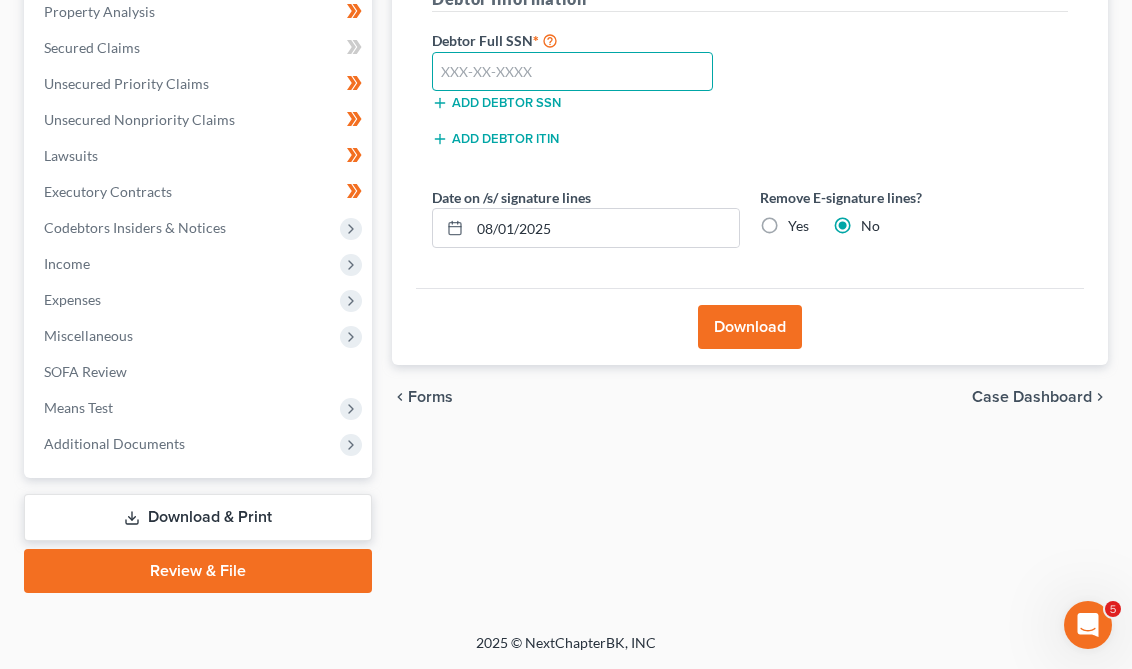 click at bounding box center (572, 72) 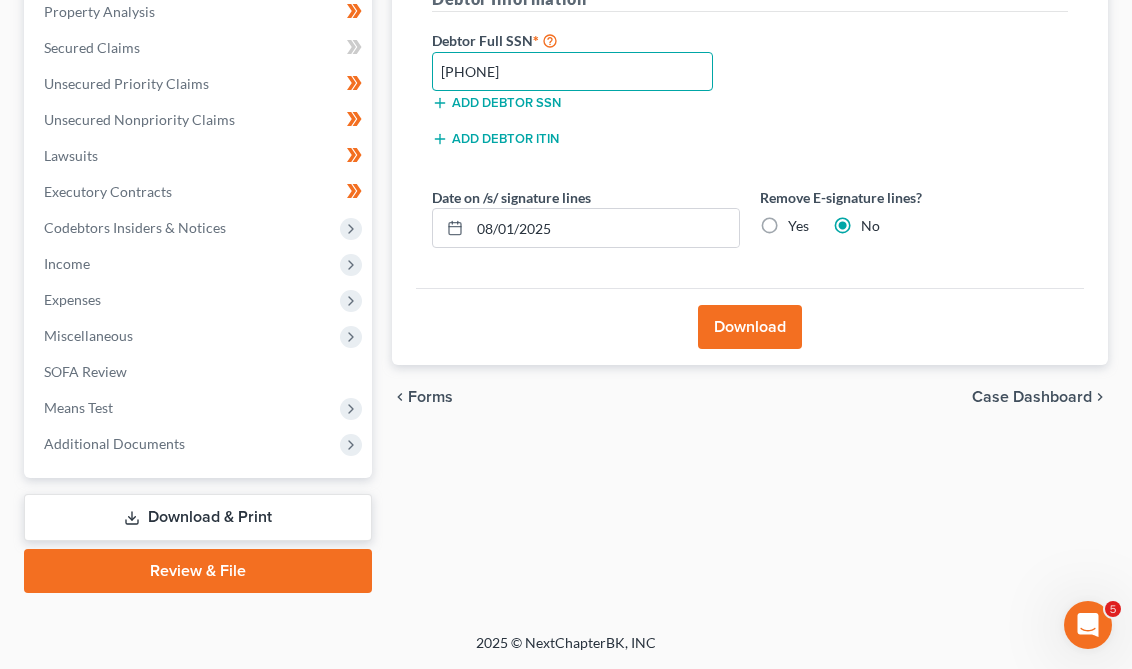 type on "[PHONE]" 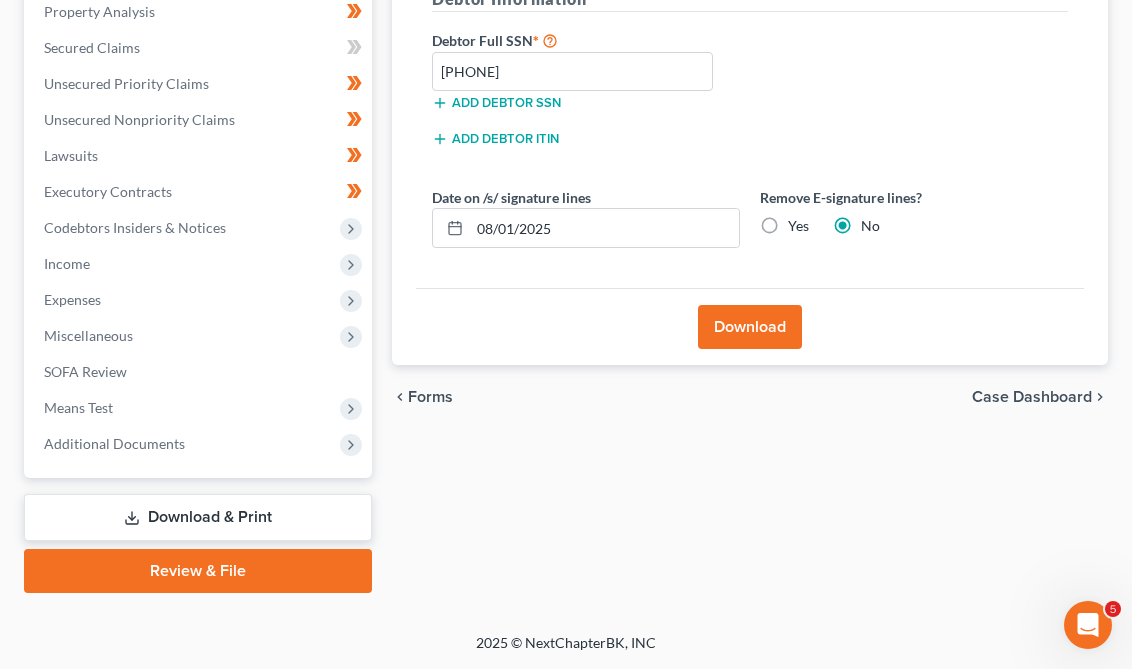 click on "Download" at bounding box center [750, 327] 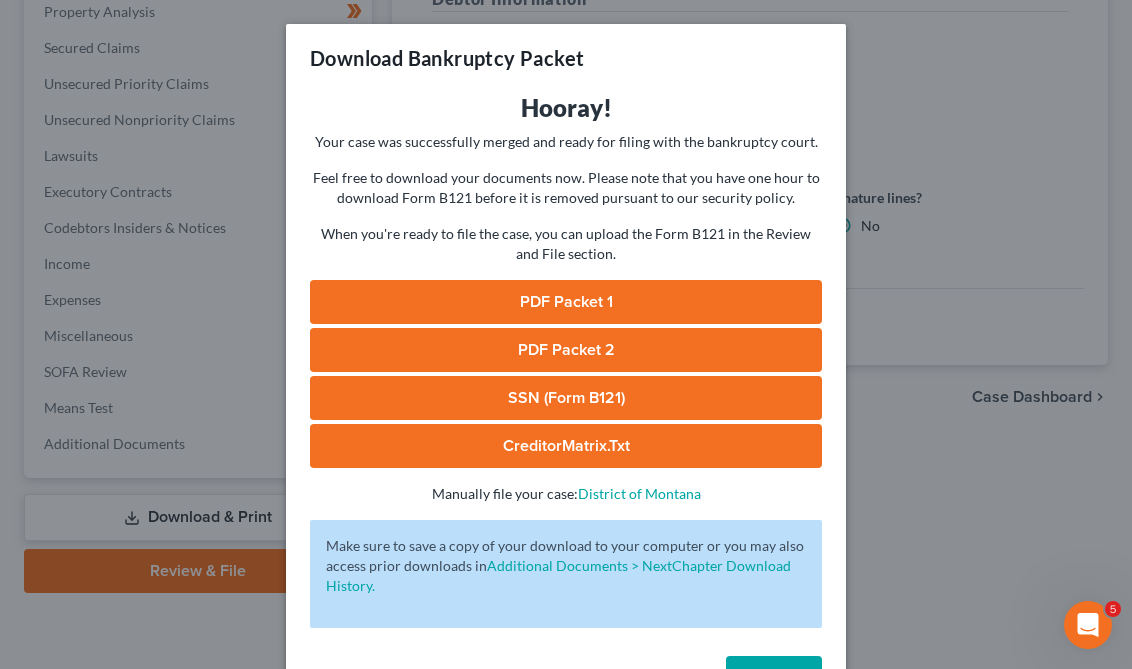 click on "PDF Packet 1" at bounding box center [566, 302] 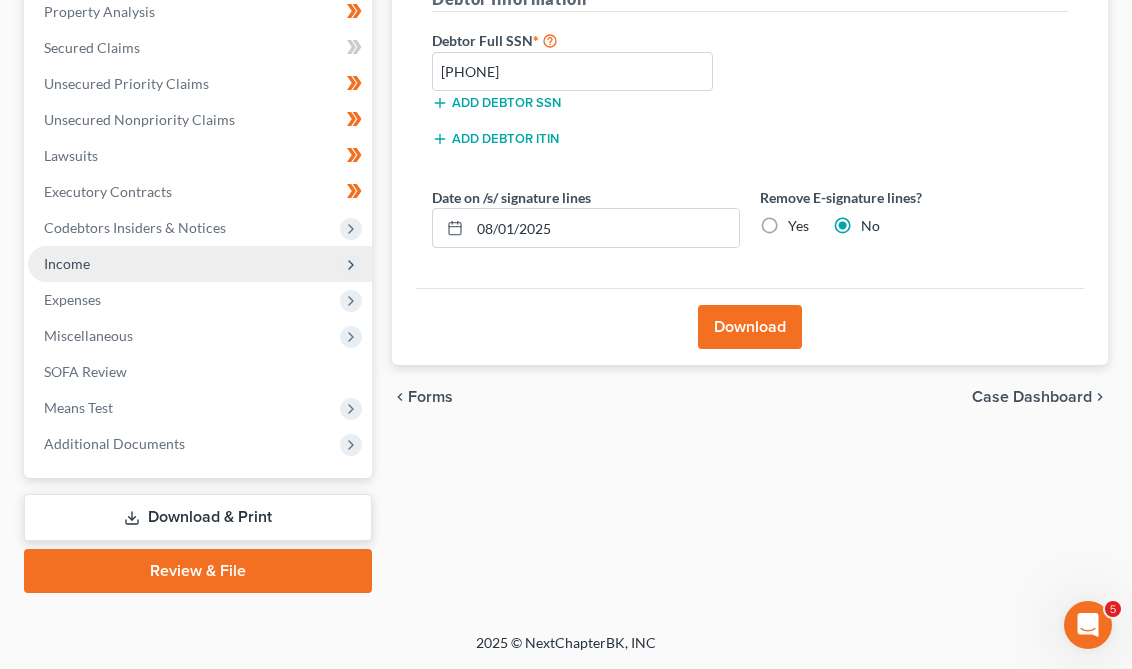 click on "Income" at bounding box center (200, 264) 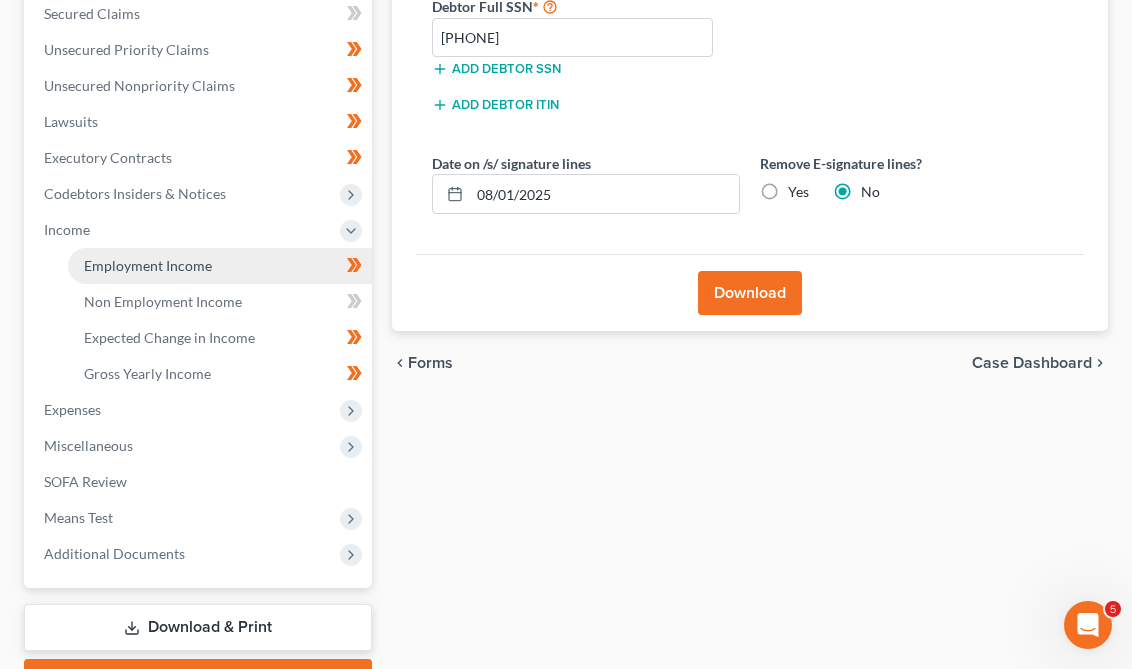 click on "Employment Income" at bounding box center [220, 266] 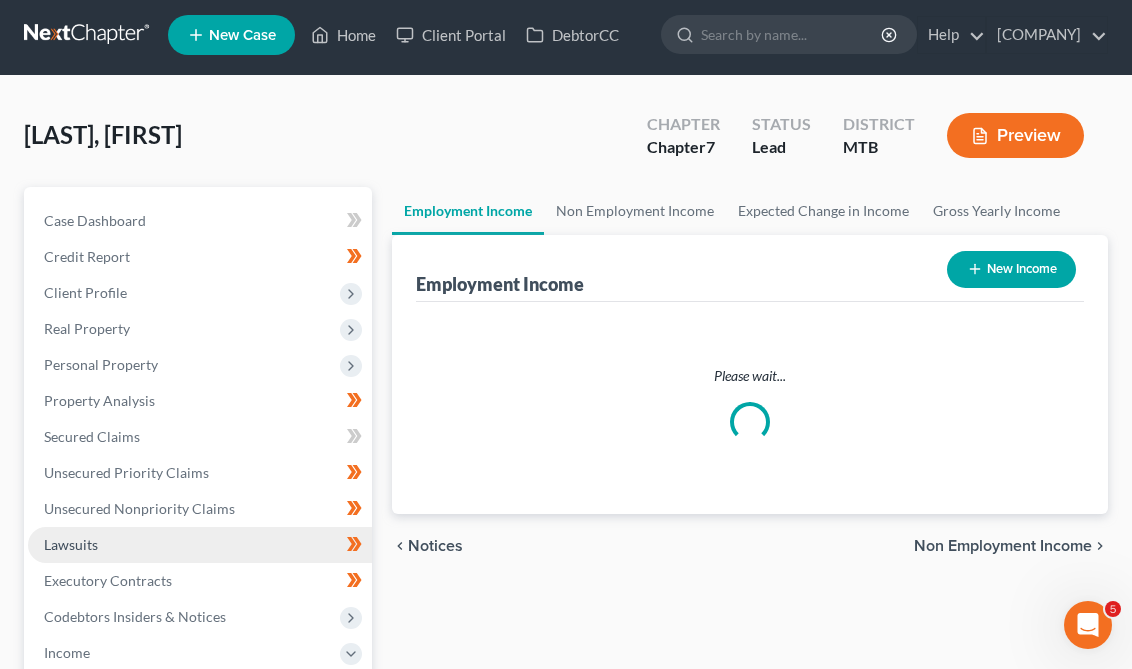 scroll, scrollTop: 0, scrollLeft: 0, axis: both 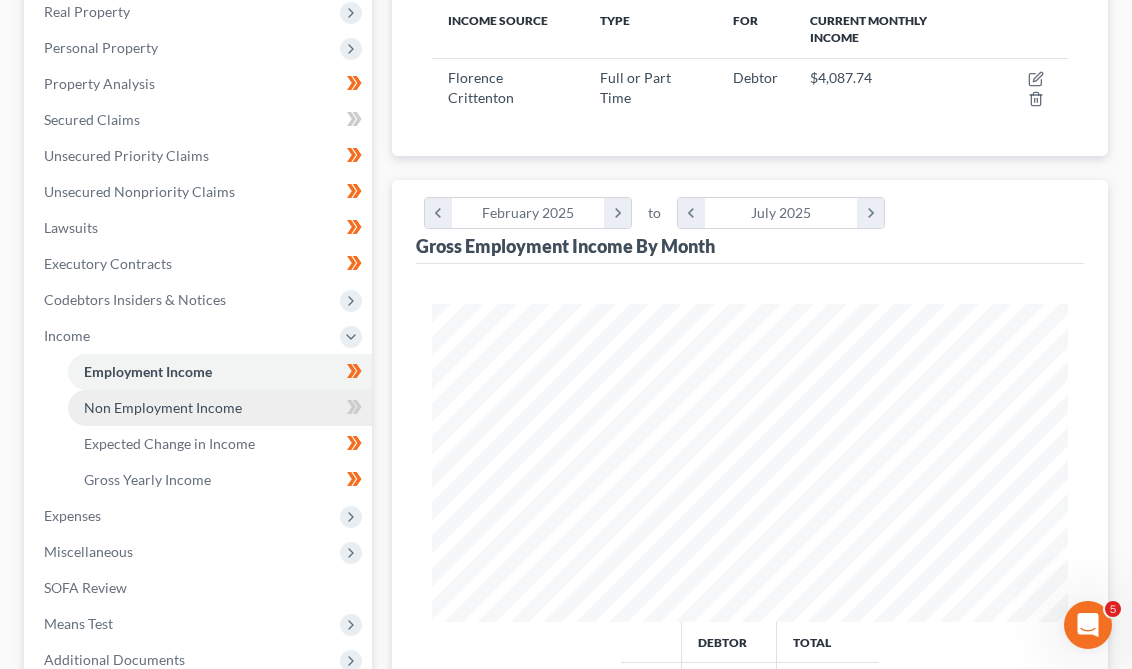 click on "Non Employment Income" at bounding box center (220, 408) 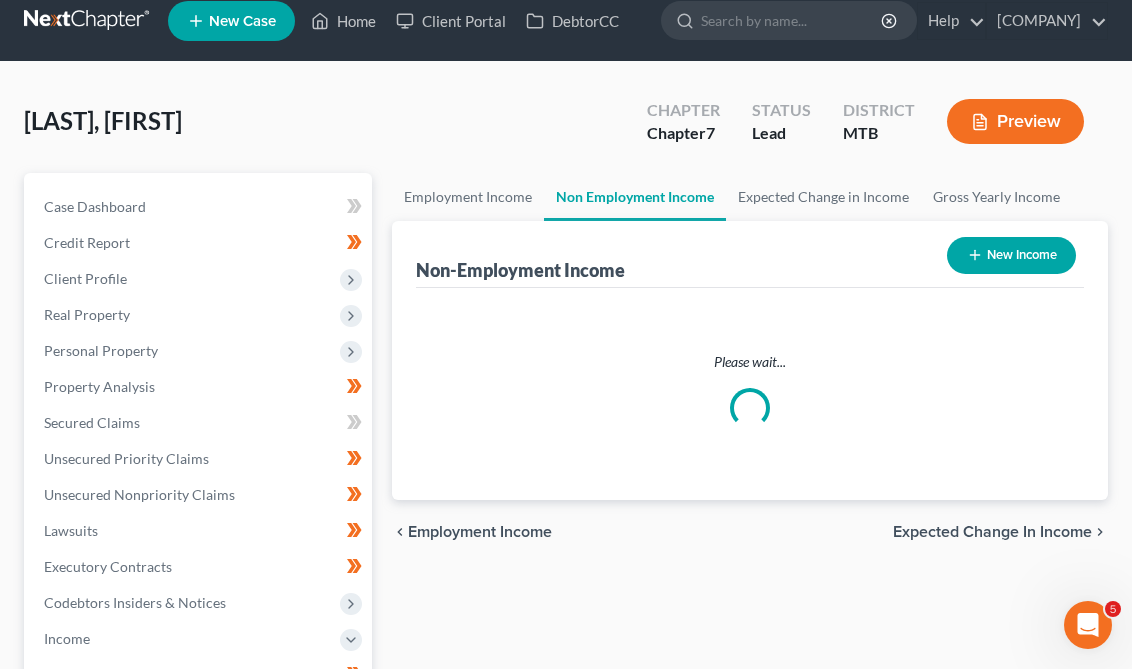 scroll, scrollTop: 0, scrollLeft: 0, axis: both 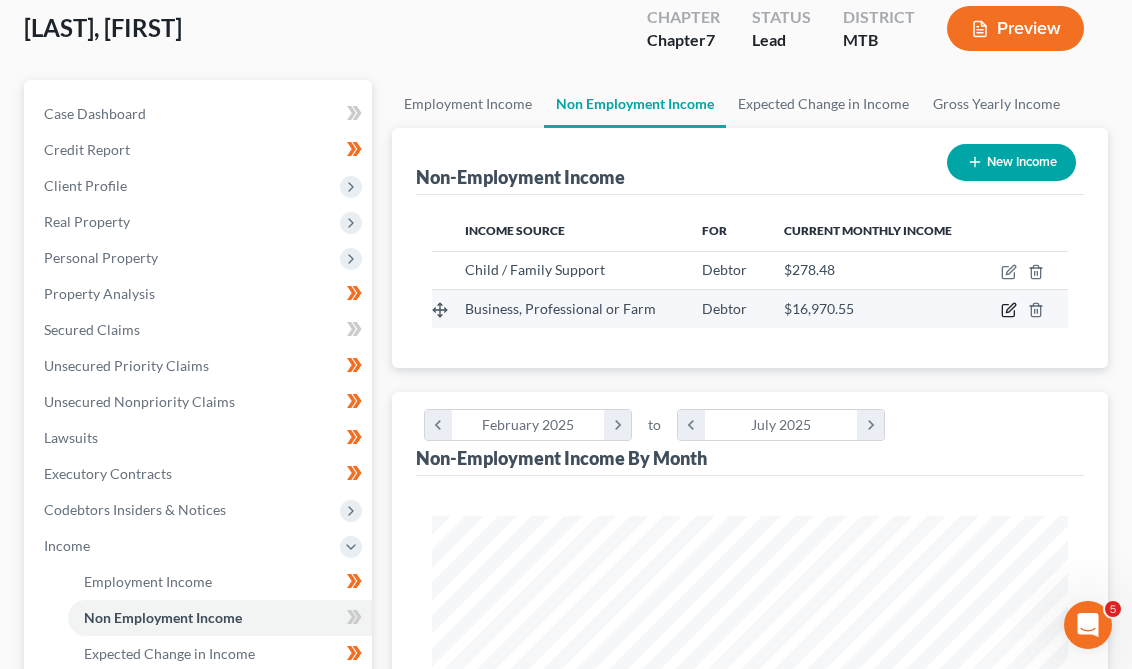 click 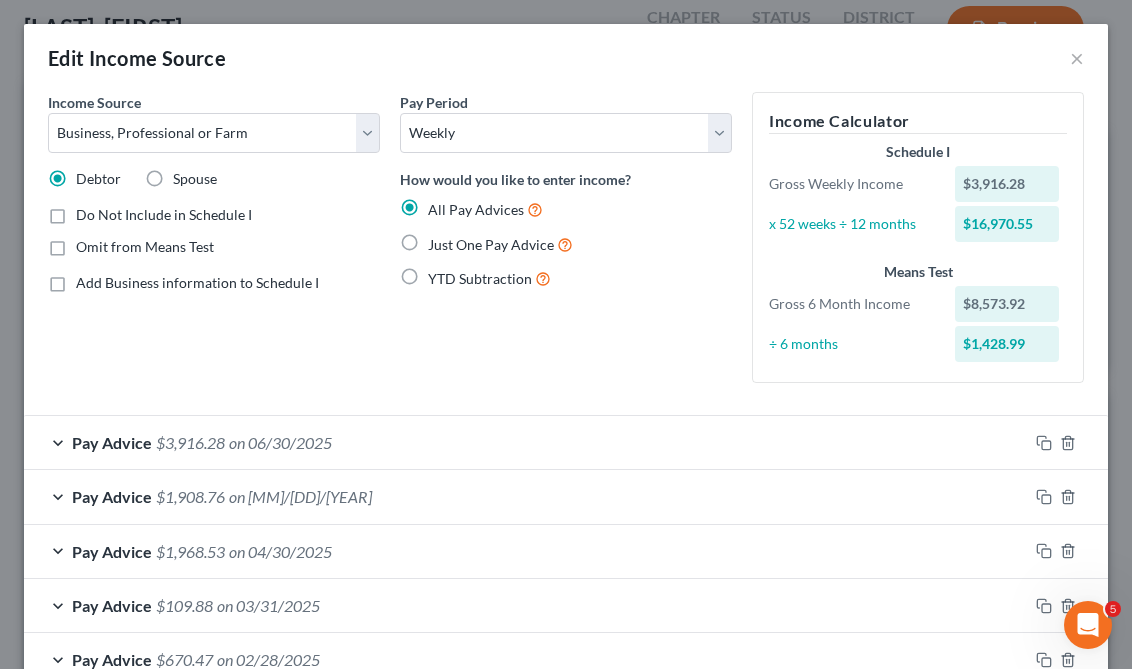 scroll, scrollTop: 19, scrollLeft: 0, axis: vertical 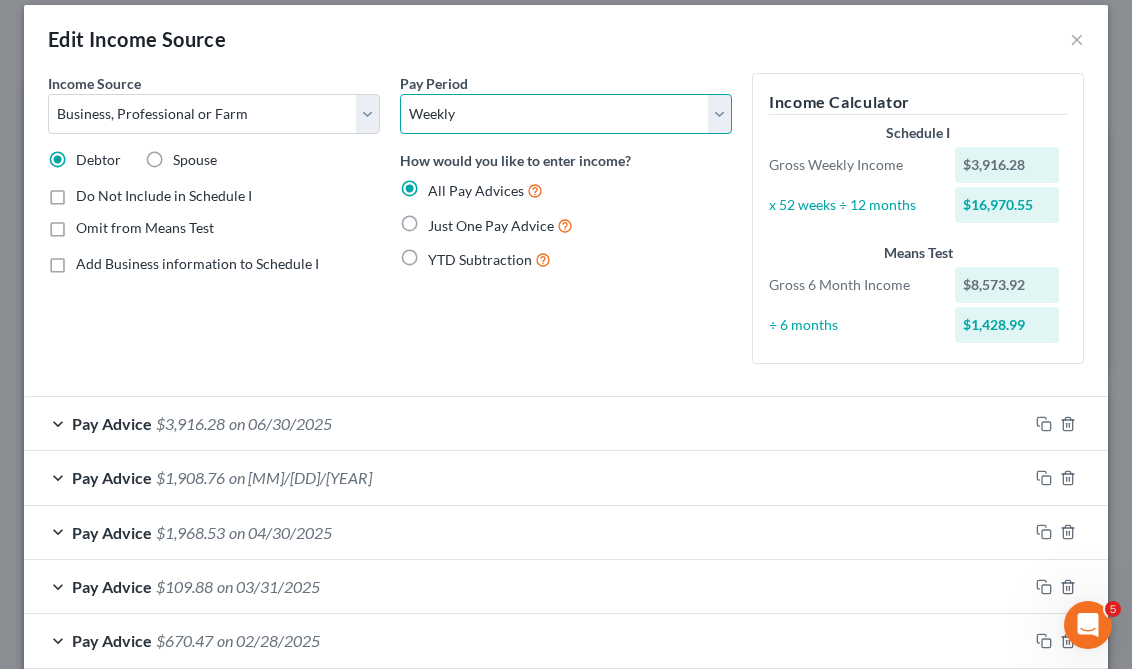 click on "Select Monthly Twice Monthly Every Other Week Weekly" at bounding box center (566, 114) 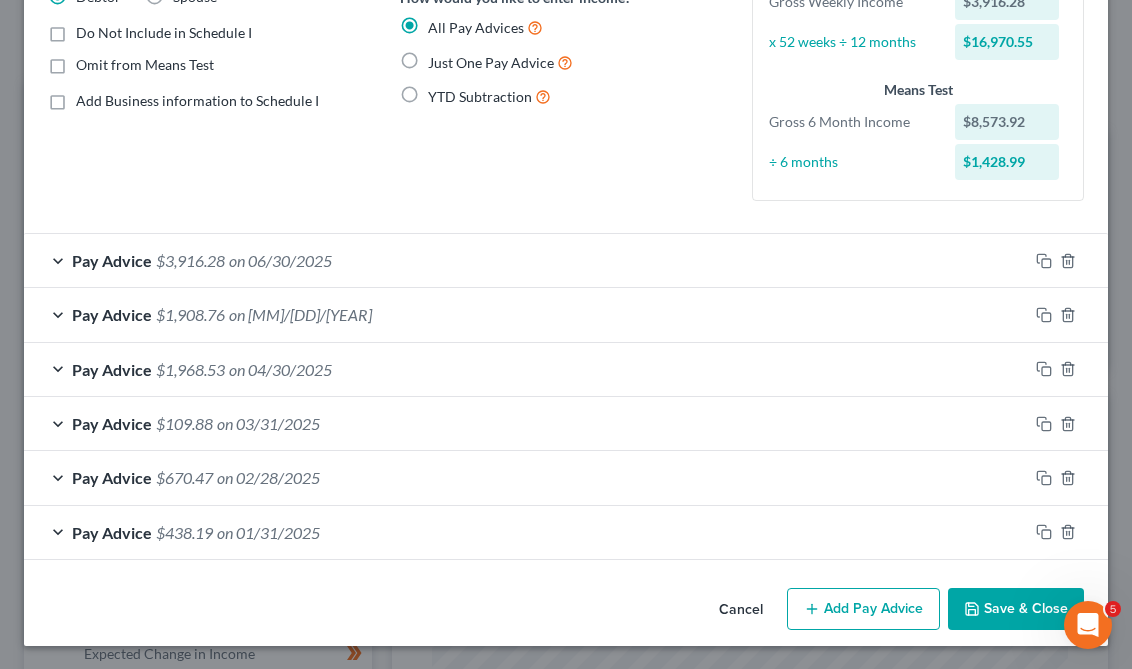 scroll, scrollTop: 142, scrollLeft: 0, axis: vertical 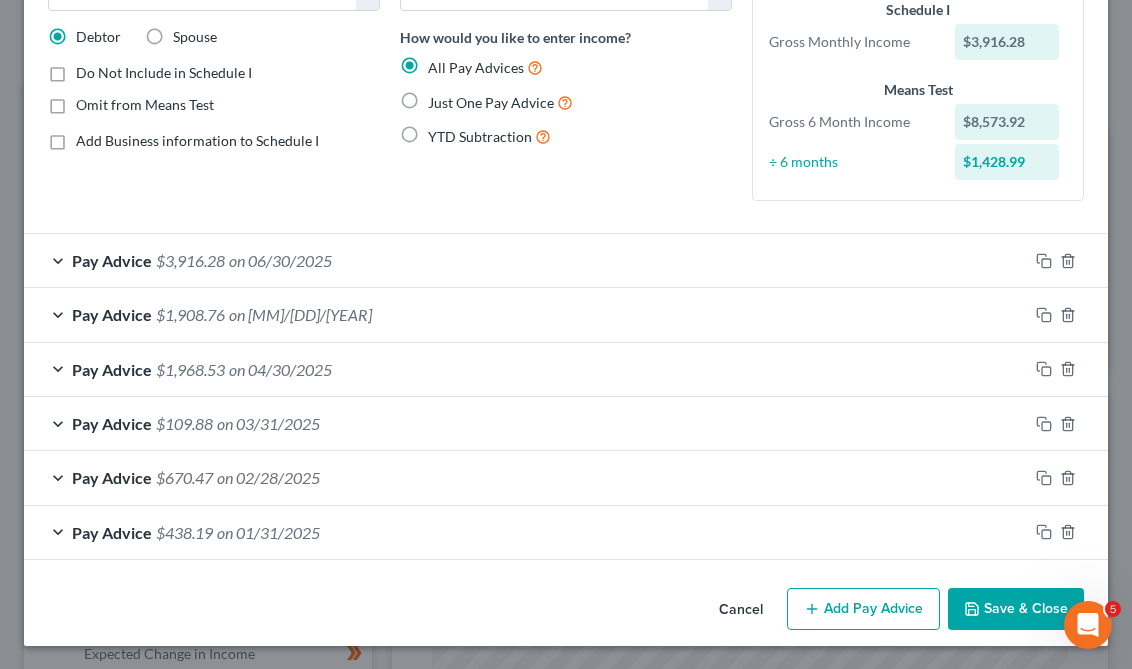 click on "Save & Close" at bounding box center (1016, 609) 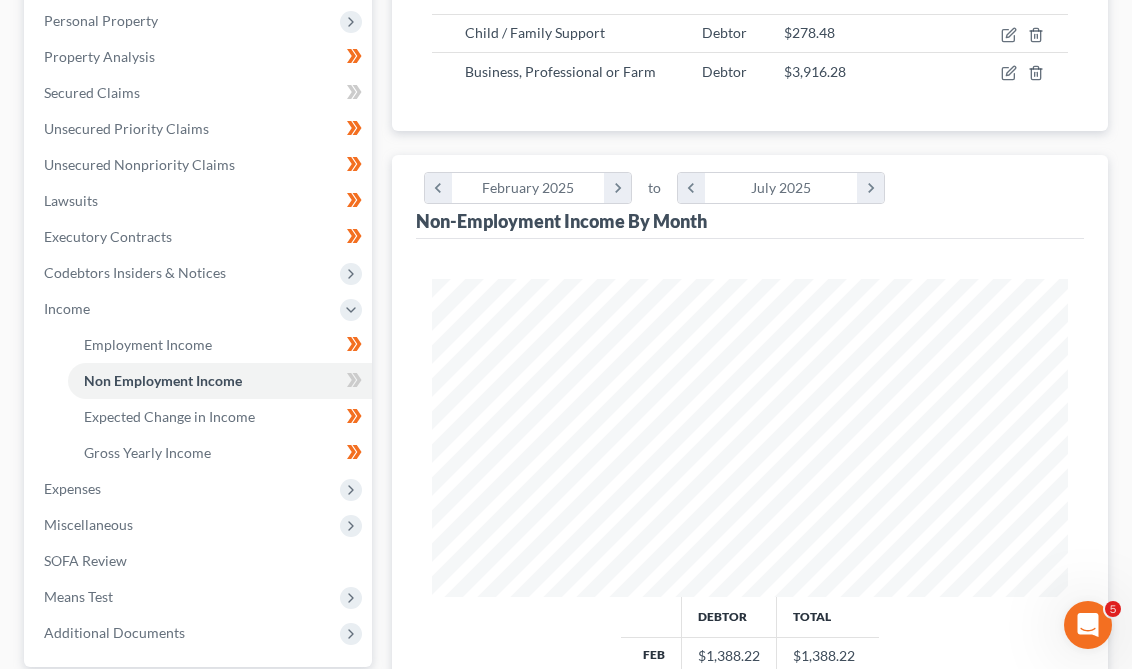 scroll, scrollTop: 803, scrollLeft: 0, axis: vertical 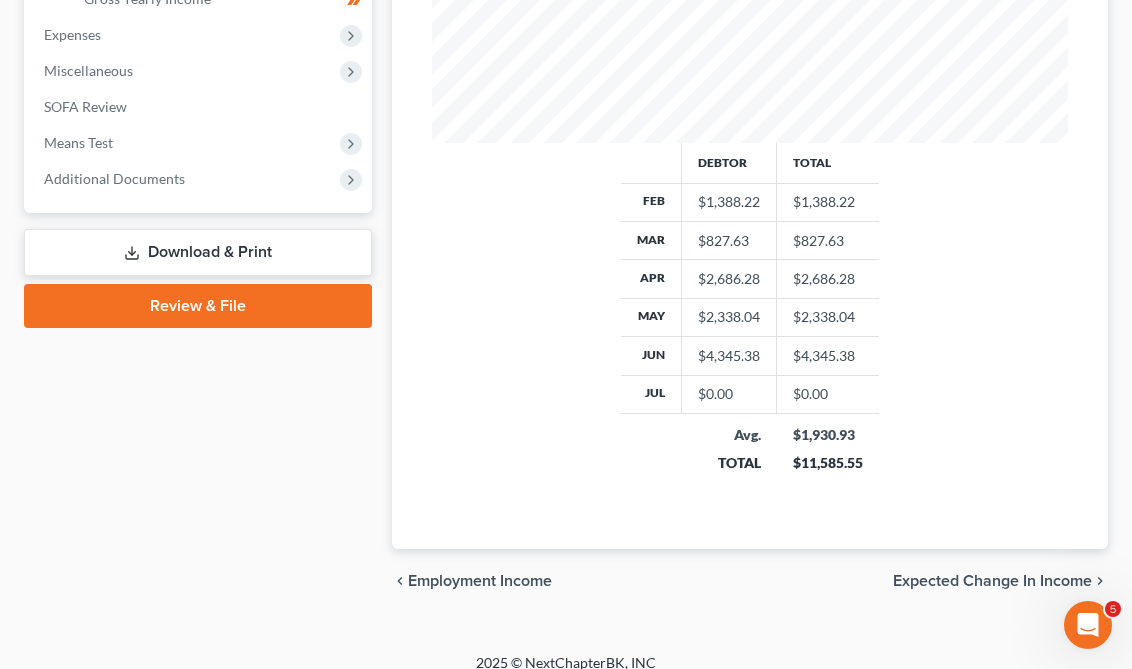 click on "Download & Print" at bounding box center (198, 252) 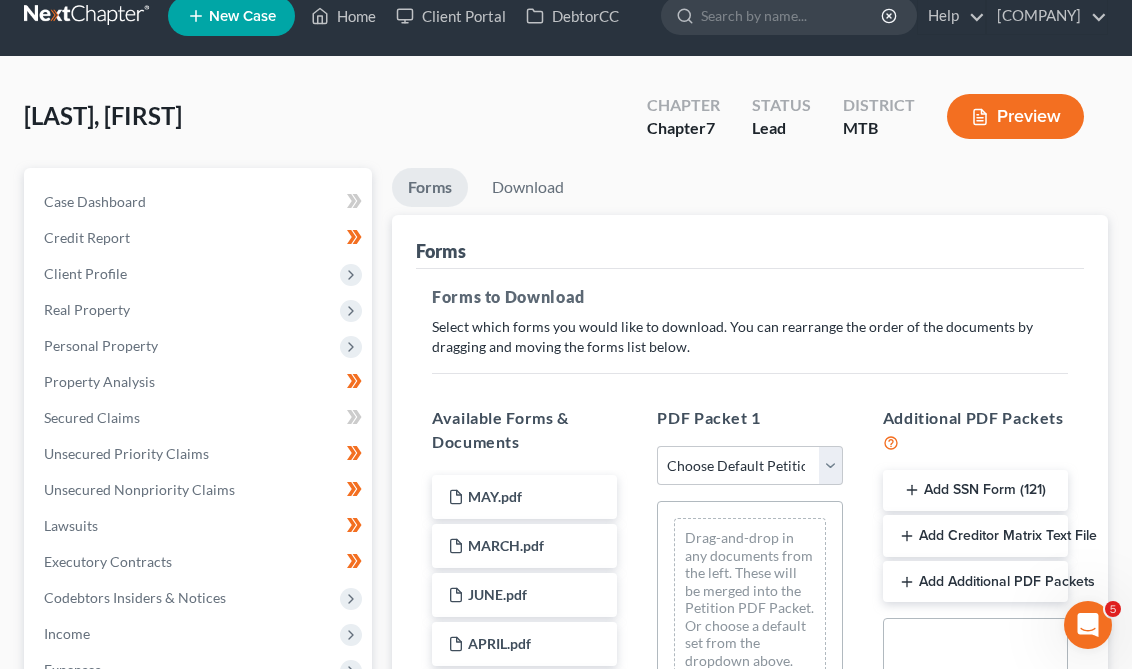 scroll, scrollTop: 0, scrollLeft: 0, axis: both 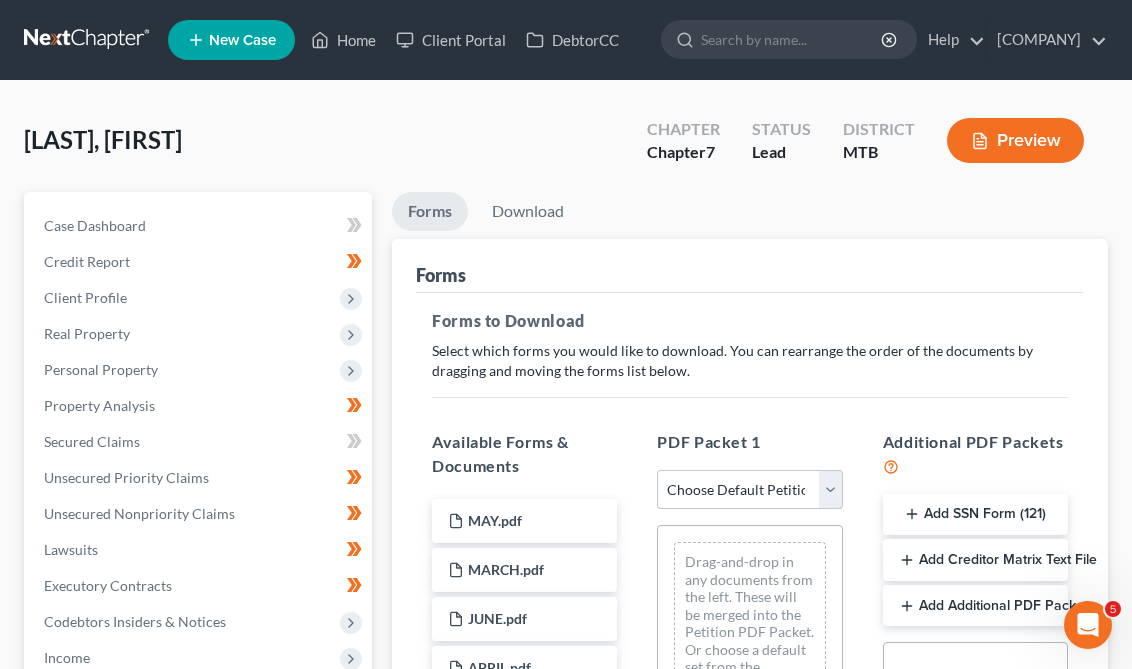 click on "Choose Default Petition PDF Packet Complete Bankruptcy Petition (all forms and schedules) Emergency Filing Forms (Petition and Creditor List Only) Amended Forms Signature Pages Only" at bounding box center [749, 490] 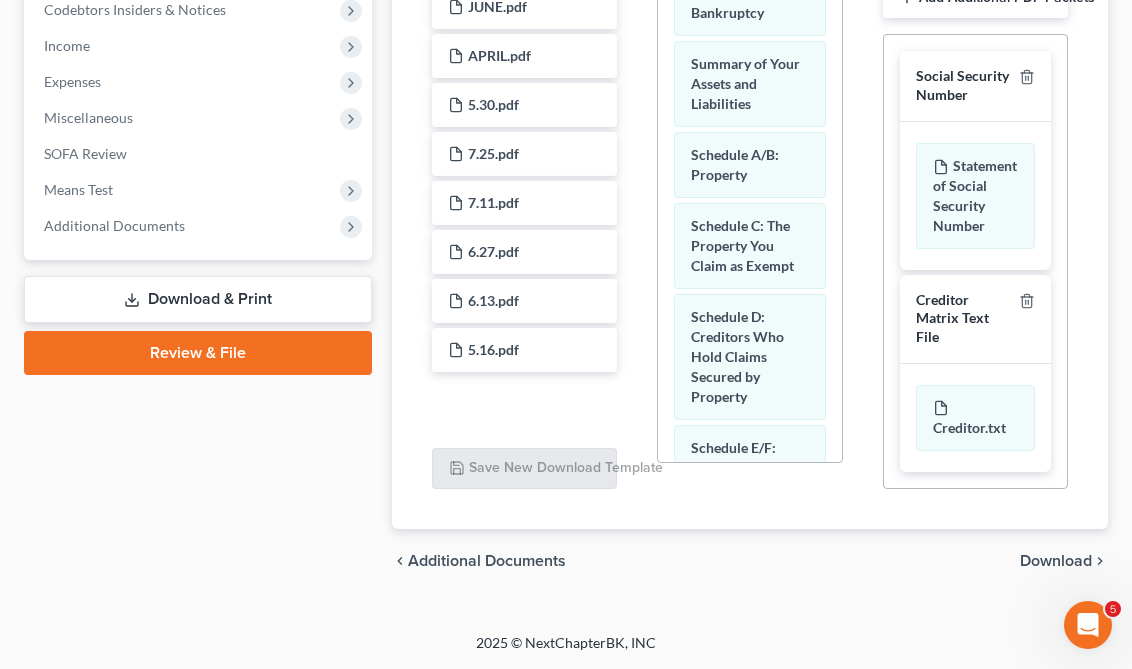 scroll, scrollTop: 647, scrollLeft: 0, axis: vertical 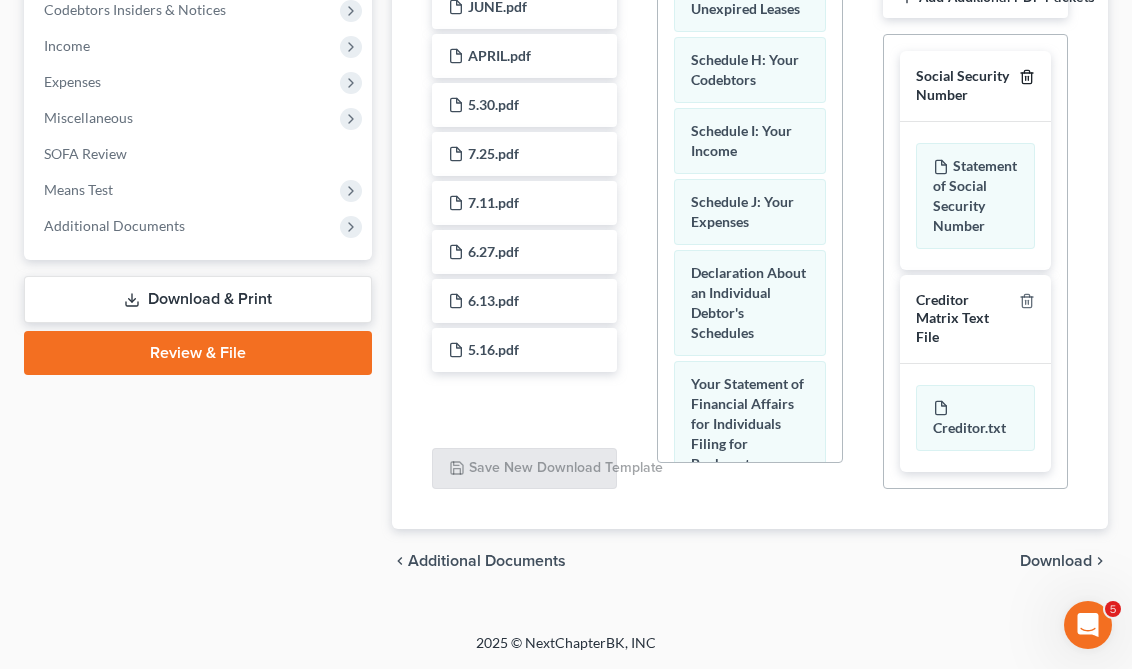 click 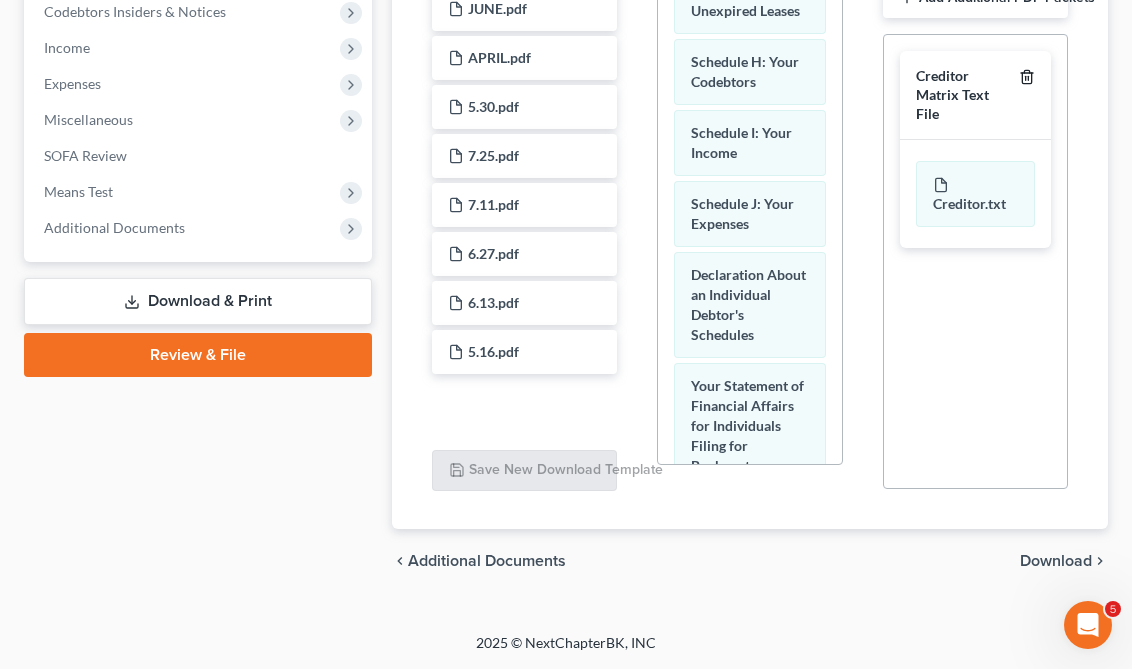 click 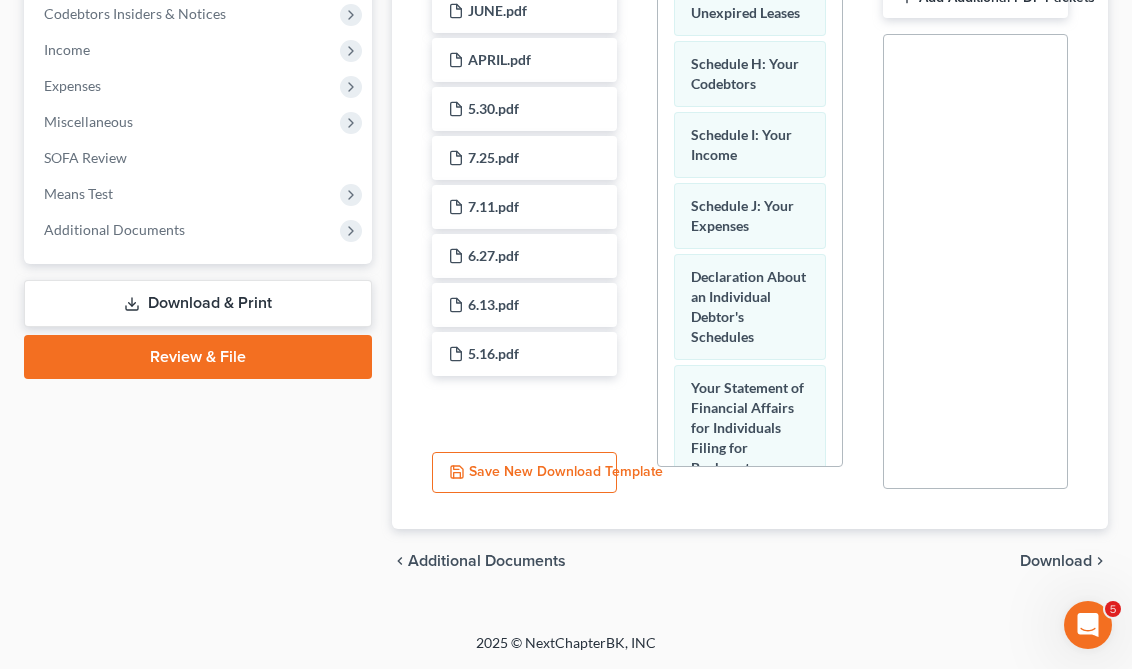 scroll, scrollTop: 643, scrollLeft: 0, axis: vertical 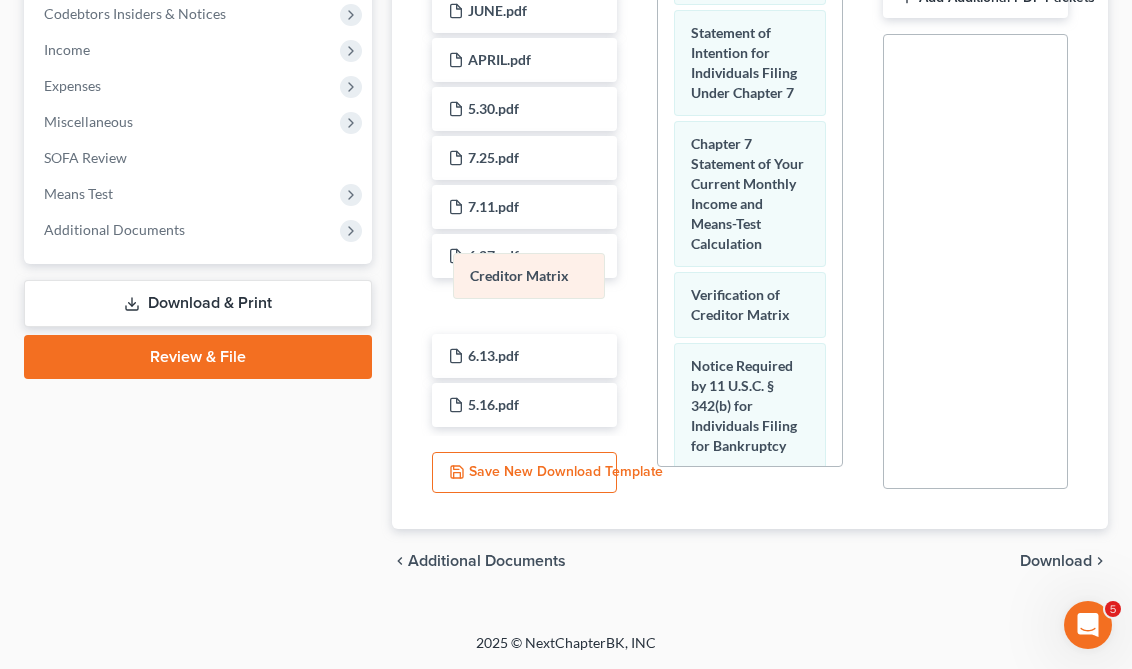 drag, startPoint x: 725, startPoint y: 288, endPoint x: 504, endPoint y: 269, distance: 221.81523 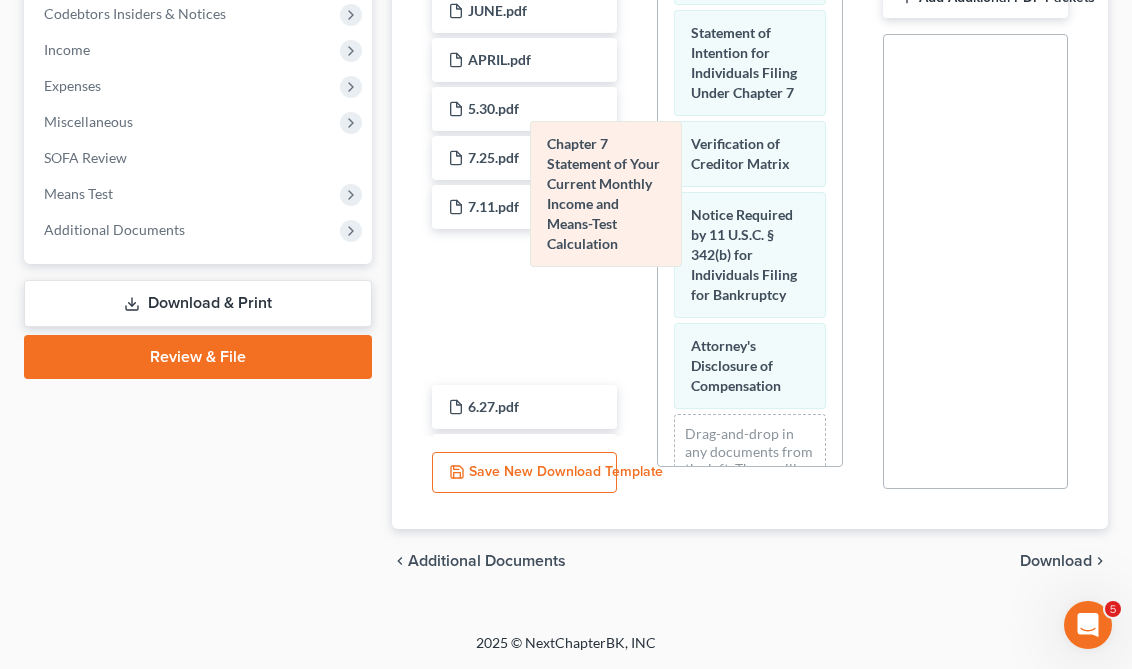 drag, startPoint x: 714, startPoint y: 215, endPoint x: 539, endPoint y: 215, distance: 175 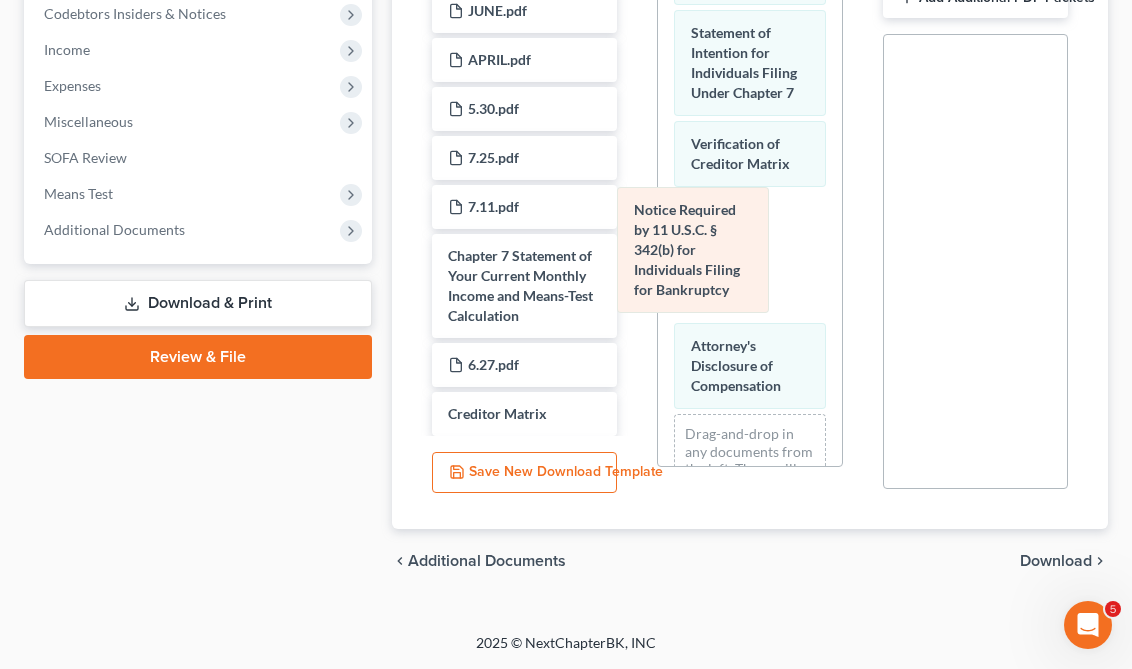 scroll, scrollTop: 1091, scrollLeft: 0, axis: vertical 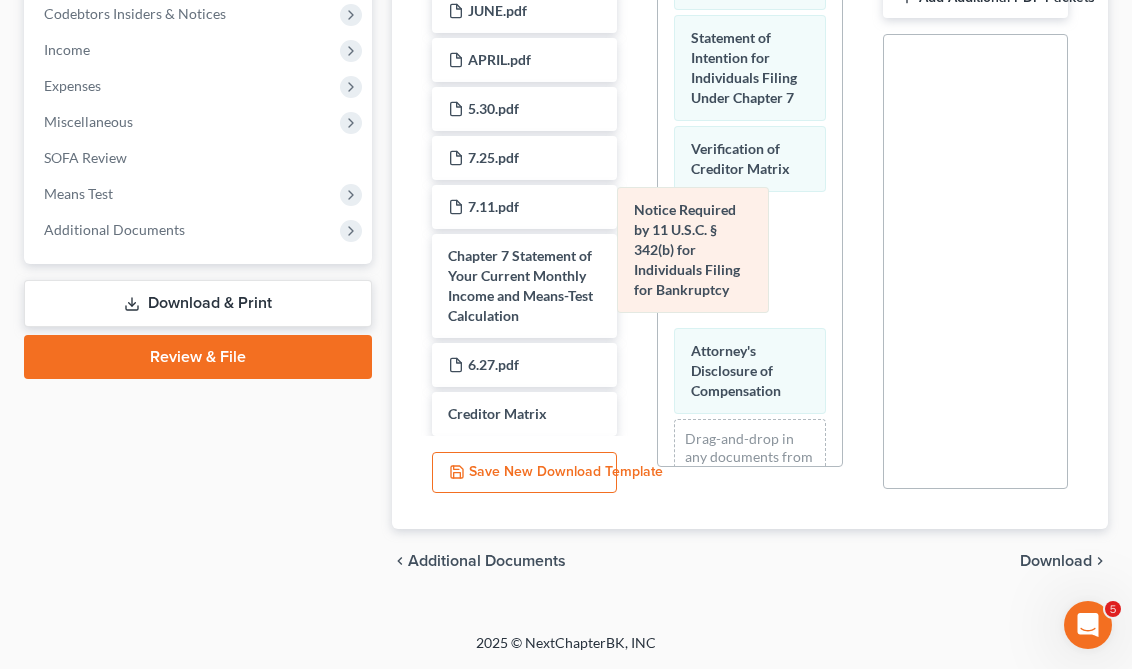 drag, startPoint x: 719, startPoint y: 244, endPoint x: 555, endPoint y: 232, distance: 164.43843 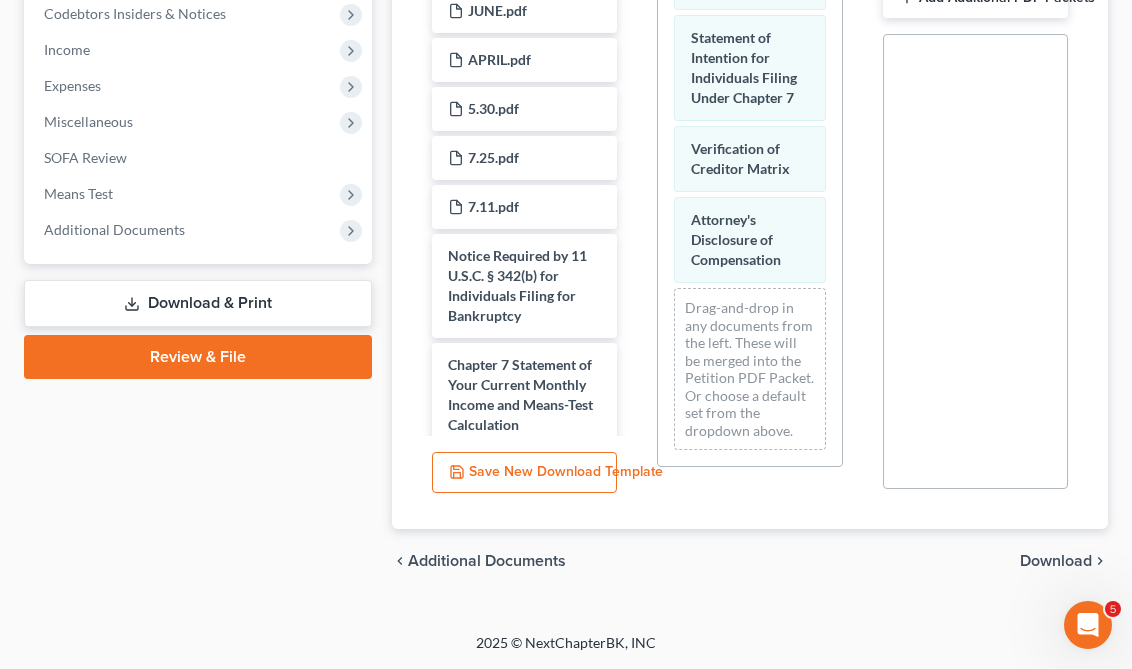 click on "Social Security Number Statement of Social Security Number Creditor Matrix Text File Creditor.txt Declaration Re: Electronic Filing Declaration Re: Electronic Filing of Petition, Lists, Schedules and Statements - Exhibit B-1 Declaration Re: Electronic Filing Declaration Re: Electronic Filing Declaration Re: Electronic Filing of Petition and Matrix - Exhibit B-2 Declaration Re: Electronic Filing Declaration Re: Electronic Filing Amended - Exhibit B-3 original statements and schedules voluntary petition as amended on the date indicated below statements and schedules as amended on the date indicated below master mailing list (matrix) as amended on the date indicated below" at bounding box center (975, 261) 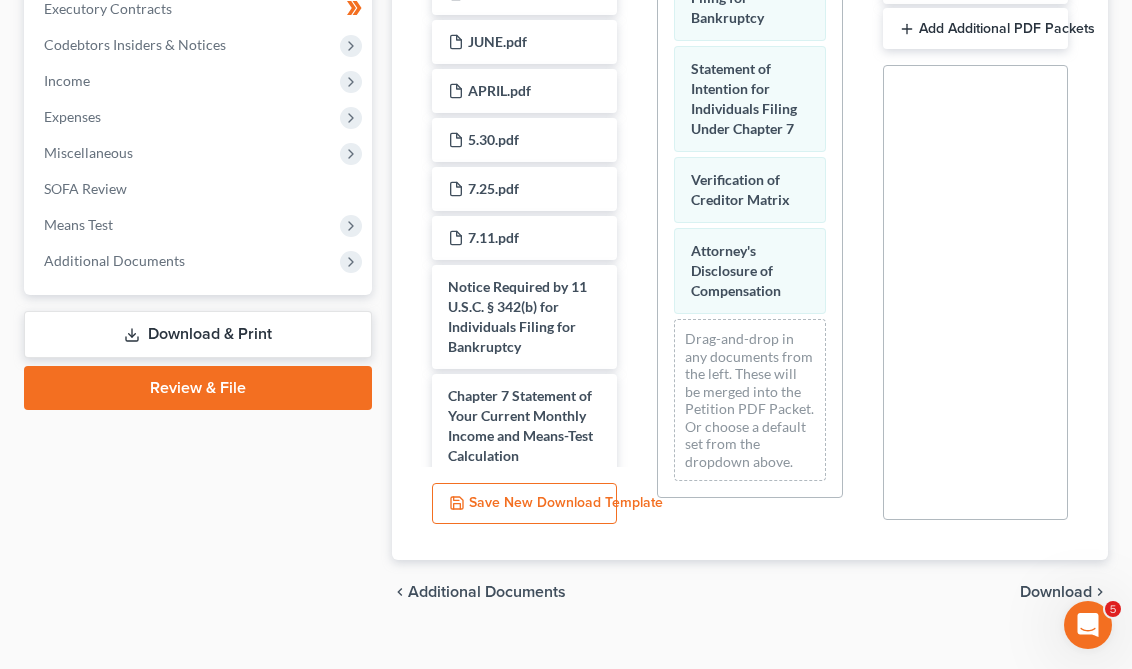 scroll, scrollTop: 578, scrollLeft: 0, axis: vertical 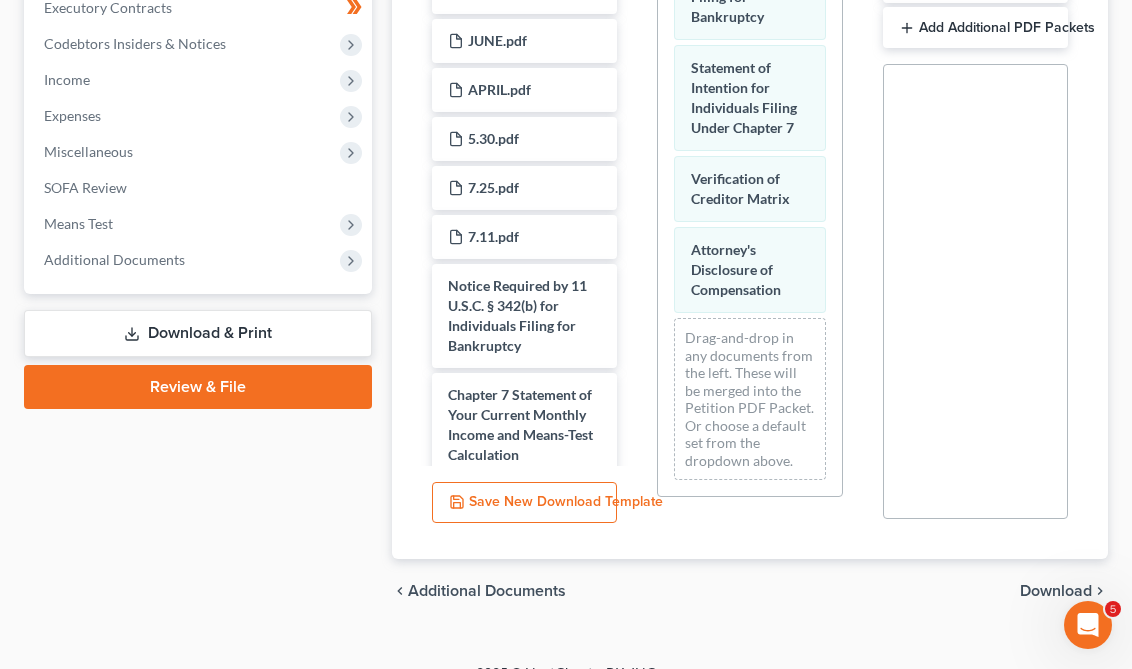 click on "Add Additional PDF Packets" at bounding box center (975, 28) 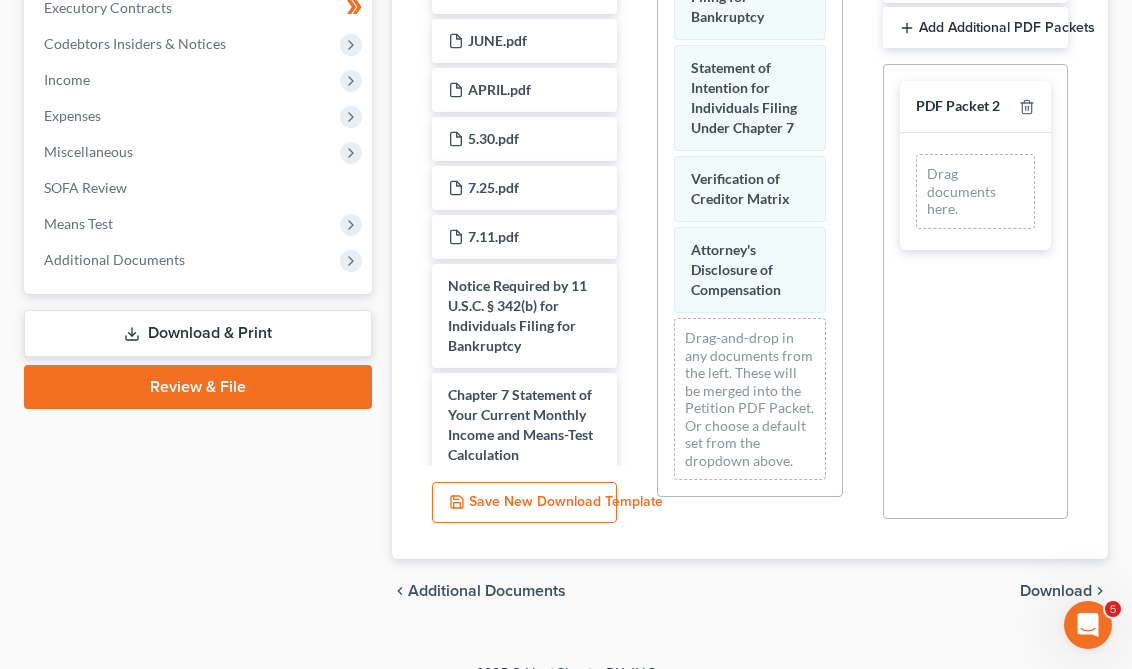 click on "MAY.pdf MARCH.pdf JUNE.pdf APRIL.pdf 5.30.pdf 7.25.pdf 7.11.pdf Notice Required by 11 U.S.C. § 342(b) for Individuals Filing for Bankruptcy Chapter 7 Statement of Your Current Monthly Income and Means-Test Calculation 6.27.pdf Creditor Matrix 6.13.pdf 5.16.pdf" at bounding box center [524, 297] 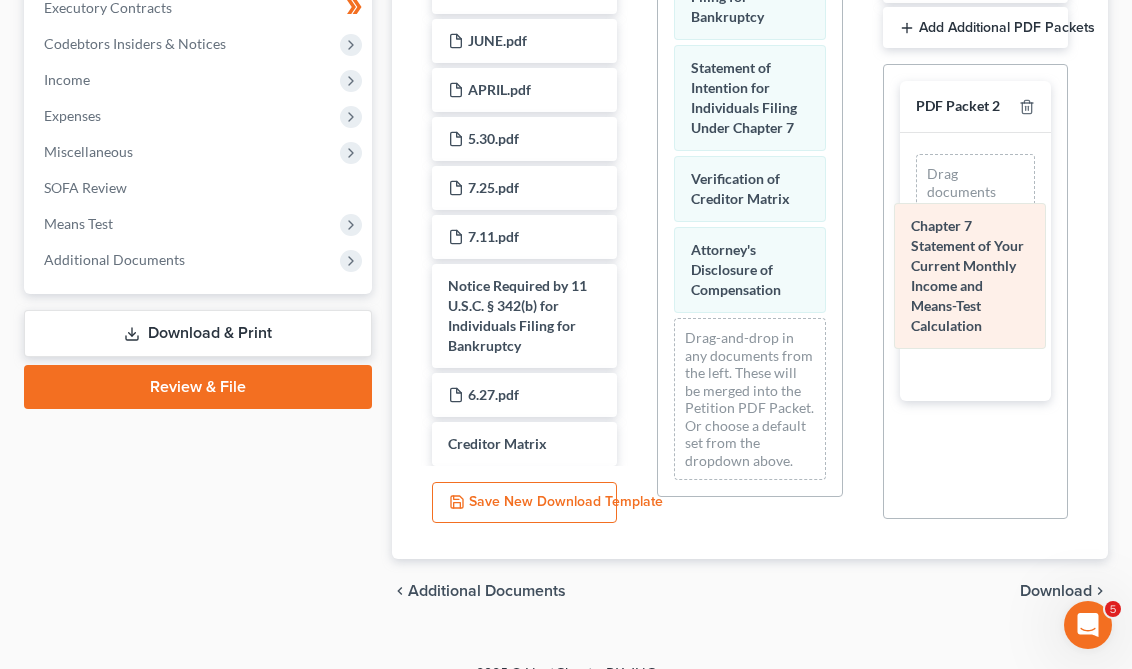 scroll, scrollTop: 1091, scrollLeft: 0, axis: vertical 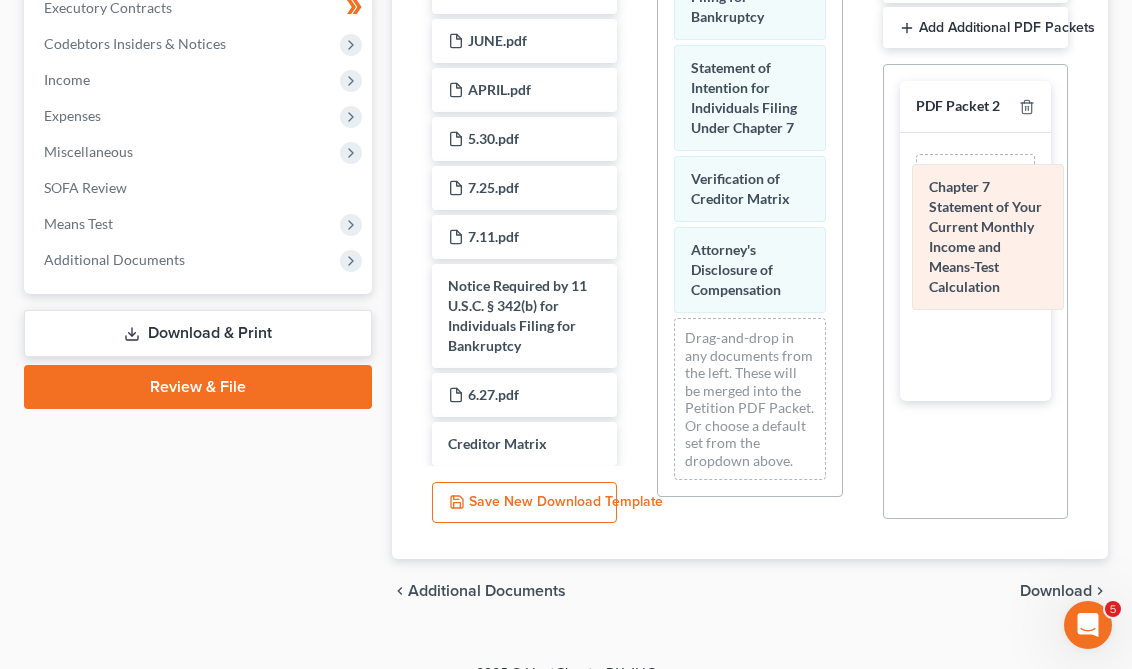 drag, startPoint x: 721, startPoint y: 422, endPoint x: 956, endPoint y: 237, distance: 299.08194 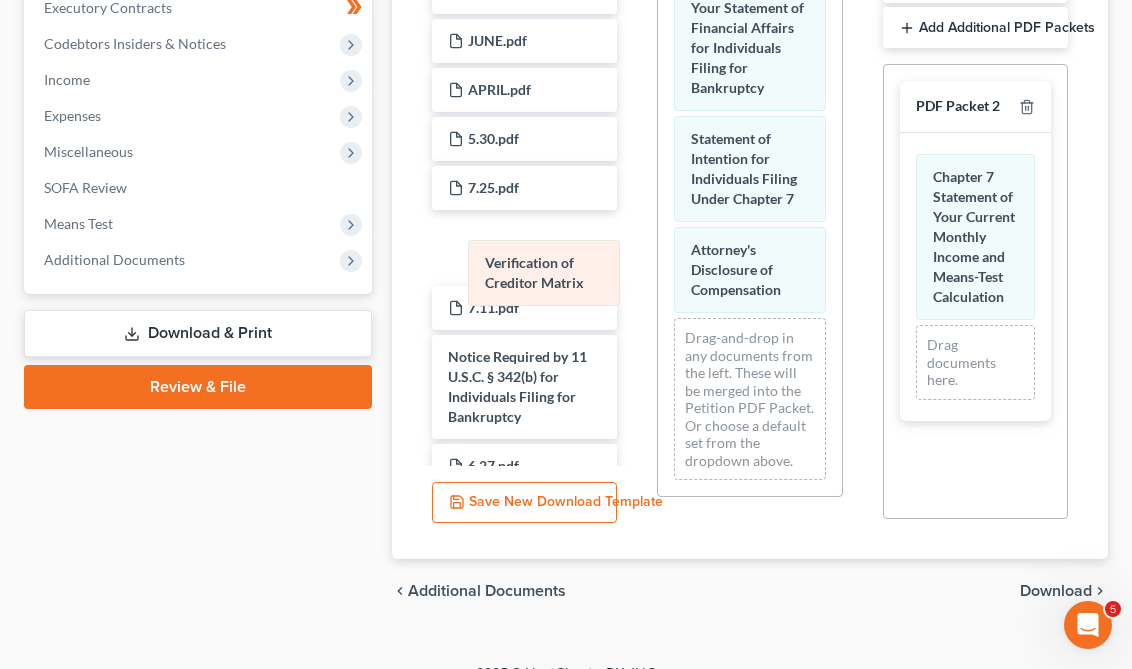 drag, startPoint x: 722, startPoint y: 224, endPoint x: 464, endPoint y: 277, distance: 263.38754 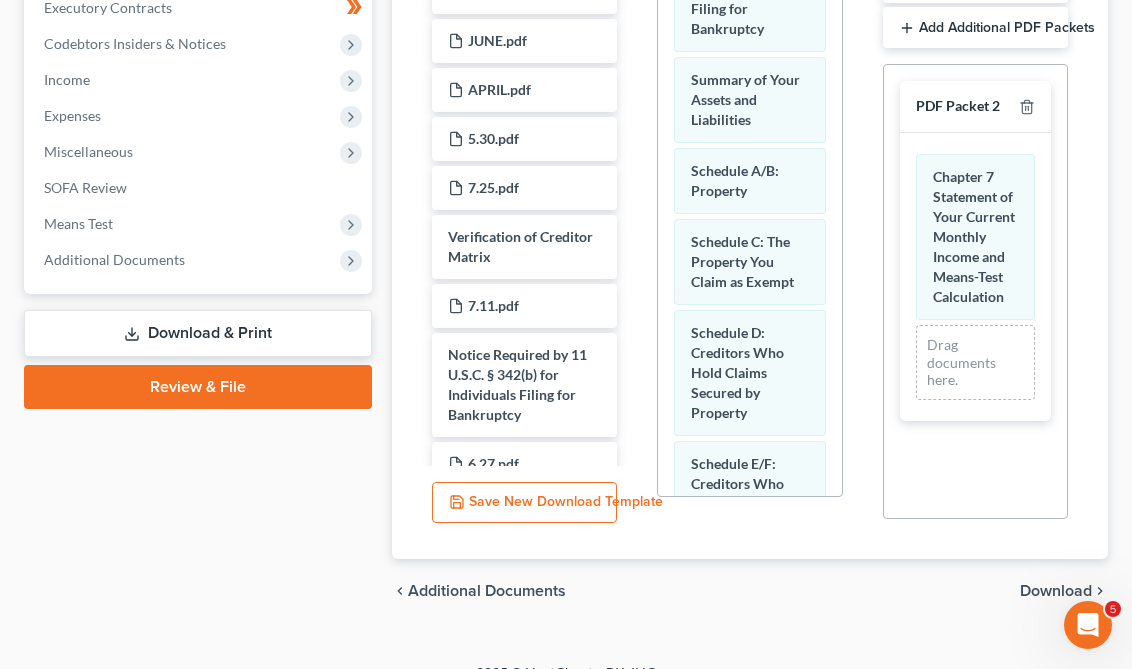 scroll, scrollTop: 0, scrollLeft: 0, axis: both 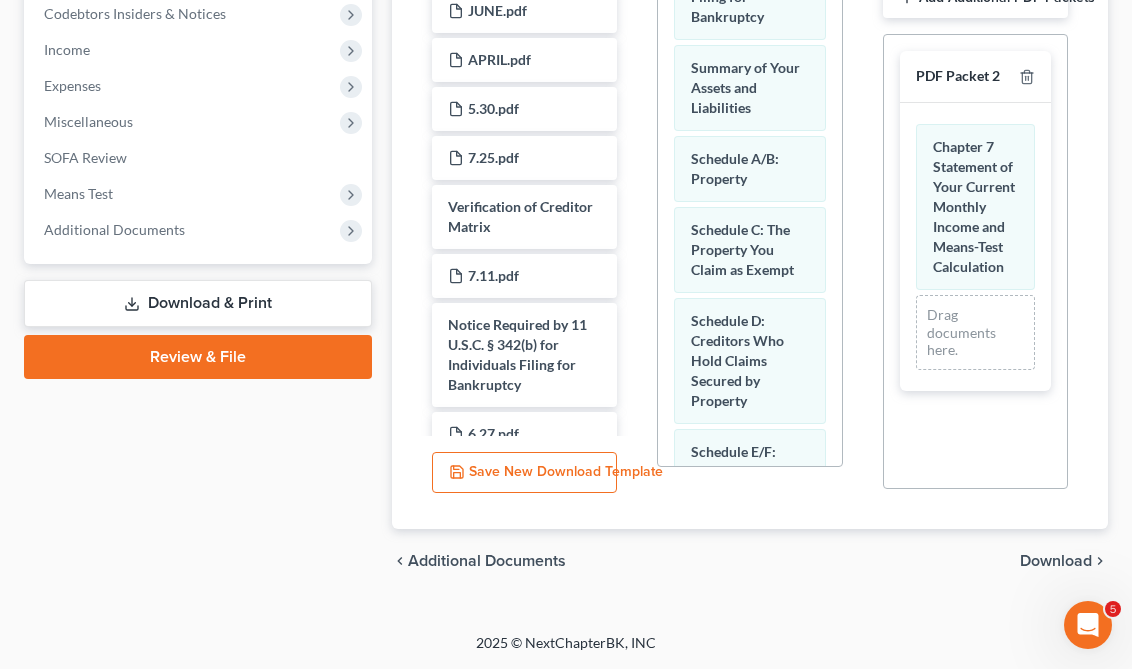 click on "Download" at bounding box center (1056, 561) 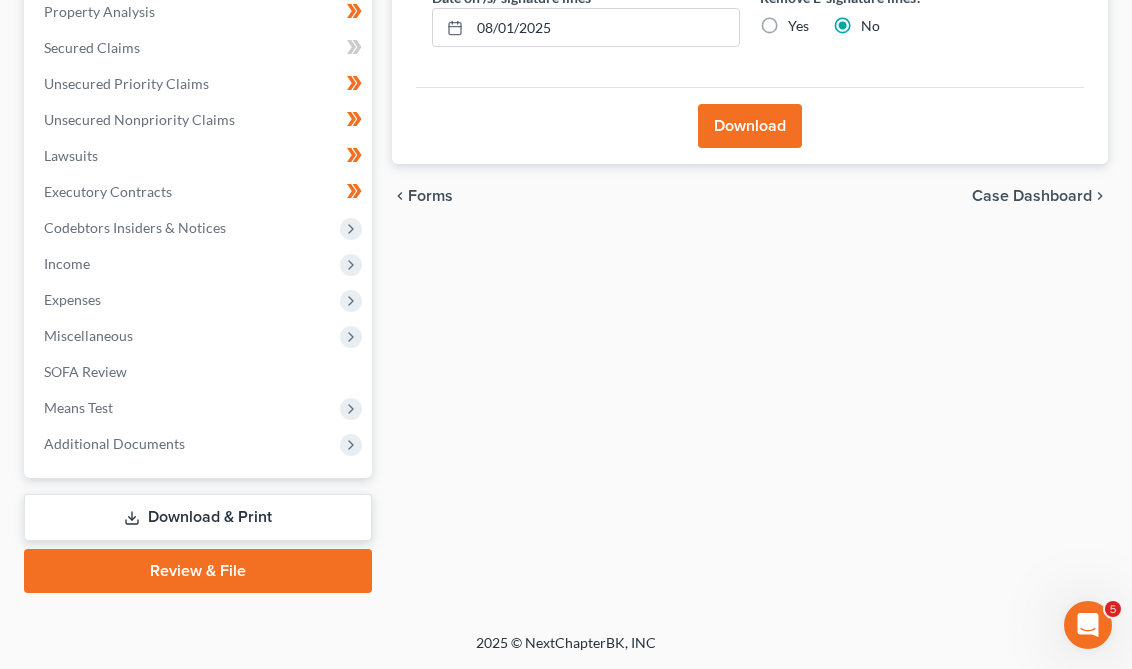 click on "Download" at bounding box center (750, 126) 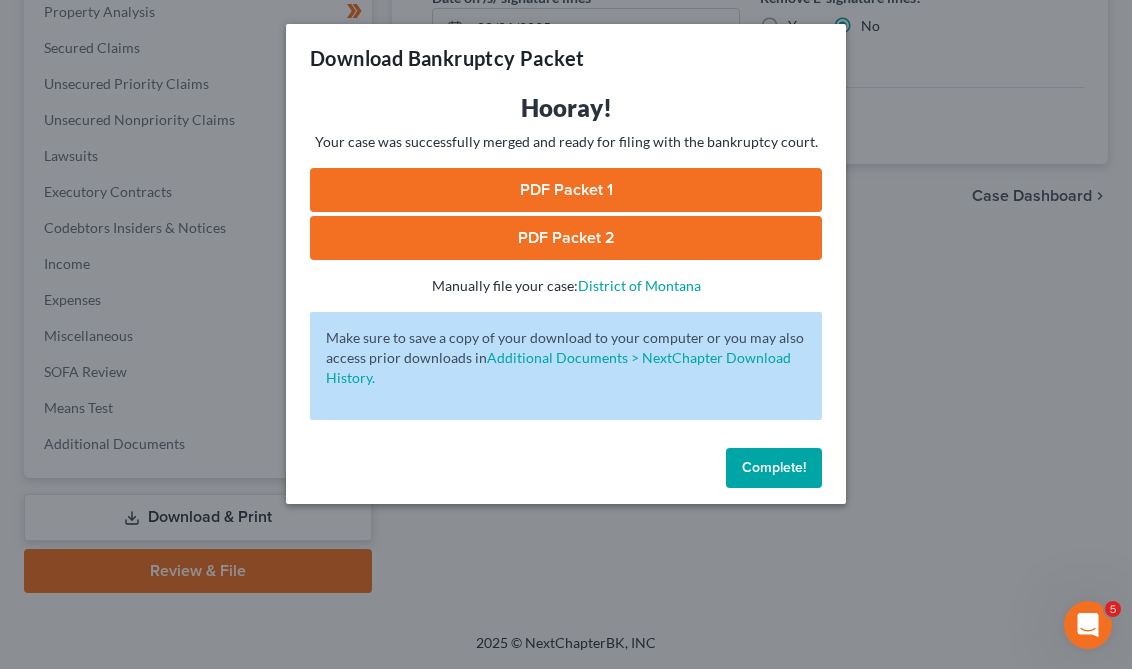 click on "PDF Packet 1" at bounding box center (566, 190) 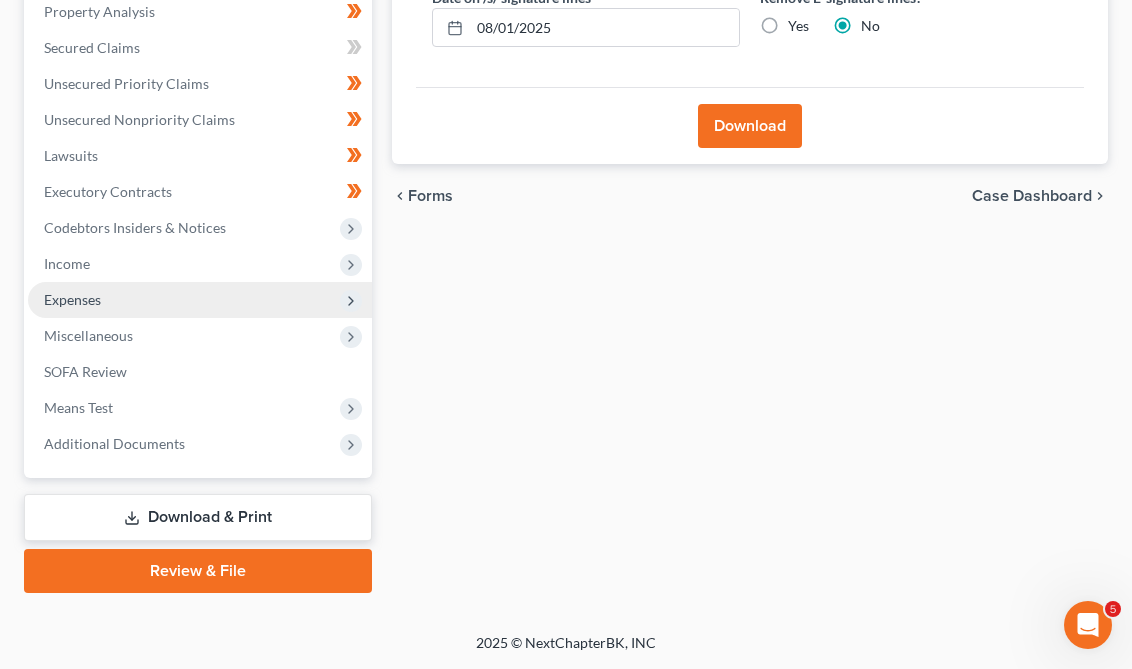 click on "Expenses" at bounding box center [200, 300] 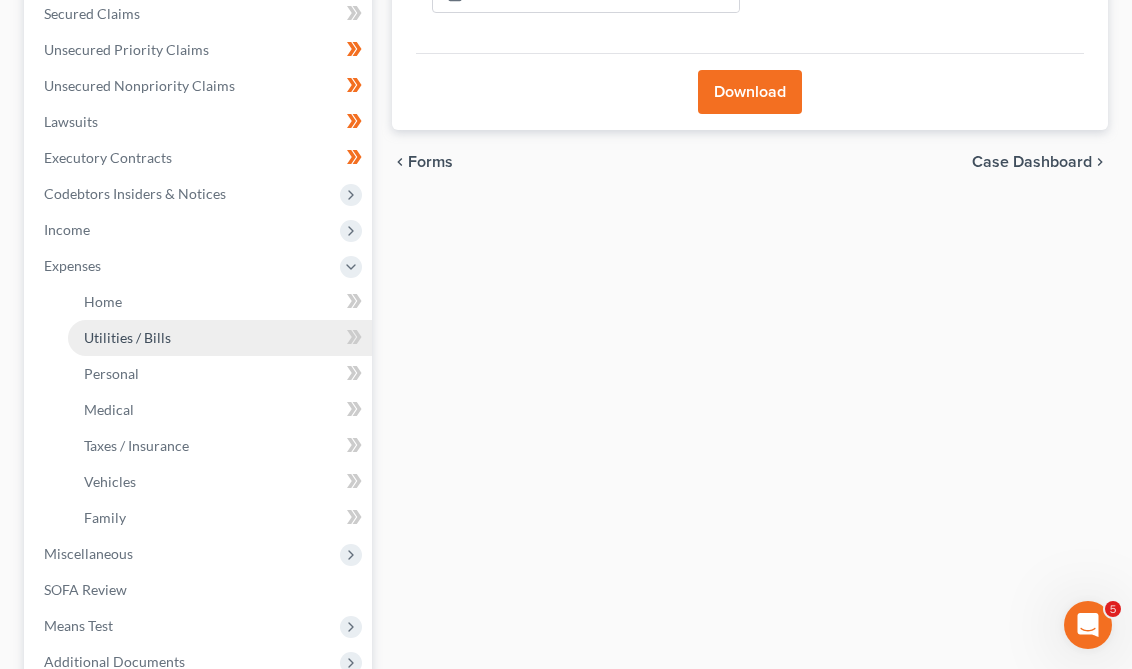 click on "Utilities / Bills" at bounding box center (220, 338) 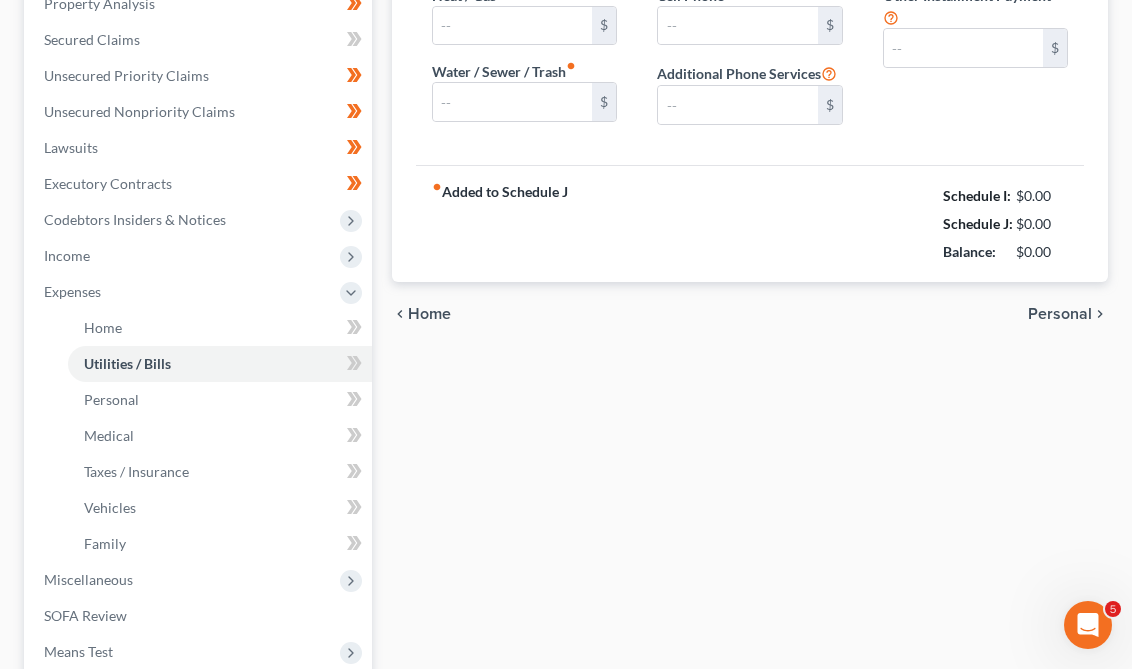 type on "150.00" 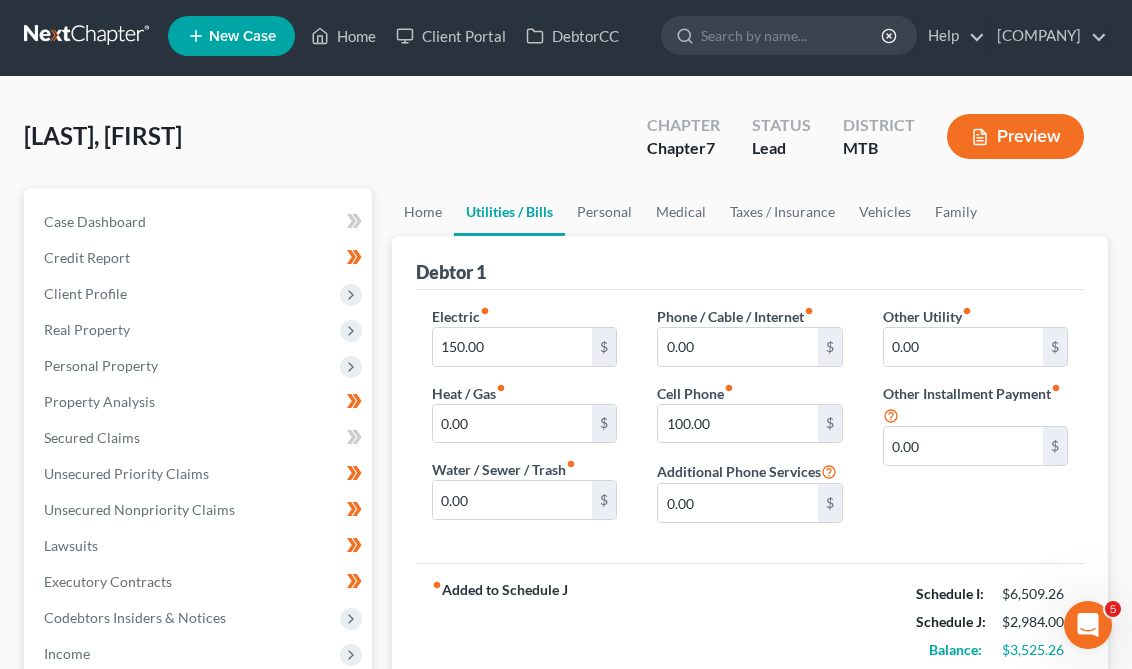 scroll, scrollTop: 220, scrollLeft: 0, axis: vertical 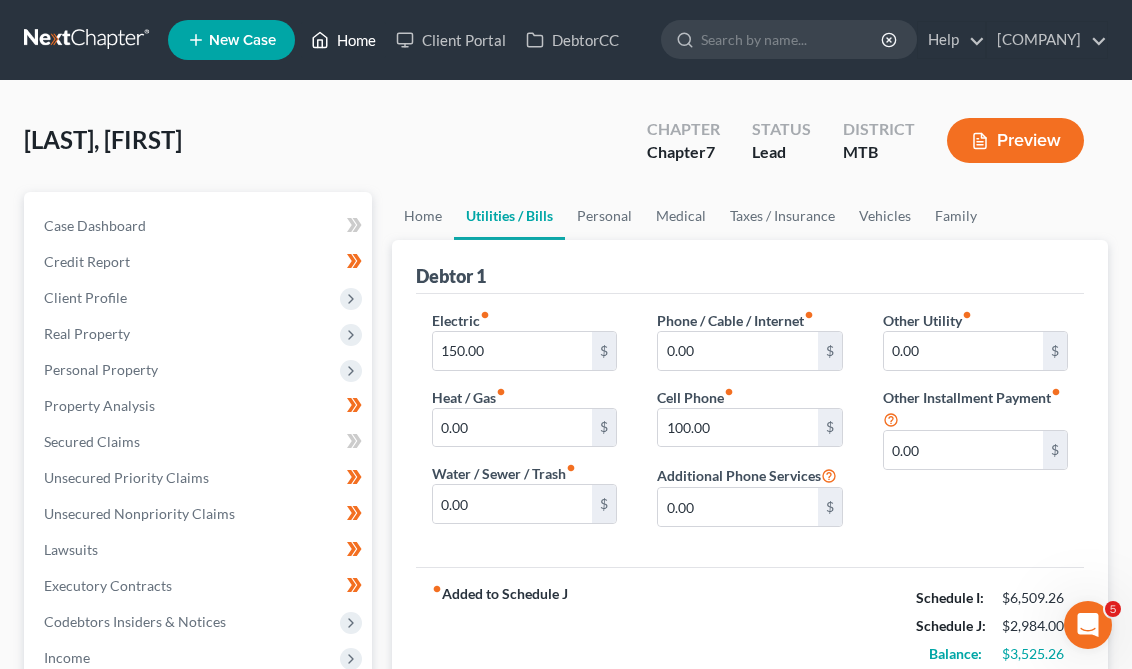 click on "Home" at bounding box center (343, 40) 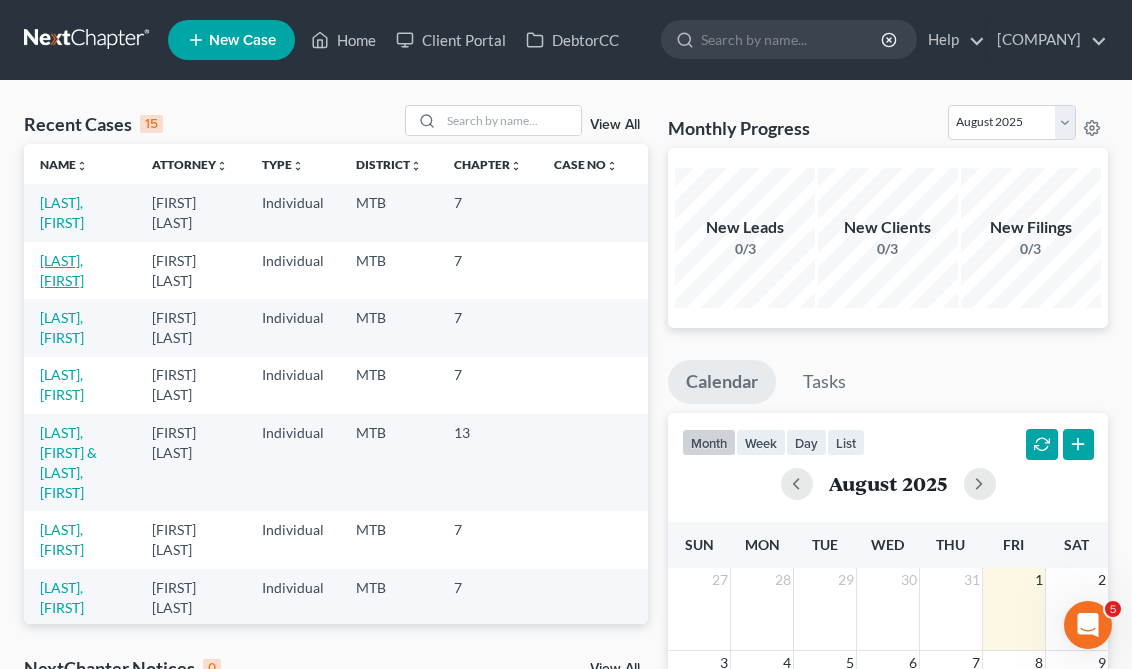 click on "[LAST], [FIRST]" at bounding box center (62, 270) 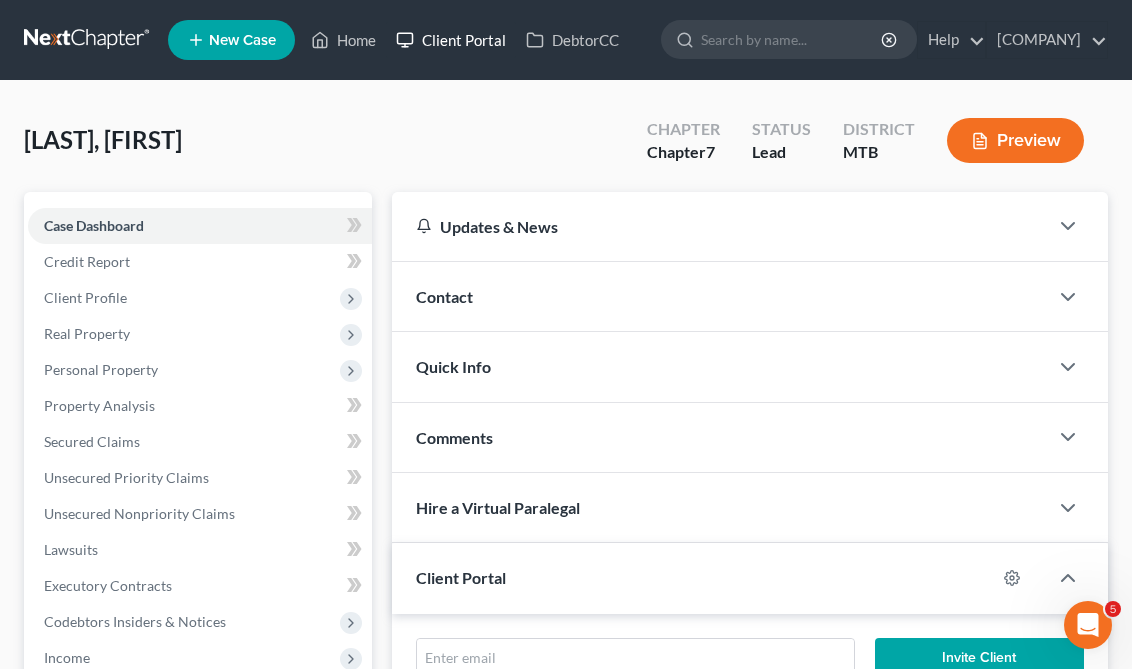 click on "Client Portal" at bounding box center (451, 40) 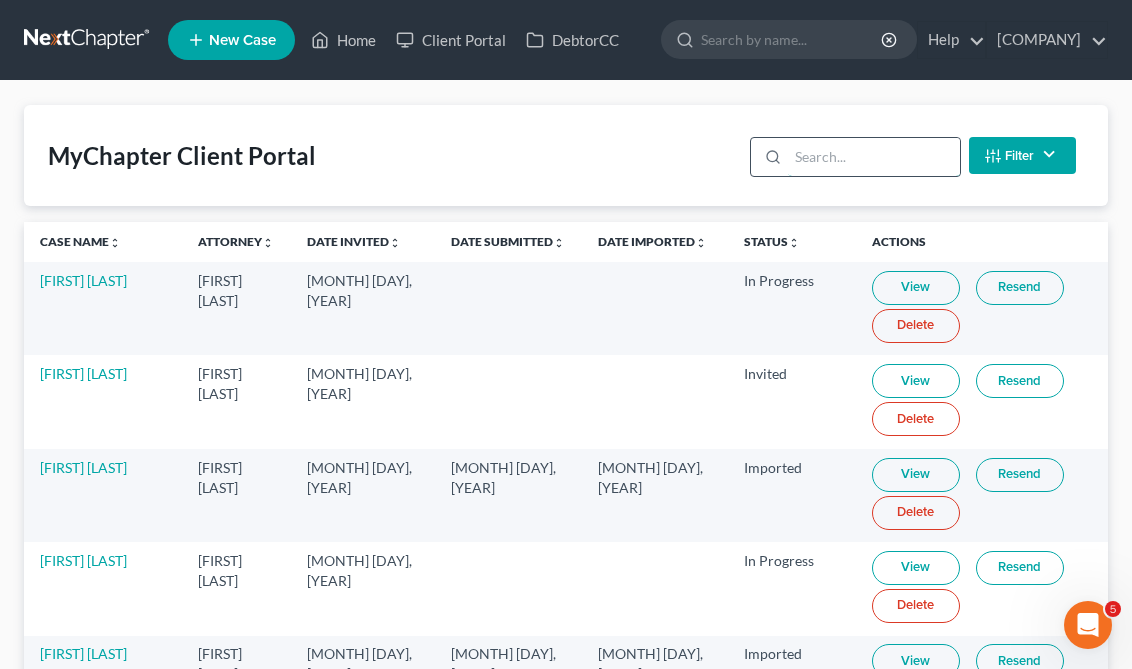 click at bounding box center (873, 157) 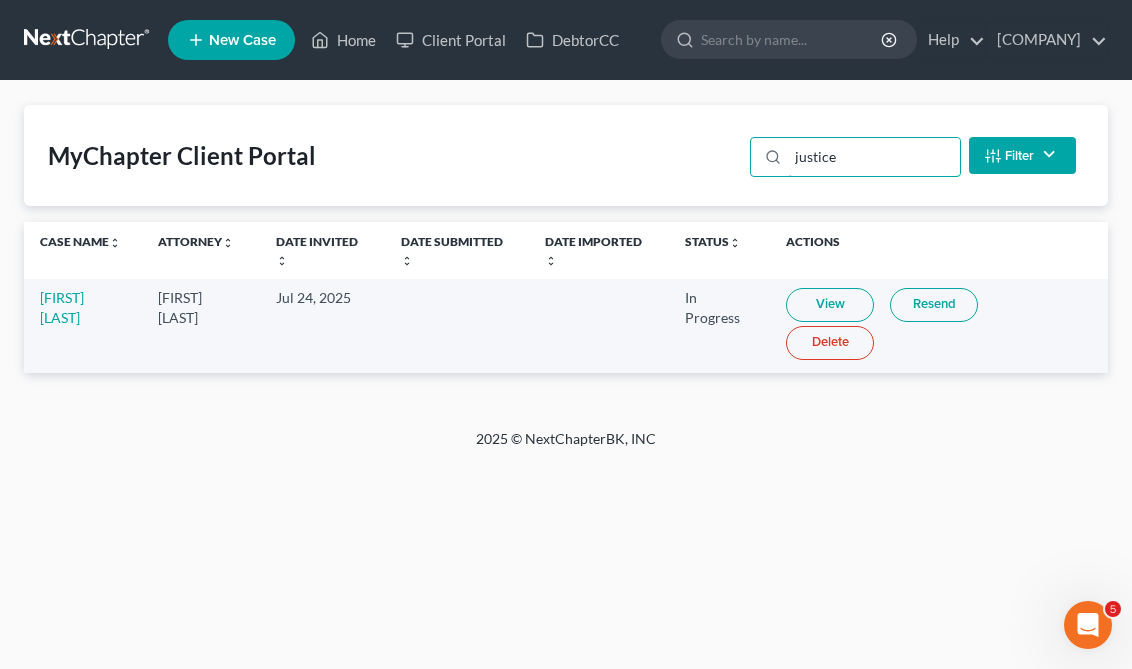 type on "justice" 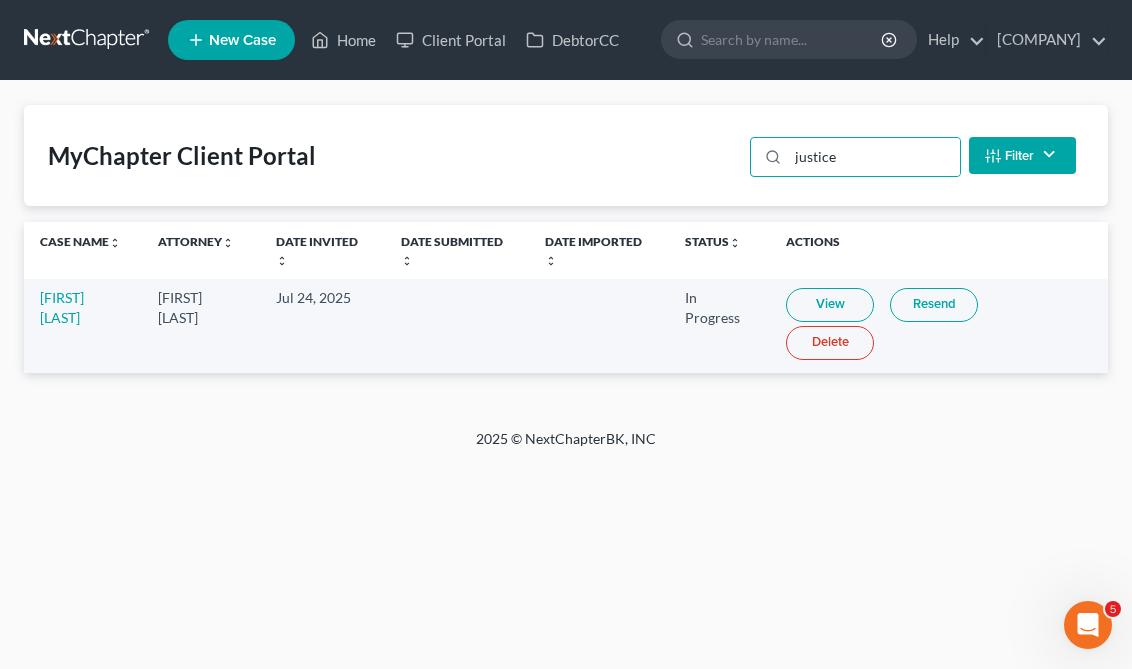 click on "View" at bounding box center (830, 305) 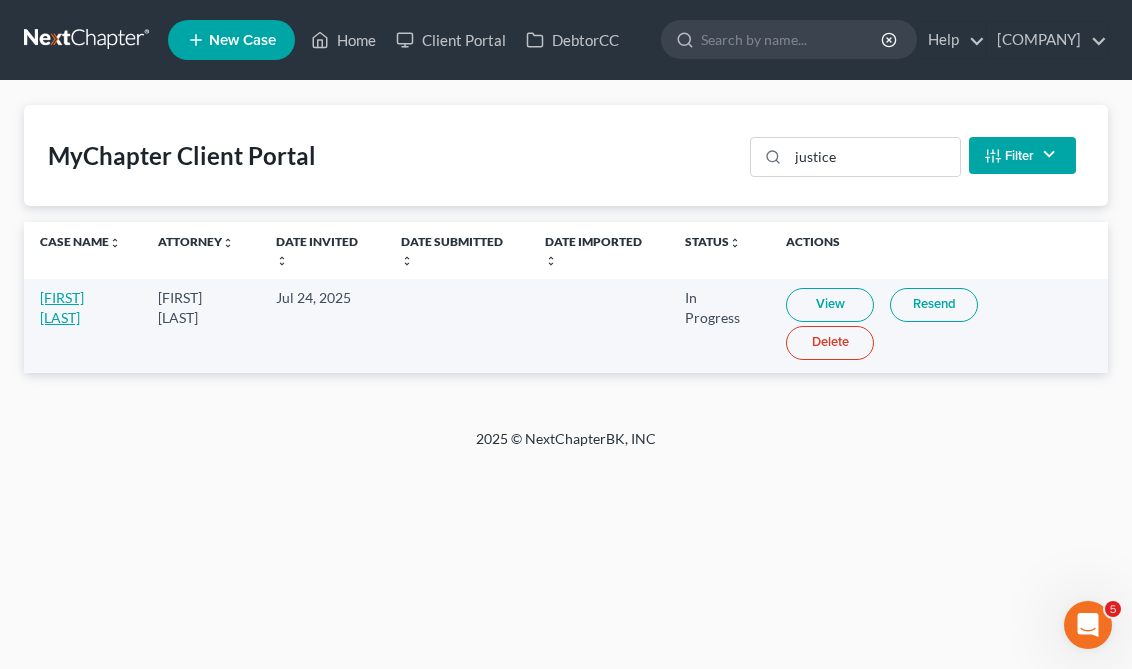 click on "[FIRST] [LAST]" at bounding box center [62, 307] 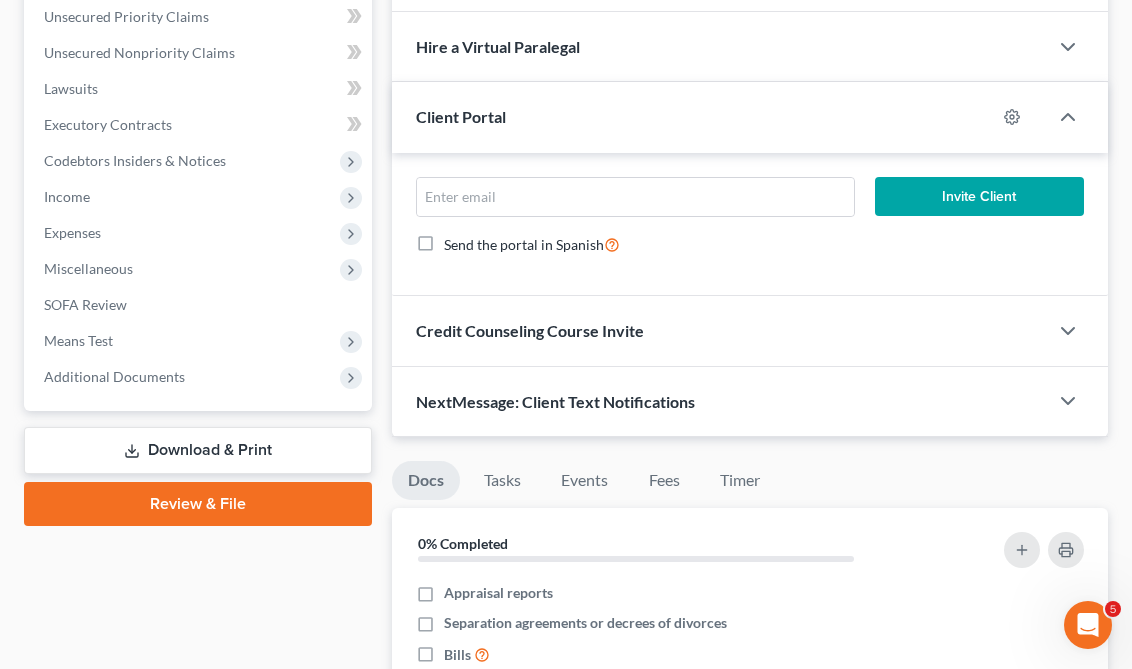 scroll, scrollTop: 0, scrollLeft: 0, axis: both 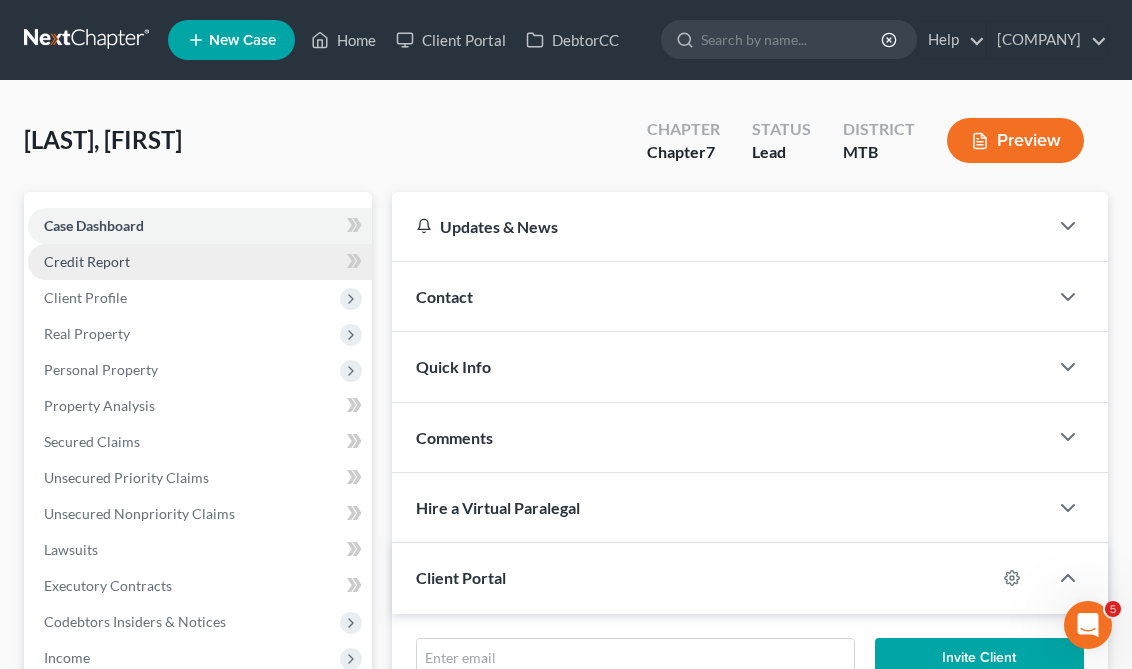 click on "Credit Report" at bounding box center [200, 262] 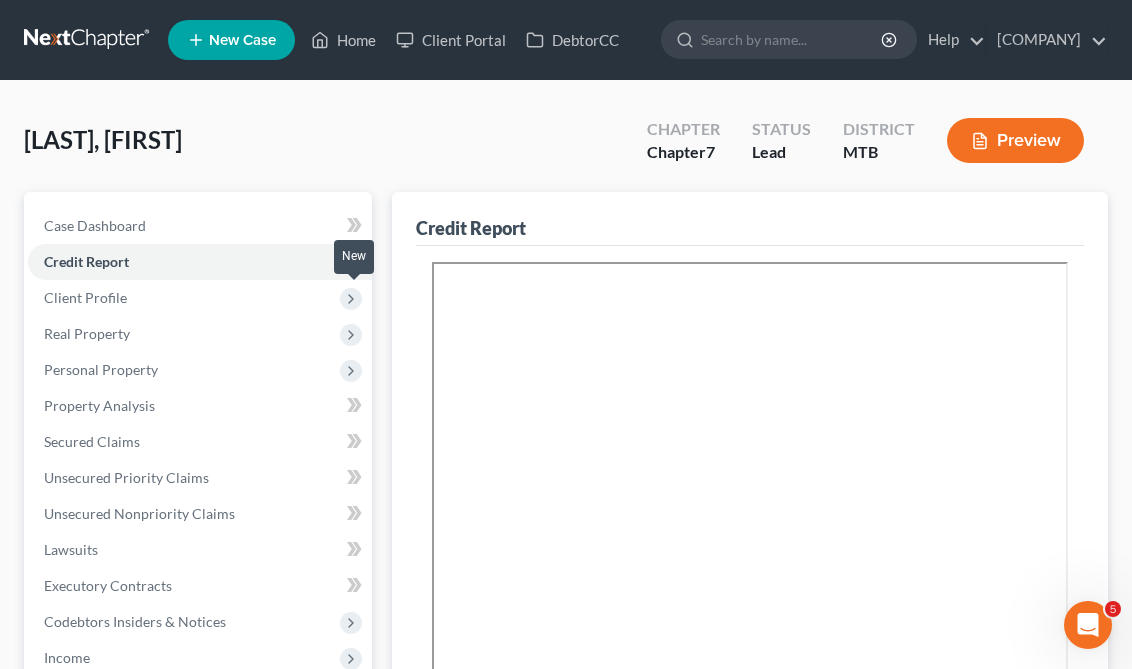 click 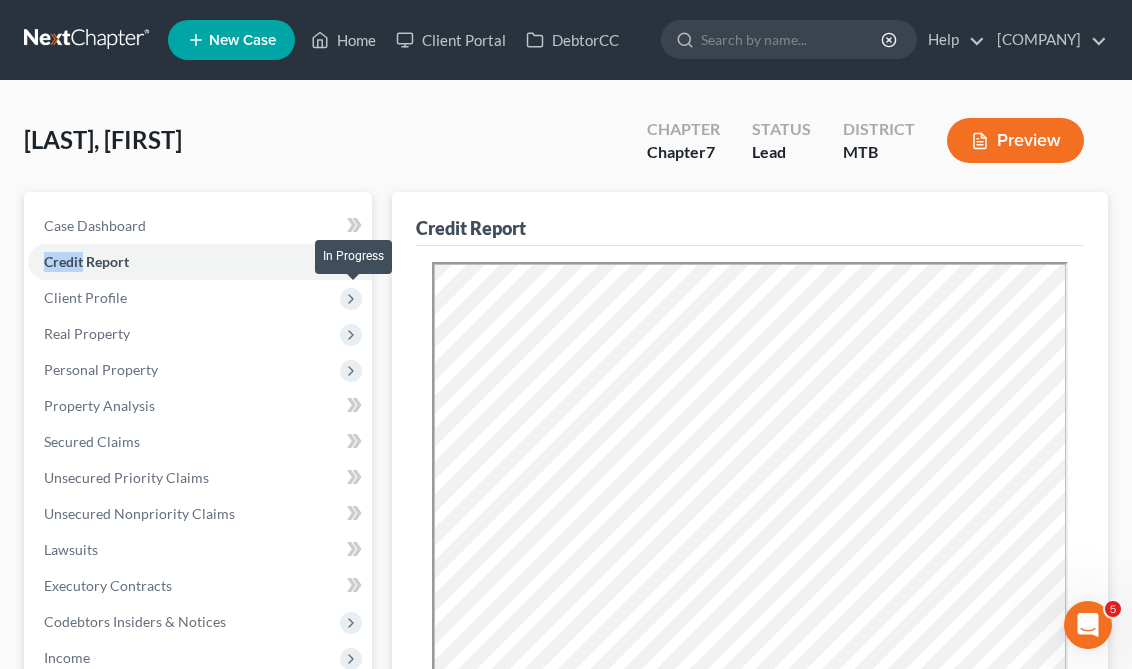 click 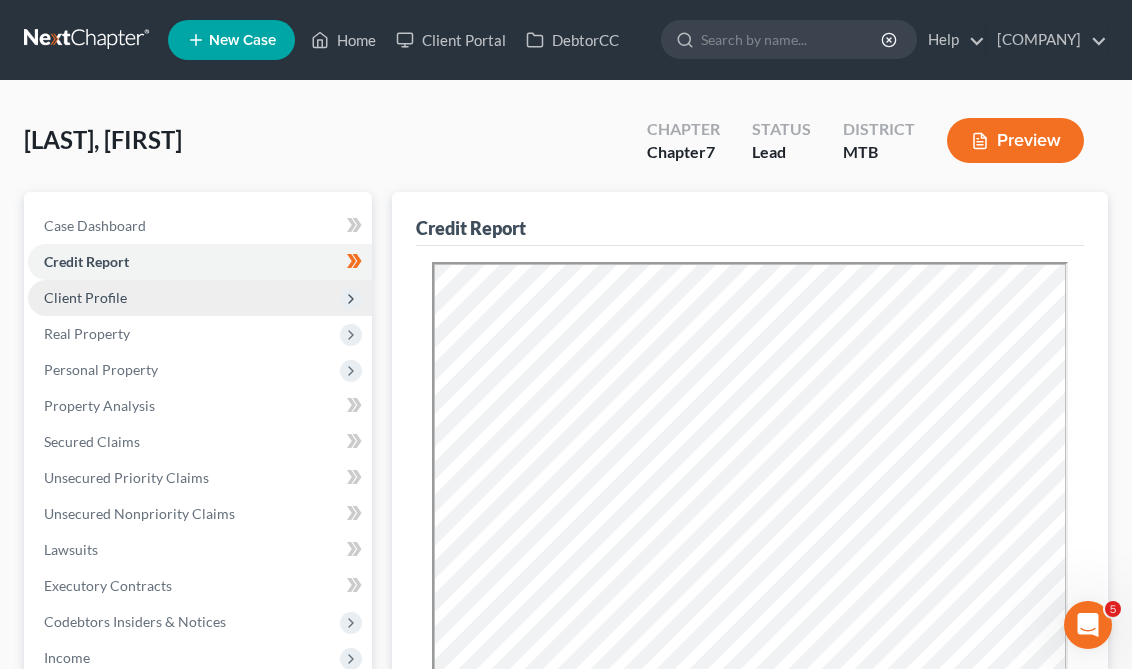 click on "Client Profile" at bounding box center [200, 298] 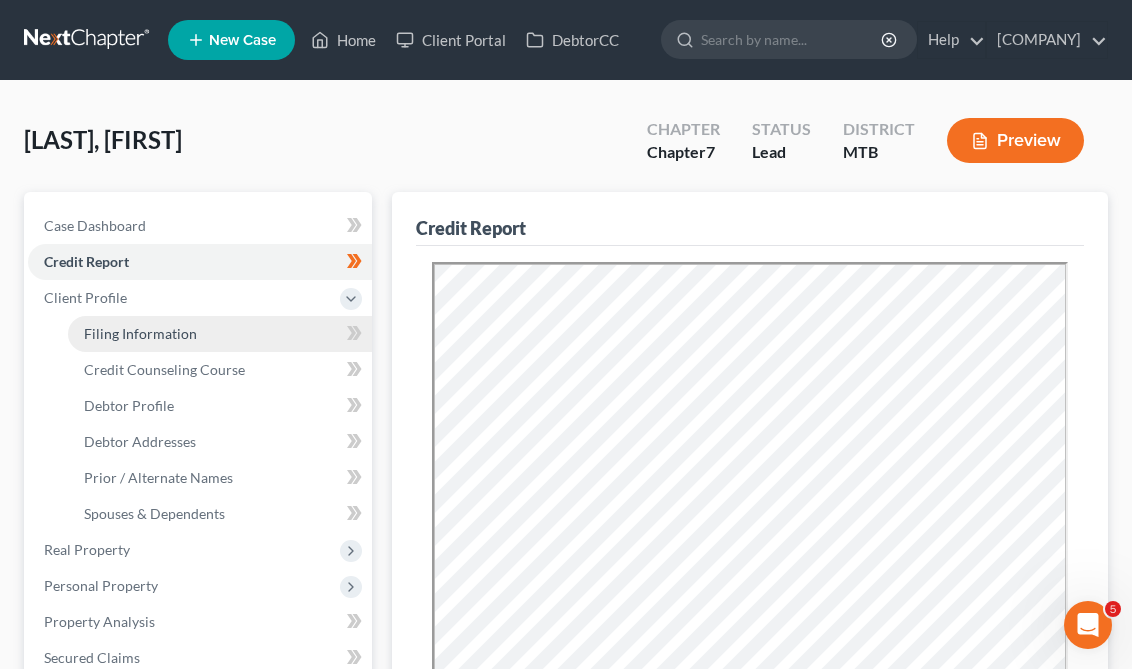 click on "Filing Information" at bounding box center [220, 334] 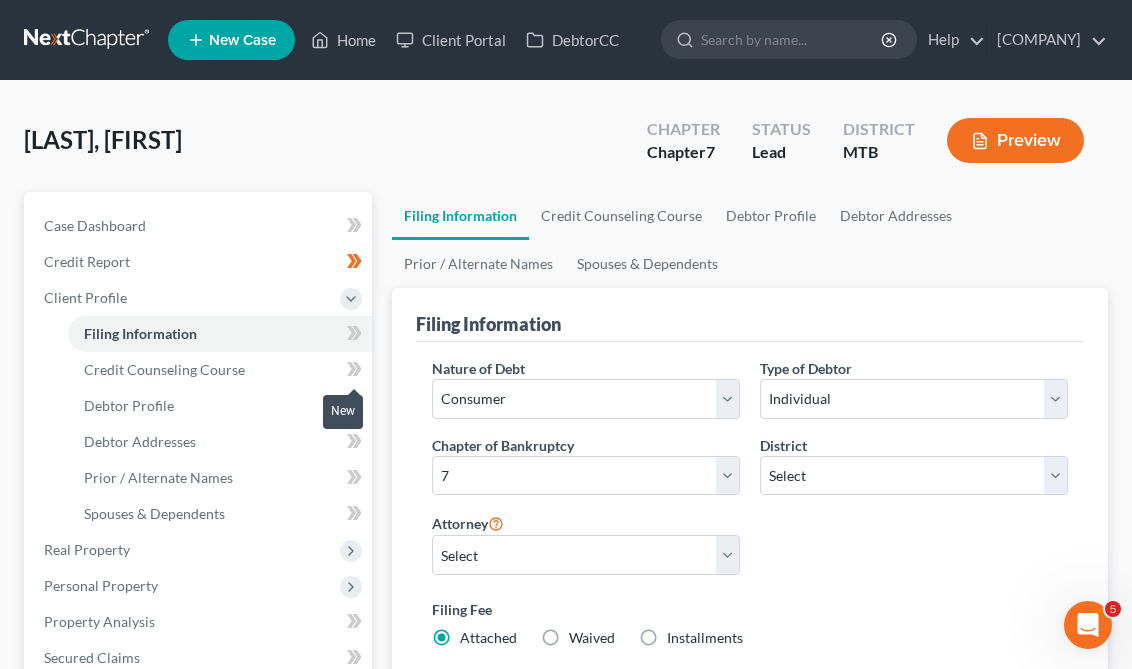 click 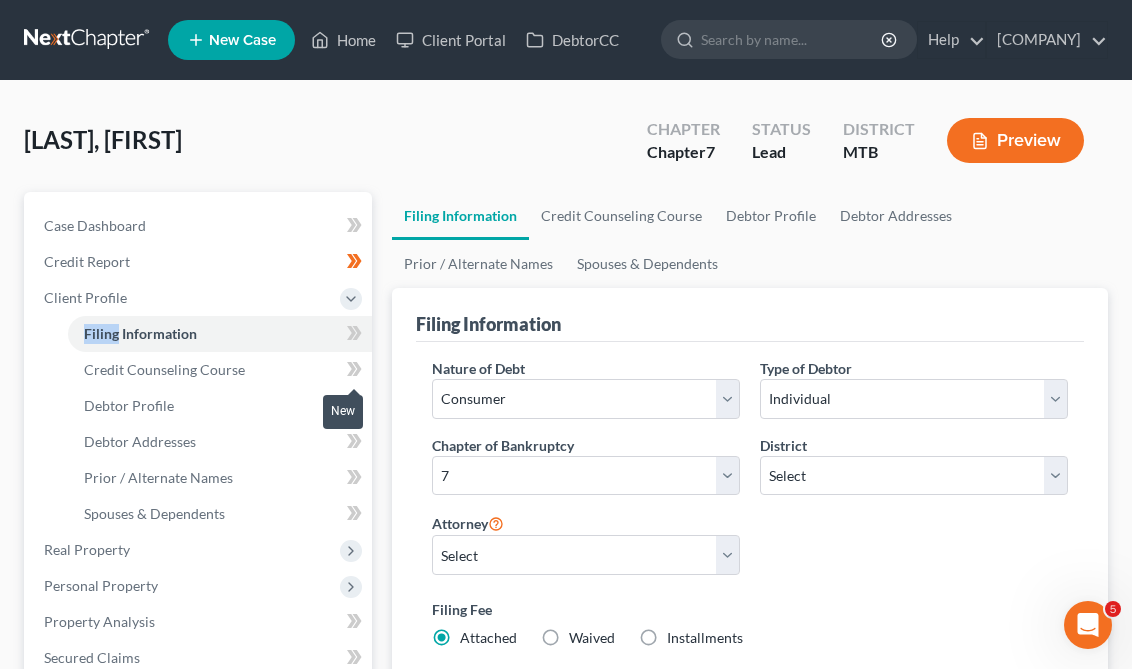 click 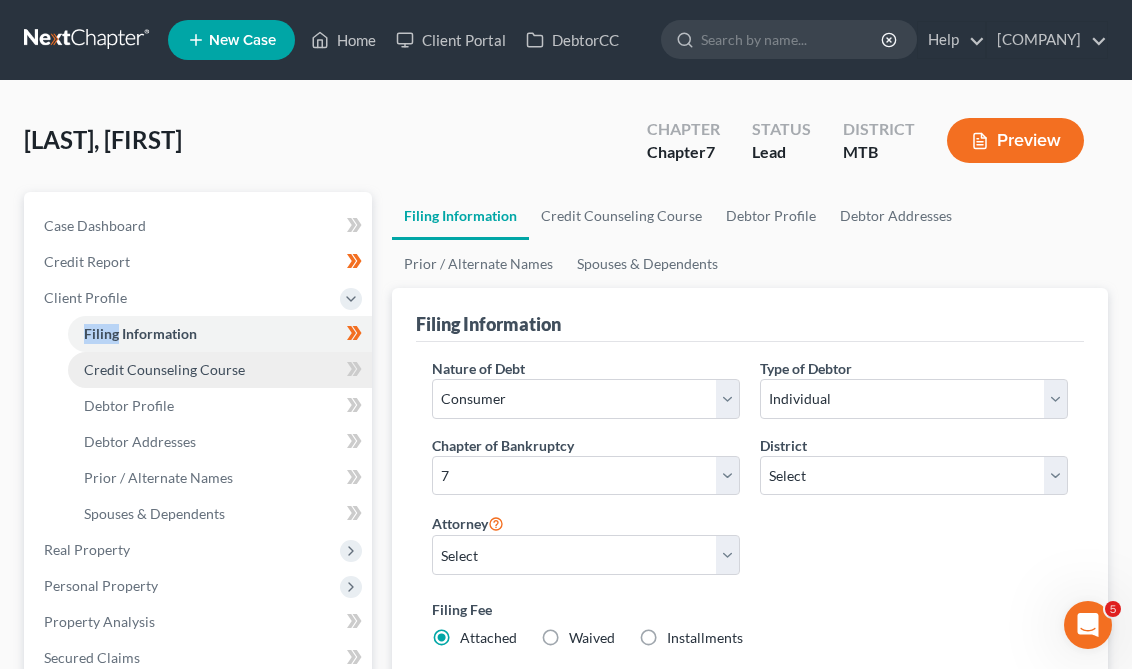click on "Credit Counseling Course" at bounding box center [220, 370] 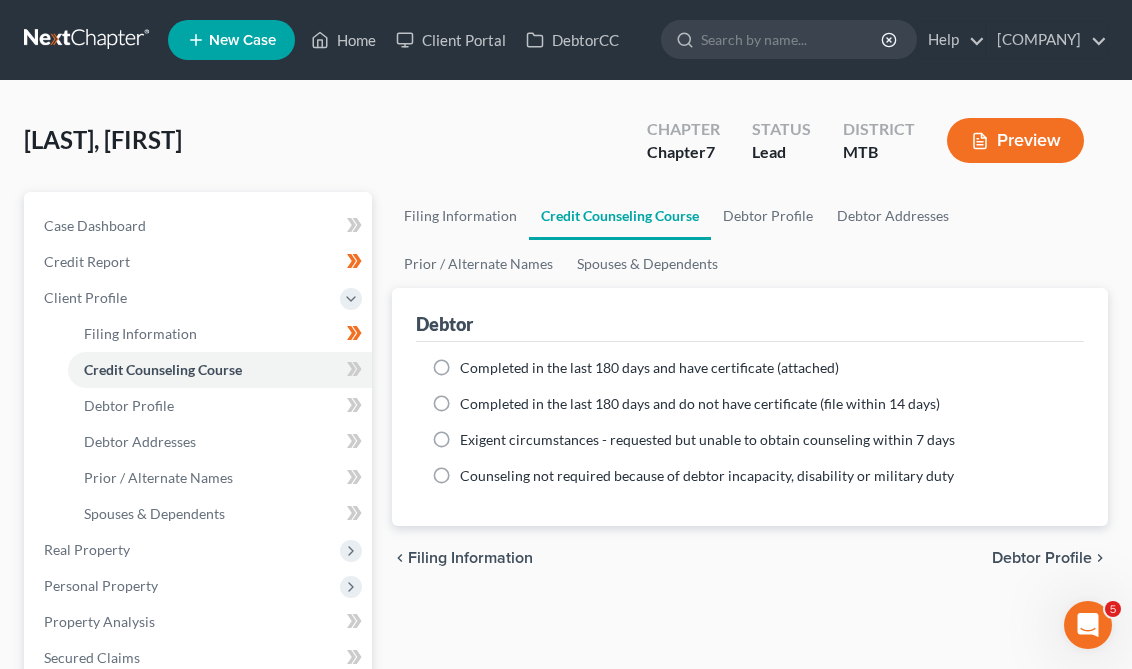 click on "Completed in the last 180 days and have certificate (attached)" at bounding box center (649, 368) 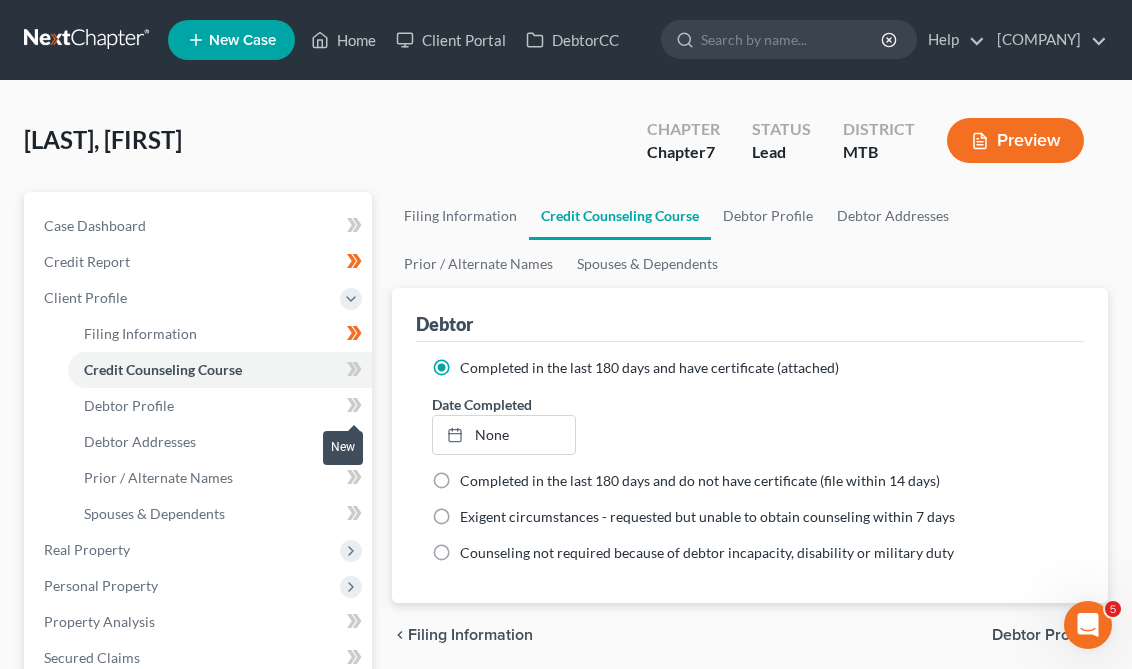 click at bounding box center [354, 372] 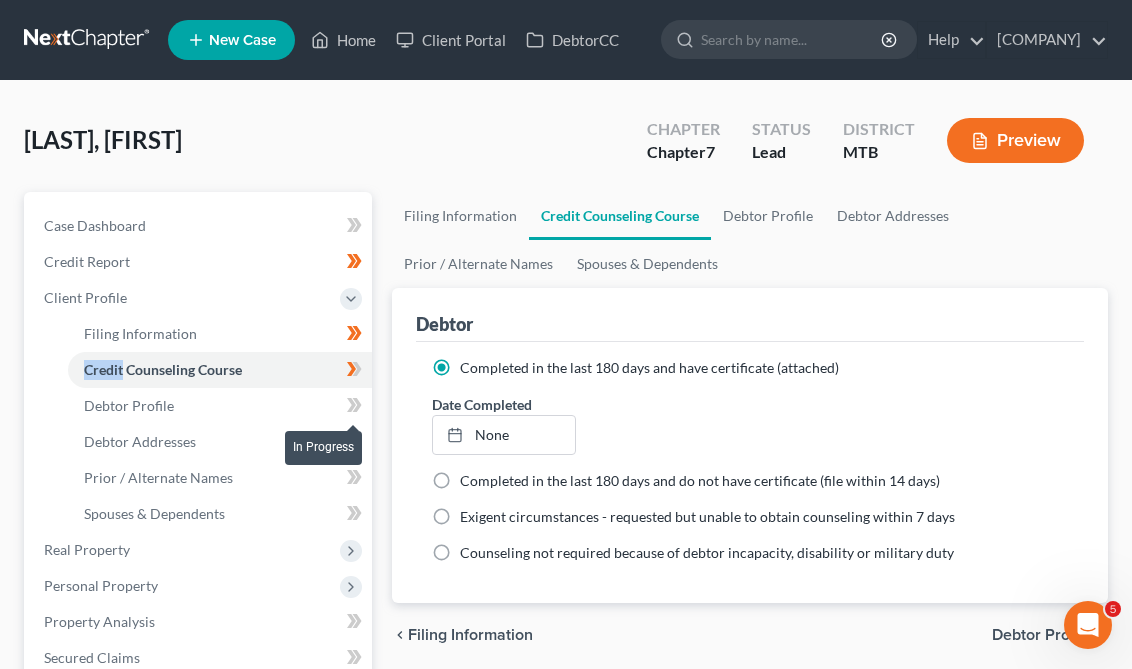 click at bounding box center [354, 372] 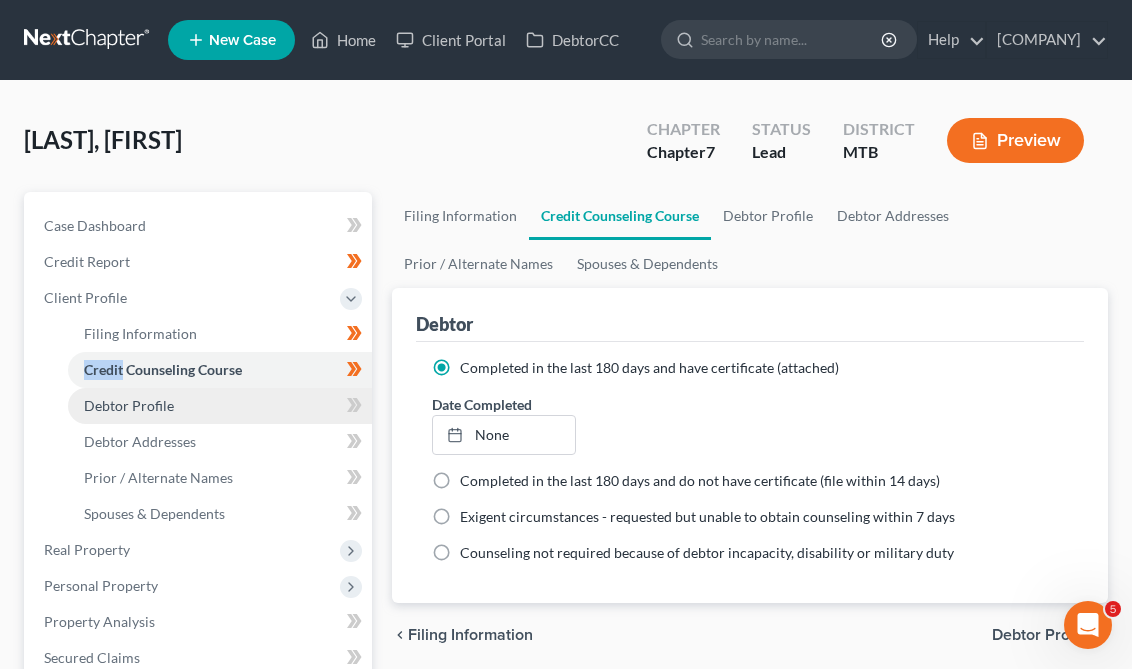 click on "Debtor Profile" at bounding box center [220, 406] 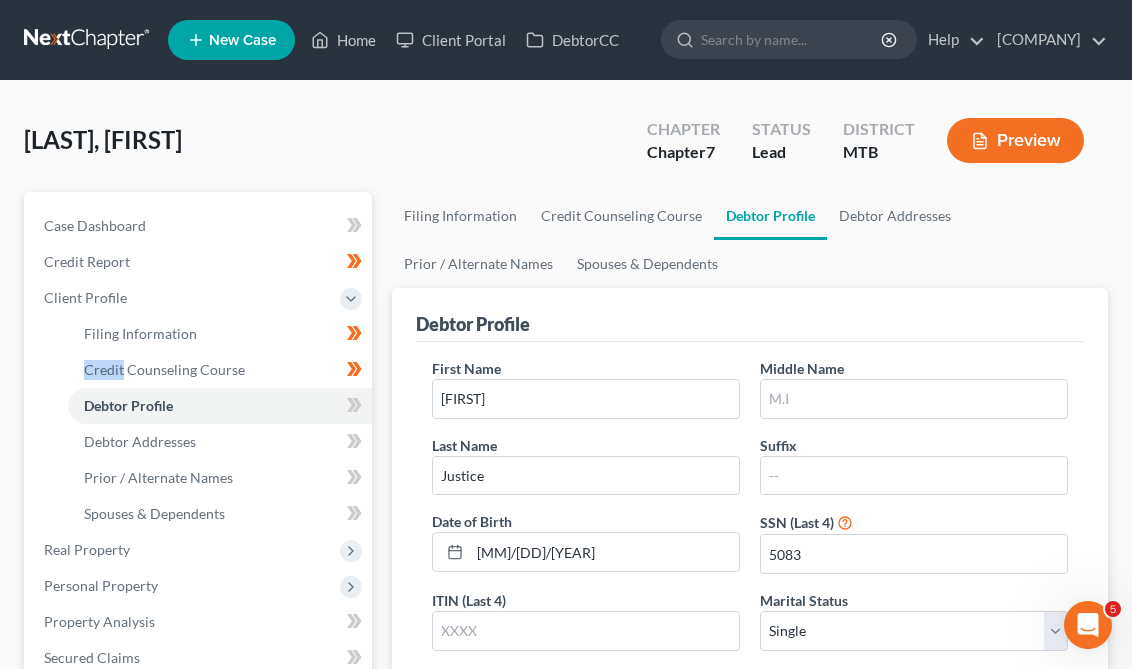 scroll, scrollTop: 275, scrollLeft: 0, axis: vertical 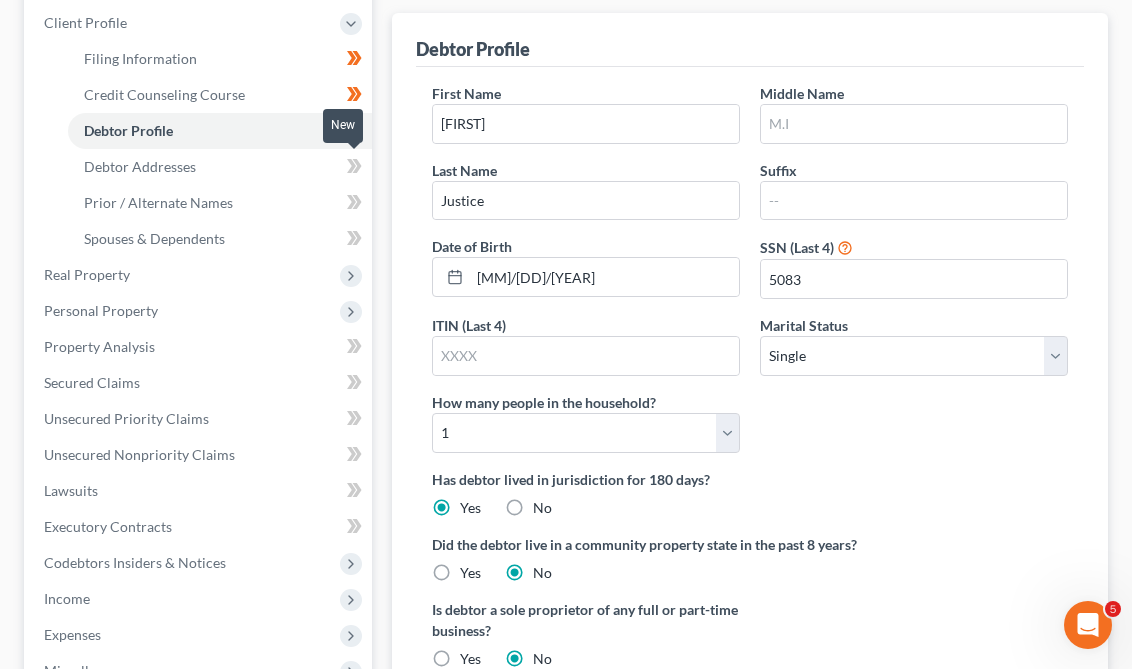 click 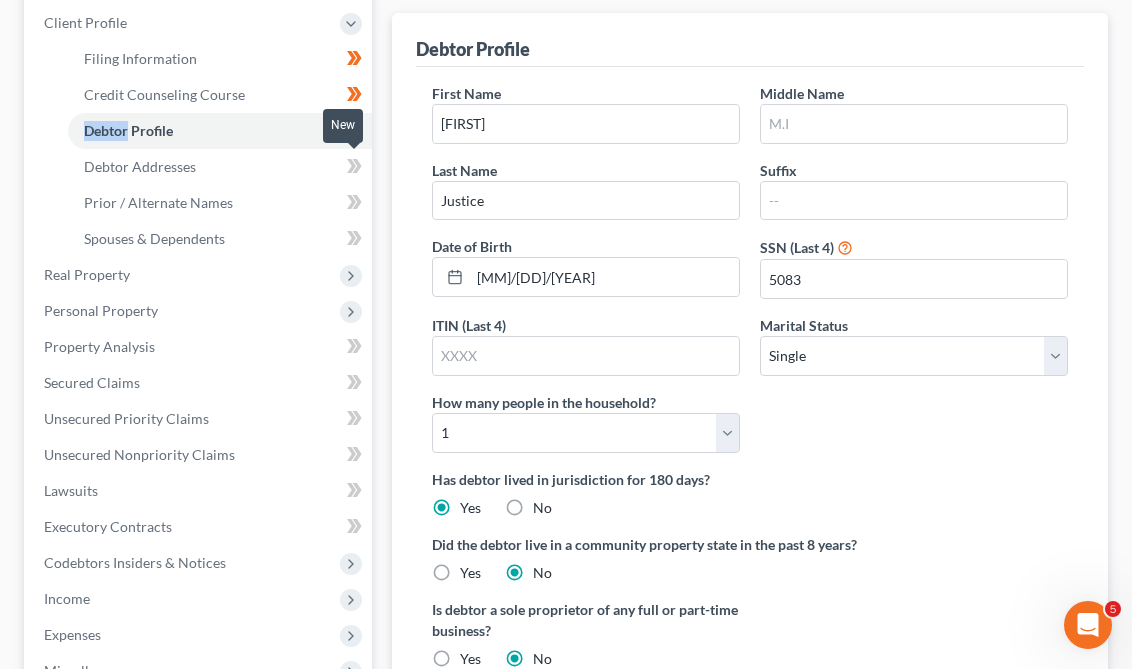 click 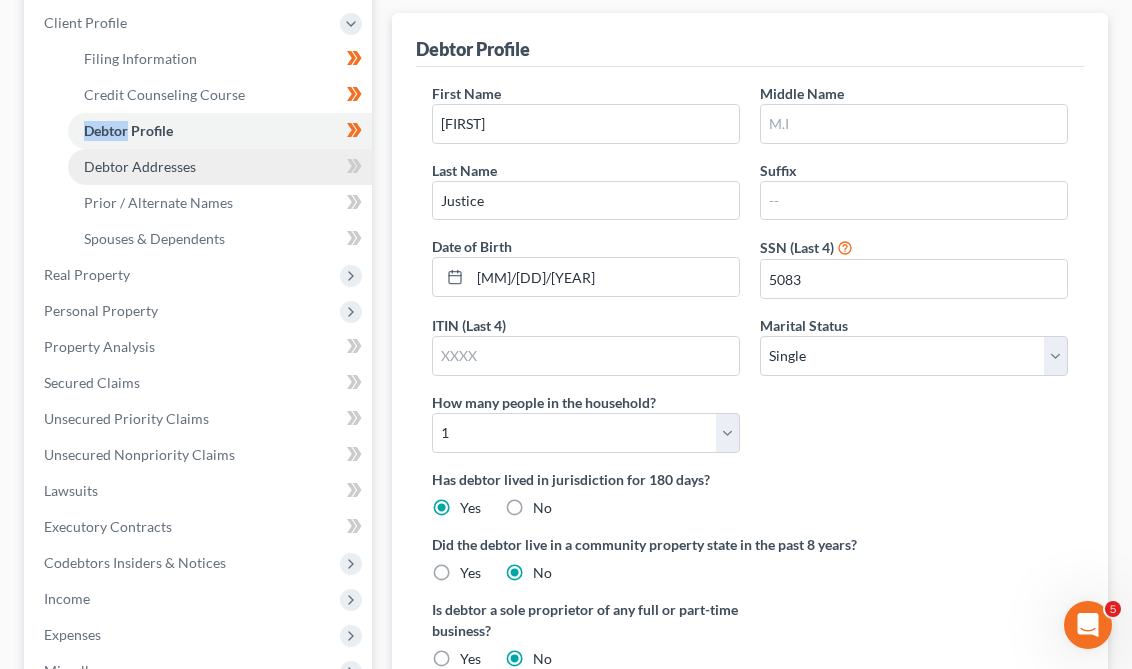 click on "Debtor Addresses" at bounding box center [220, 167] 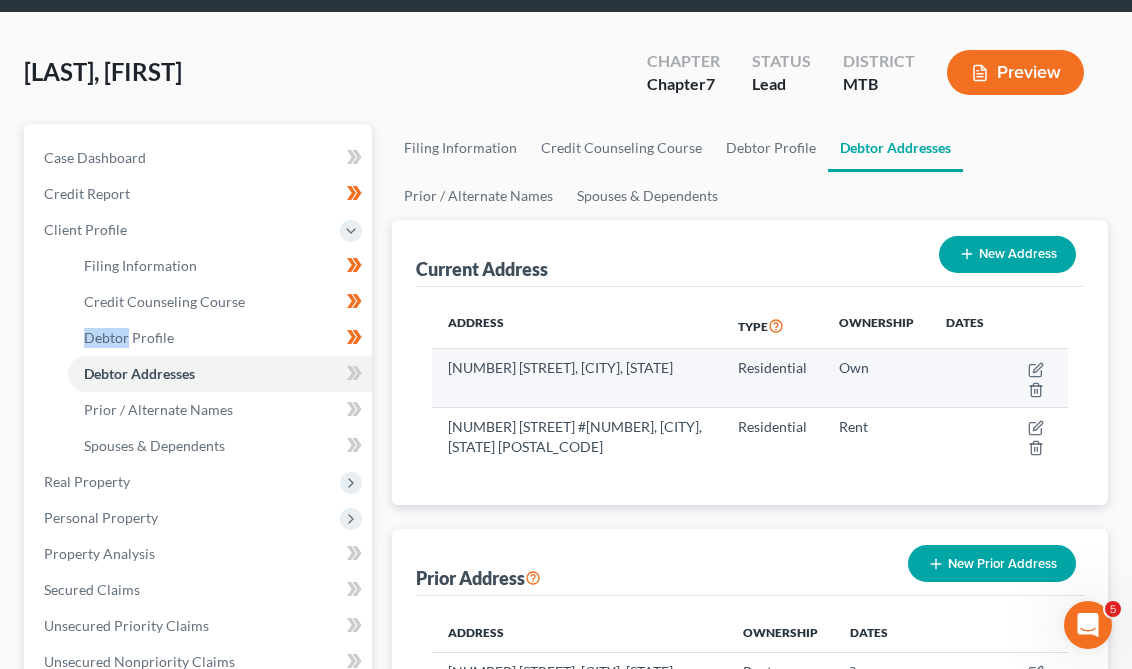 scroll, scrollTop: 184, scrollLeft: 0, axis: vertical 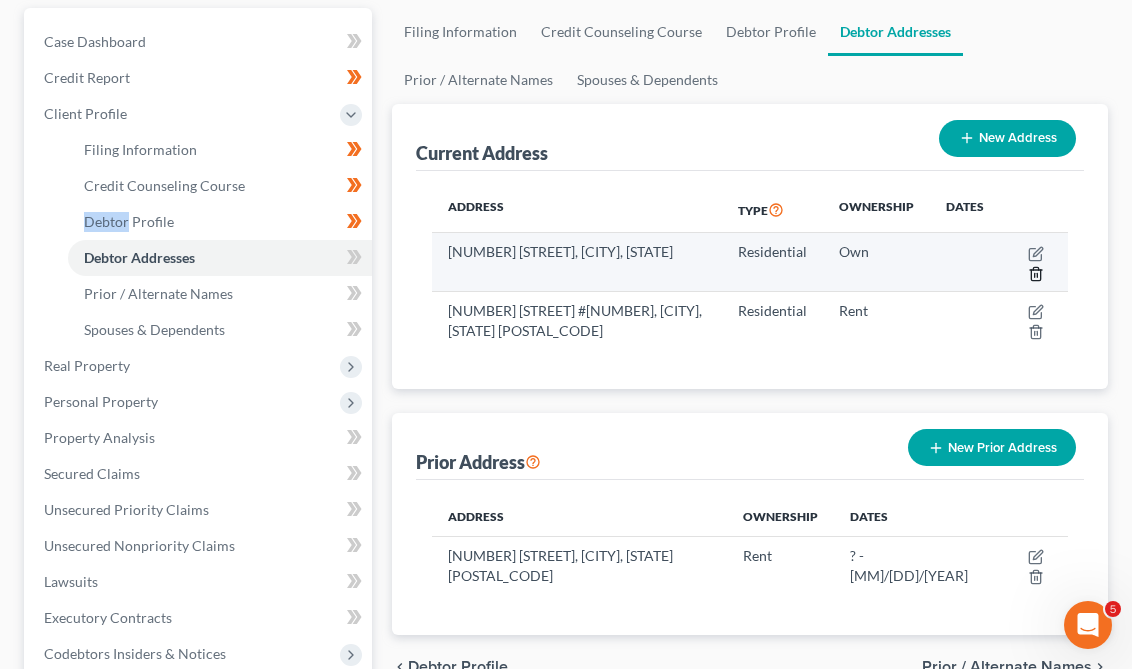 click 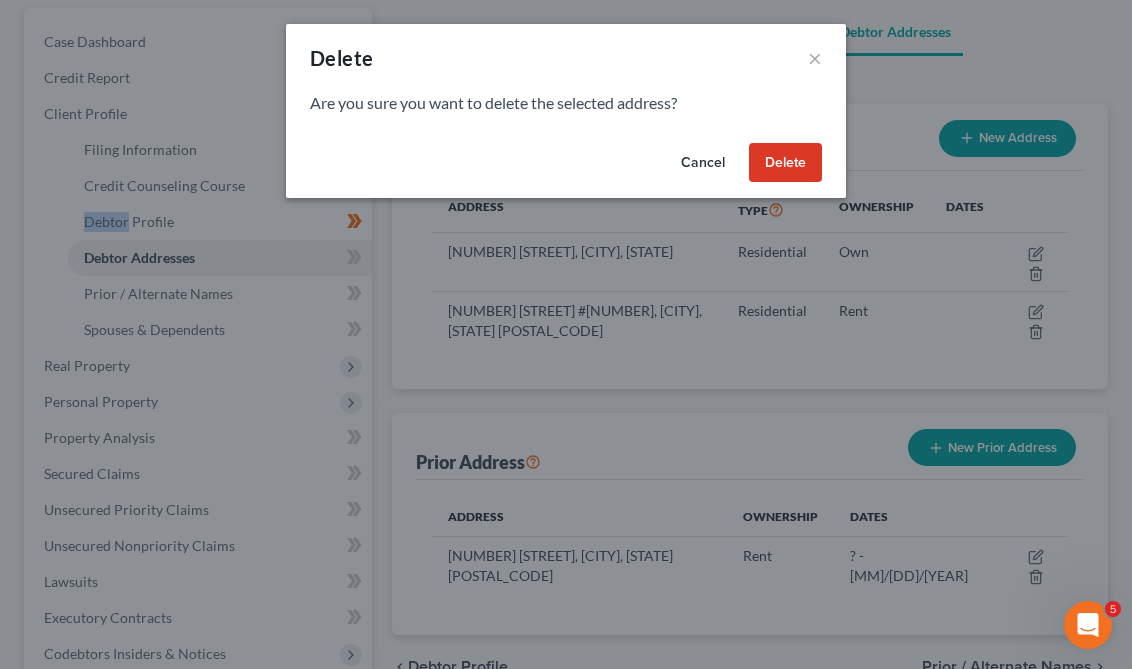 click on "Delete" at bounding box center [785, 163] 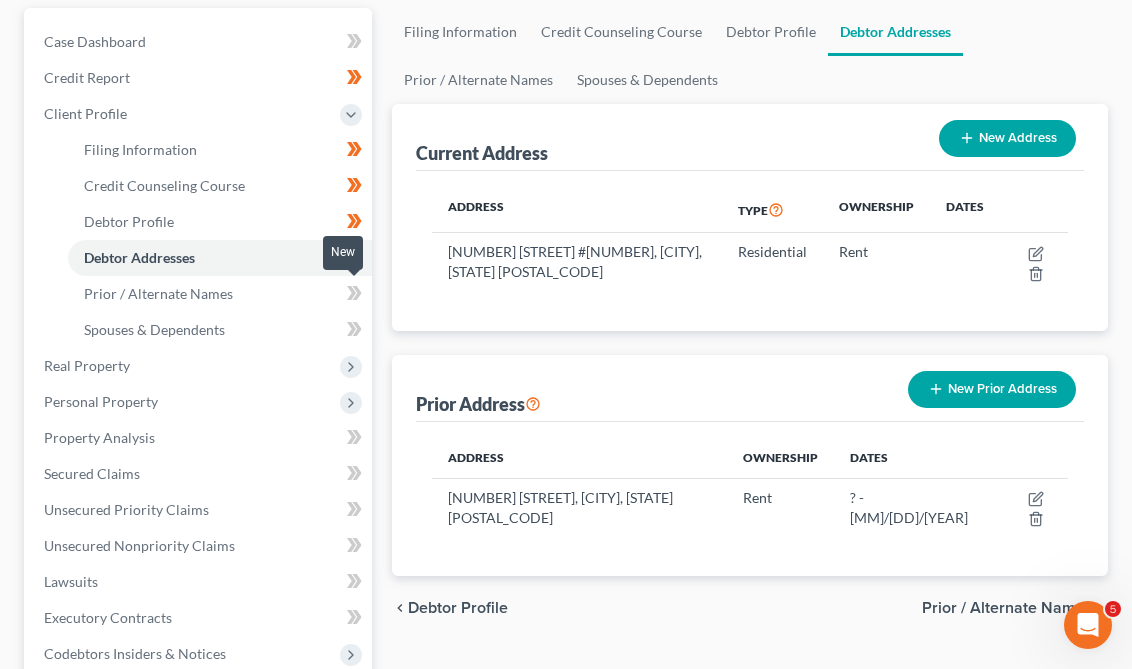 click 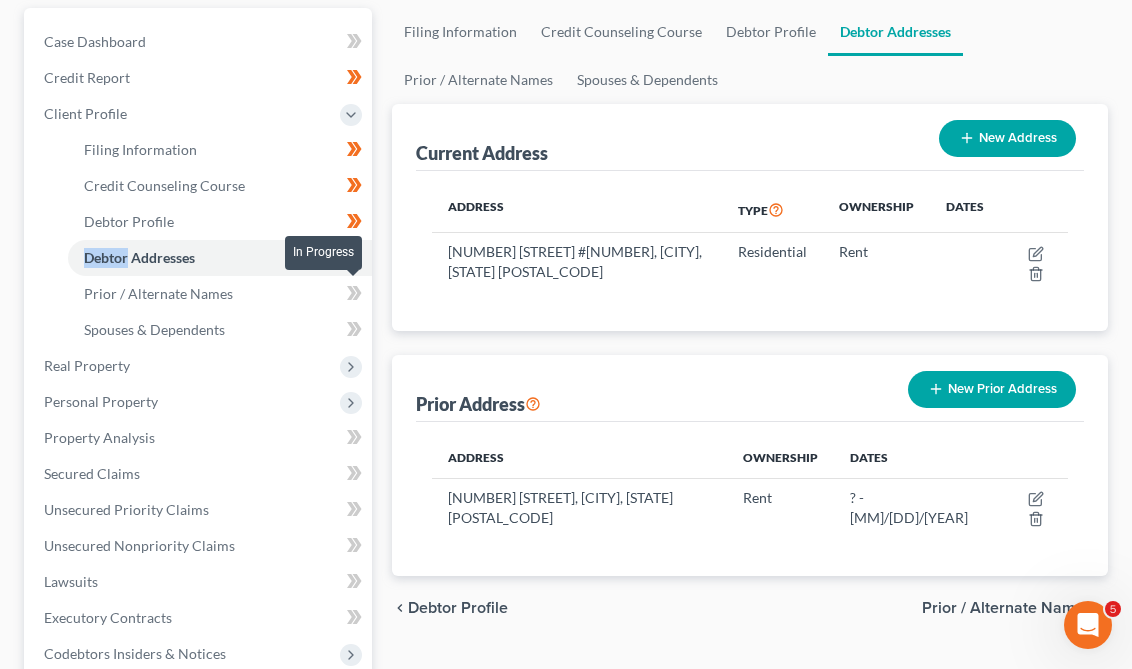 click 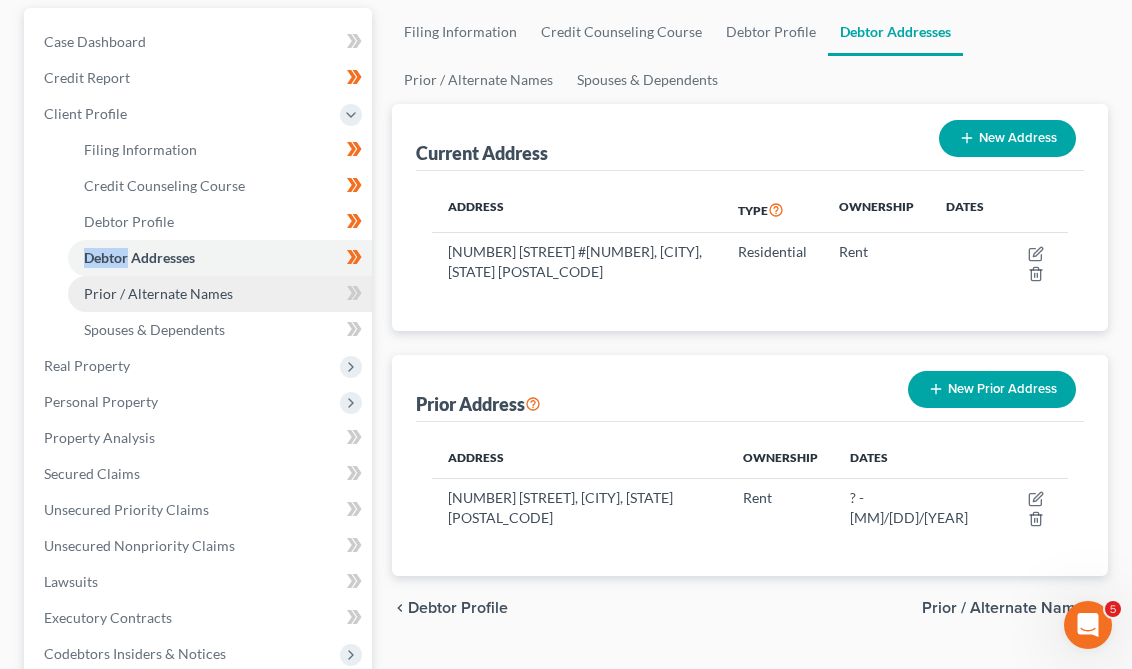 click on "Prior / Alternate Names" at bounding box center (220, 294) 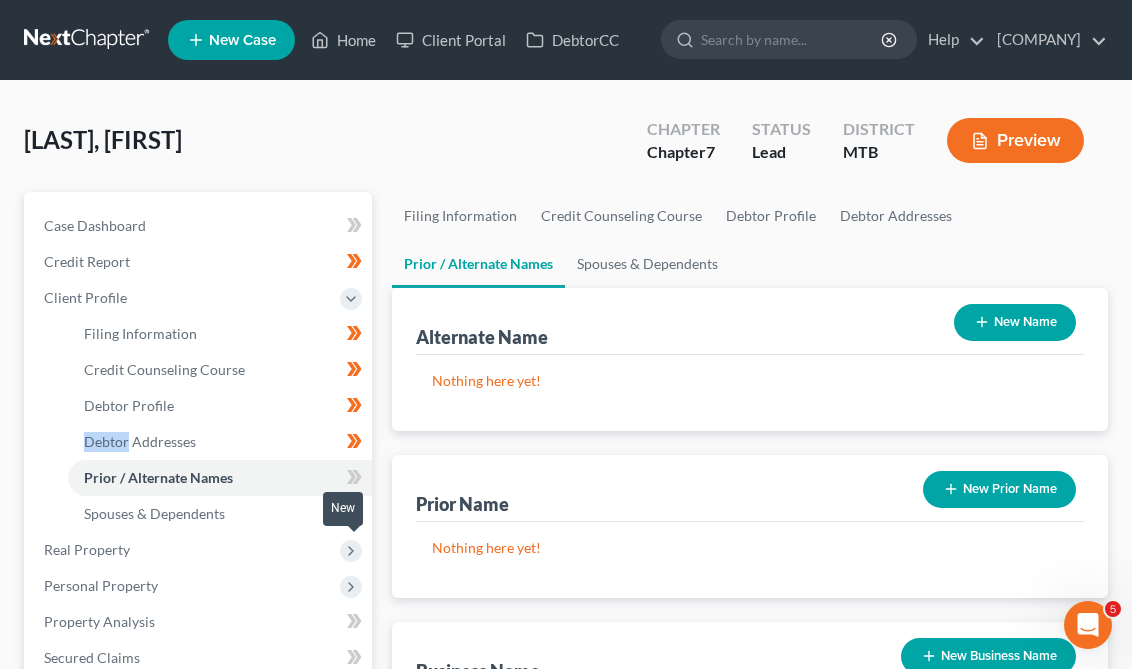 scroll, scrollTop: 382, scrollLeft: 0, axis: vertical 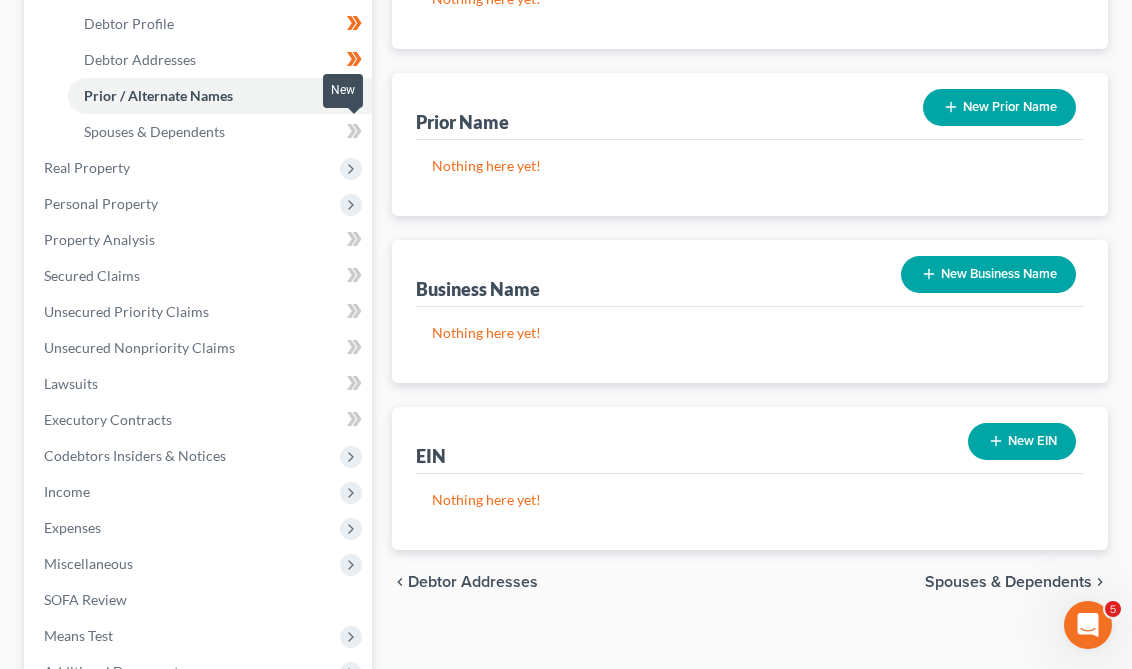 click 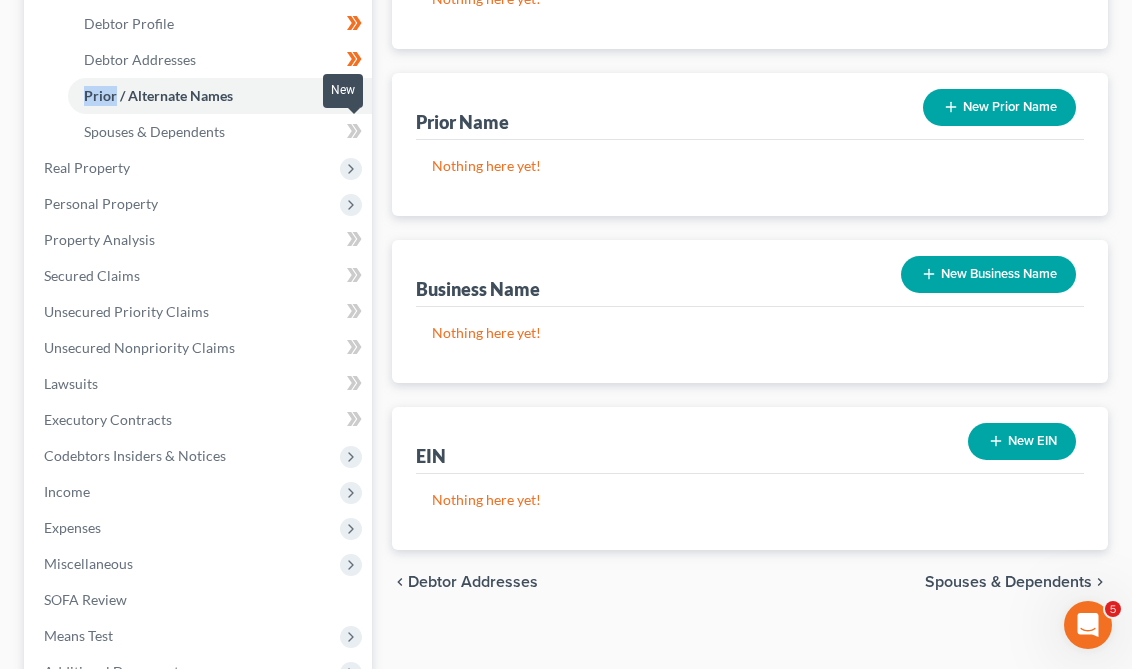 click 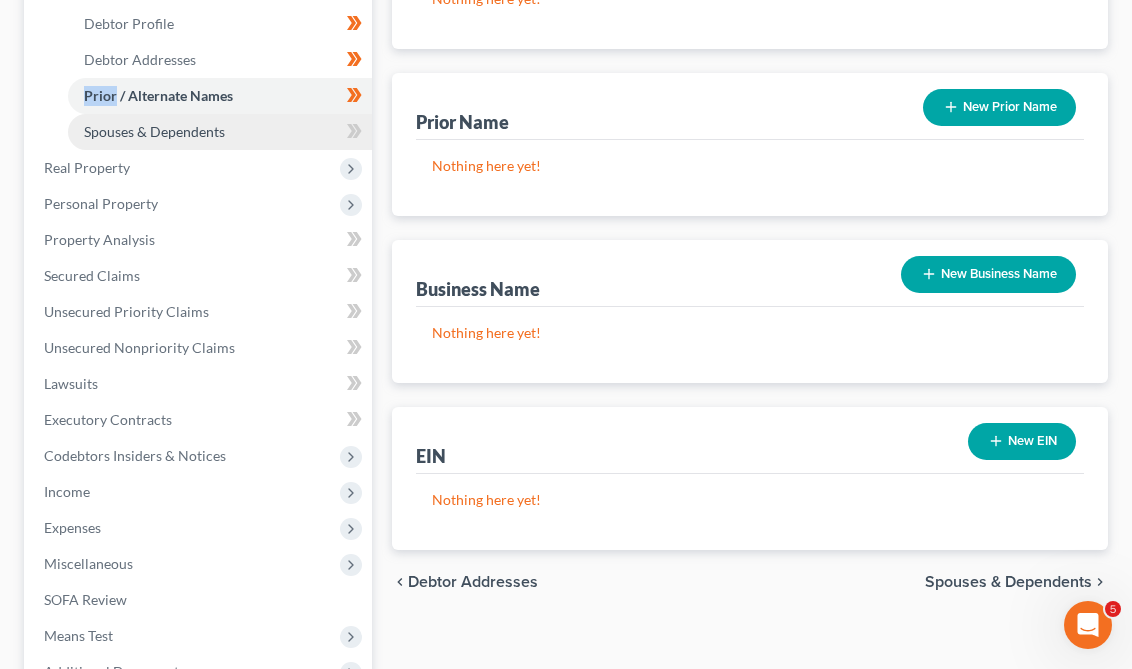 click on "Spouses & Dependents" at bounding box center [220, 132] 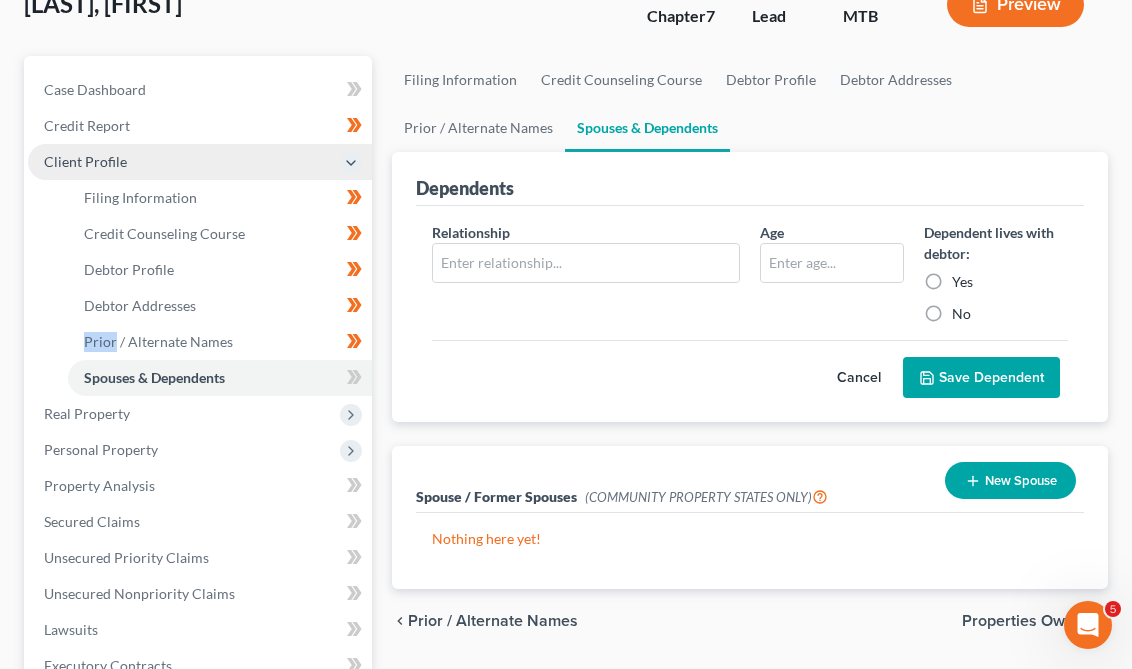 scroll, scrollTop: 325, scrollLeft: 0, axis: vertical 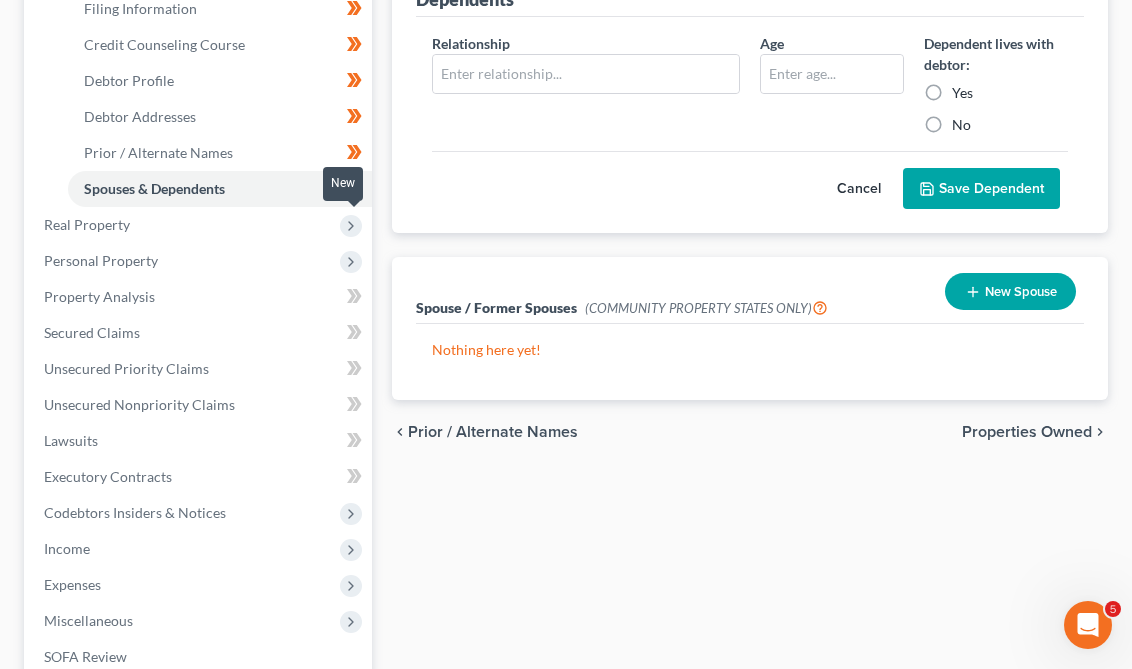 click 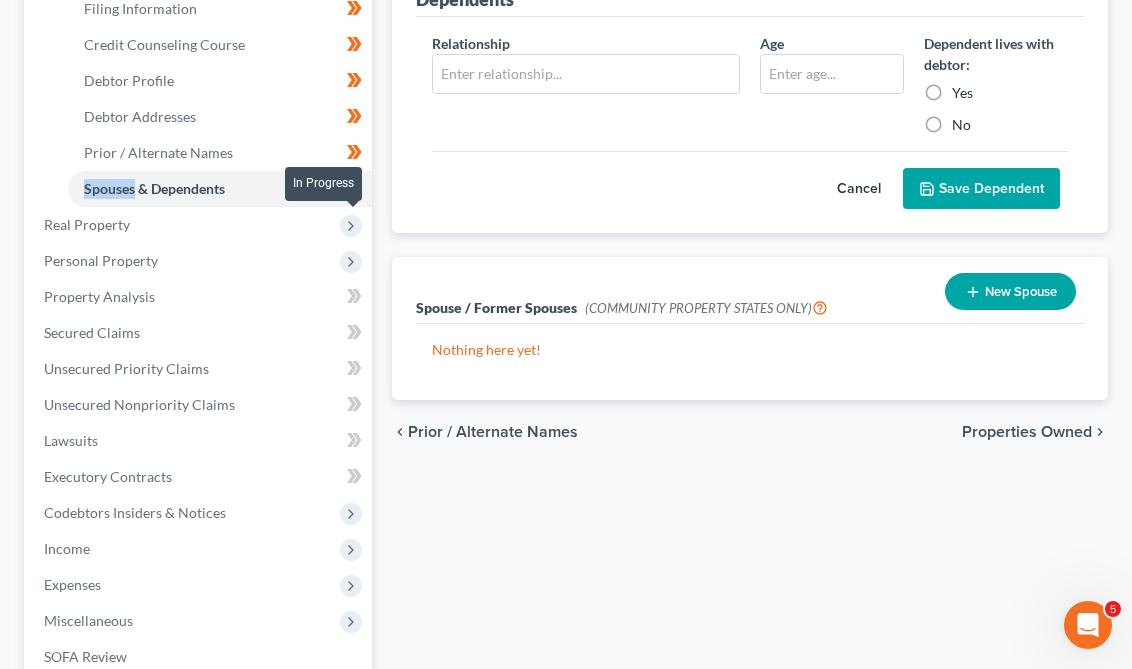 click 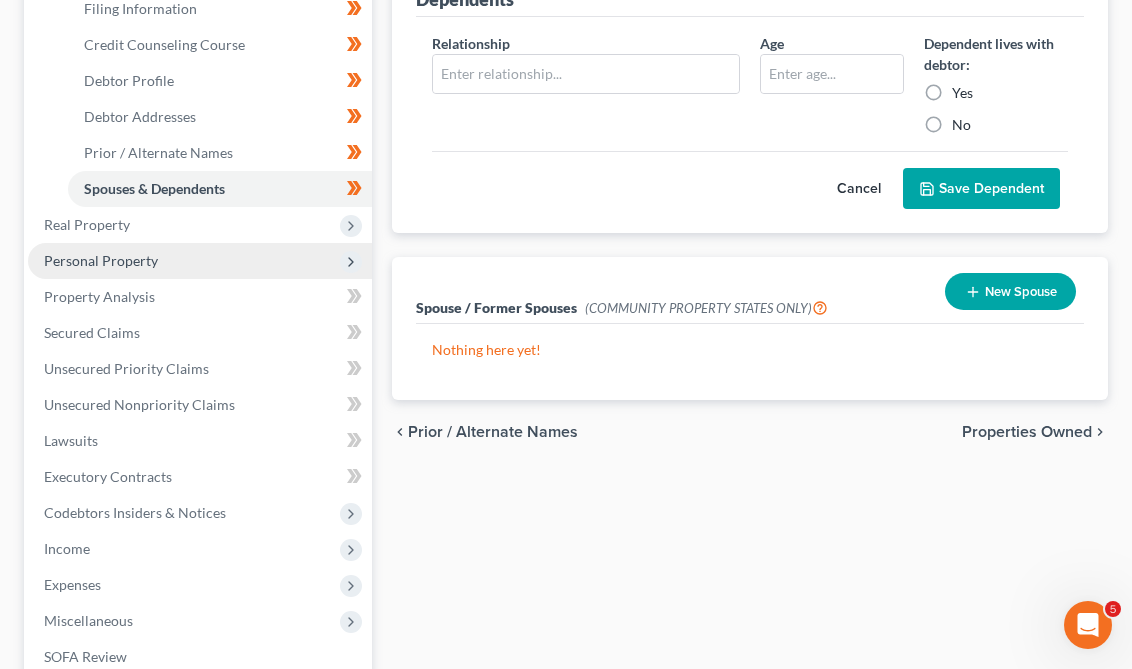 click on "Personal Property" at bounding box center (200, 261) 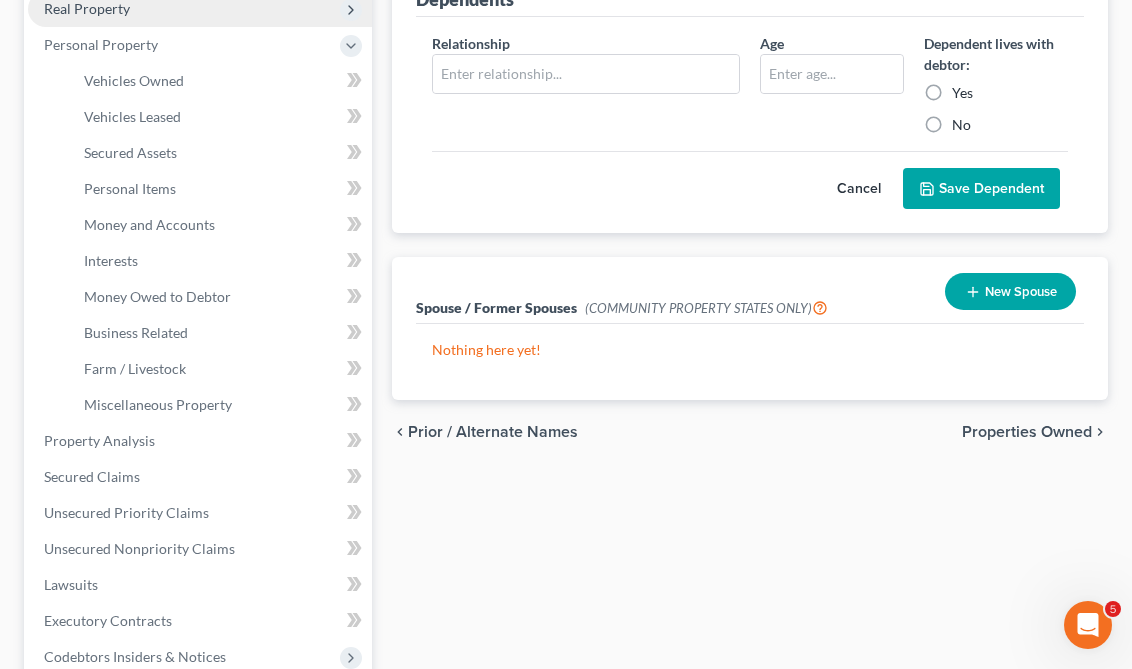 click on "Real Property" at bounding box center [200, 9] 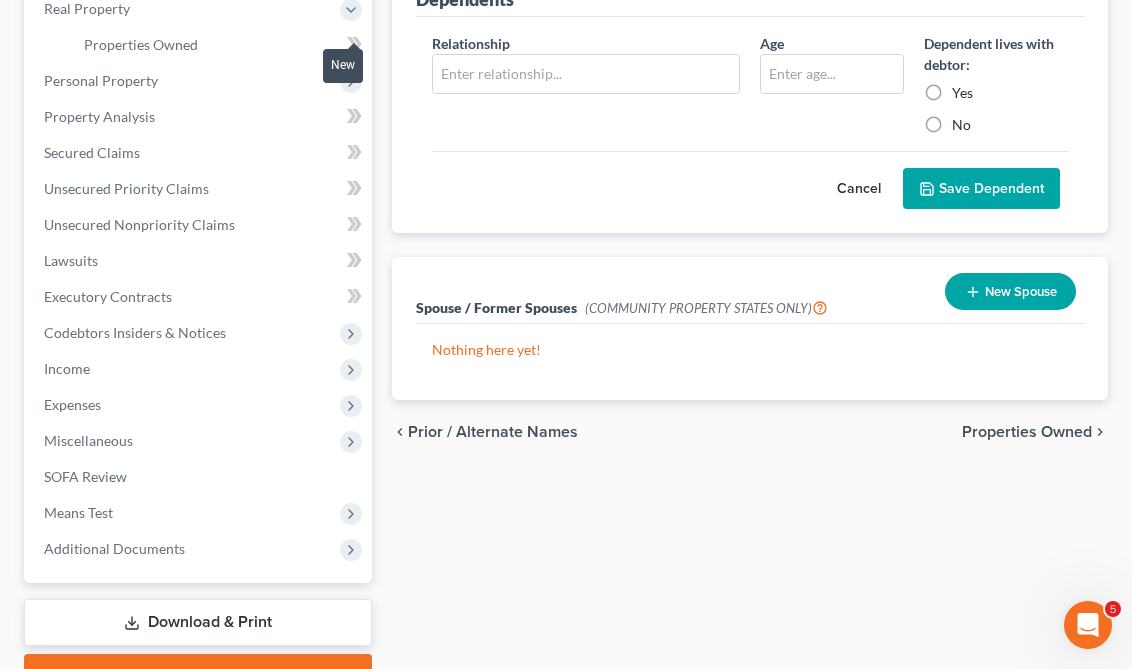 click 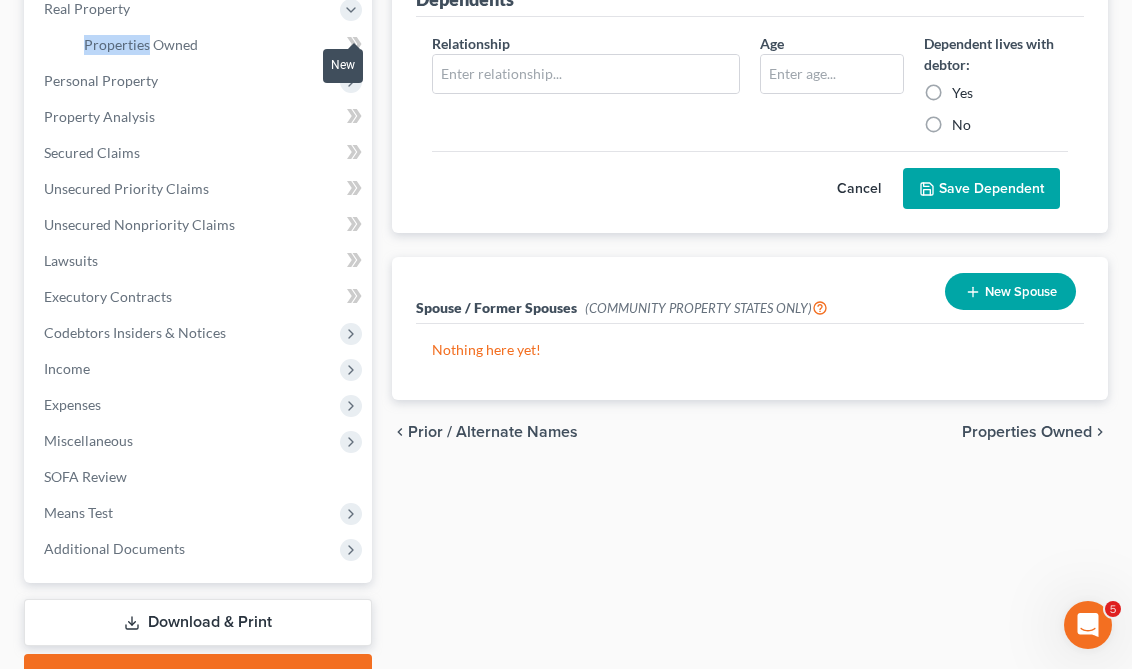 click 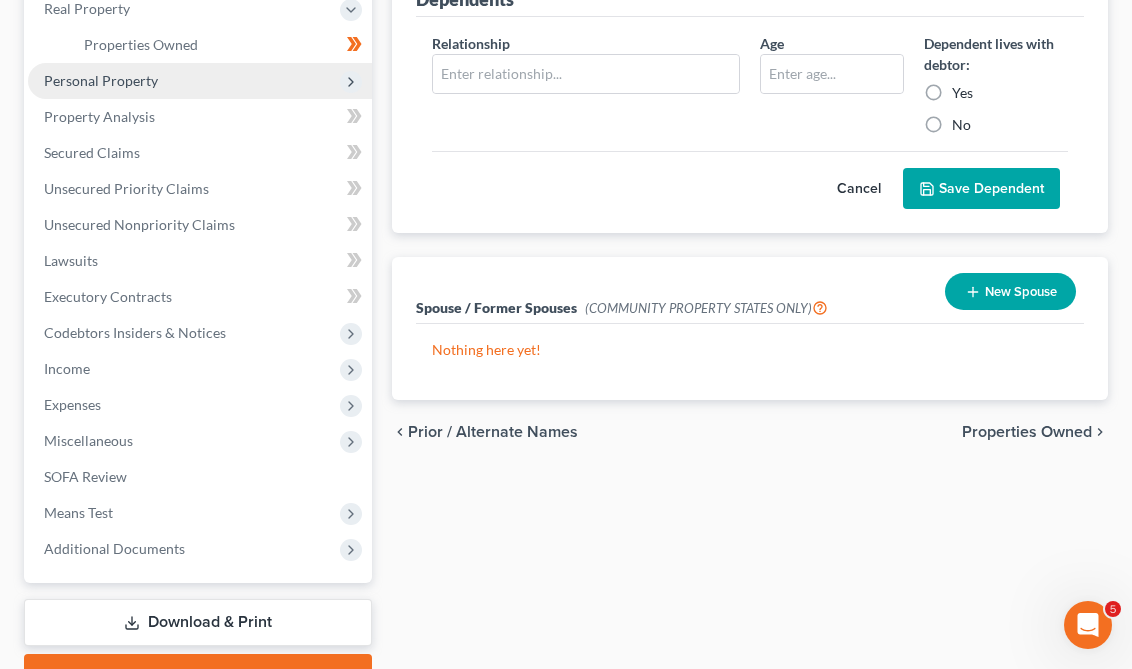 click on "Personal Property" at bounding box center (200, 81) 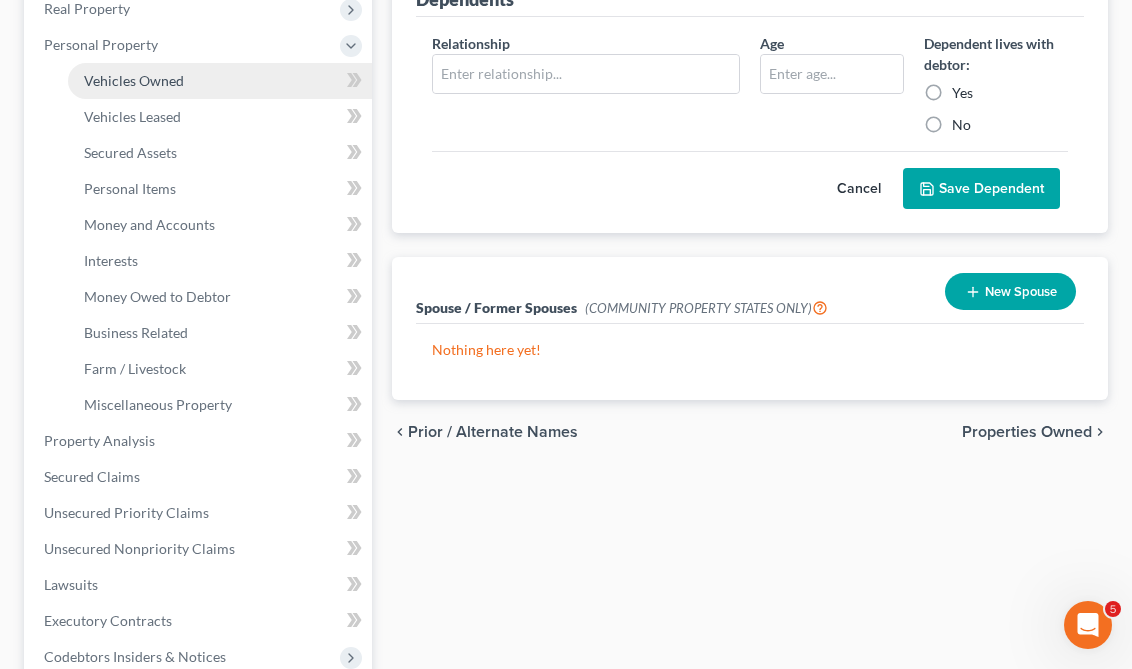 click on "Vehicles Owned" at bounding box center (220, 81) 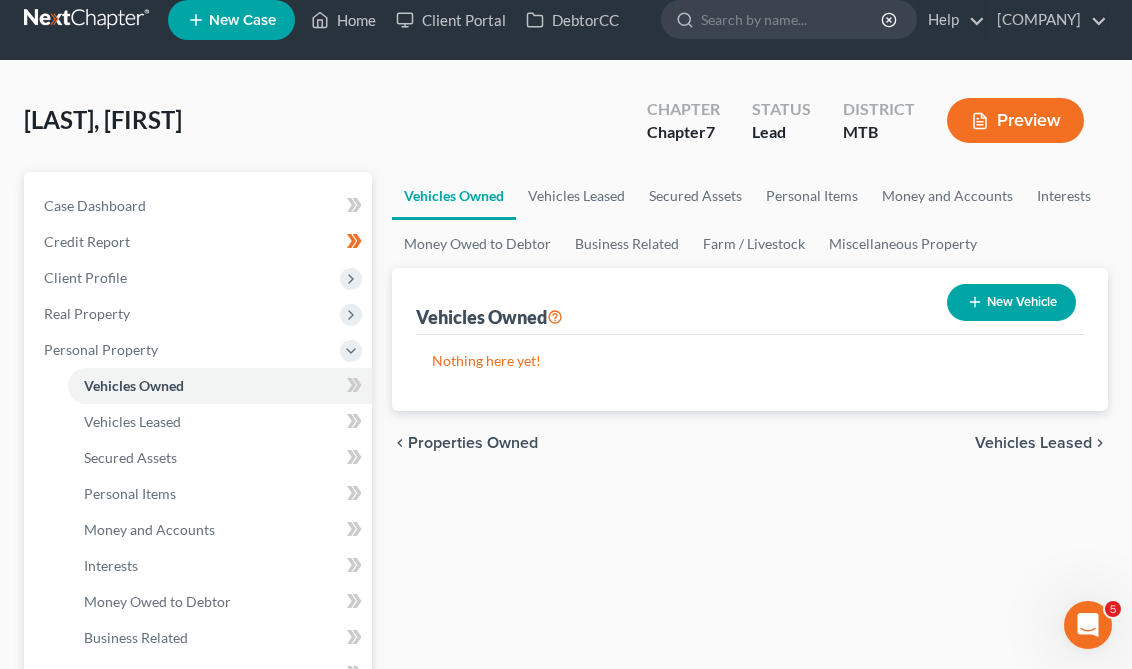 scroll, scrollTop: 0, scrollLeft: 0, axis: both 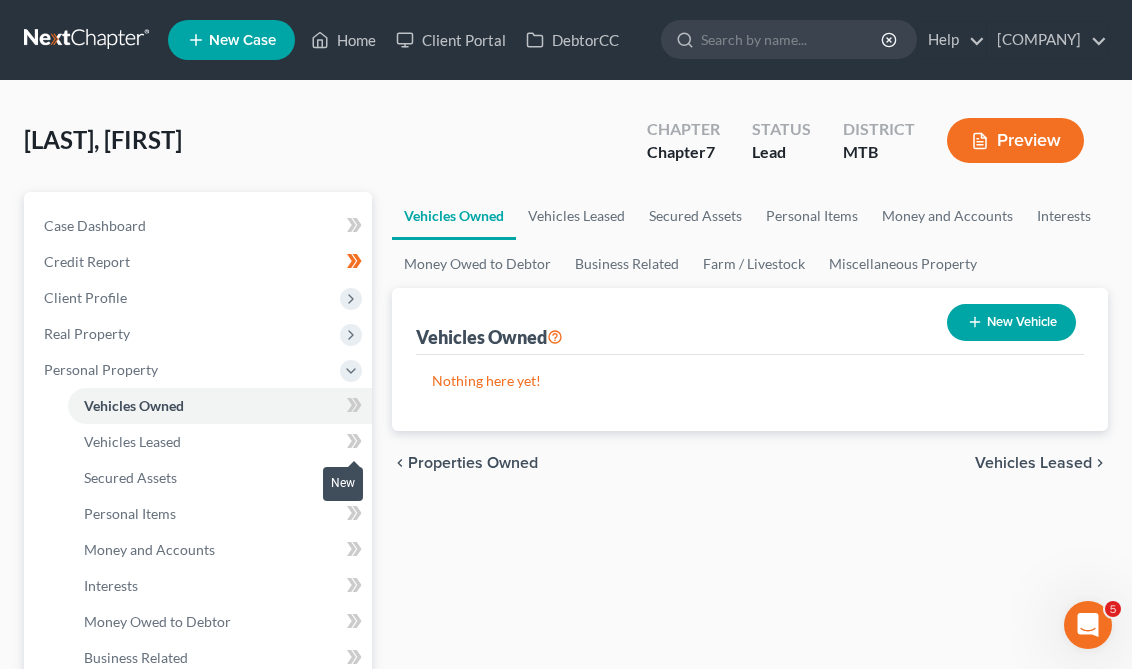 click 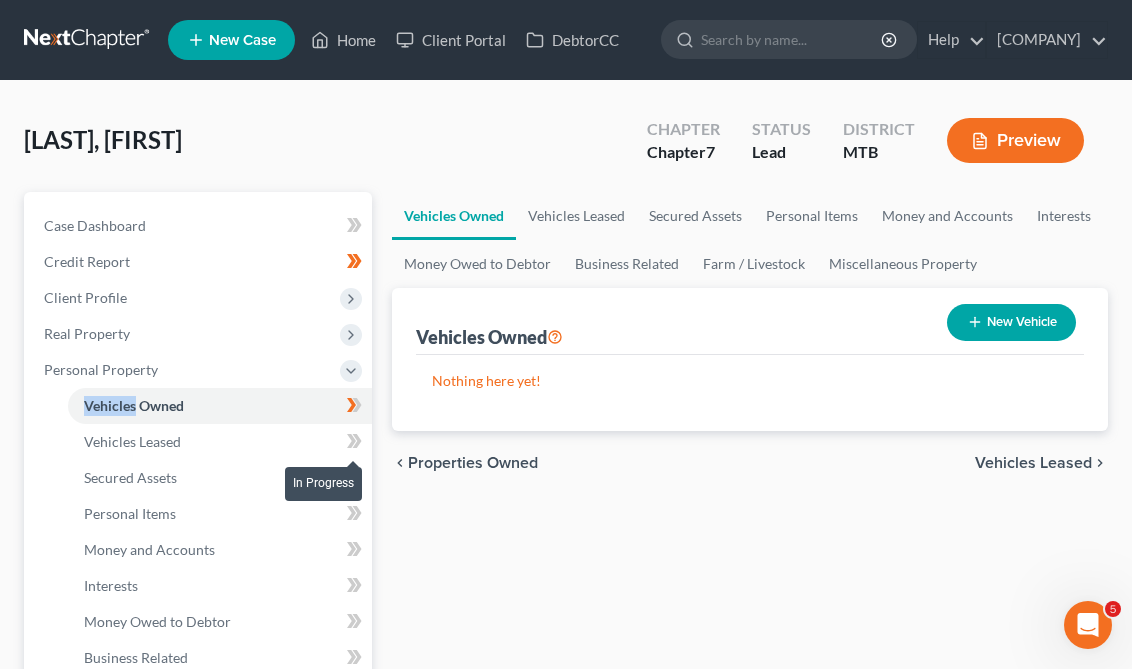 click 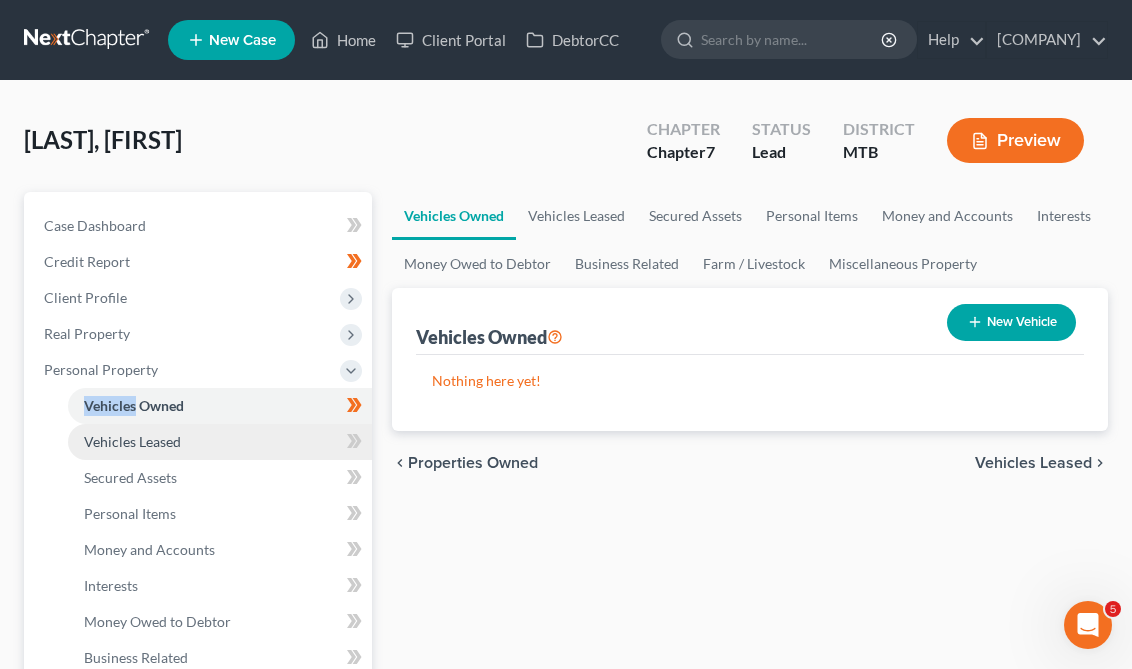 click on "Vehicles Leased" at bounding box center (220, 442) 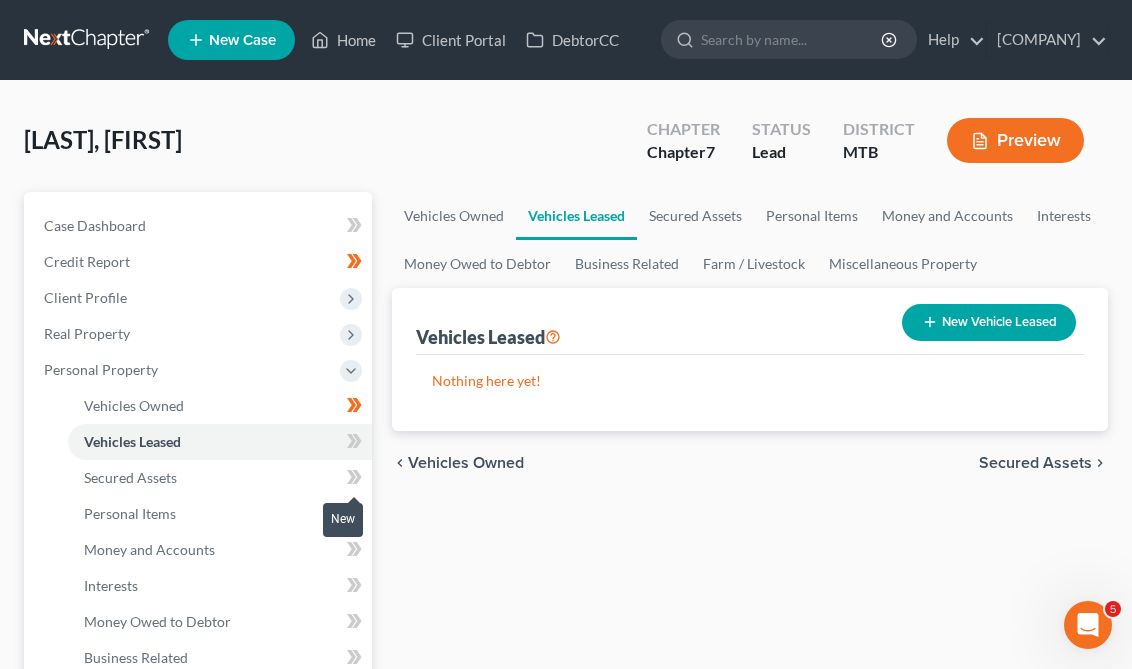 click 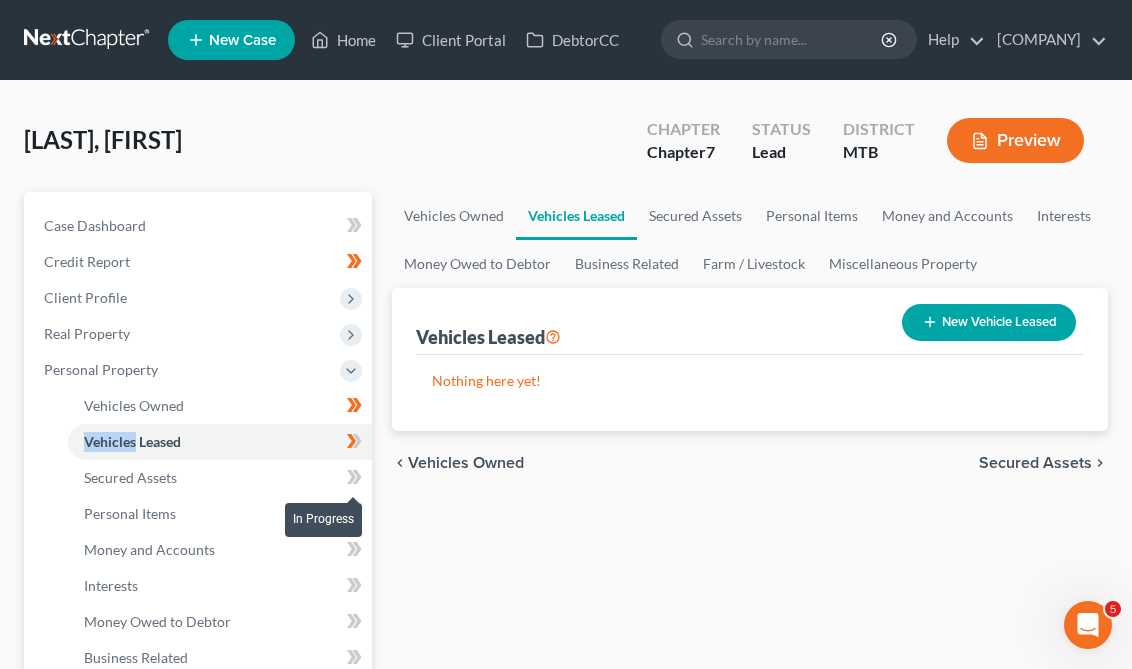click 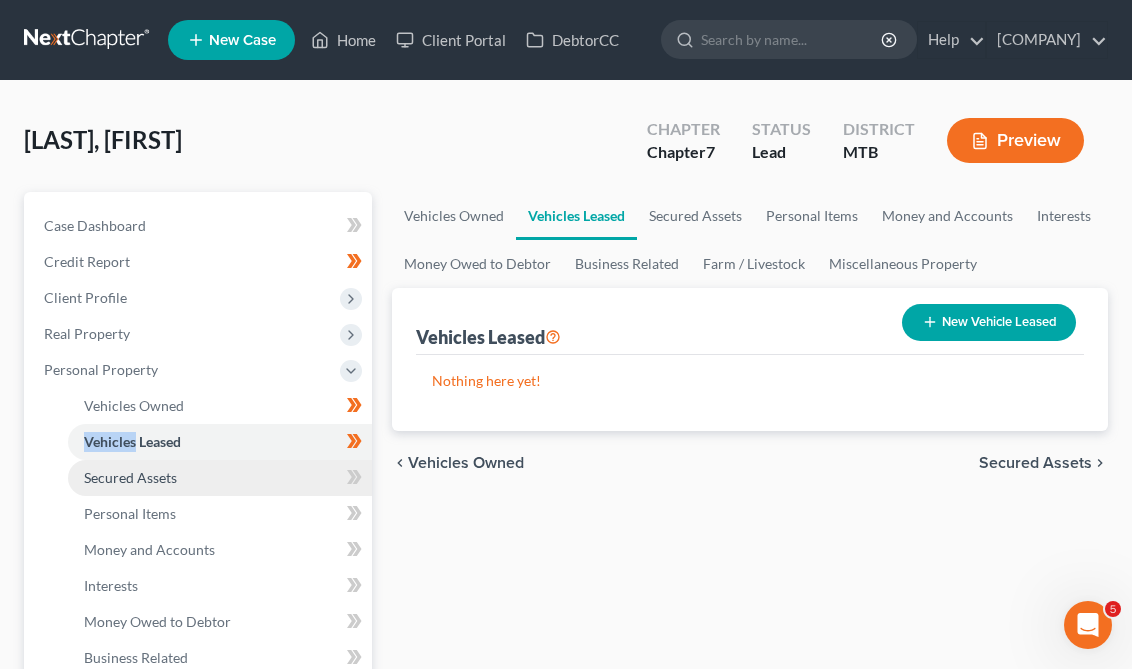 click on "Secured Assets" at bounding box center [220, 478] 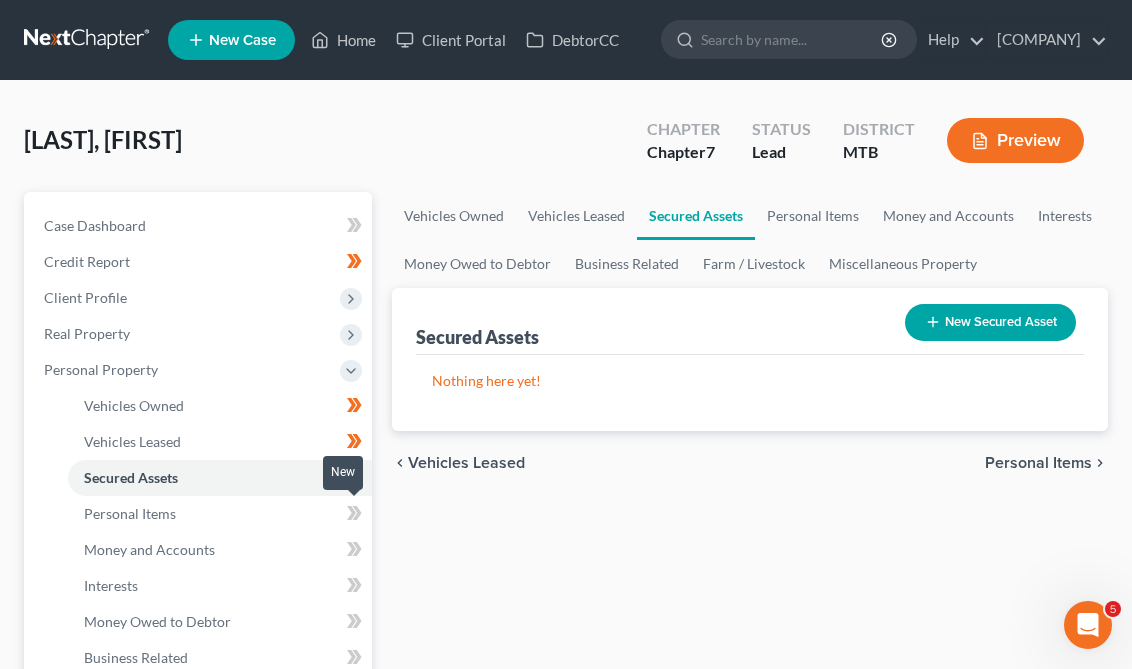 click 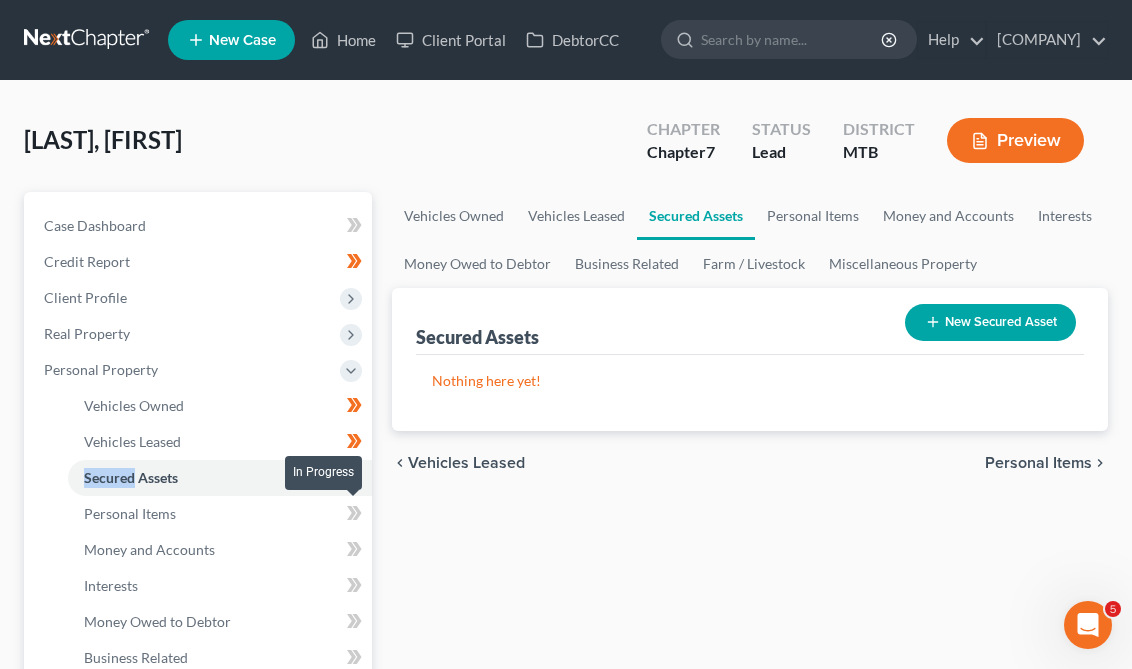 click 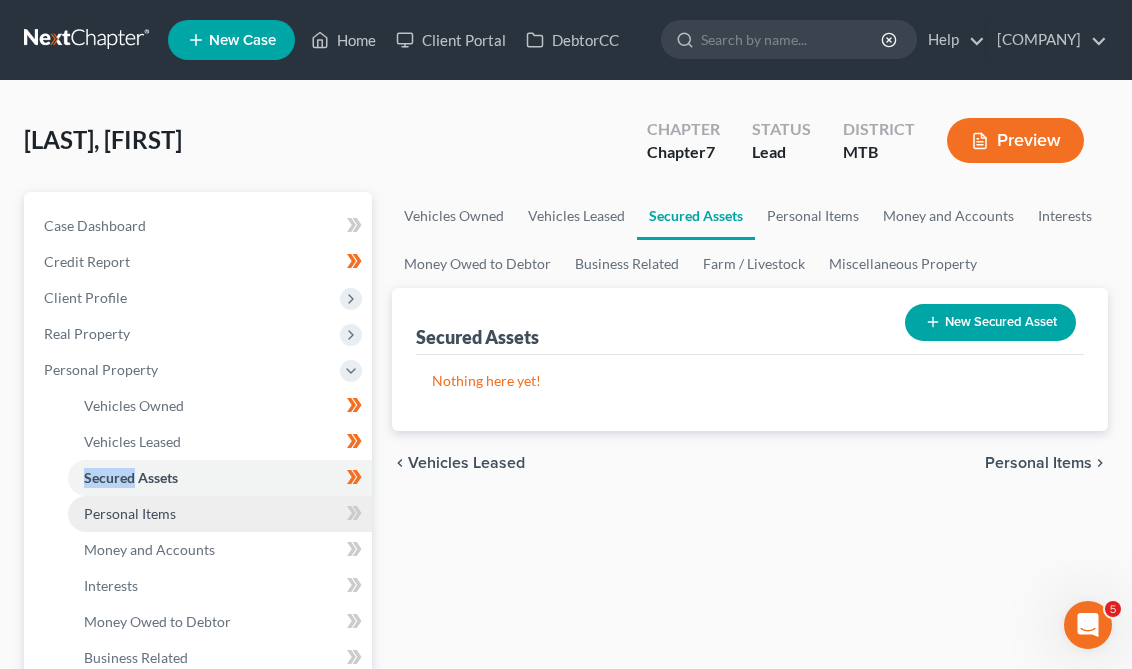 click on "Personal Items" at bounding box center [220, 514] 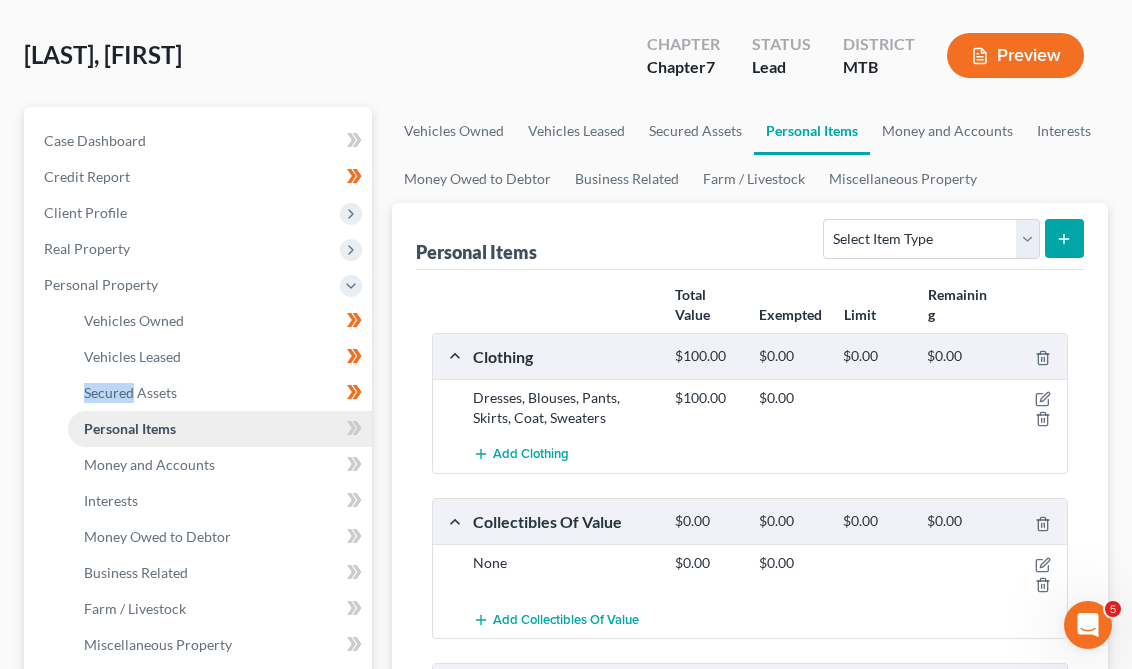 scroll, scrollTop: 113, scrollLeft: 0, axis: vertical 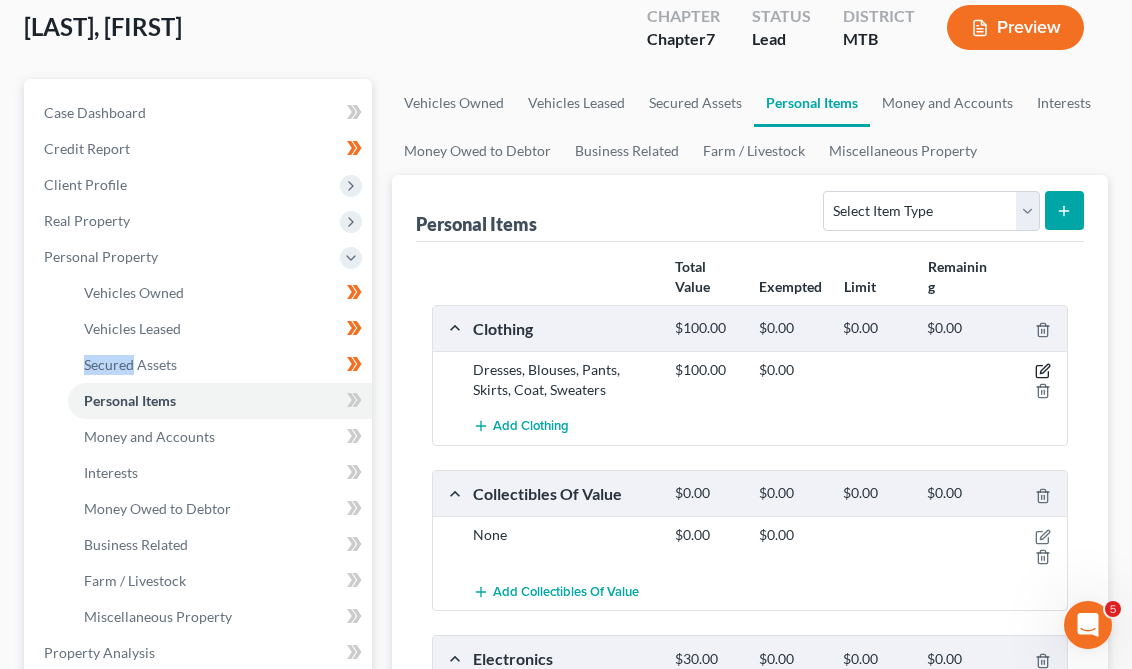 click 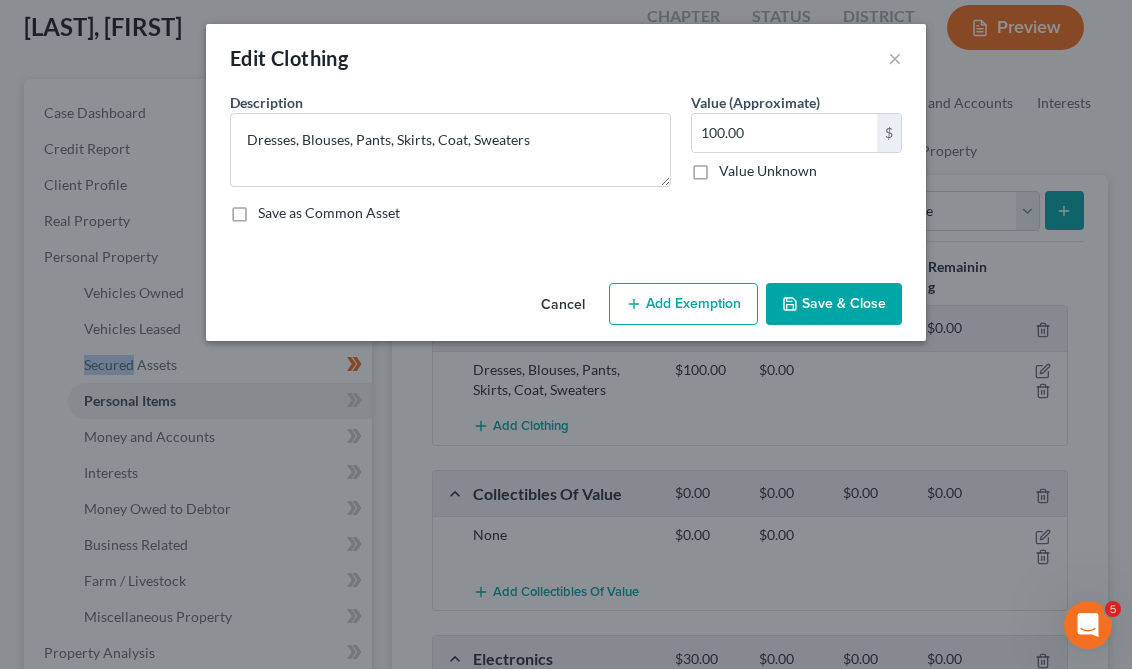 click on "Add Exemption" at bounding box center (683, 304) 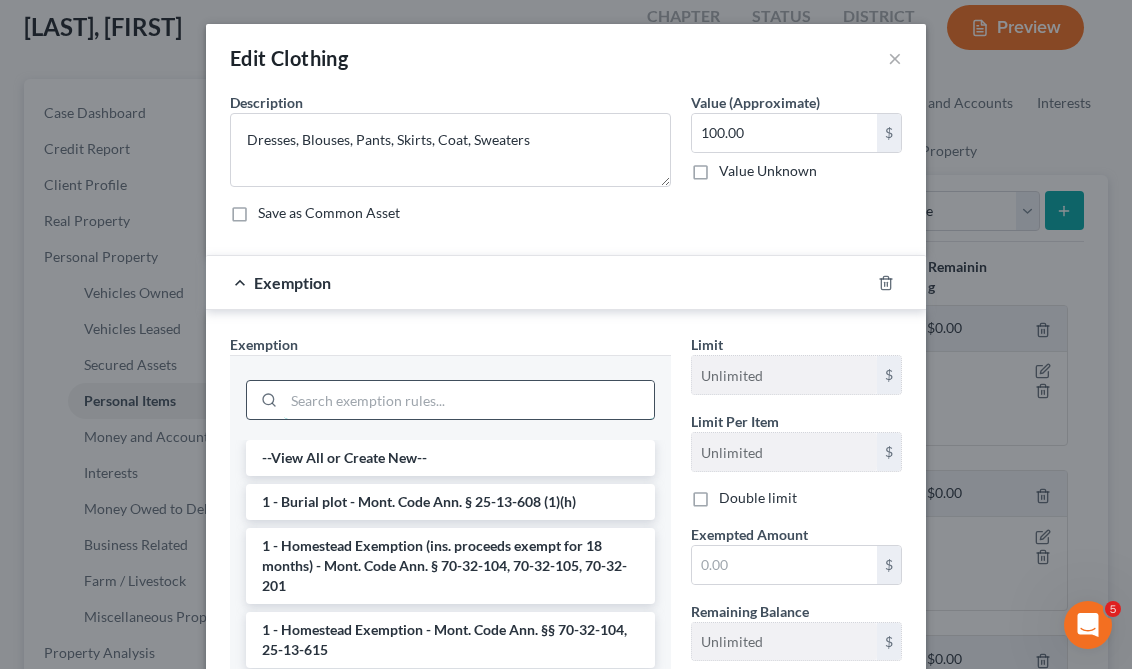 click at bounding box center [469, 400] 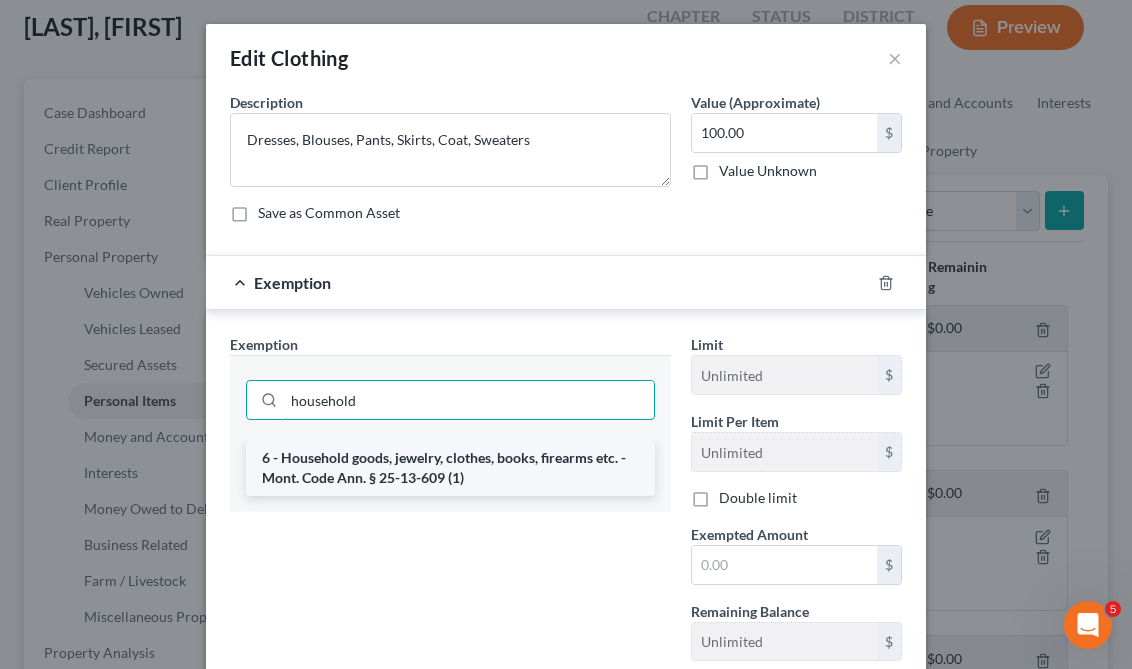 type on "household" 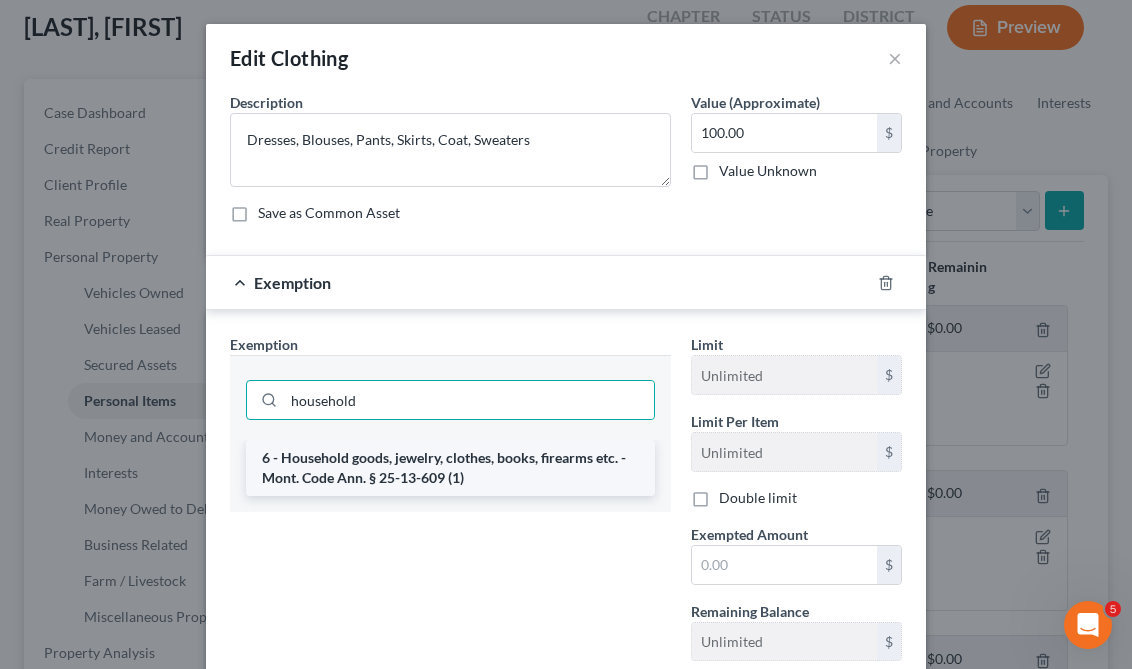 click on "6 - Household goods, jewelry, clothes, books, firearms etc. - Mont. Code Ann. § 25-13-609 (1)" at bounding box center [450, 468] 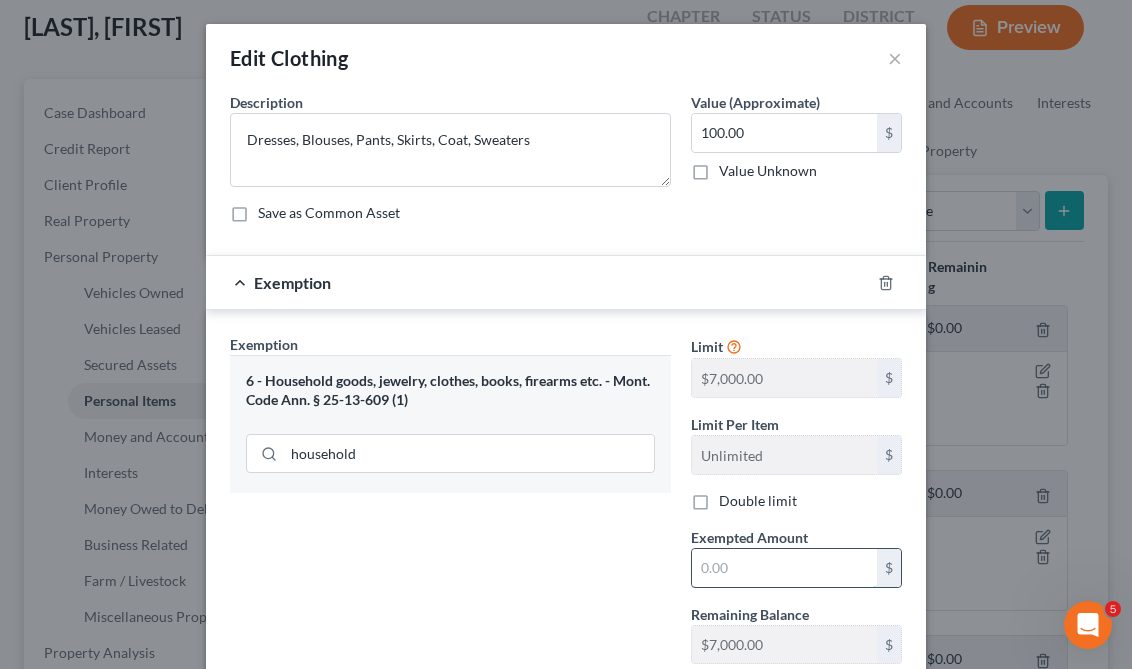click at bounding box center (784, 568) 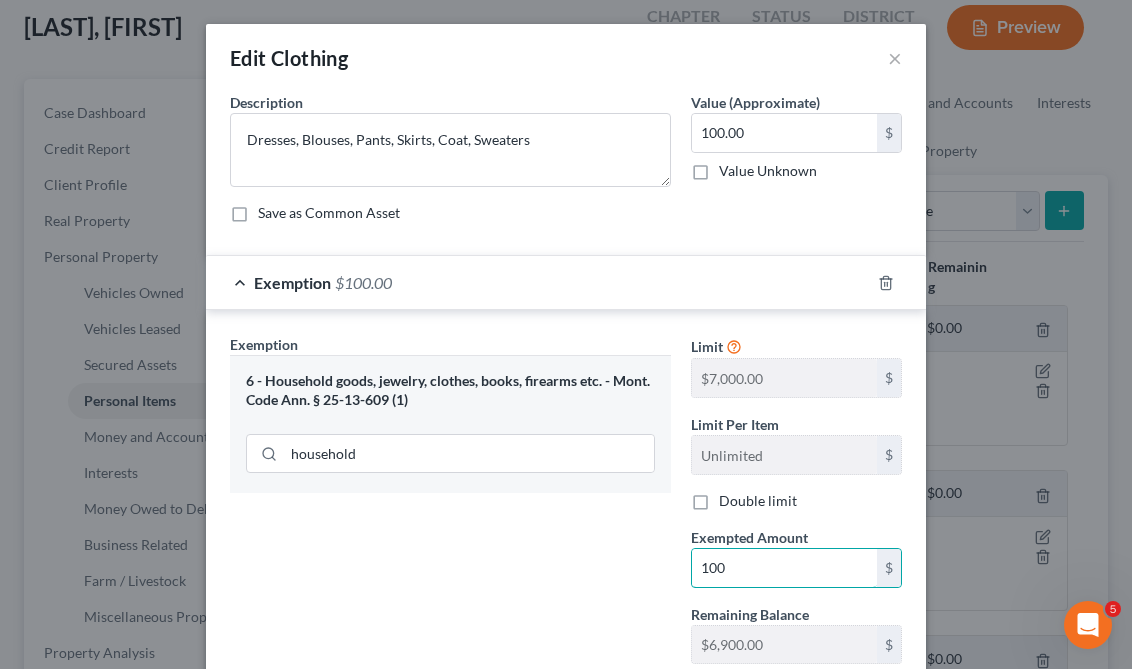 type on "100" 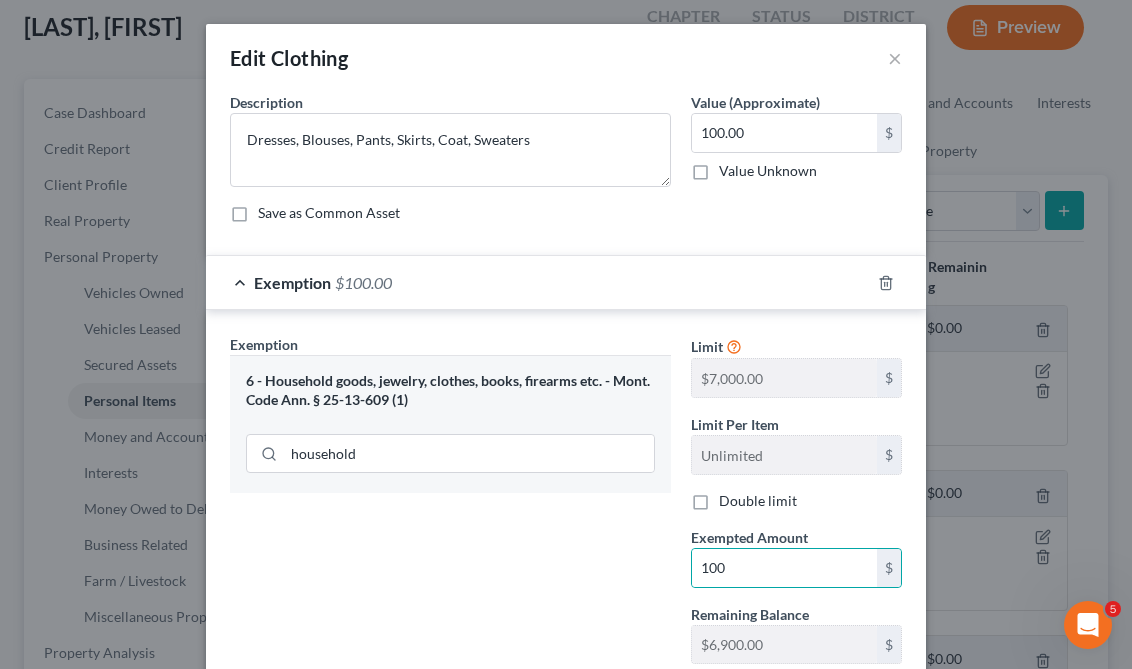 click on "Exemption Set must be selected for CA.
Exemption
*
6 - Household goods, jewelry, clothes, books, firearms etc. - Mont. Code Ann. § 25-13-609 (1)         household" at bounding box center [450, 507] 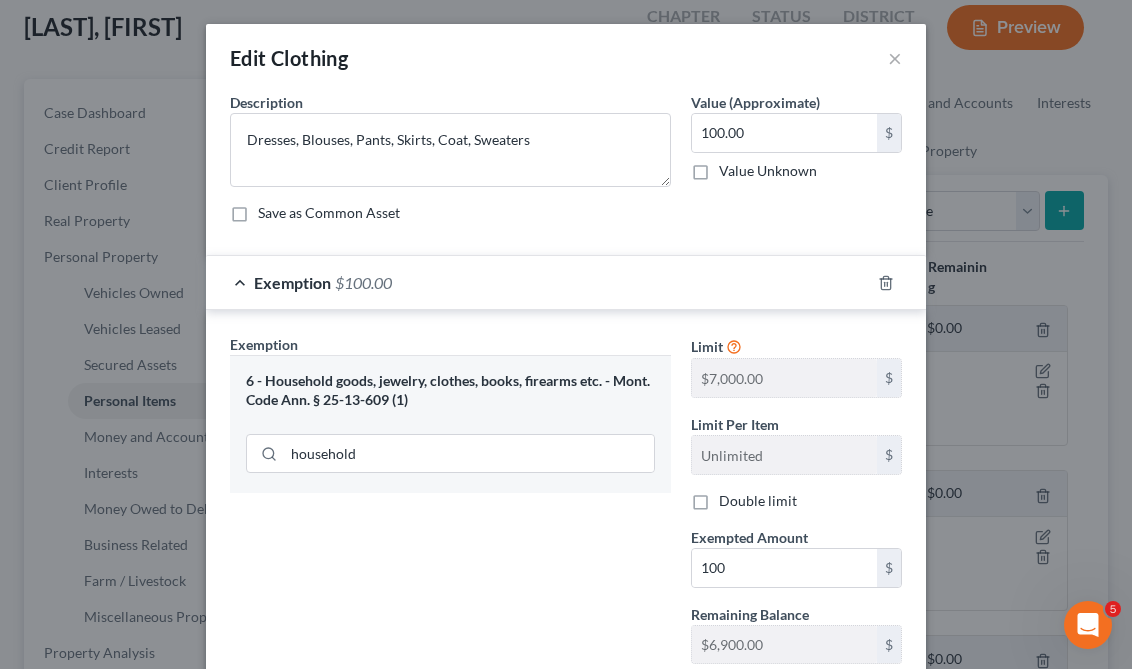 scroll, scrollTop: 138, scrollLeft: 0, axis: vertical 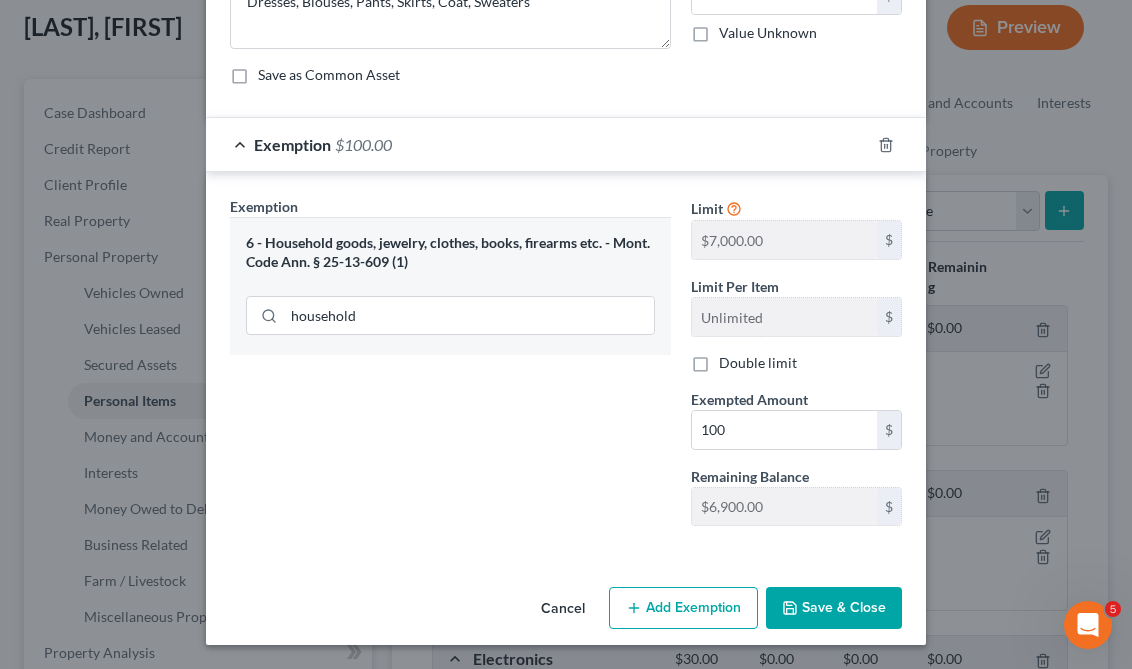 click on "Save & Close" at bounding box center [834, 608] 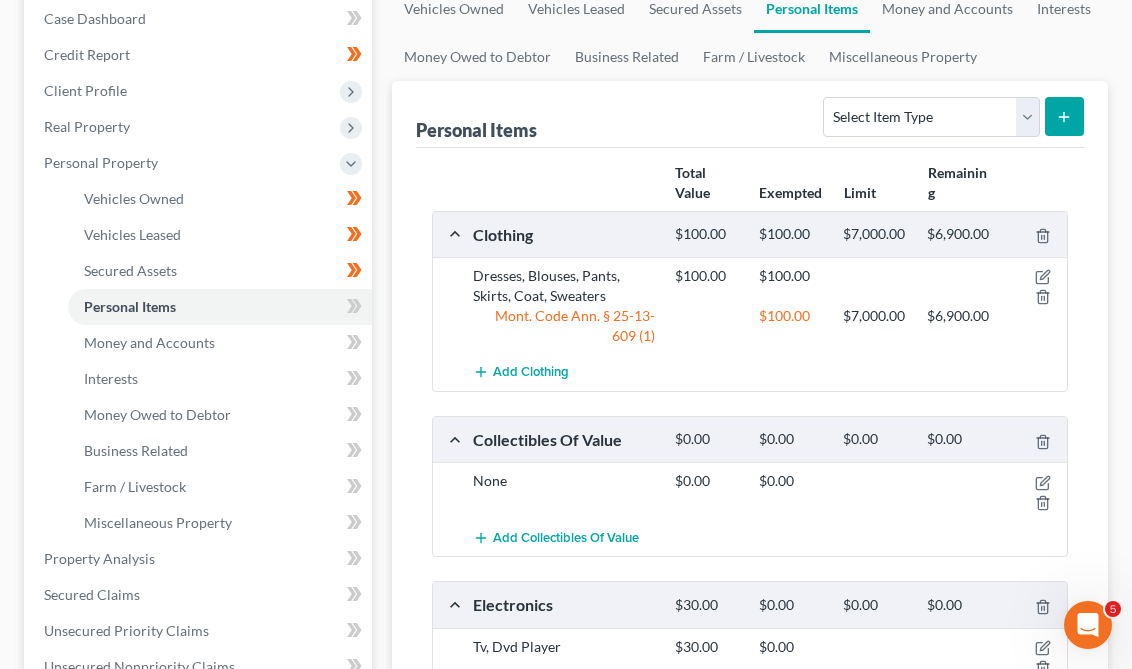 scroll, scrollTop: 355, scrollLeft: 0, axis: vertical 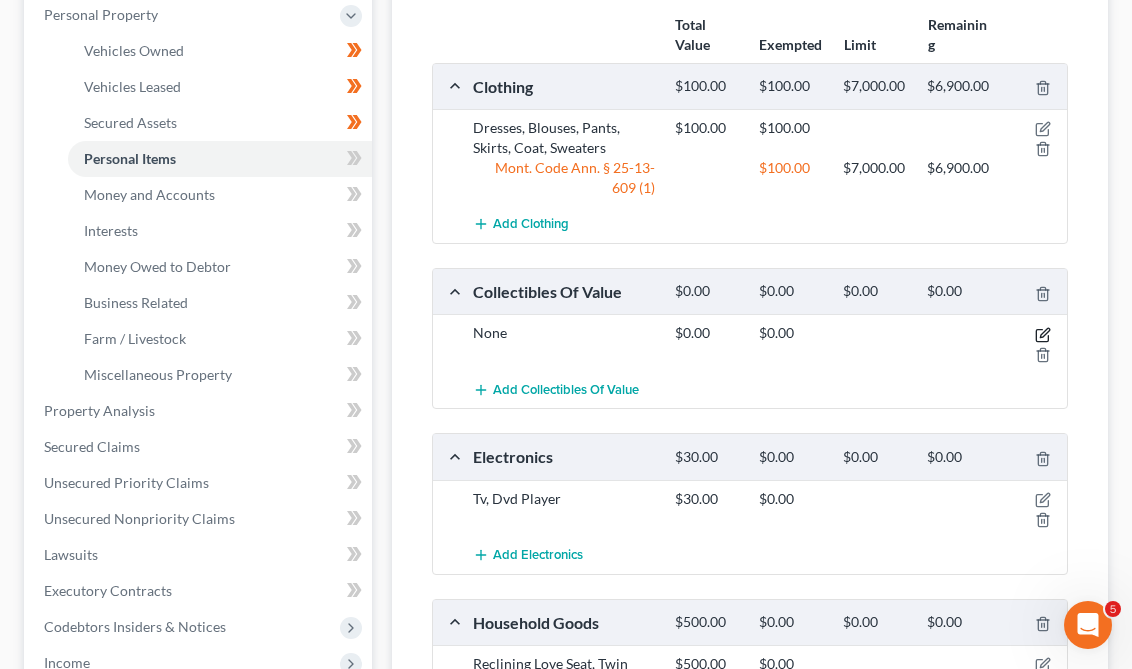 click 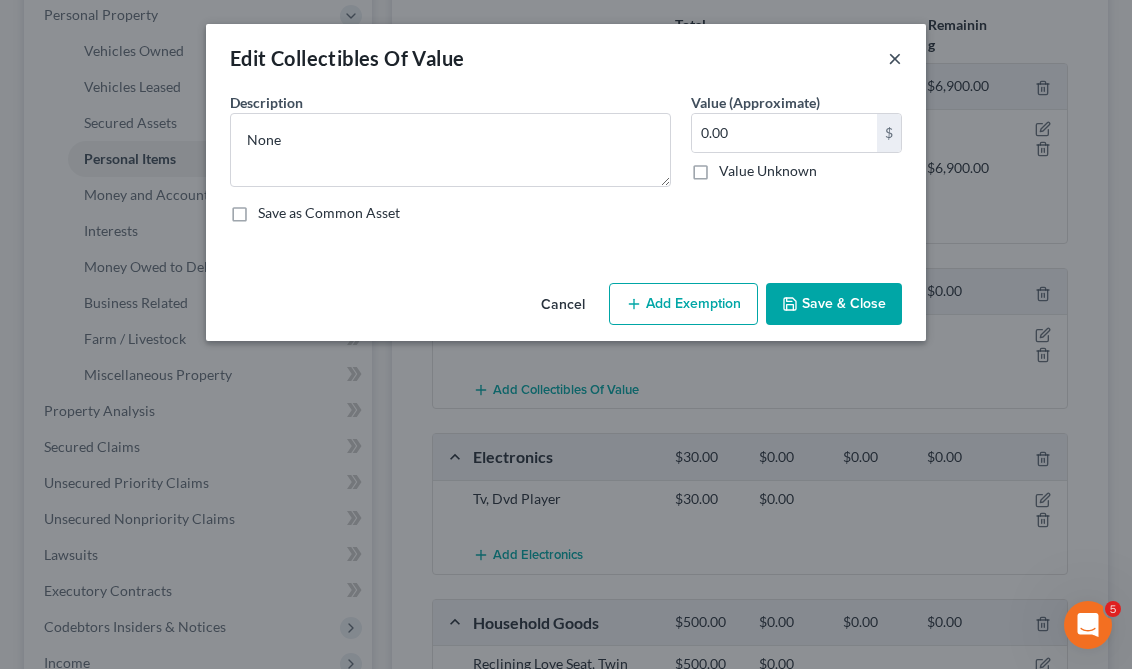 click on "×" at bounding box center [895, 58] 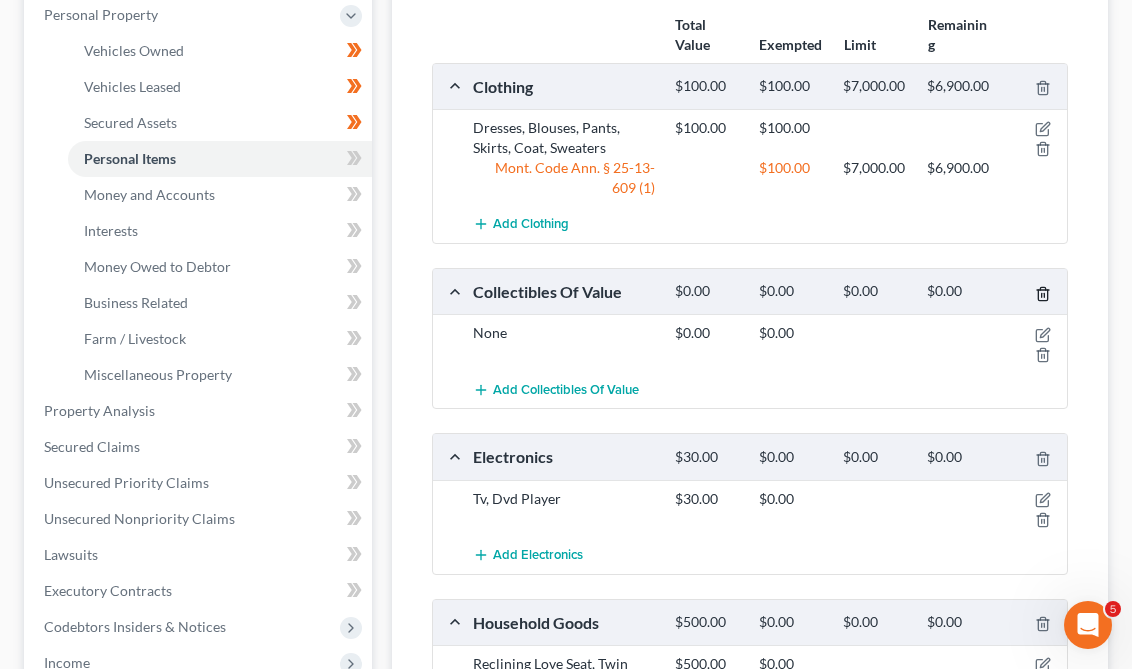 click 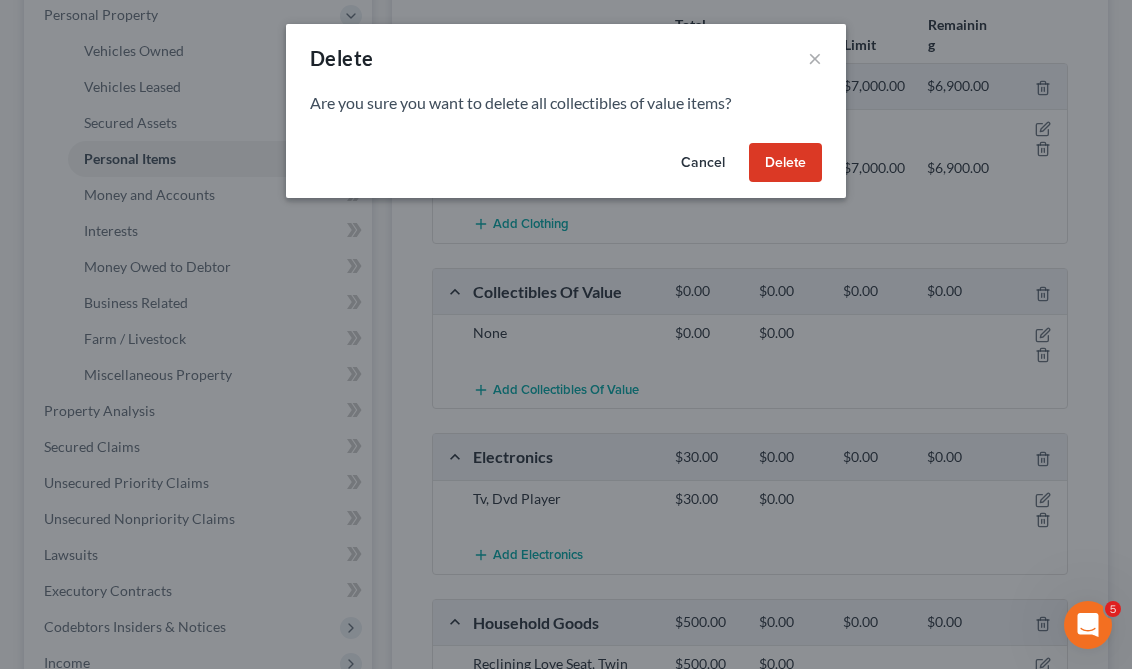click on "Delete" at bounding box center [785, 163] 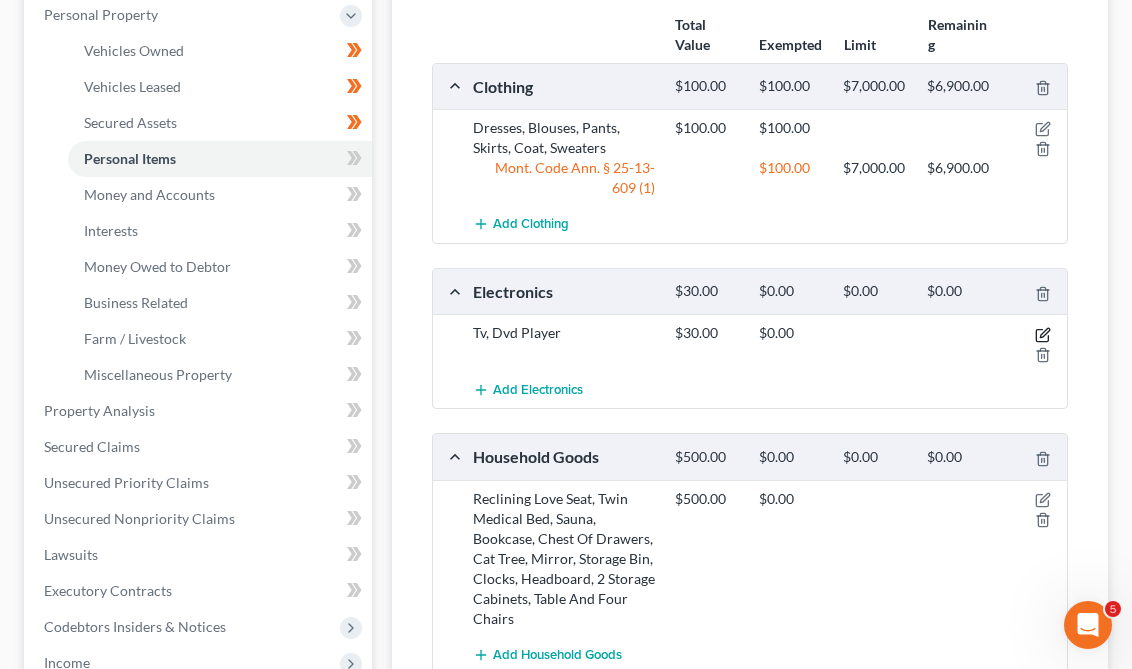 click 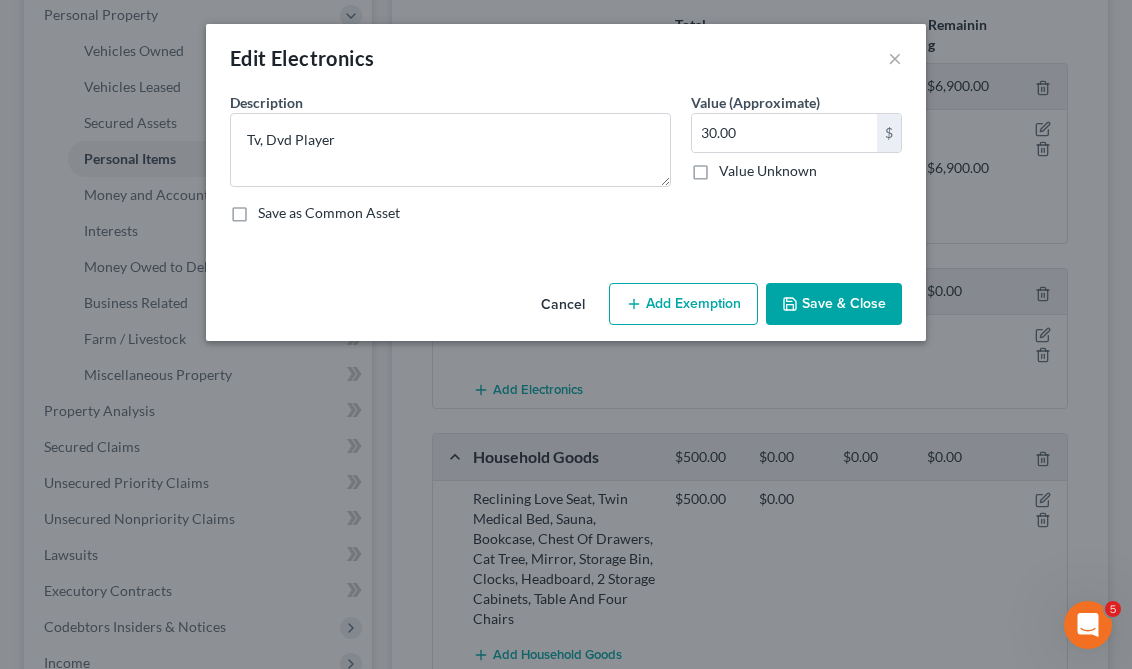 click on "Add Exemption" at bounding box center (683, 304) 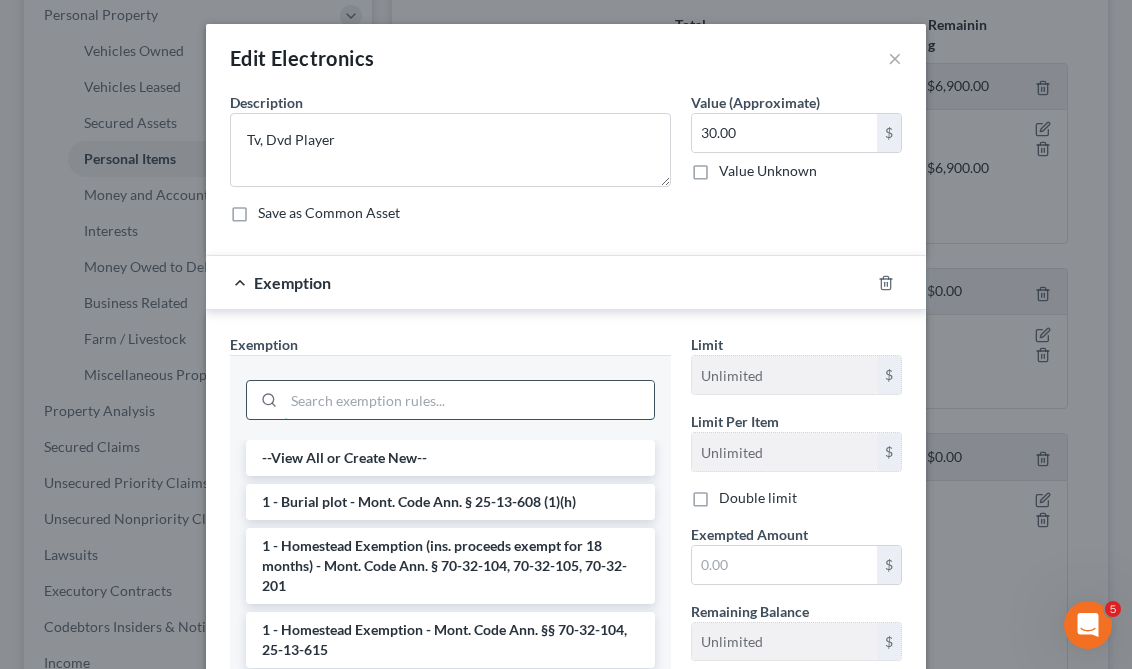 click at bounding box center (469, 400) 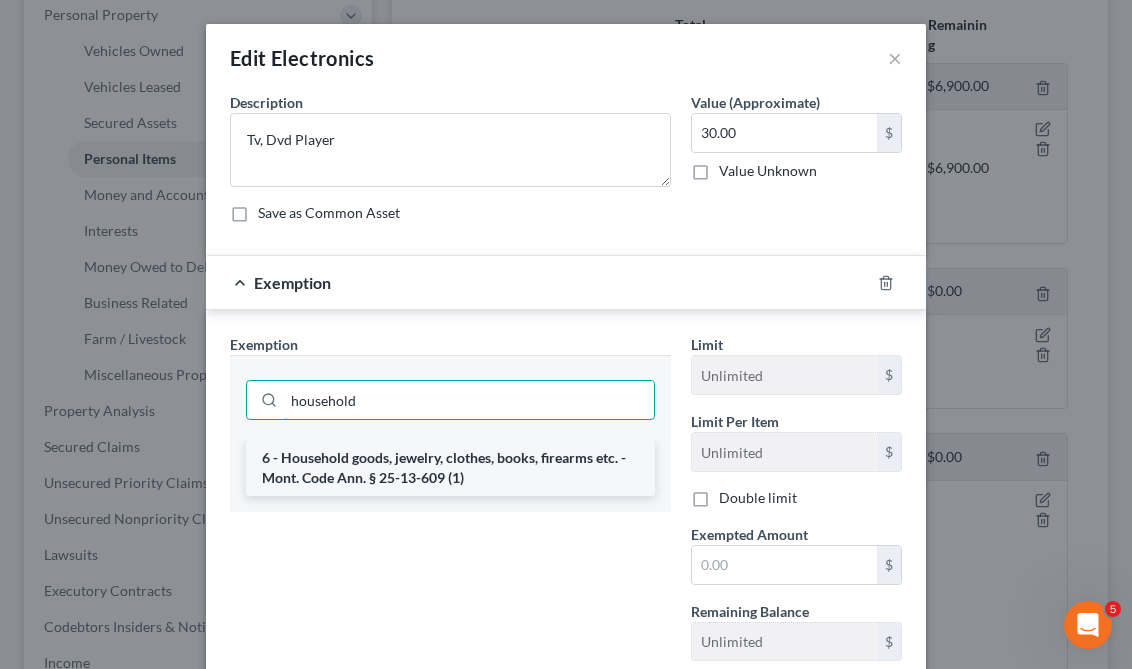 type on "household" 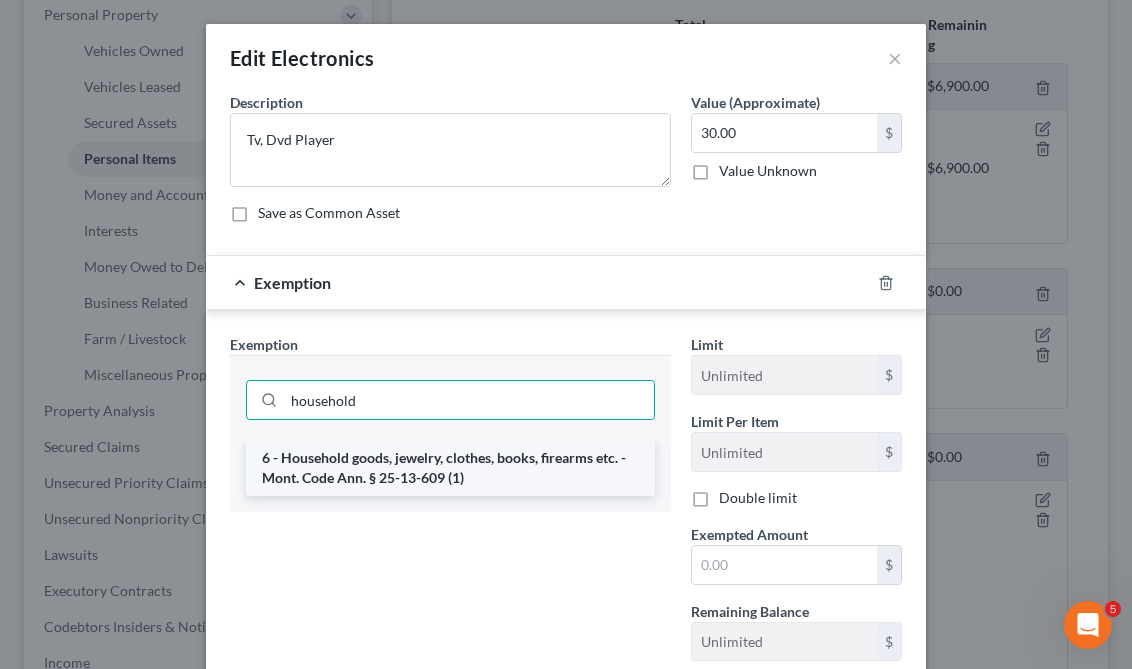 click on "6 - Household goods, jewelry, clothes, books, firearms etc. - Mont. Code Ann. § 25-13-609 (1)" at bounding box center (450, 468) 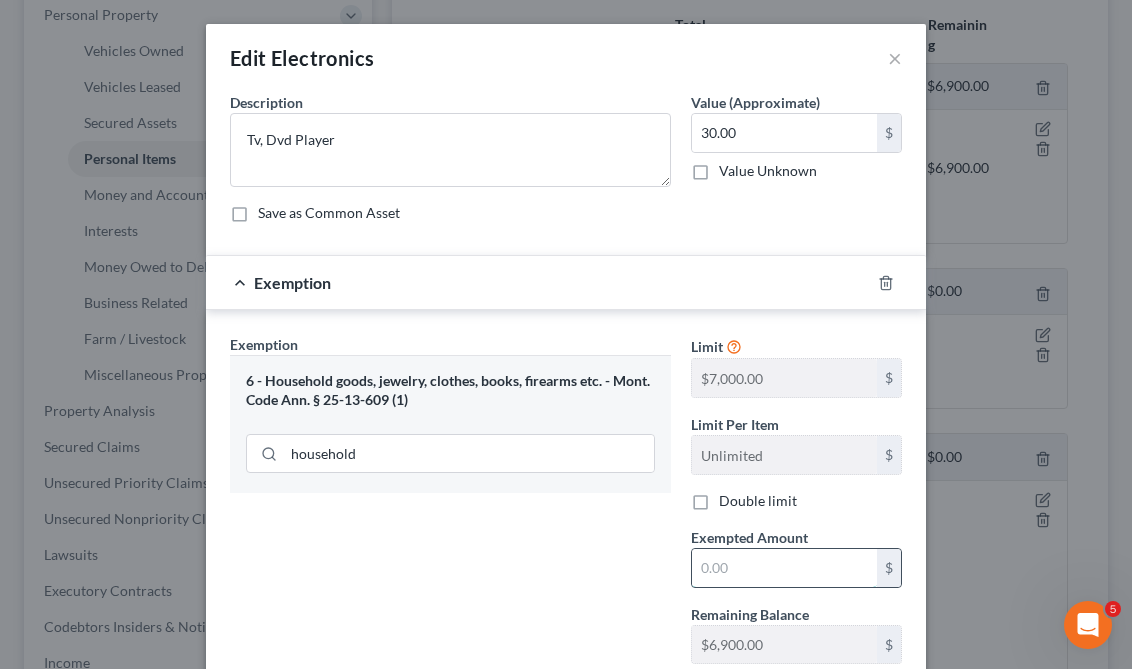 click at bounding box center (784, 568) 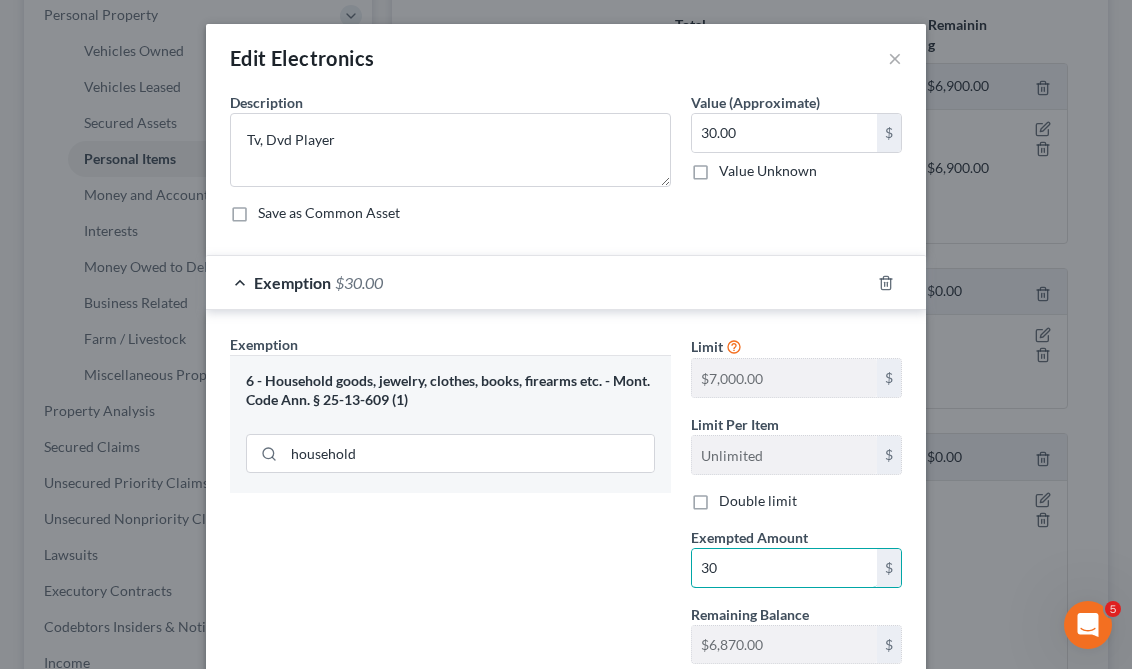 type on "30" 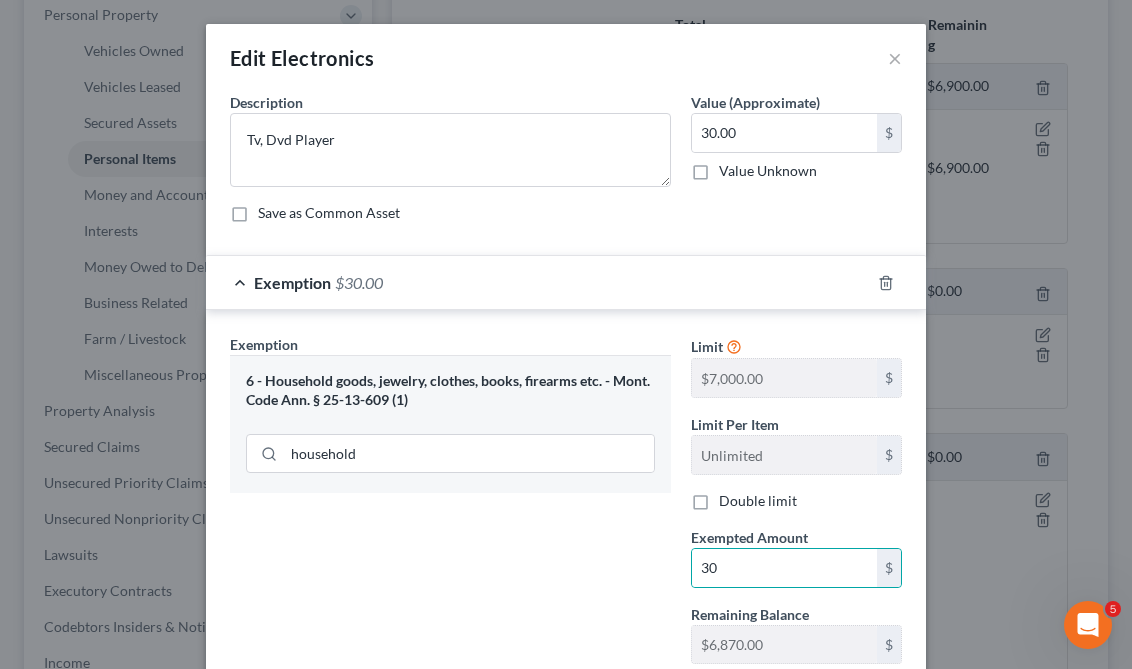 click on "6 - Household goods, jewelry, clothes, books, firearms etc. - Mont. Code Ann. § 25-13-609 (1)         household" at bounding box center [450, 424] 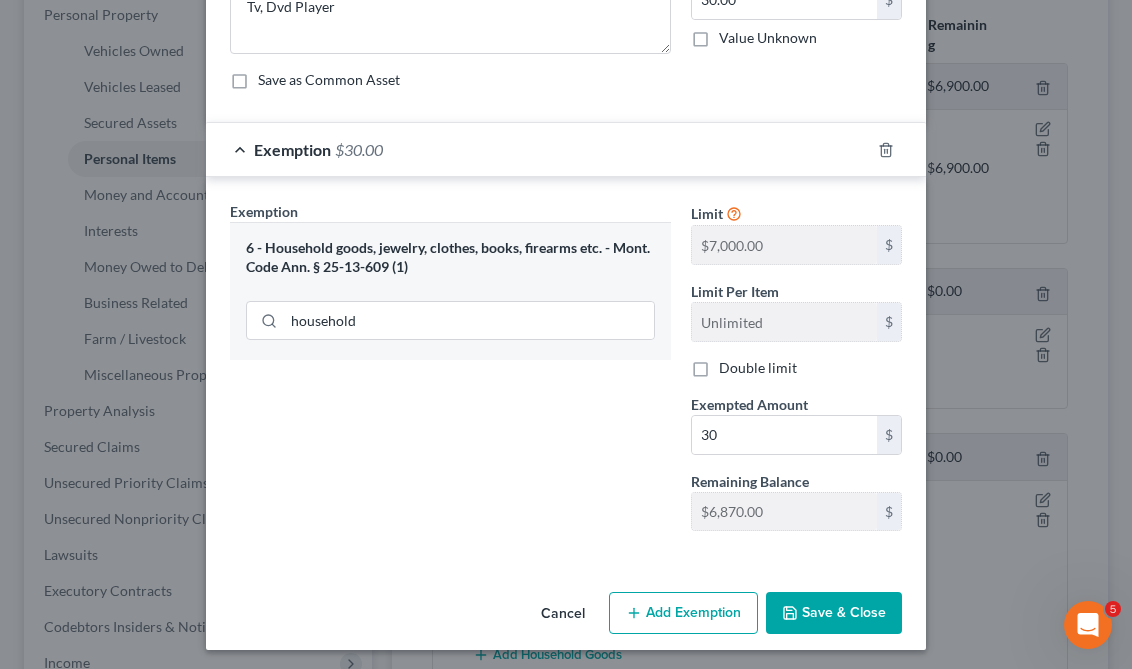 scroll, scrollTop: 138, scrollLeft: 0, axis: vertical 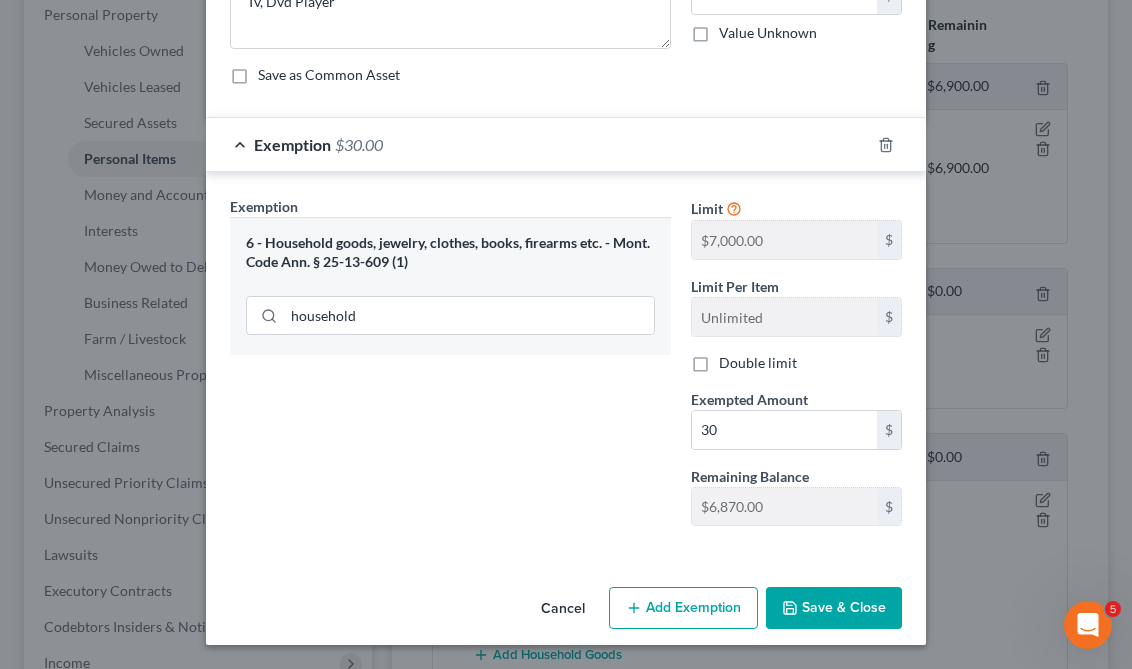 click on "Save & Close" at bounding box center (834, 608) 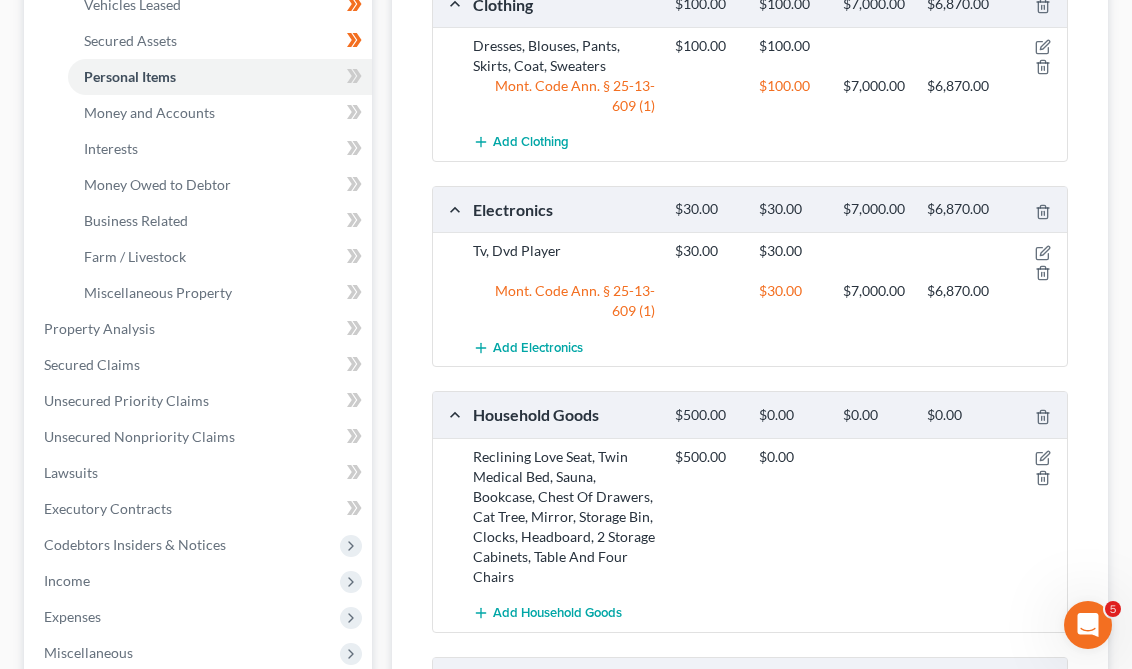 scroll, scrollTop: 610, scrollLeft: 0, axis: vertical 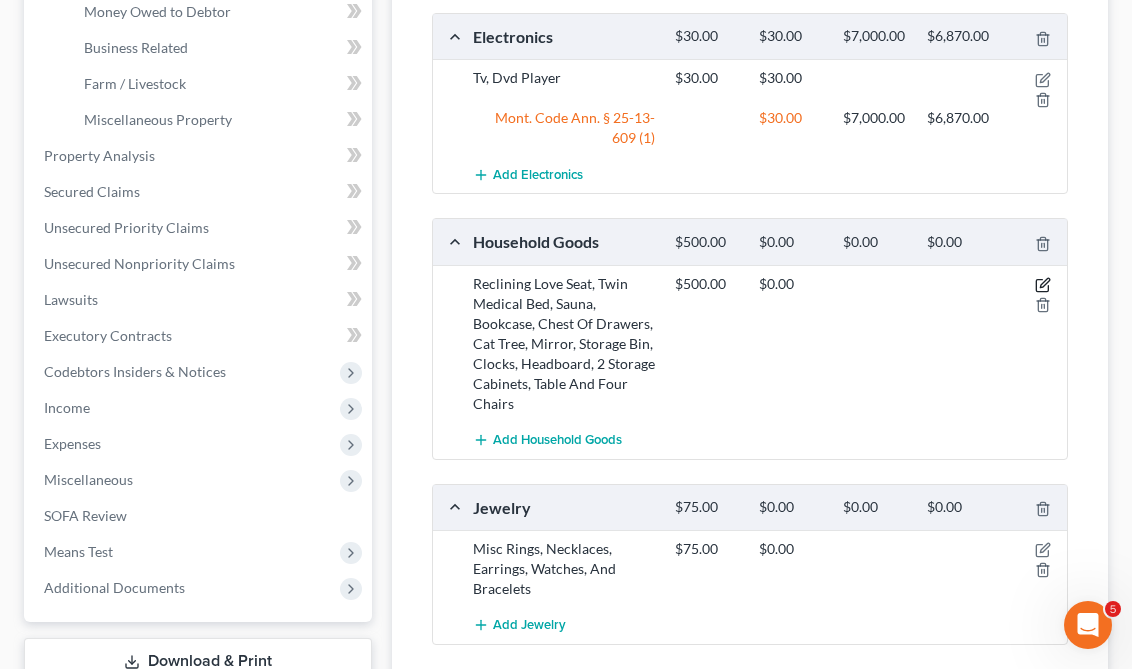click 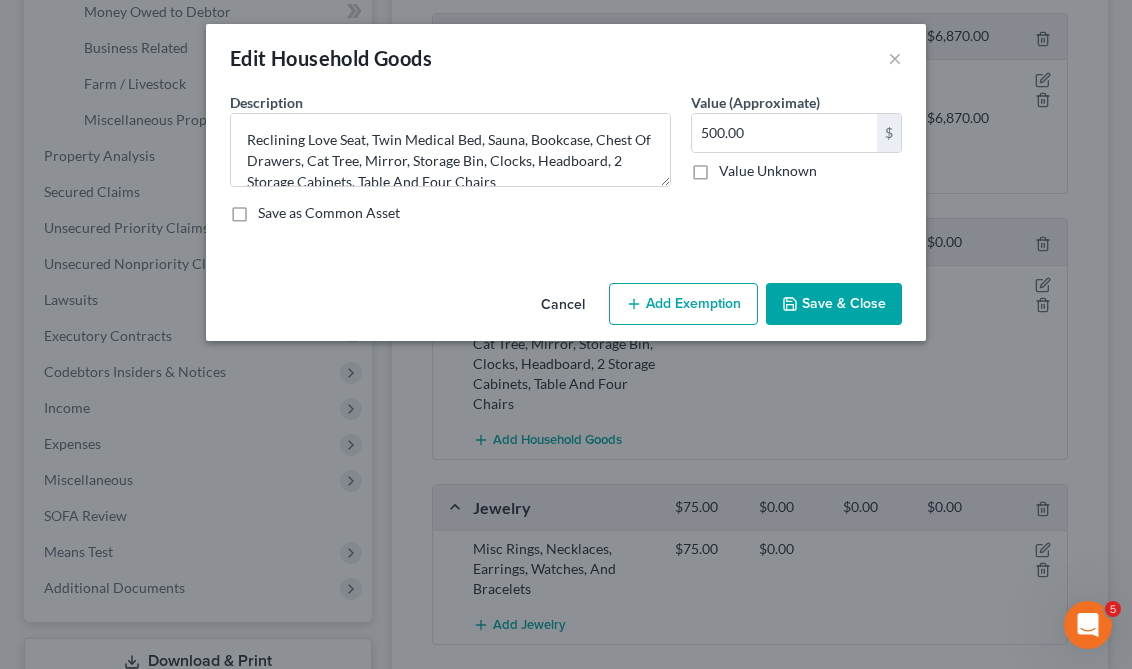 click on "Add Exemption" at bounding box center (683, 304) 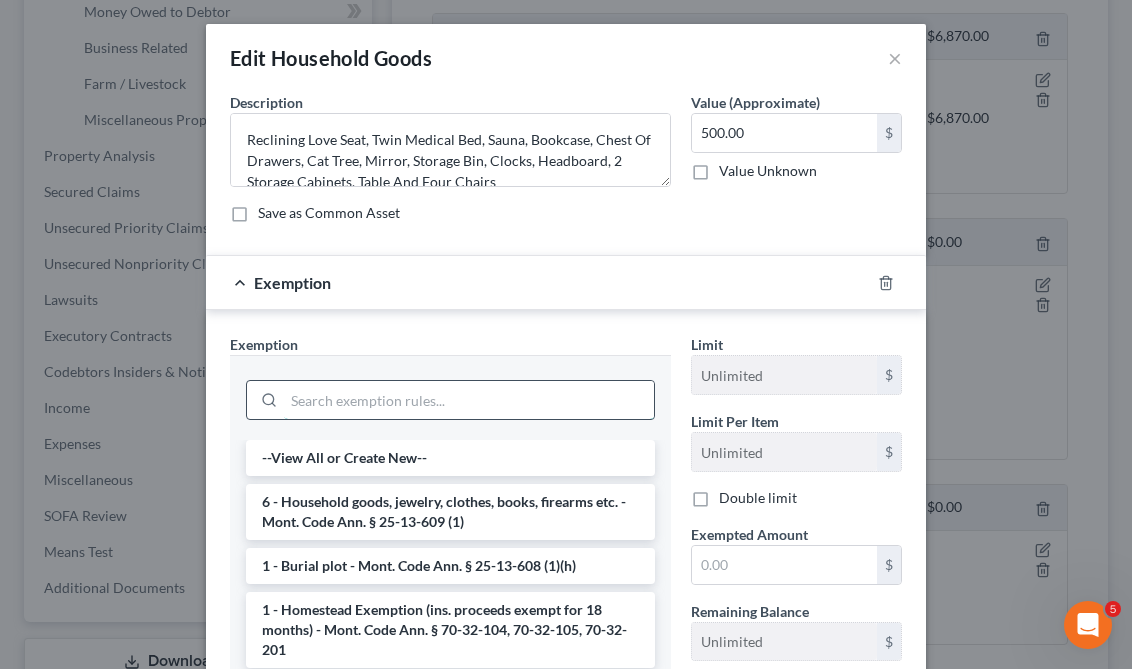click at bounding box center (469, 400) 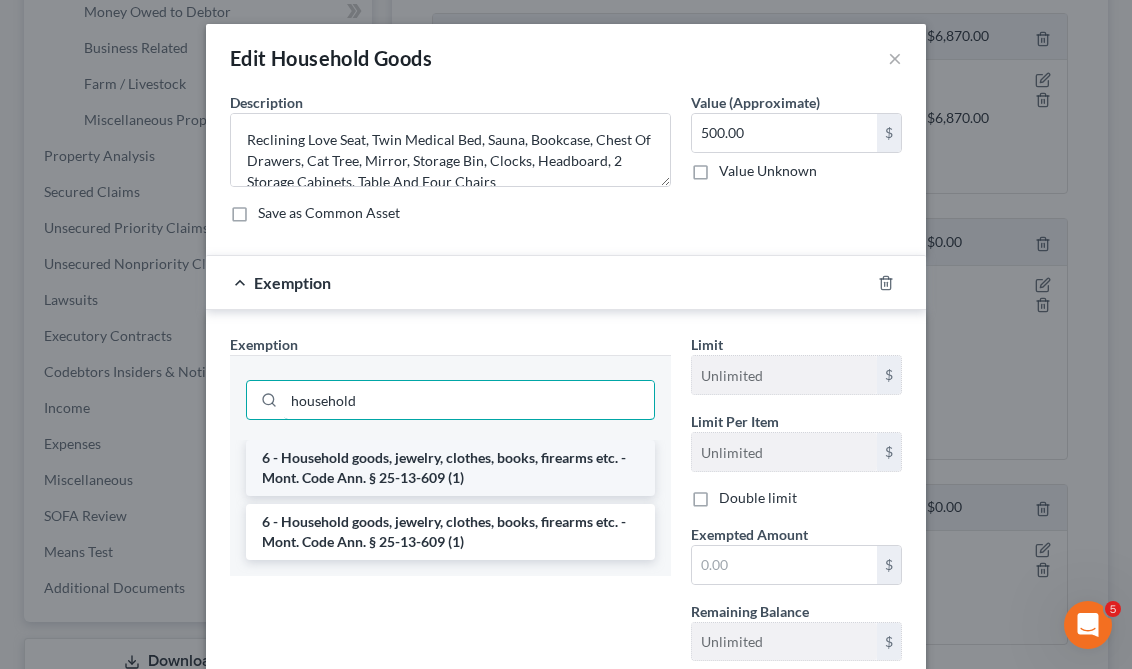 type on "household" 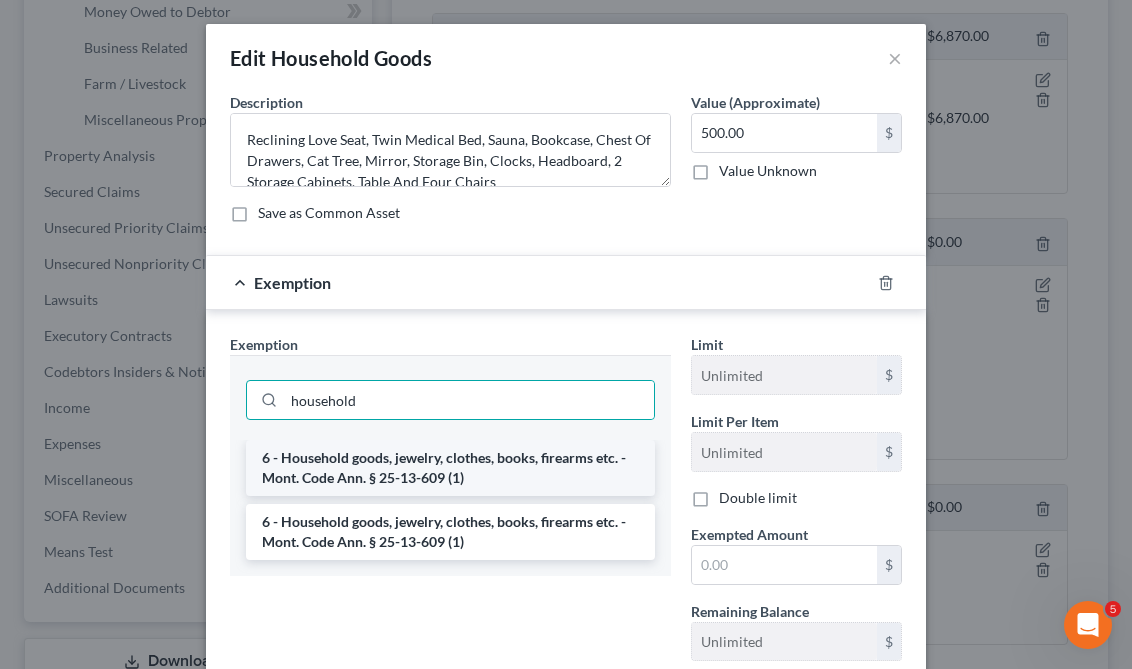 click on "6 - Household goods, jewelry, clothes, books, firearms etc. - Mont. Code Ann. § 25-13-609 (1)" at bounding box center (450, 468) 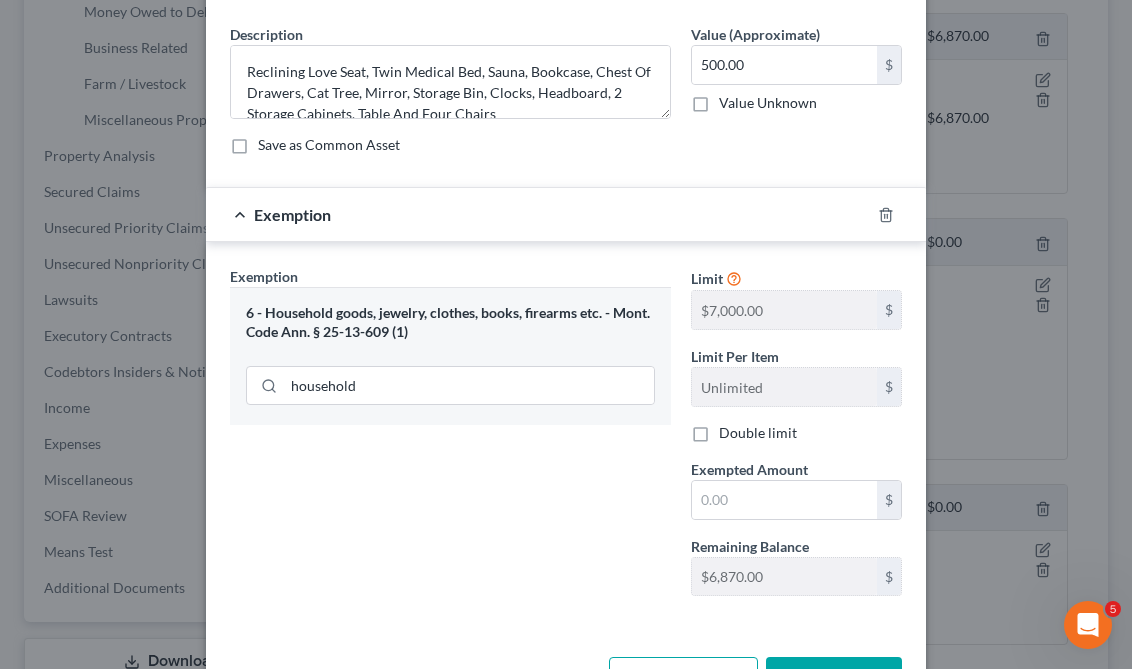 scroll, scrollTop: 138, scrollLeft: 0, axis: vertical 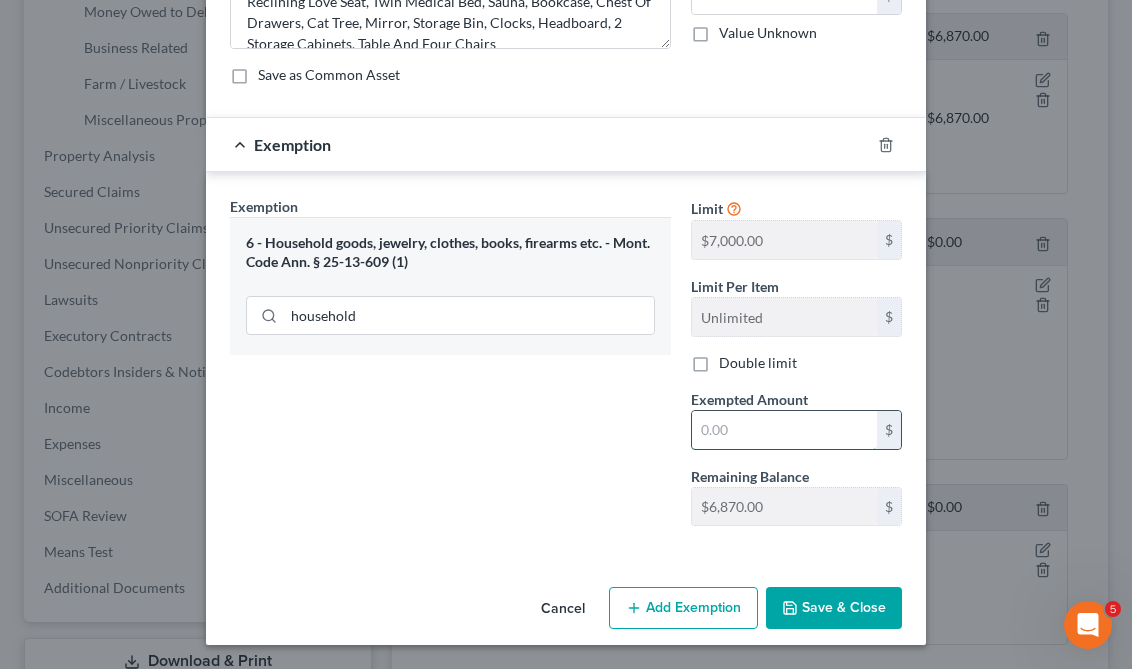 click at bounding box center (784, 430) 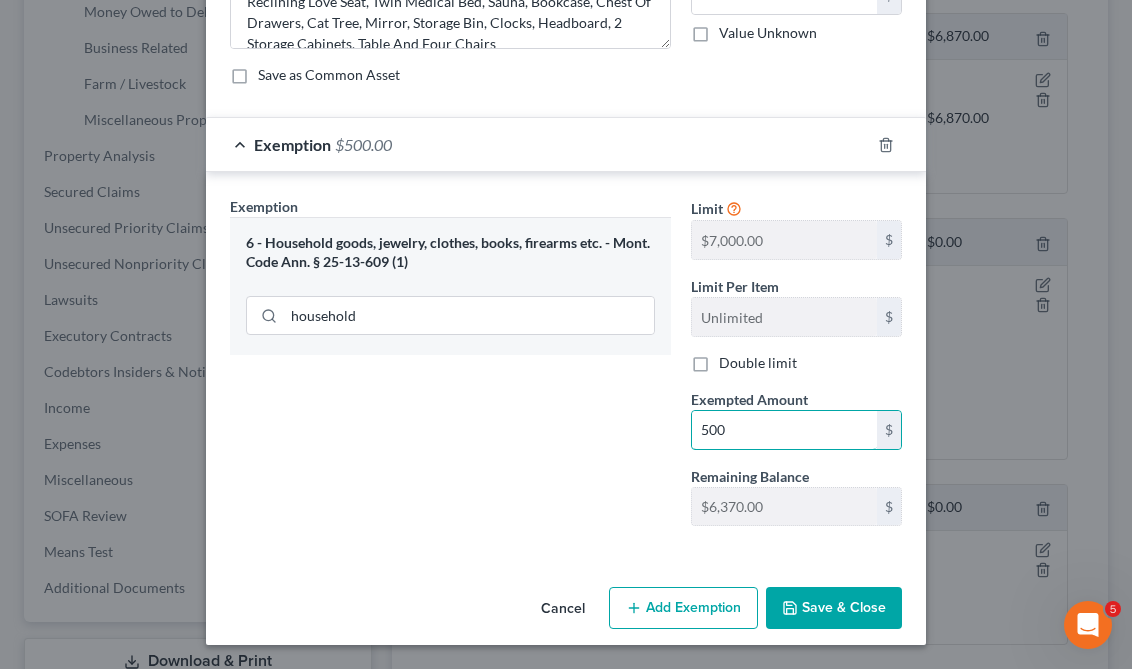 type on "500" 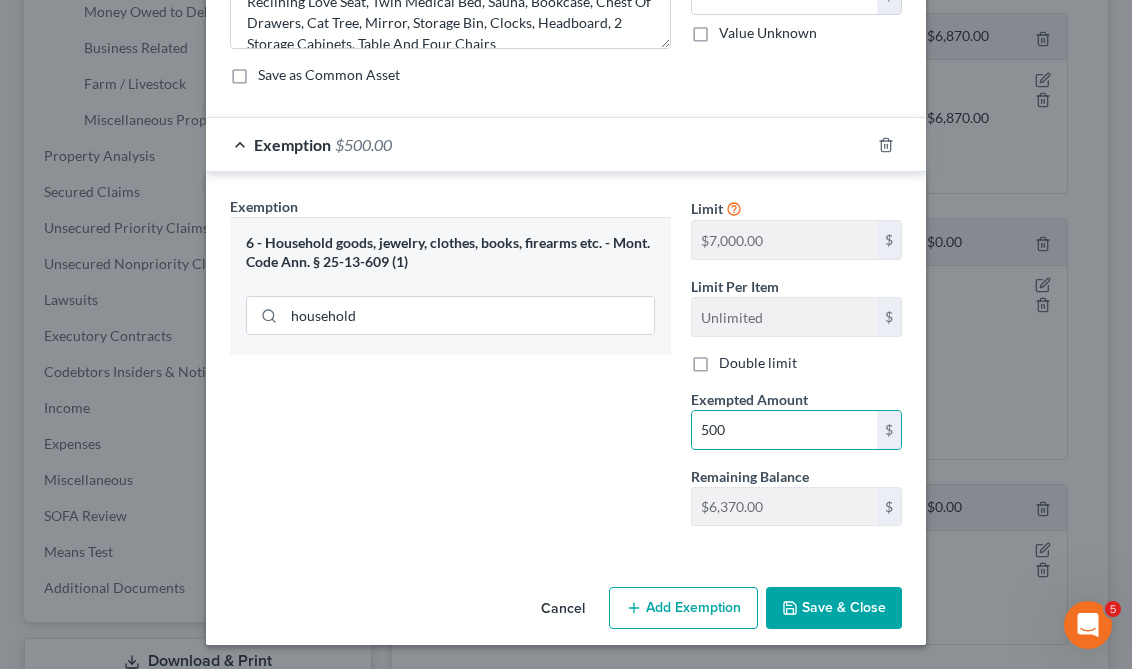 click on "Exemption Set must be selected for CA.
Exemption
*
6 - Household goods, jewelry, clothes, books, firearms etc. - Mont. Code Ann. § 25-13-609 (1)         household" at bounding box center [450, 369] 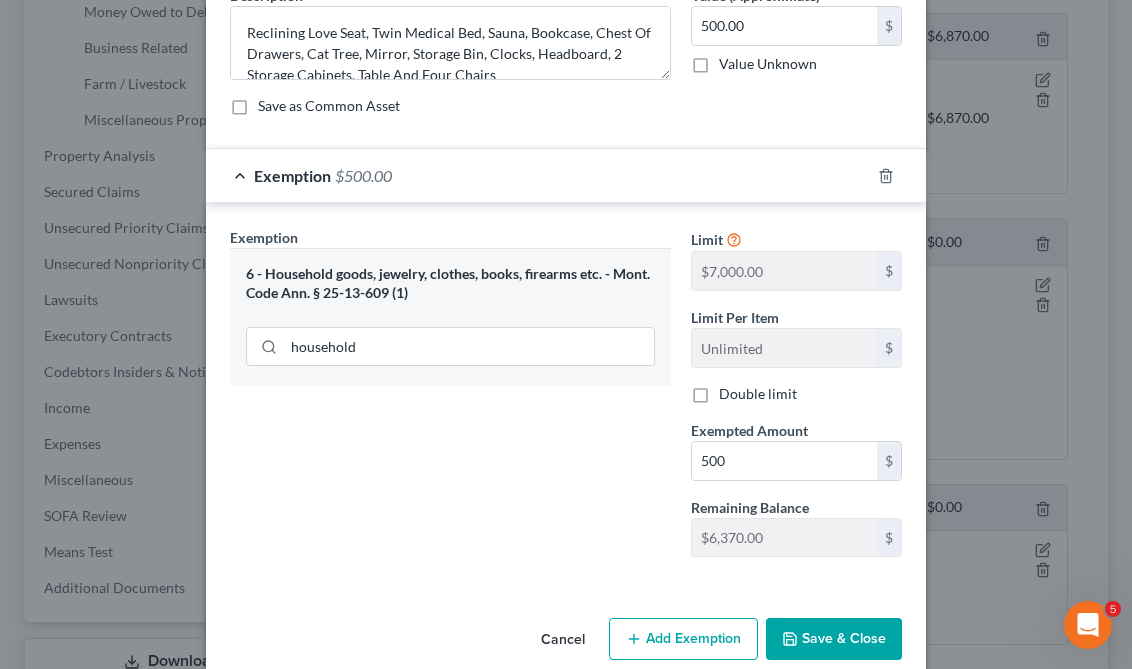 scroll, scrollTop: 138, scrollLeft: 0, axis: vertical 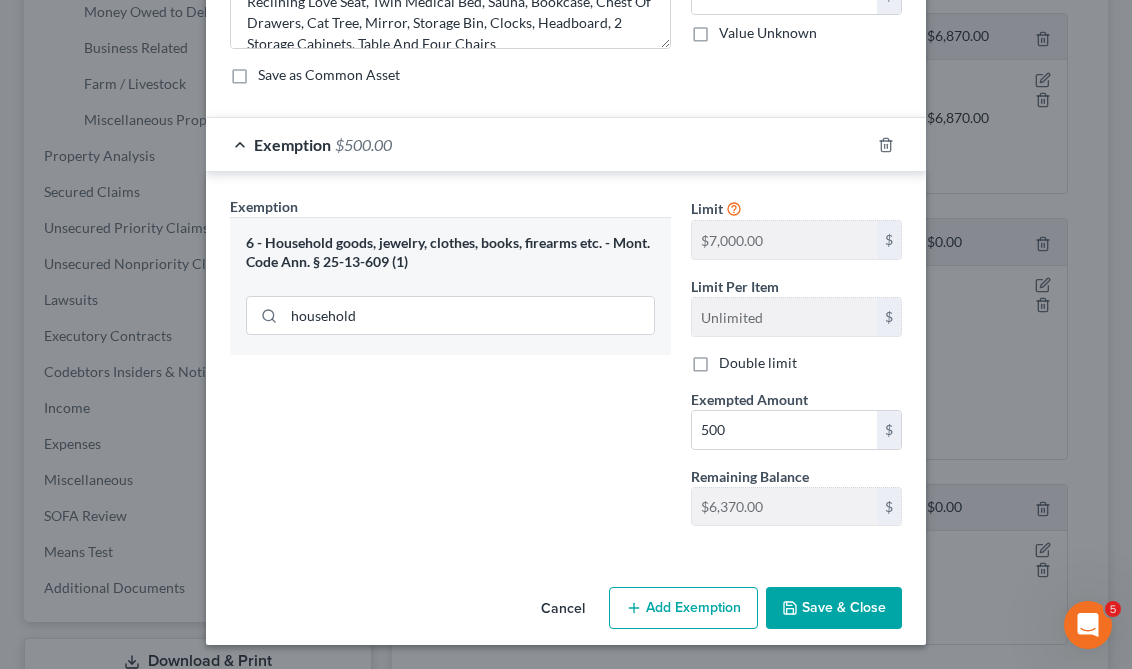 click on "Save & Close" at bounding box center (834, 608) 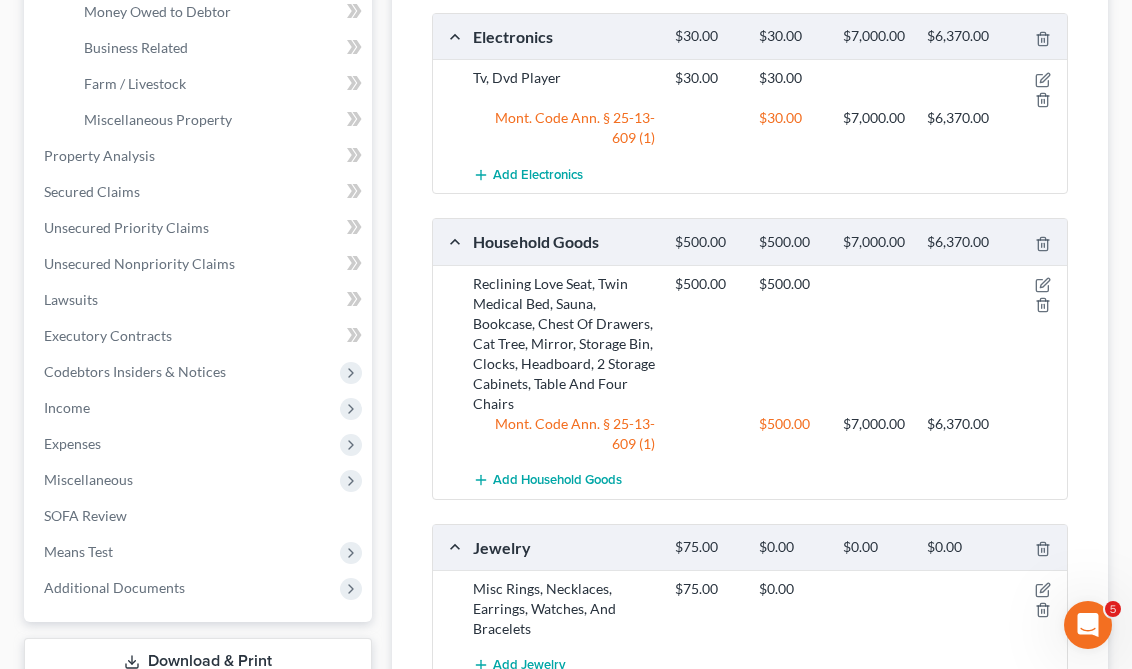 scroll, scrollTop: 814, scrollLeft: 0, axis: vertical 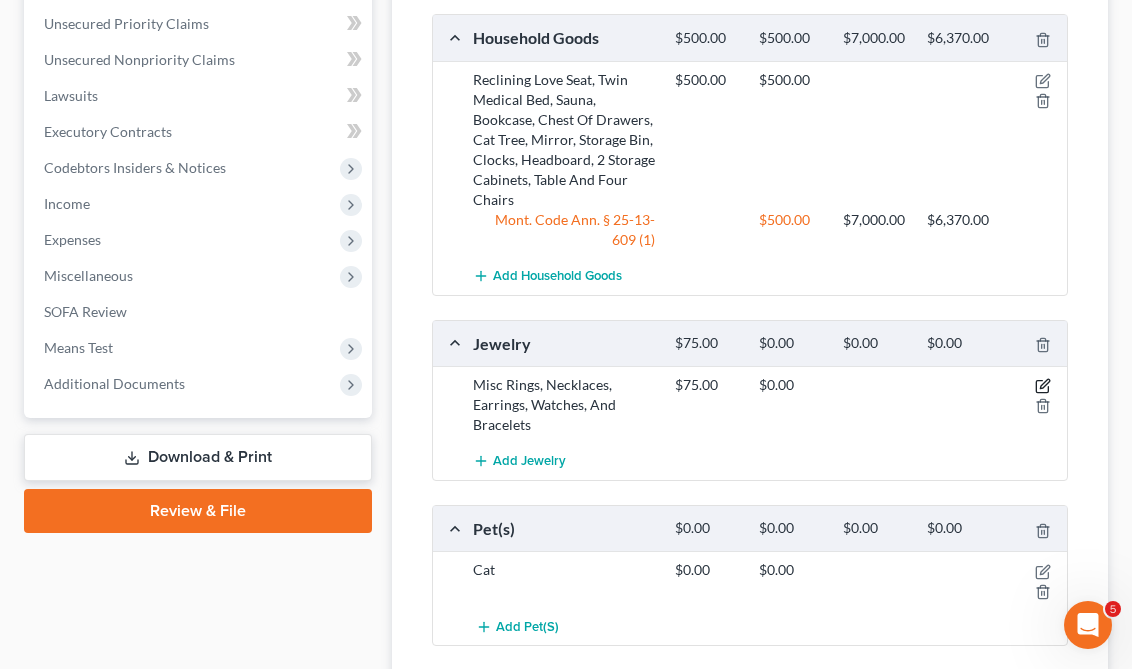 click 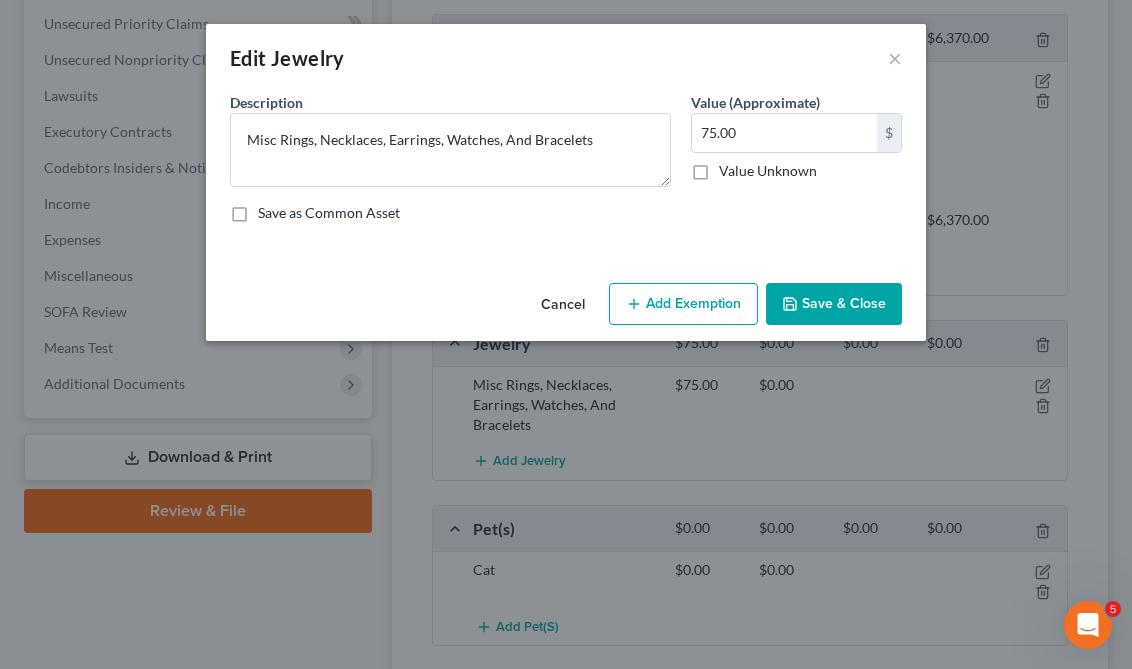 click on "Cancel Add Exemption Save & Close" at bounding box center (566, 308) 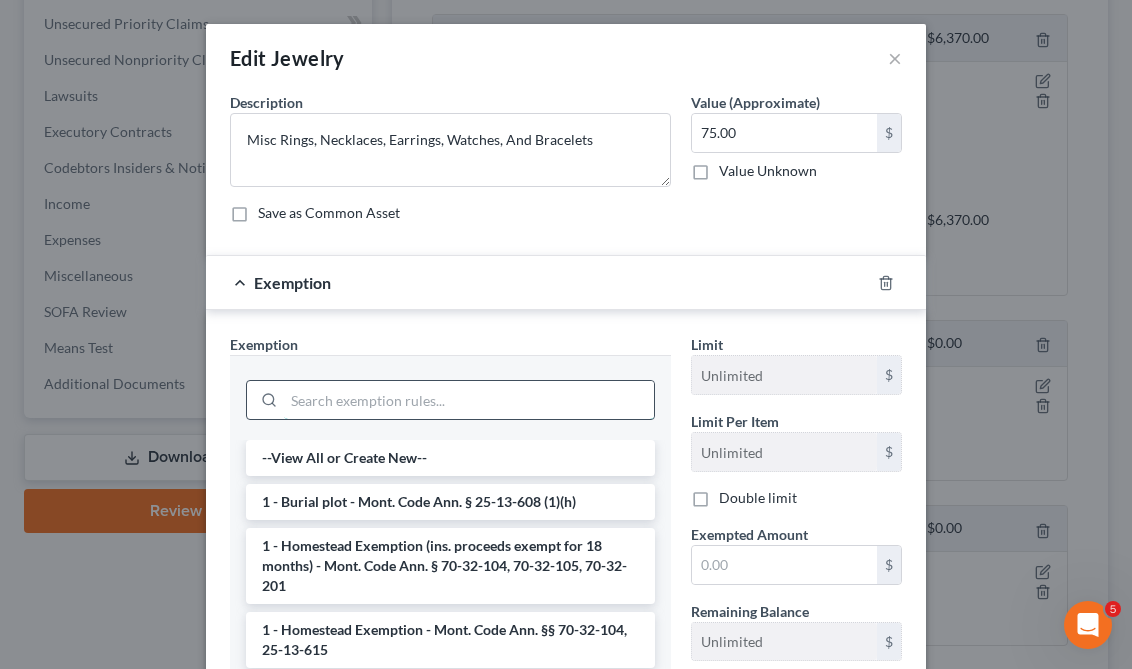 click at bounding box center (469, 400) 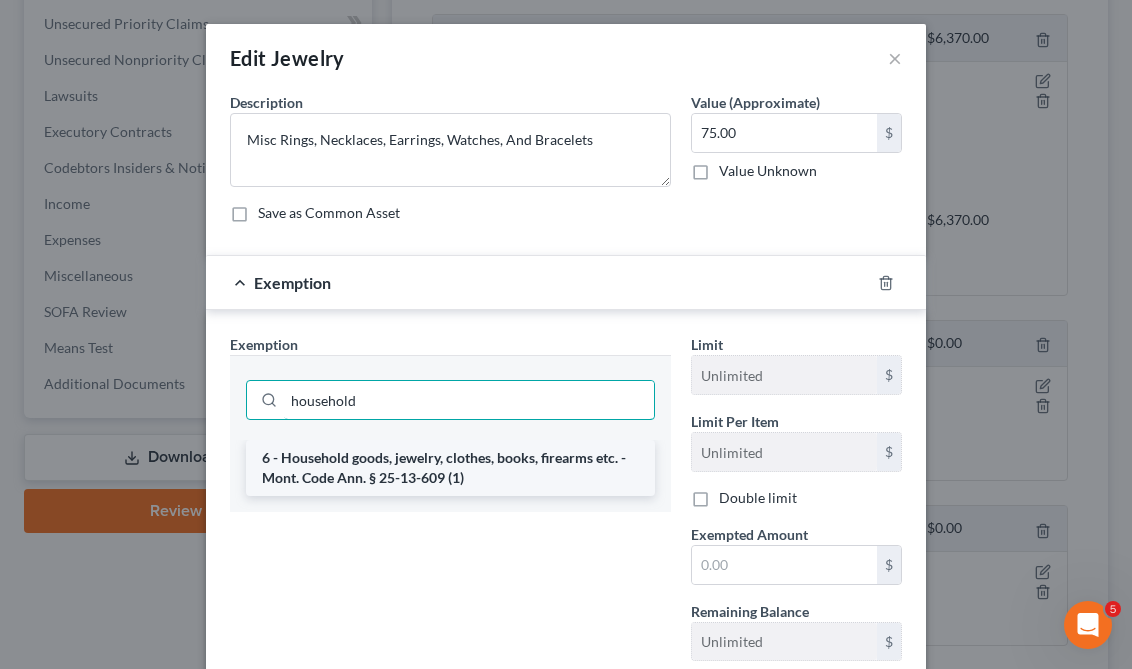 type on "household" 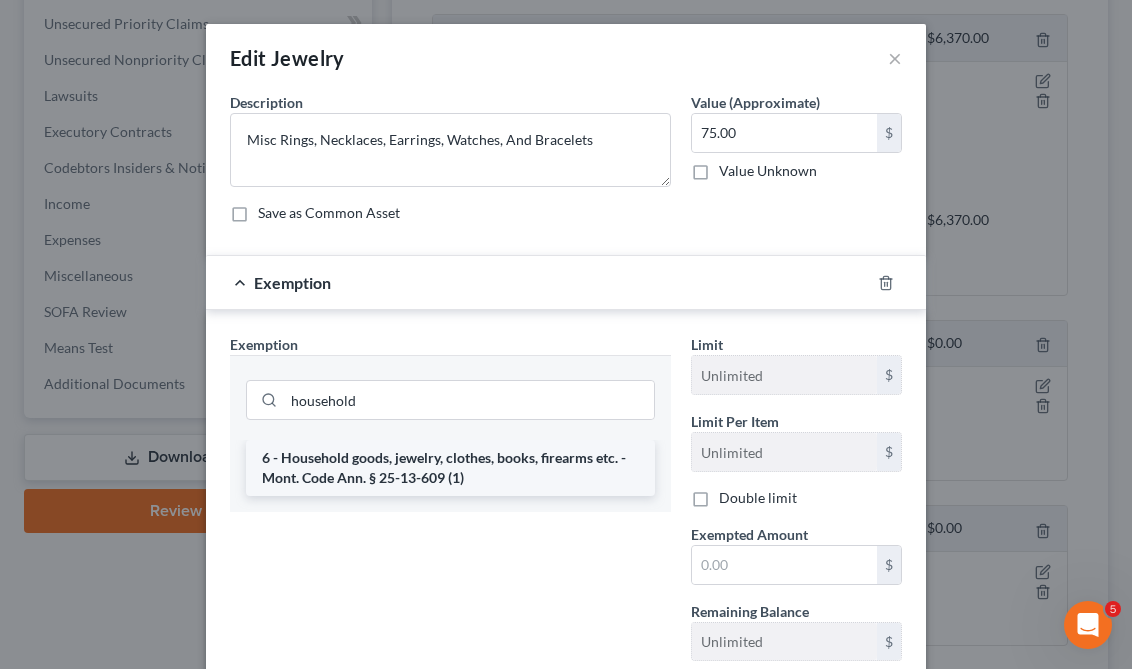 click on "6 - Household goods, jewelry, clothes, books, firearms etc. - Mont. Code Ann. § 25-13-609 (1)" at bounding box center (450, 468) 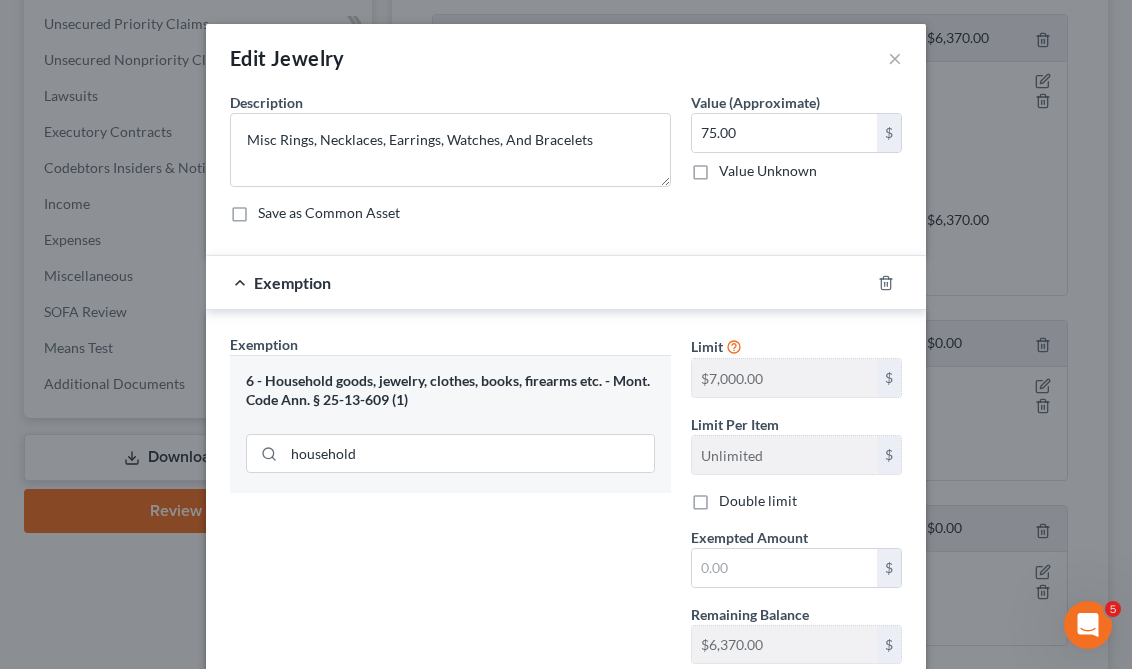 click on "Limit     $7,000.00 $ Limit Per Item Unlimited $ Double limit
Exempted Amount
*
$ Remaining Balance $6,370.00 $" at bounding box center (796, 507) 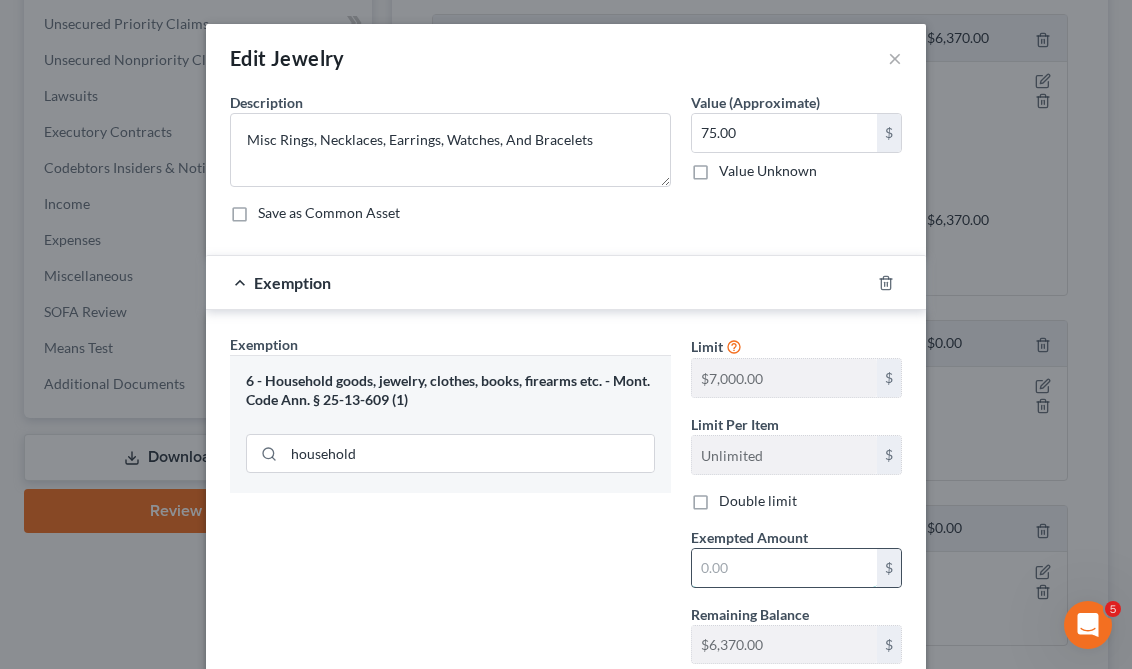 click at bounding box center [784, 568] 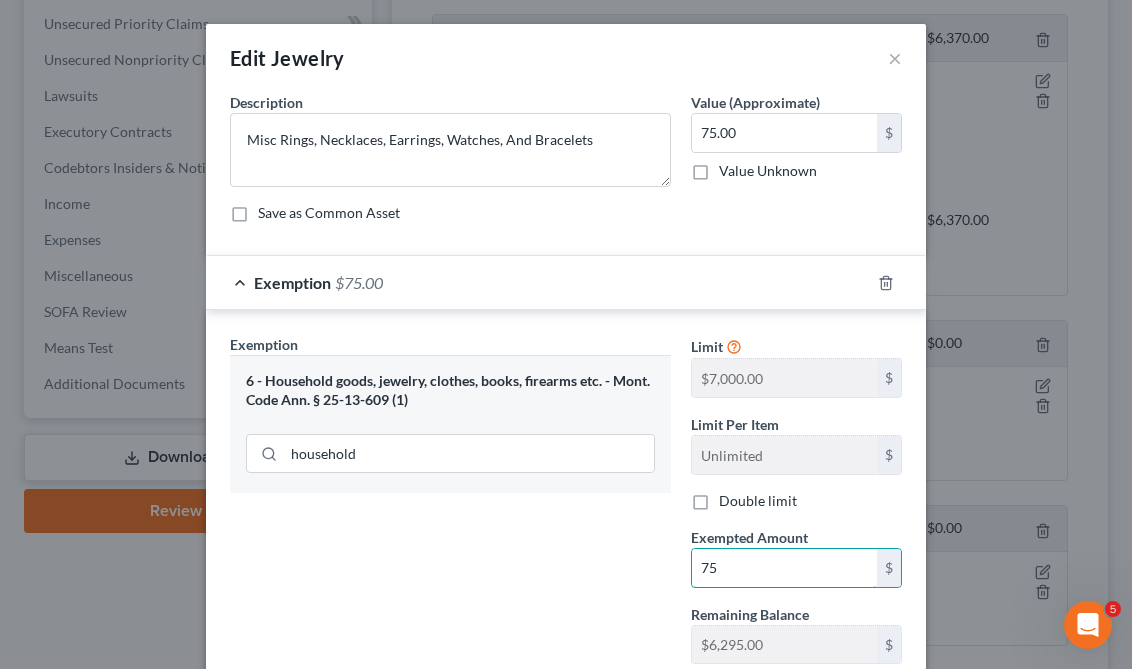 type on "75" 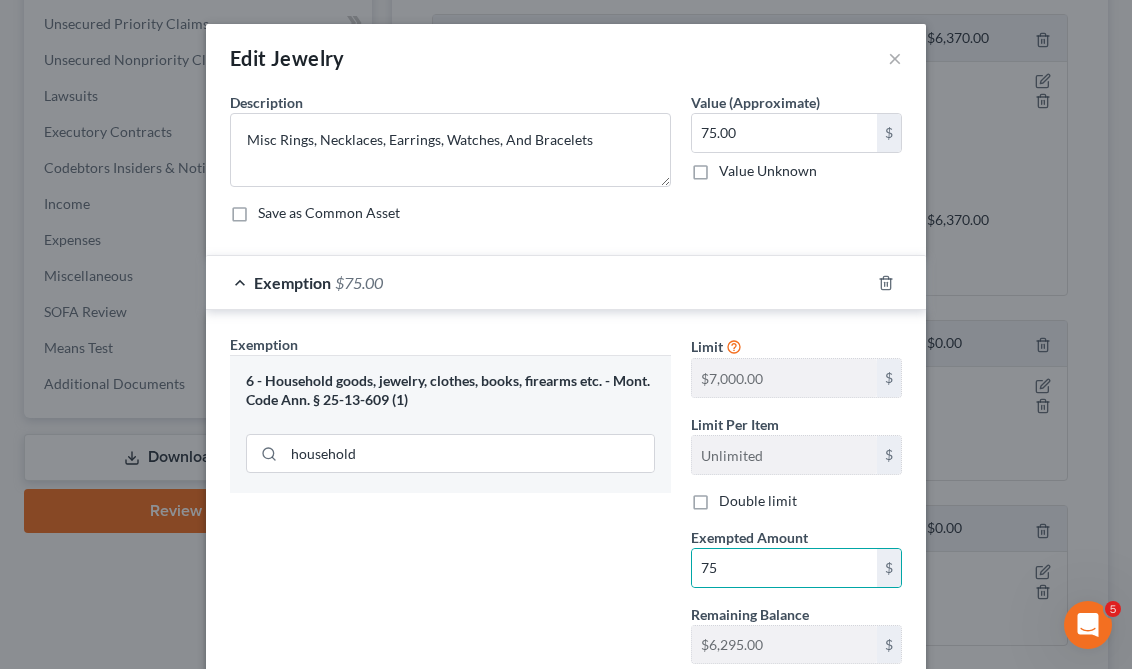 click on "Exemption Set must be selected for CA.
Exemption
*
6 - Household goods, jewelry, clothes, books, firearms etc. - Mont. Code Ann. § 25-13-609 (1)         household" at bounding box center (450, 507) 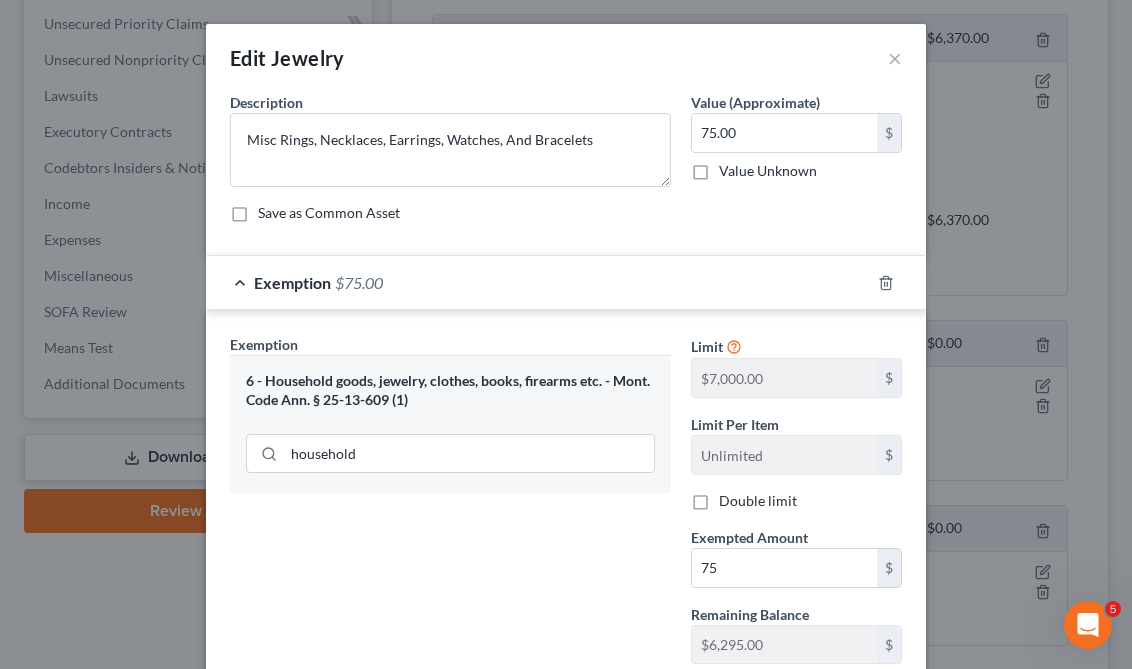 scroll, scrollTop: 138, scrollLeft: 0, axis: vertical 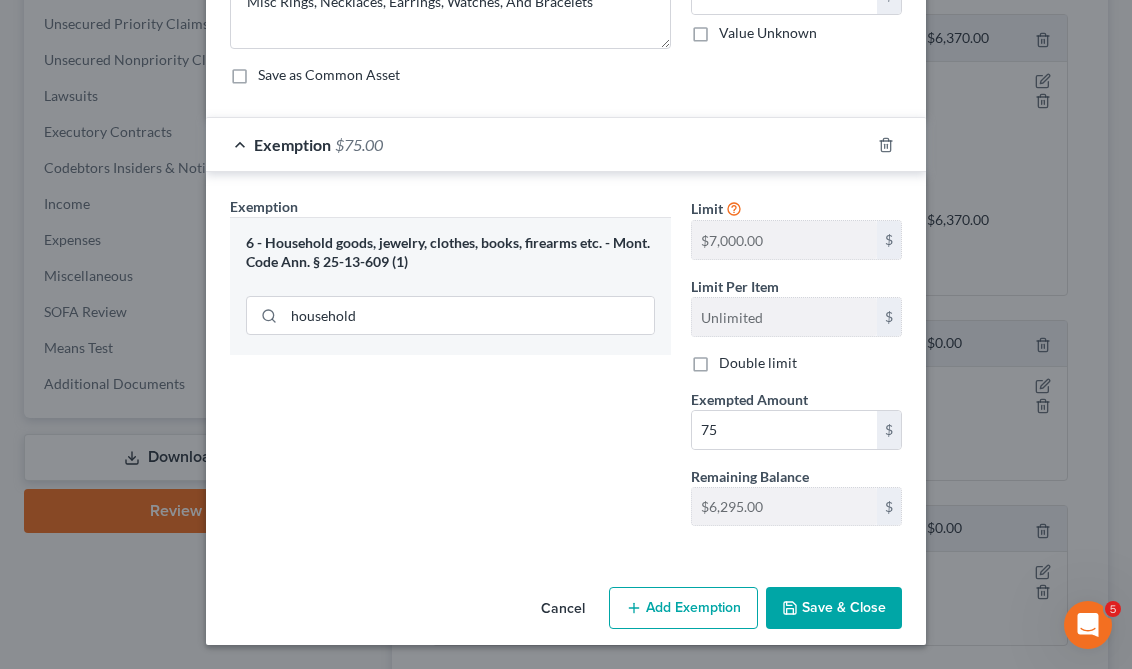 click on "Save & Close" at bounding box center (834, 608) 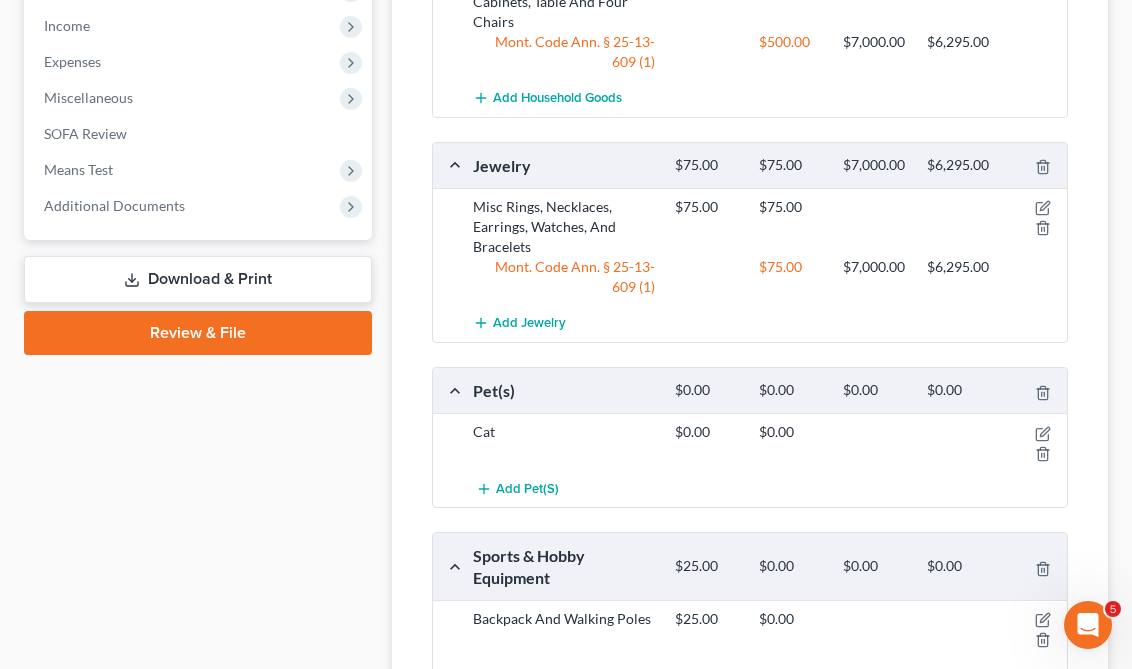 scroll, scrollTop: 1138, scrollLeft: 0, axis: vertical 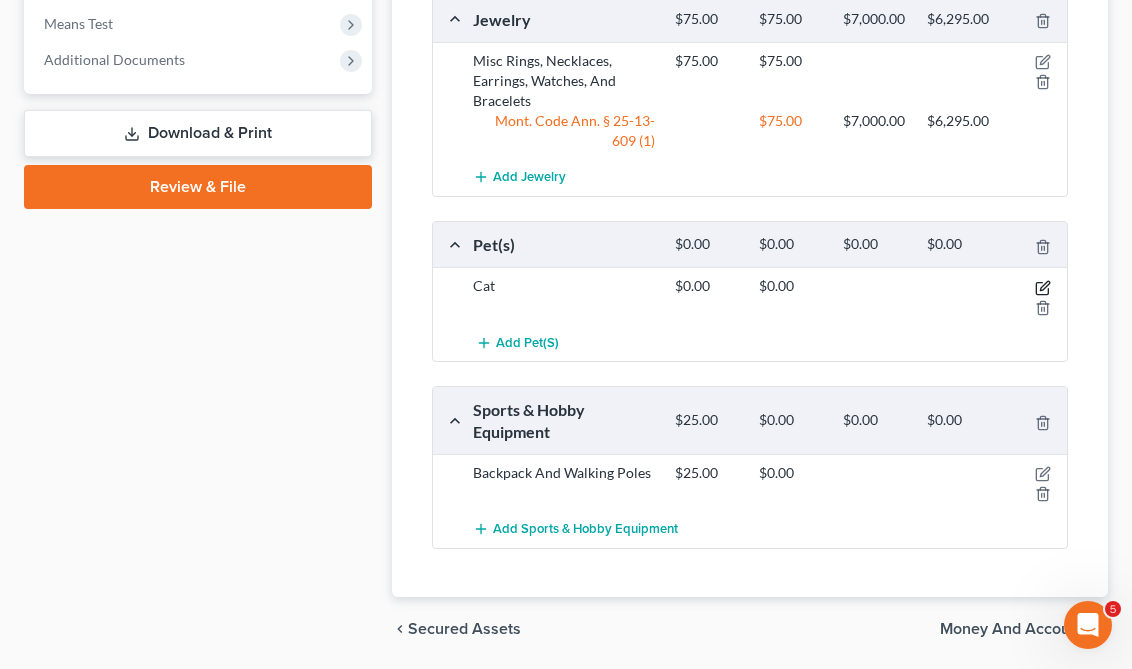 click 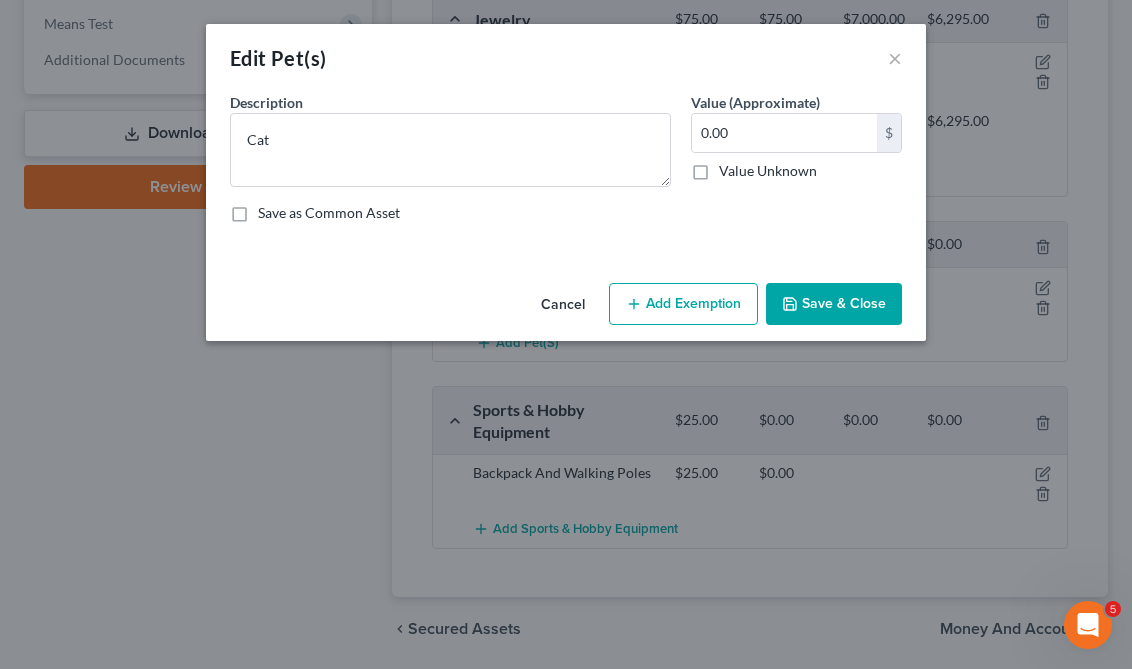 click on "Add Exemption" at bounding box center (683, 304) 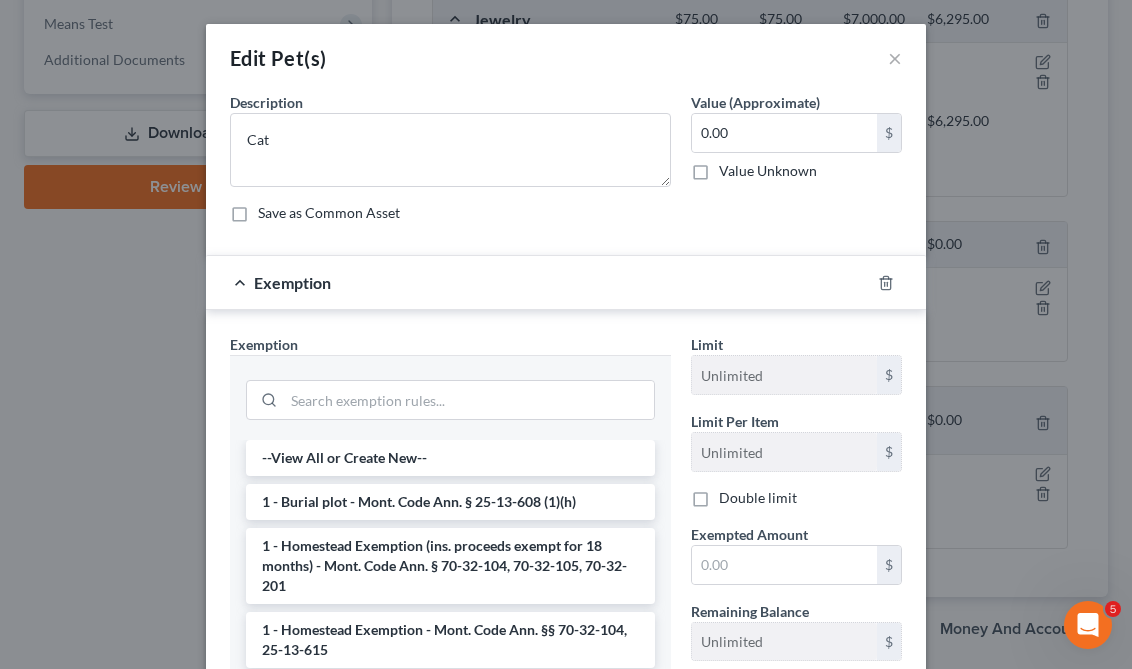 click at bounding box center [450, 398] 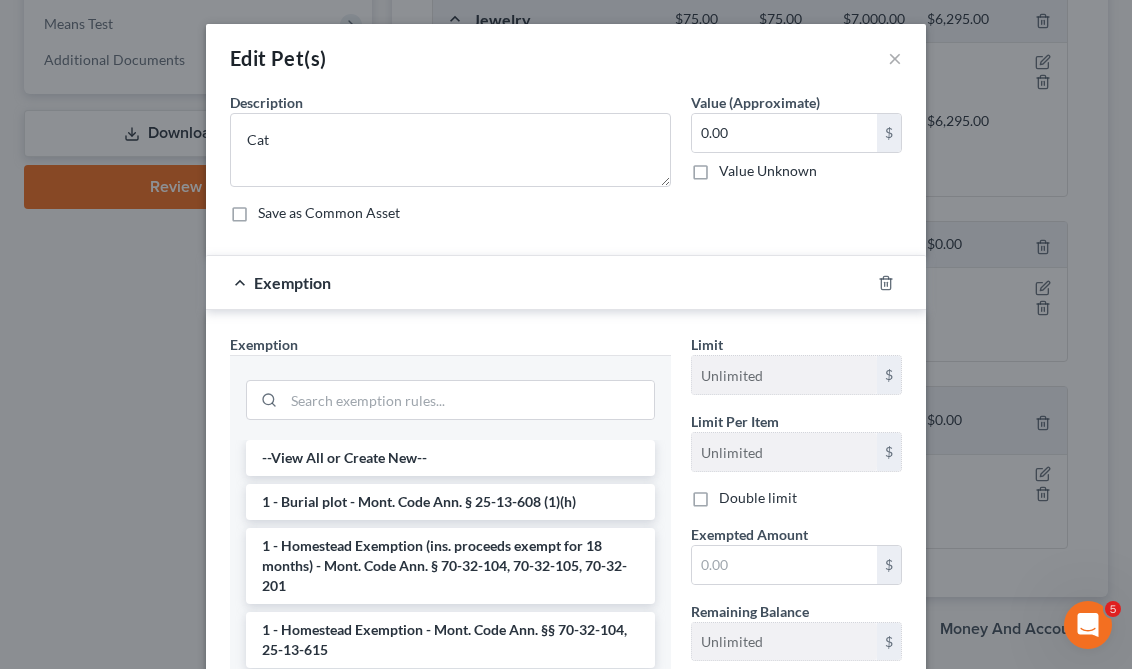 click on "Value Unknown" at bounding box center (768, 171) 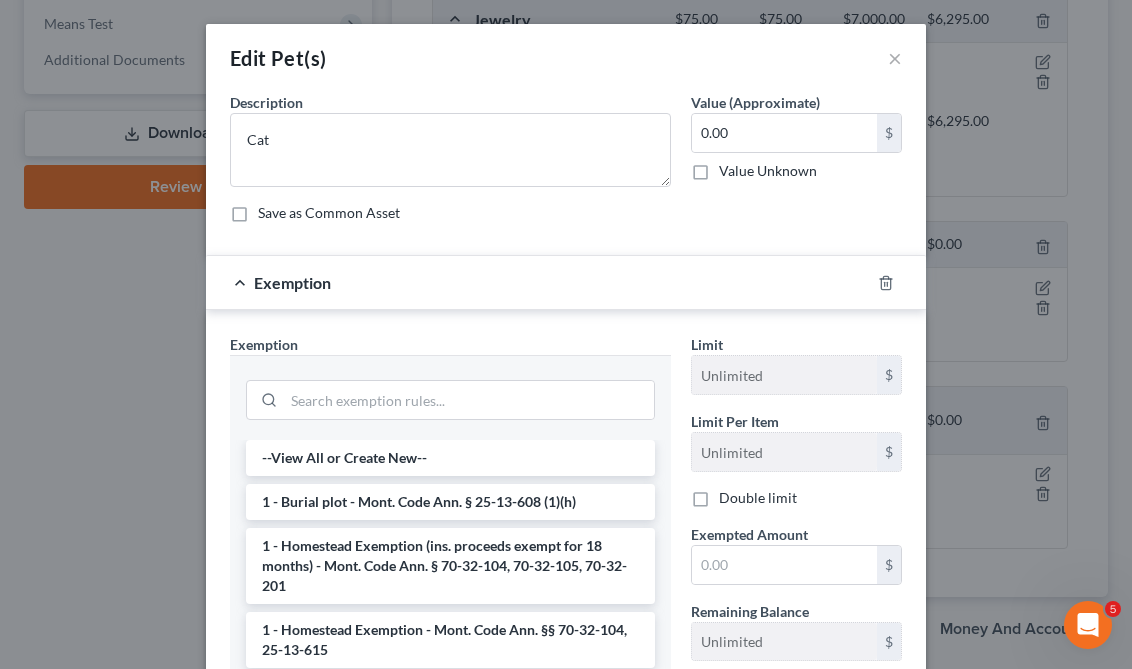 click on "Value Unknown" at bounding box center [733, 167] 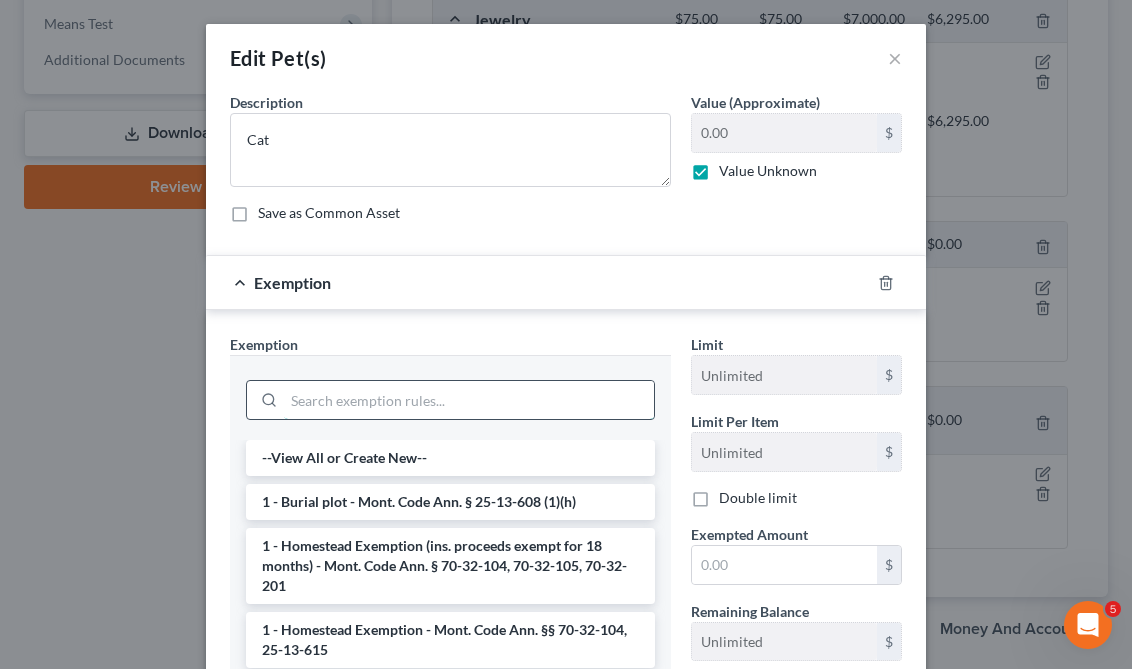 click at bounding box center (469, 400) 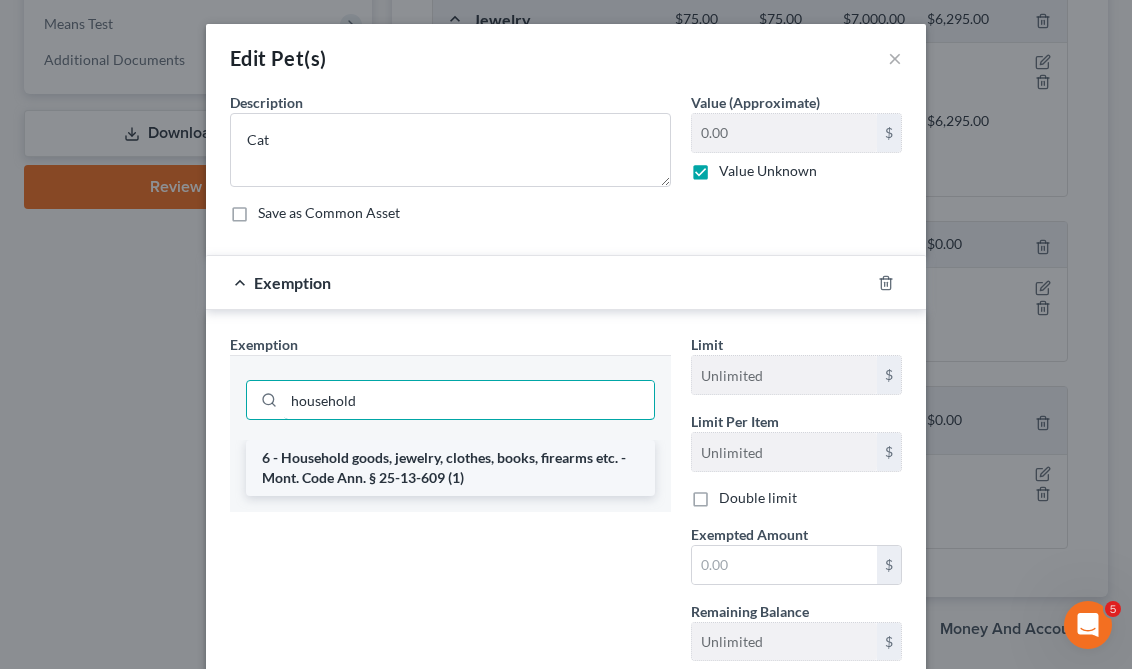type on "household" 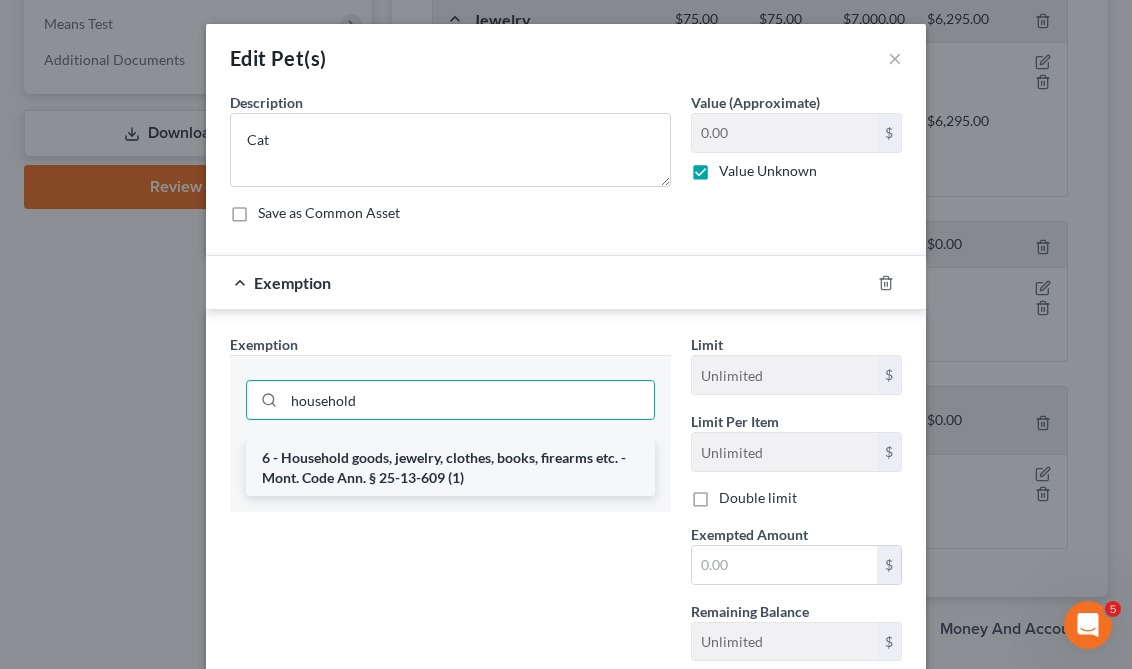 click on "6 - Household goods, jewelry, clothes, books, firearms etc. - Mont. Code Ann. § 25-13-609 (1)" at bounding box center [450, 468] 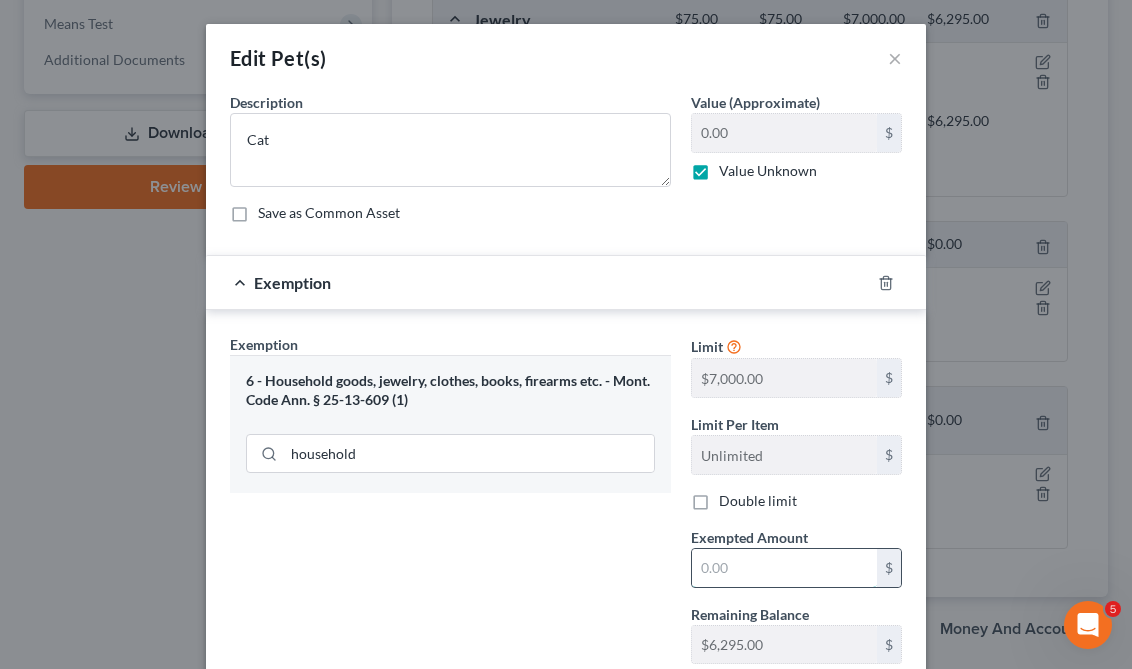 click at bounding box center [784, 568] 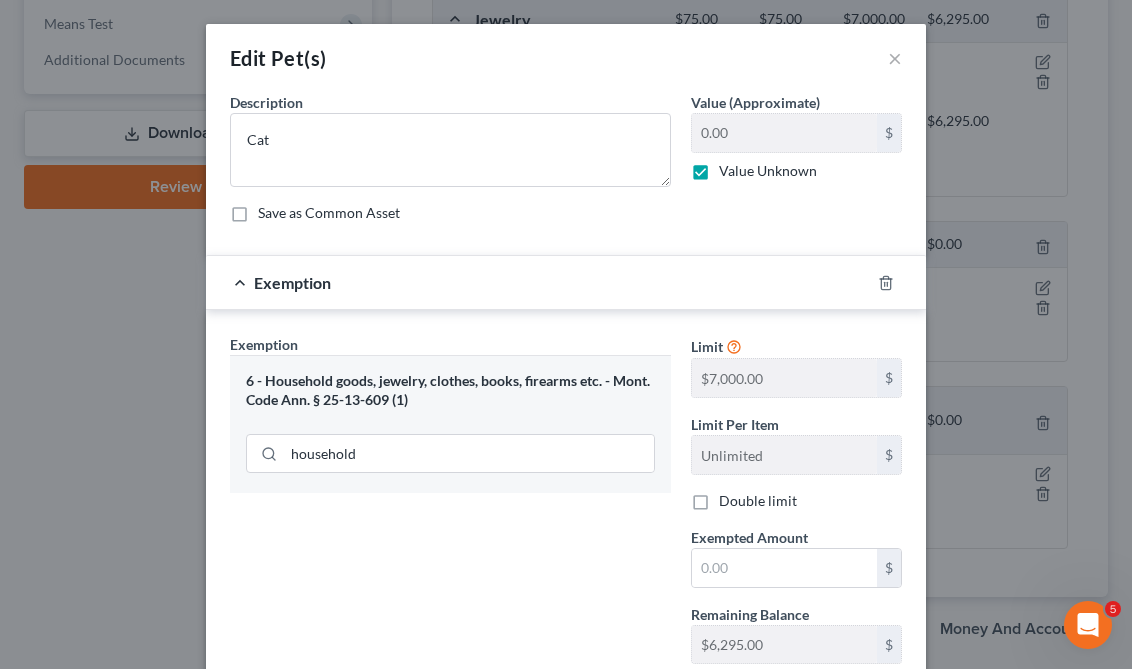 click on "Exemption Set must be selected for CA.
Exemption
*
6 - Household goods, jewelry, clothes, books, firearms etc. - Mont. Code Ann. § 25-13-609 (1)         household" at bounding box center (450, 507) 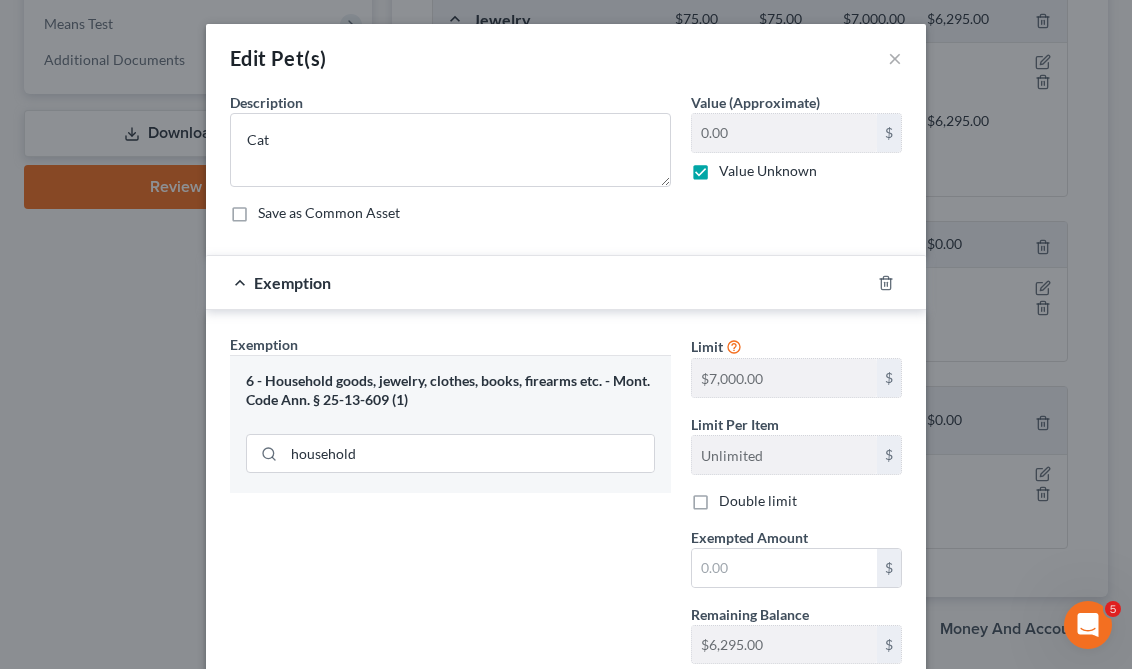 scroll, scrollTop: 138, scrollLeft: 0, axis: vertical 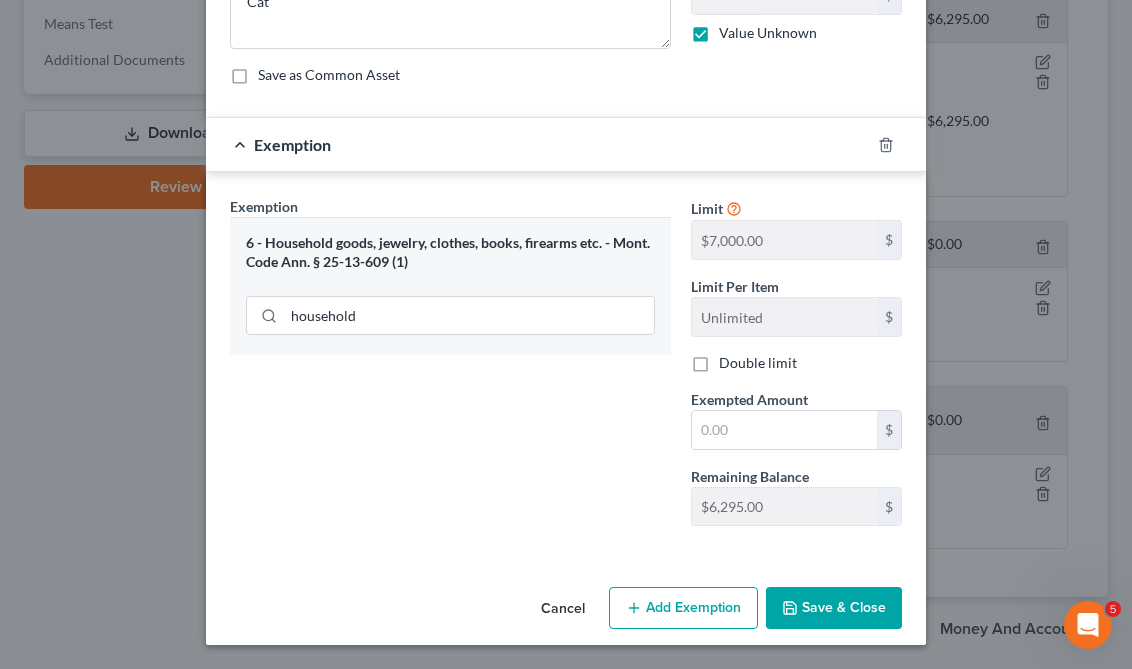 click on "Save & Close" at bounding box center (834, 608) 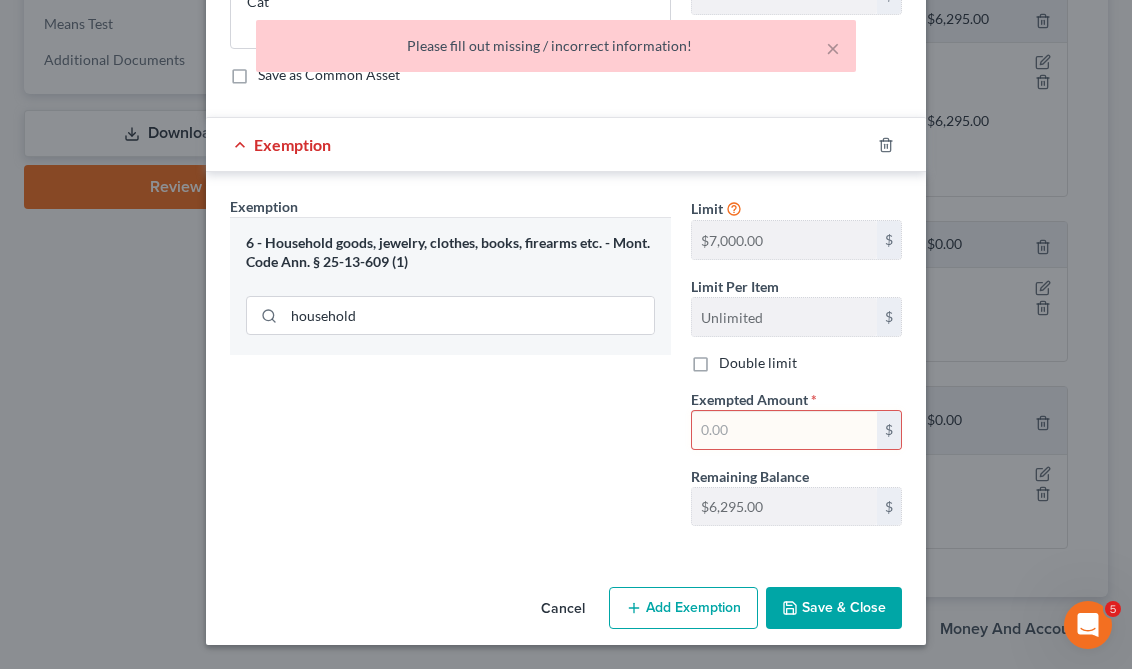 type 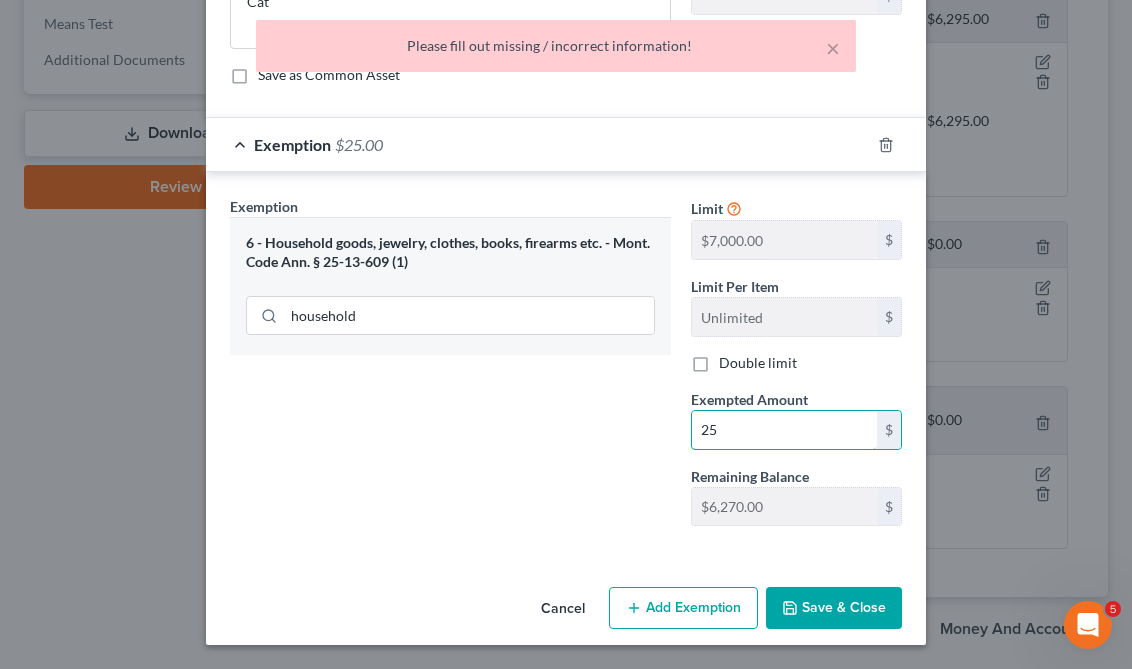type on "25" 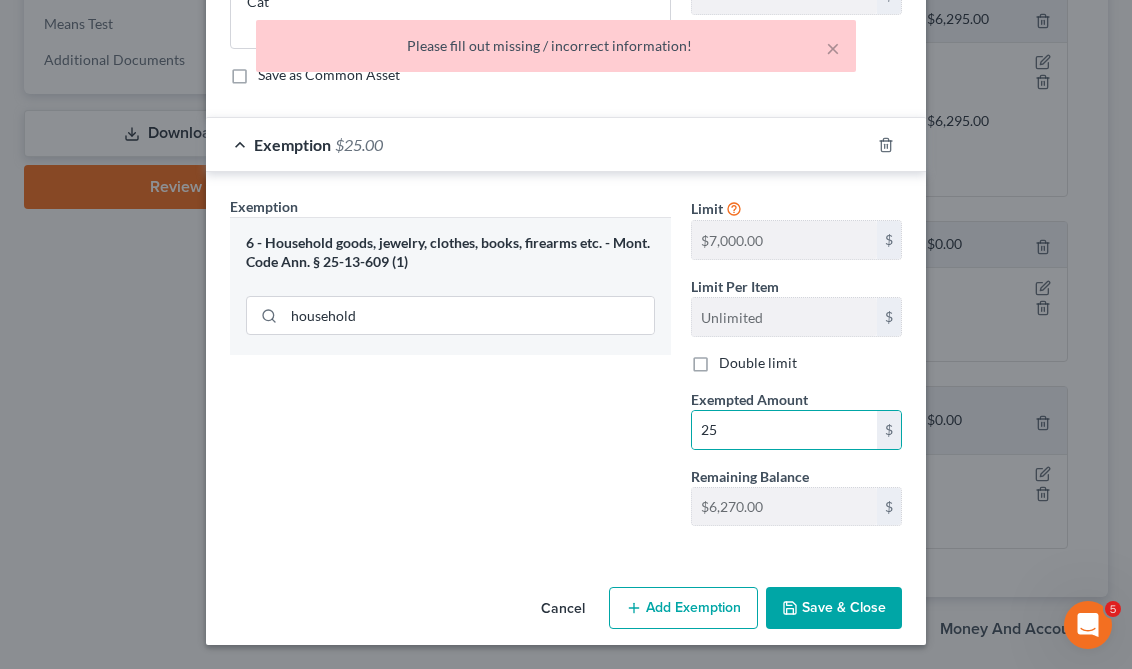 click on "Cancel Add Exemption Save & Close" at bounding box center [566, 612] 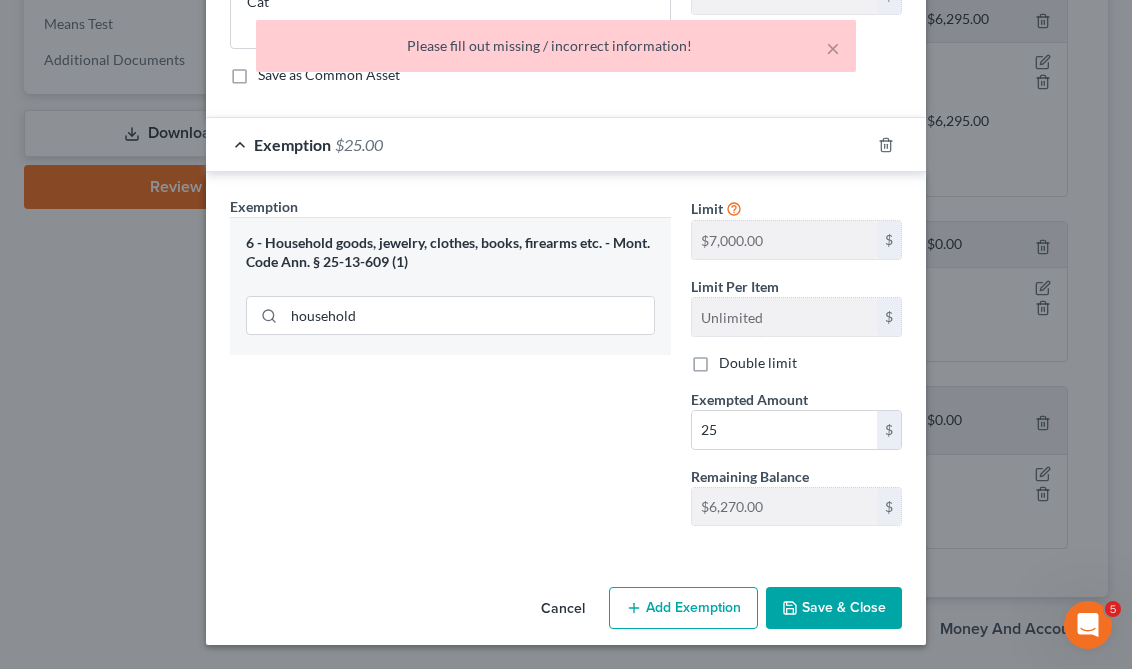 click on "Save & Close" at bounding box center [834, 608] 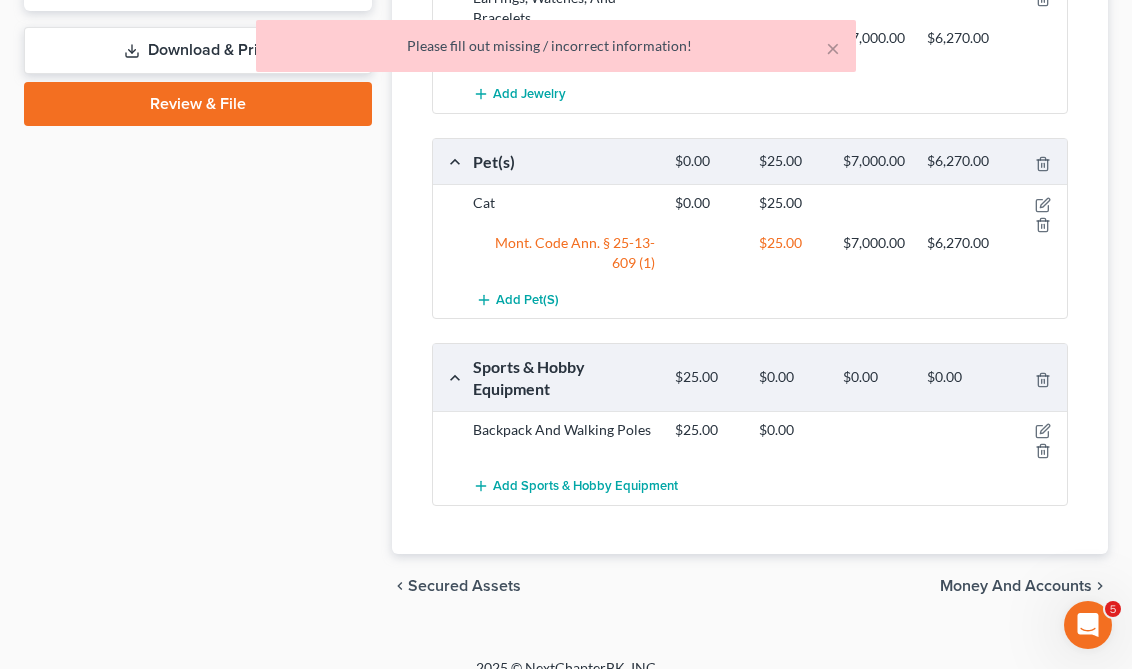 scroll, scrollTop: 1281, scrollLeft: 0, axis: vertical 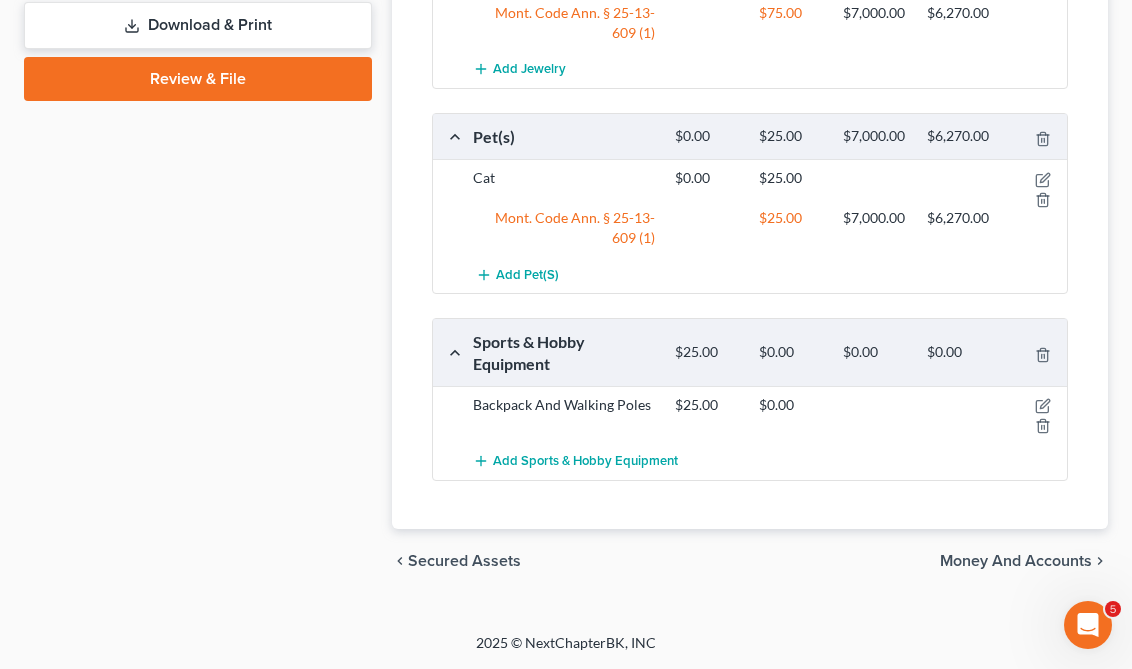 click at bounding box center [1035, 415] 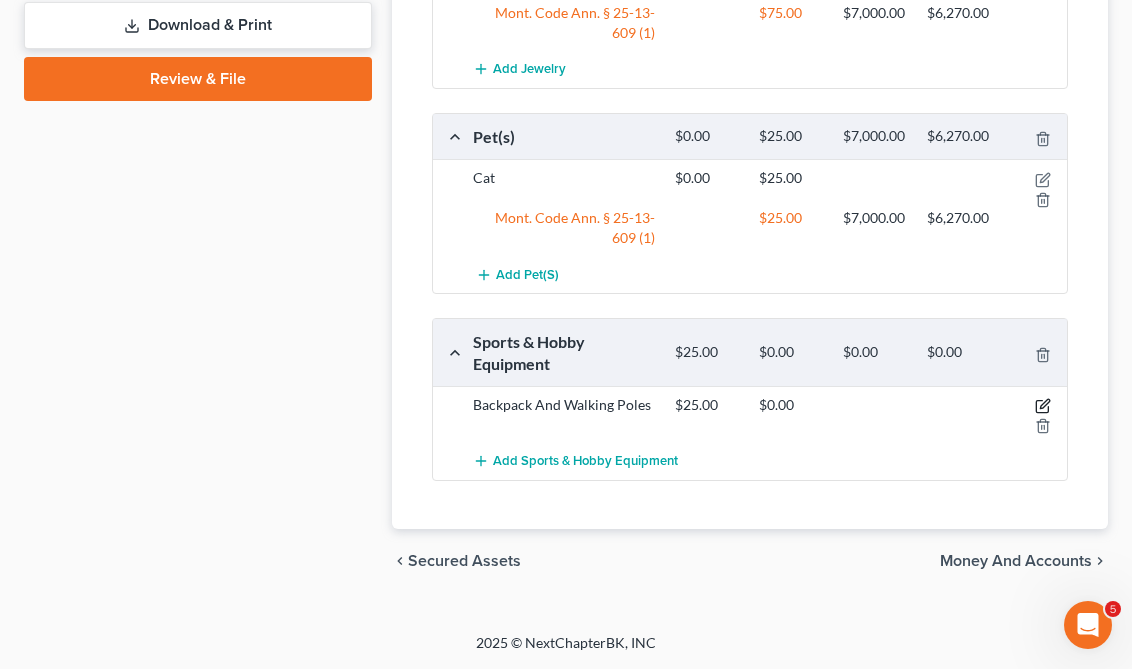 click 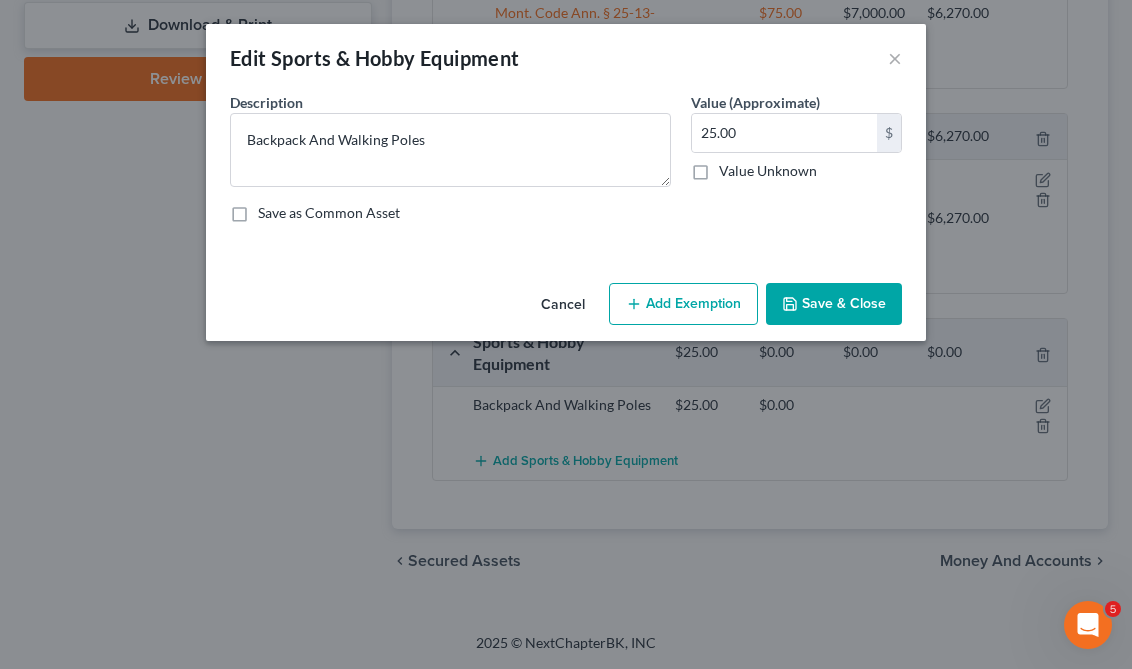 click on "Add Exemption" at bounding box center [683, 304] 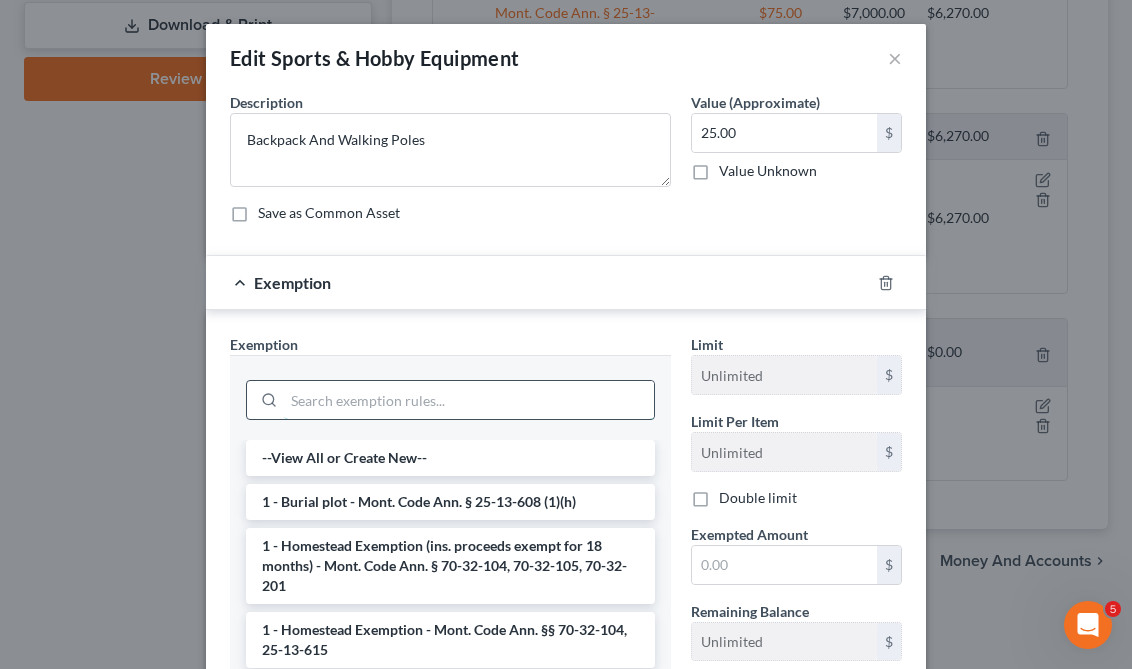 click at bounding box center [469, 400] 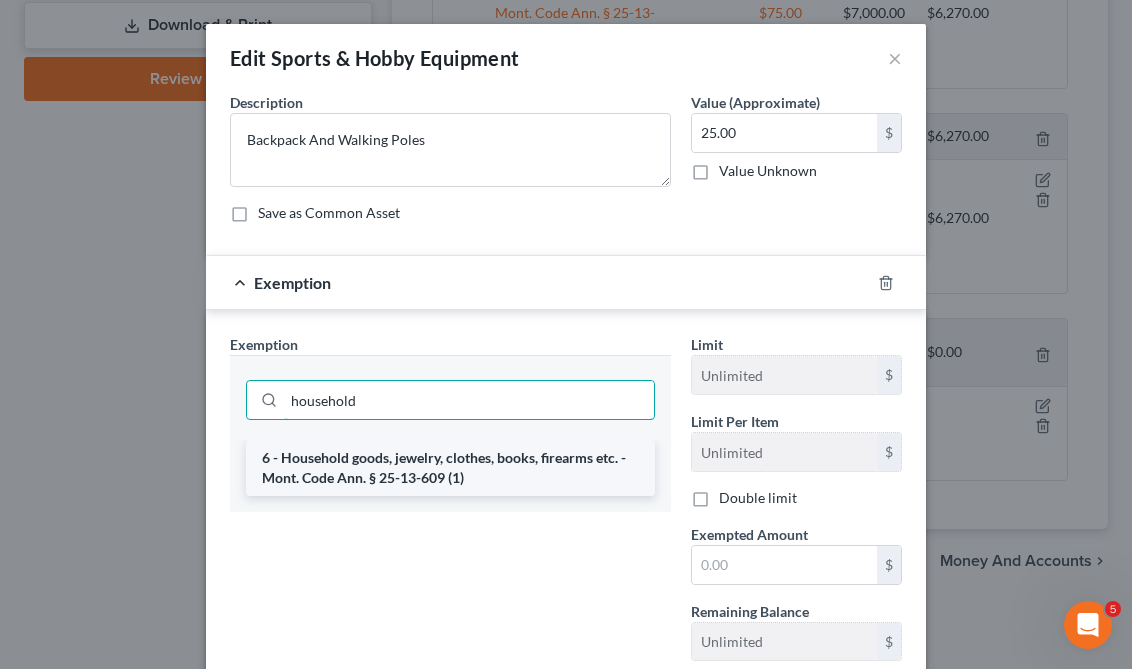 type on "household" 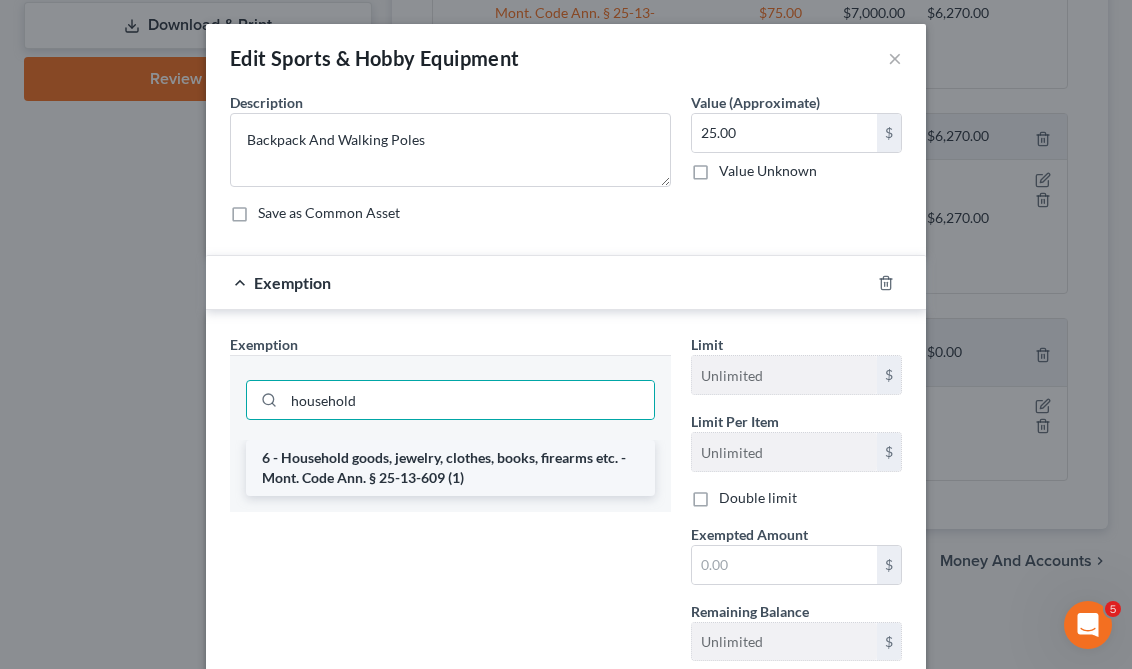 click on "6 - Household goods, jewelry, clothes, books, firearms etc. - Mont. Code Ann. § 25-13-609 (1)" at bounding box center [450, 468] 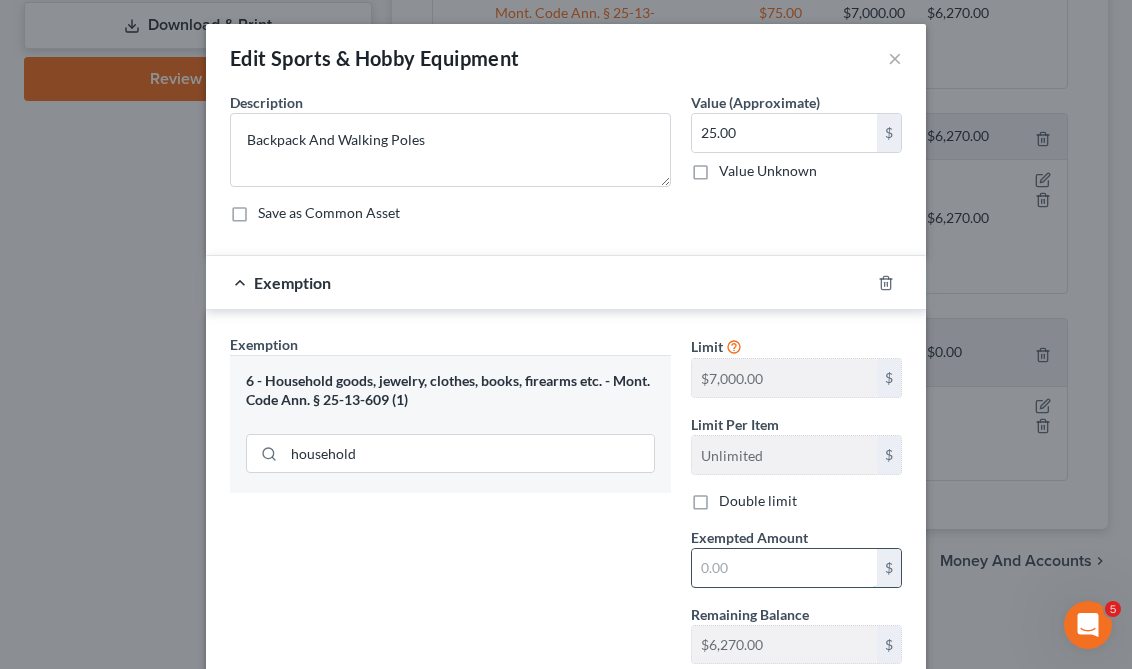 click at bounding box center [784, 568] 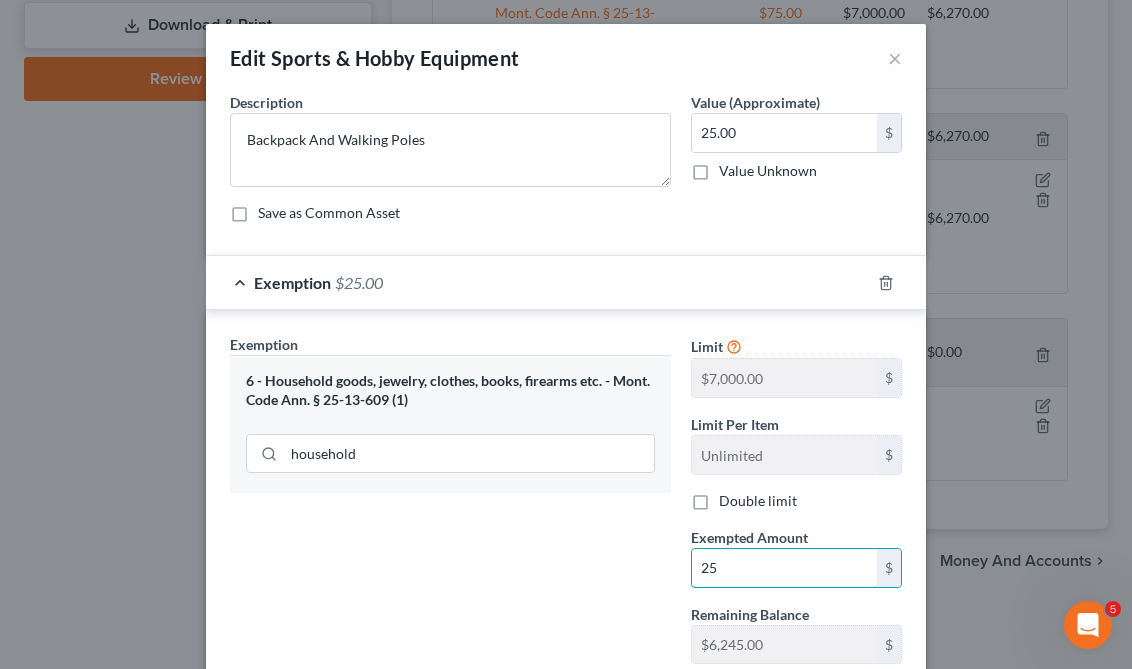type on "25" 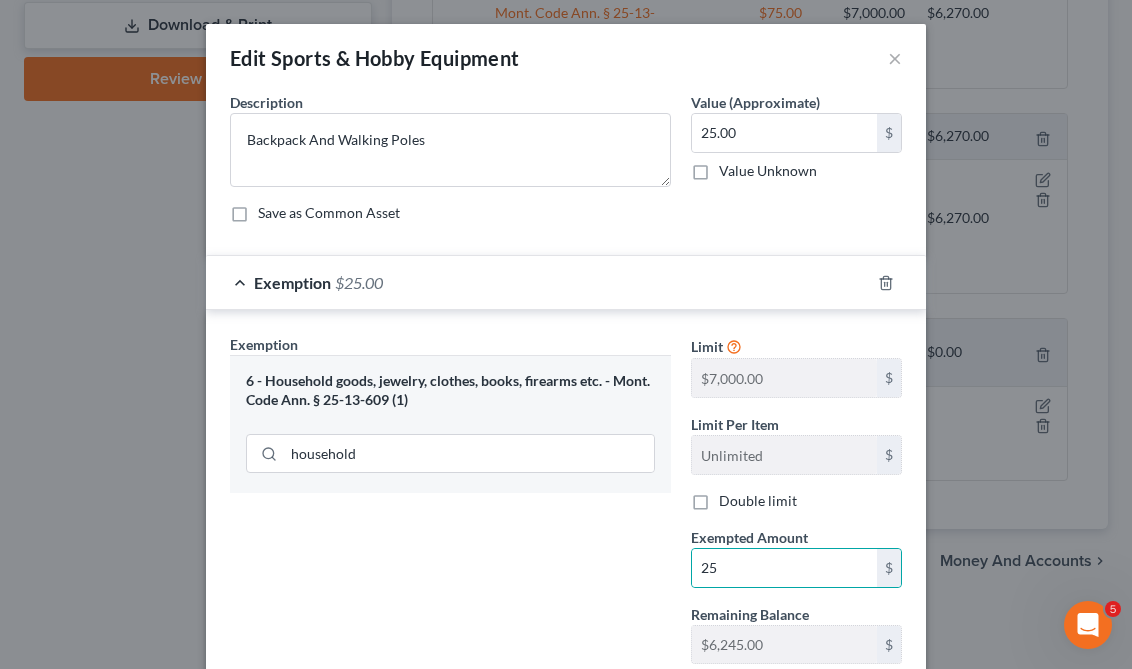 click on "Exemption Set must be selected for CA.
Exemption
*
6 - Household goods, jewelry, clothes, books, firearms etc. - Mont. Code Ann. § 25-13-609 (1)         household" at bounding box center (450, 507) 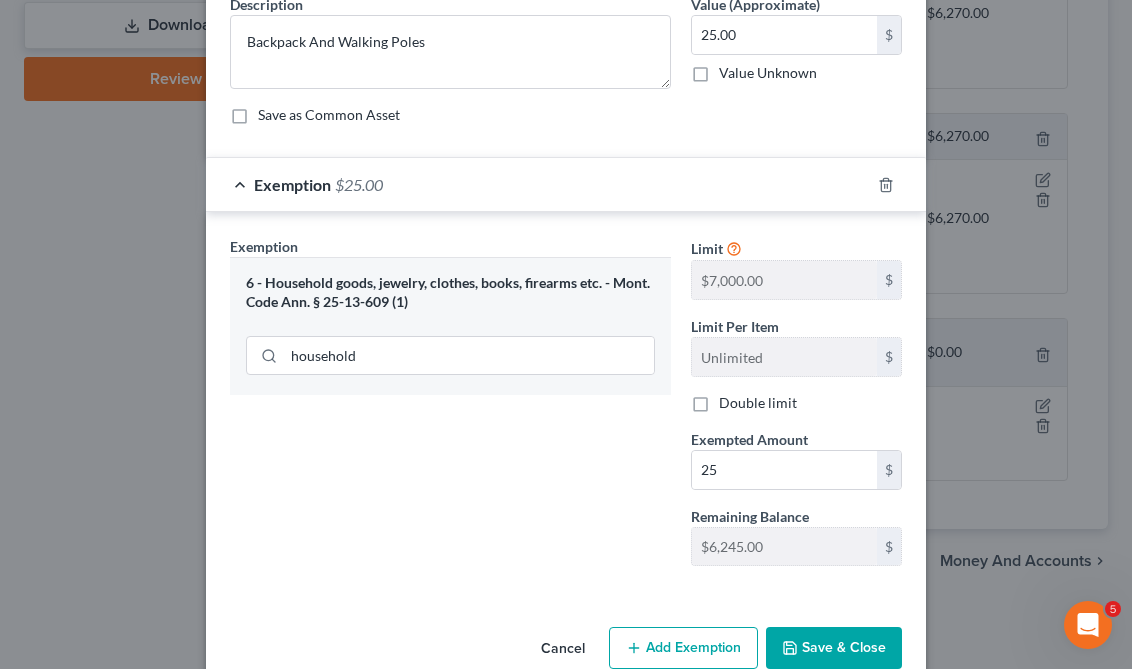scroll, scrollTop: 138, scrollLeft: 0, axis: vertical 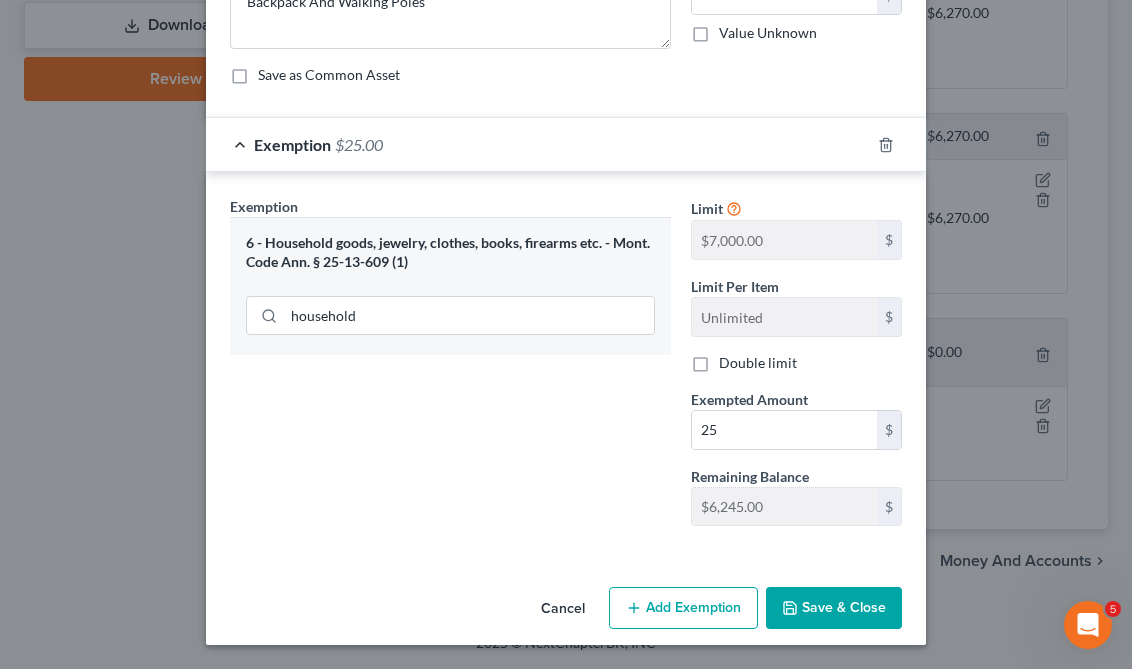 click on "Save & Close" at bounding box center (834, 608) 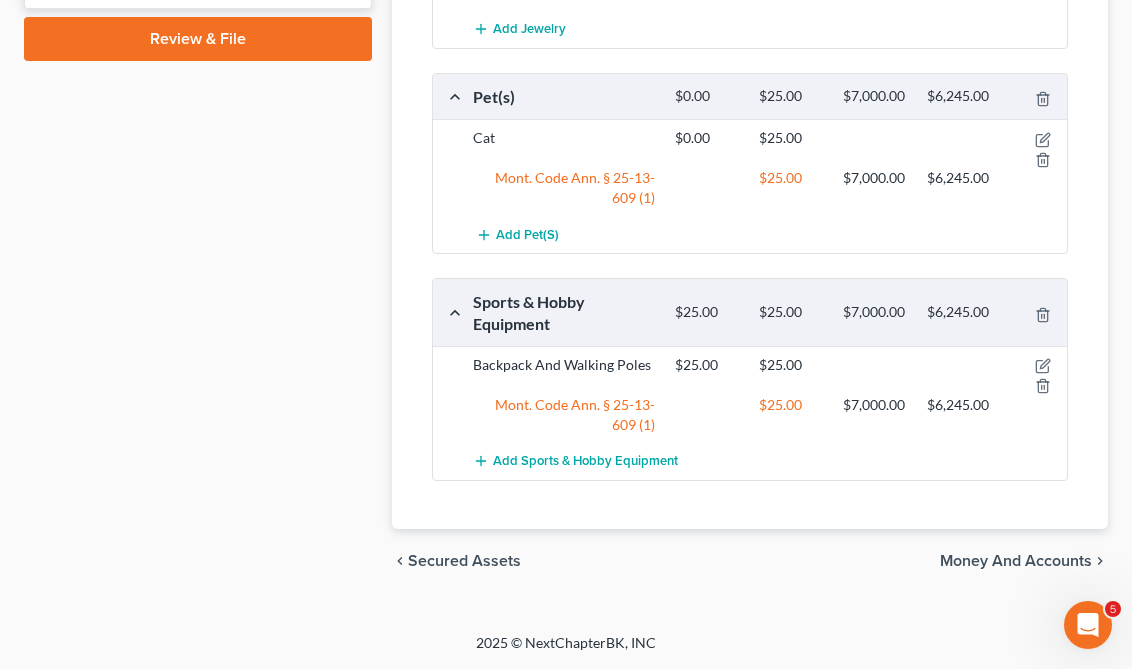 scroll, scrollTop: 491, scrollLeft: 0, axis: vertical 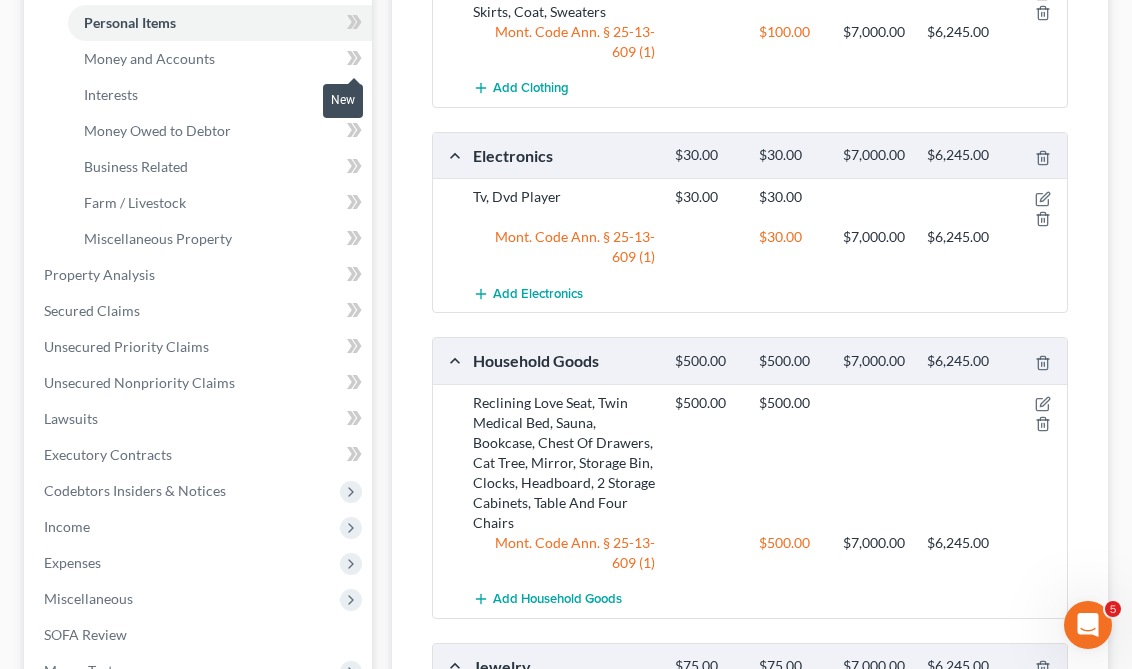 click 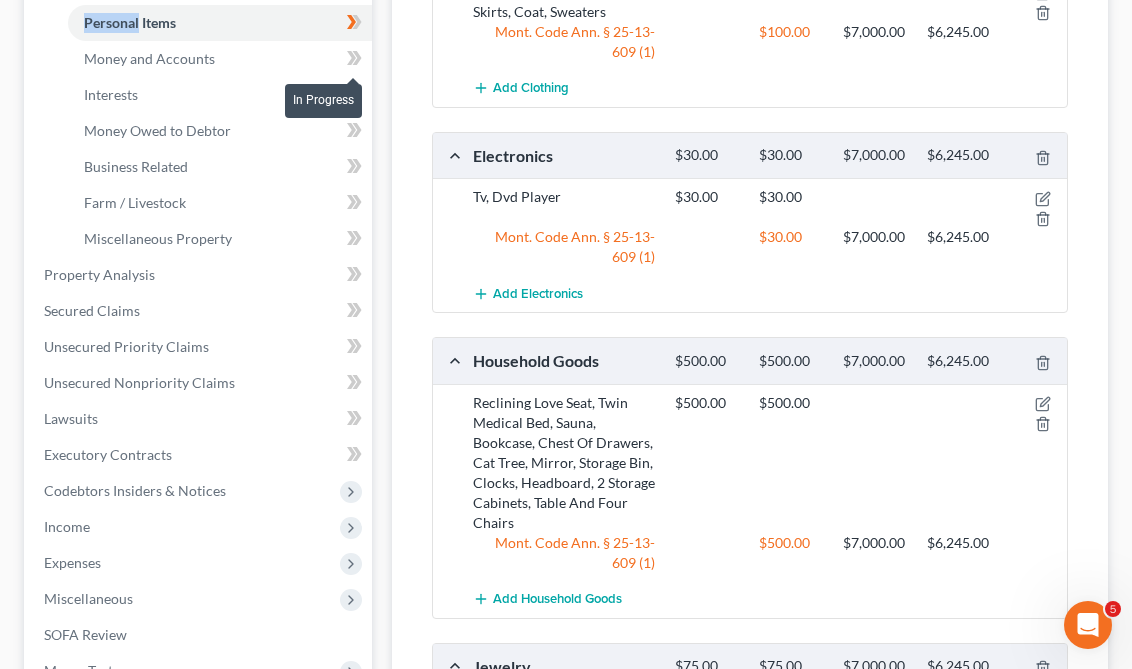 click 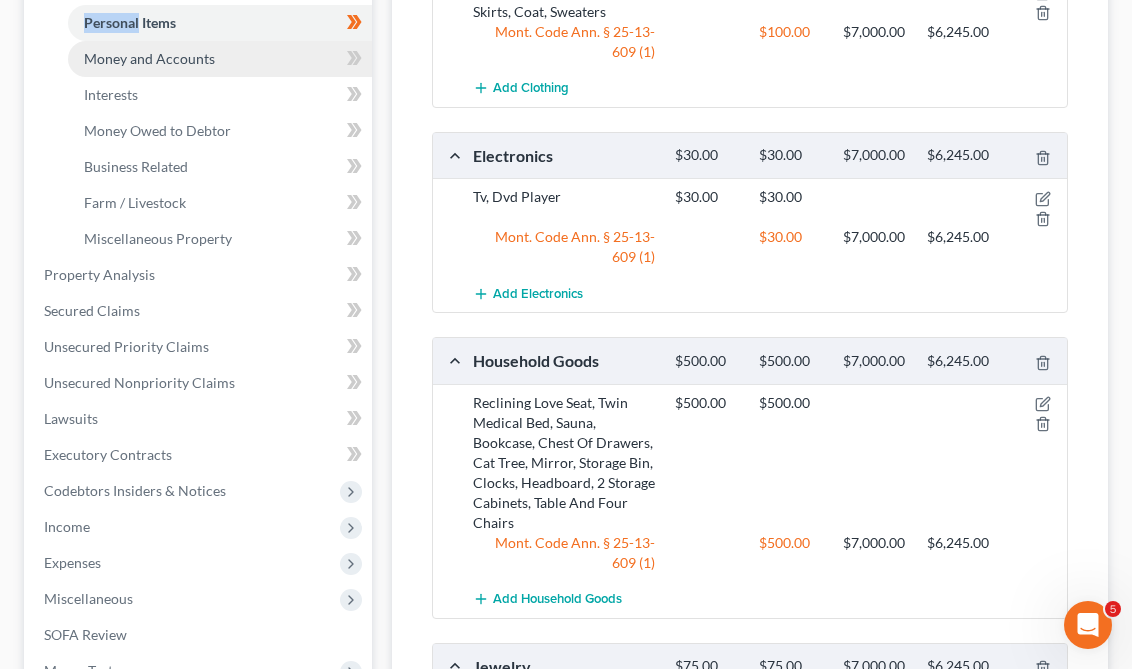 click on "Money and Accounts" at bounding box center (220, 59) 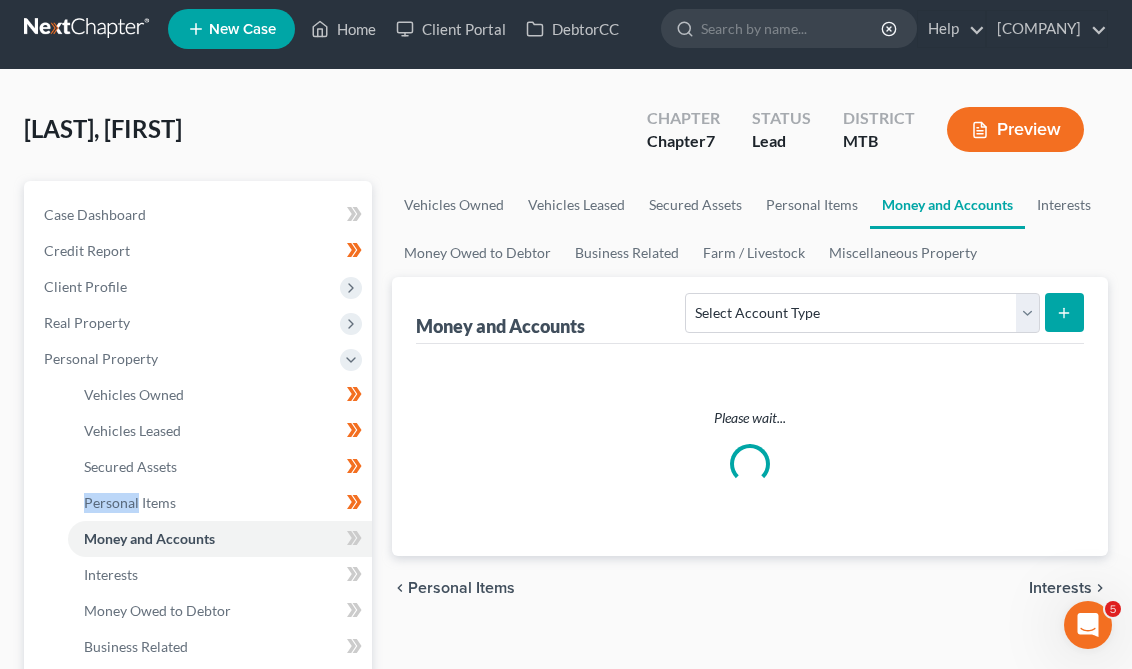 scroll, scrollTop: 0, scrollLeft: 0, axis: both 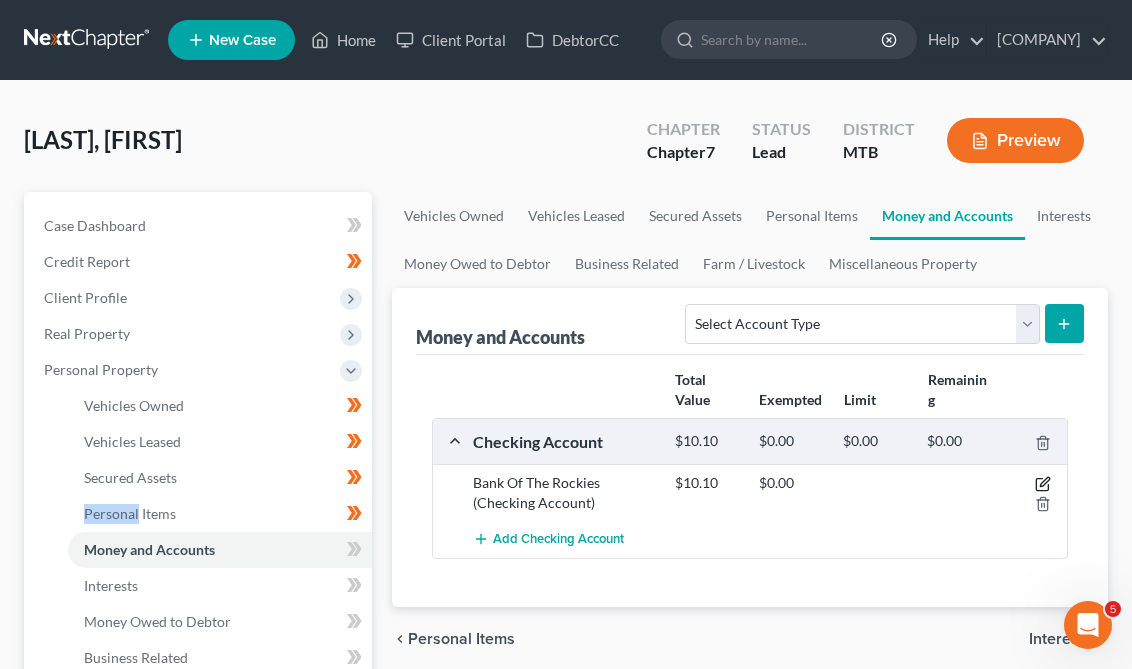 click 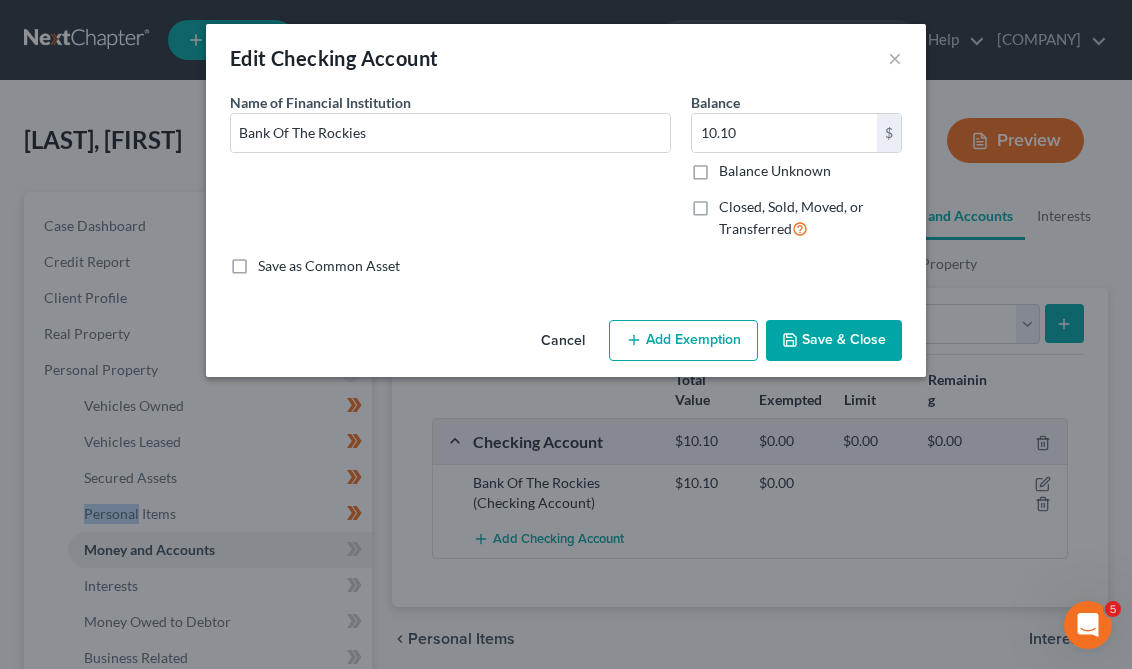 click on "Add Exemption" at bounding box center [683, 341] 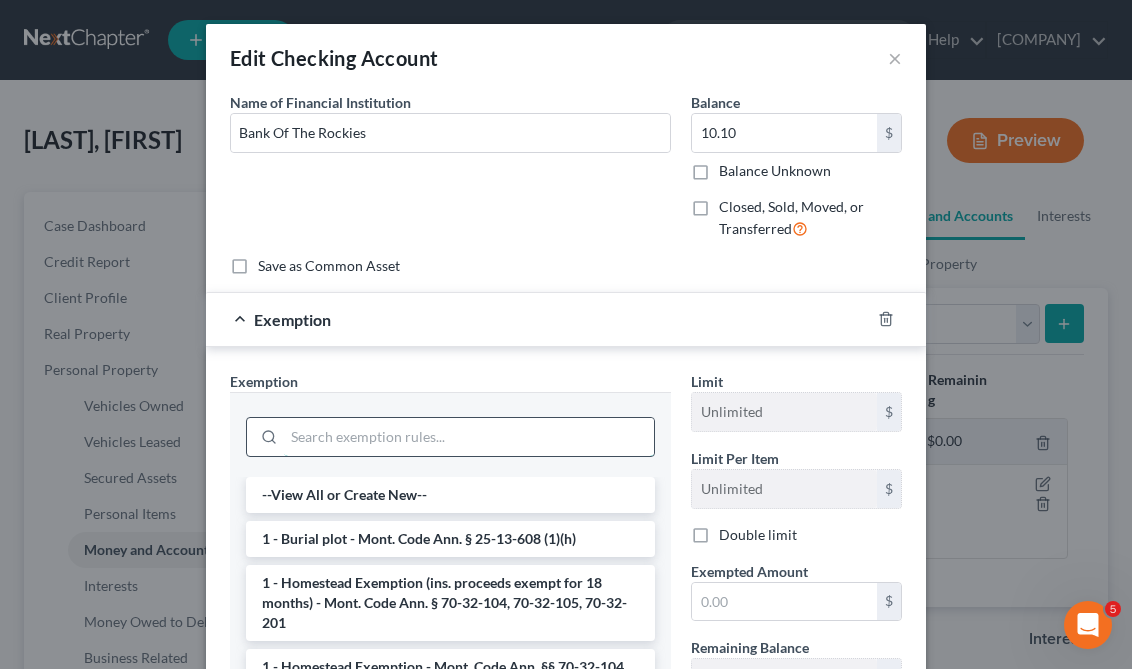 click at bounding box center [469, 437] 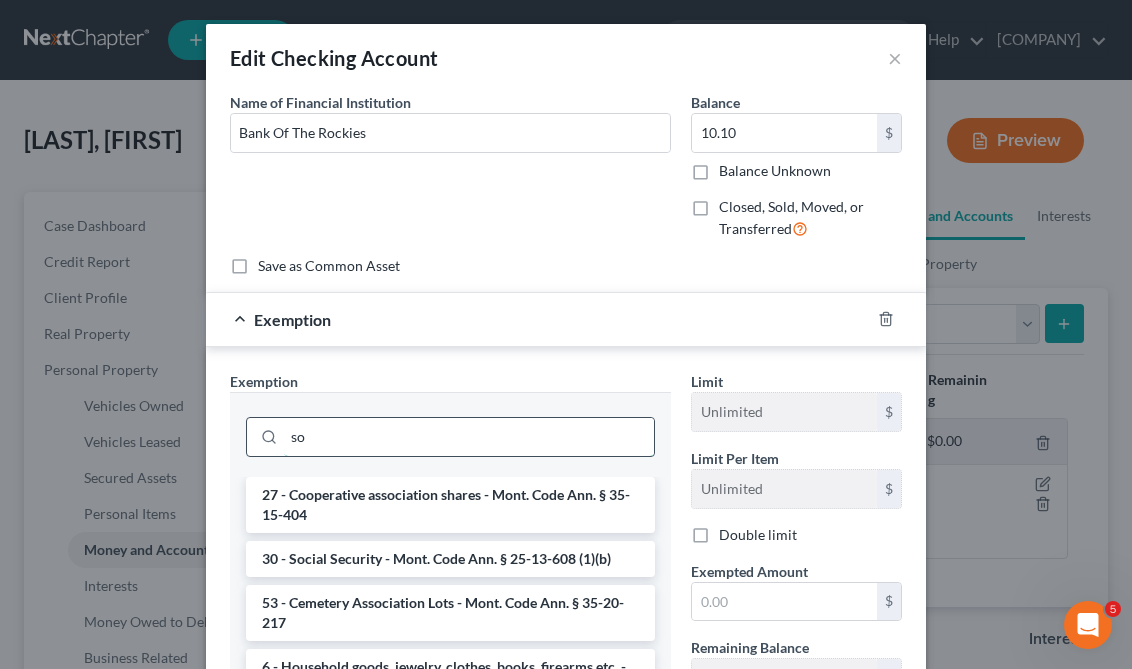 type on "s" 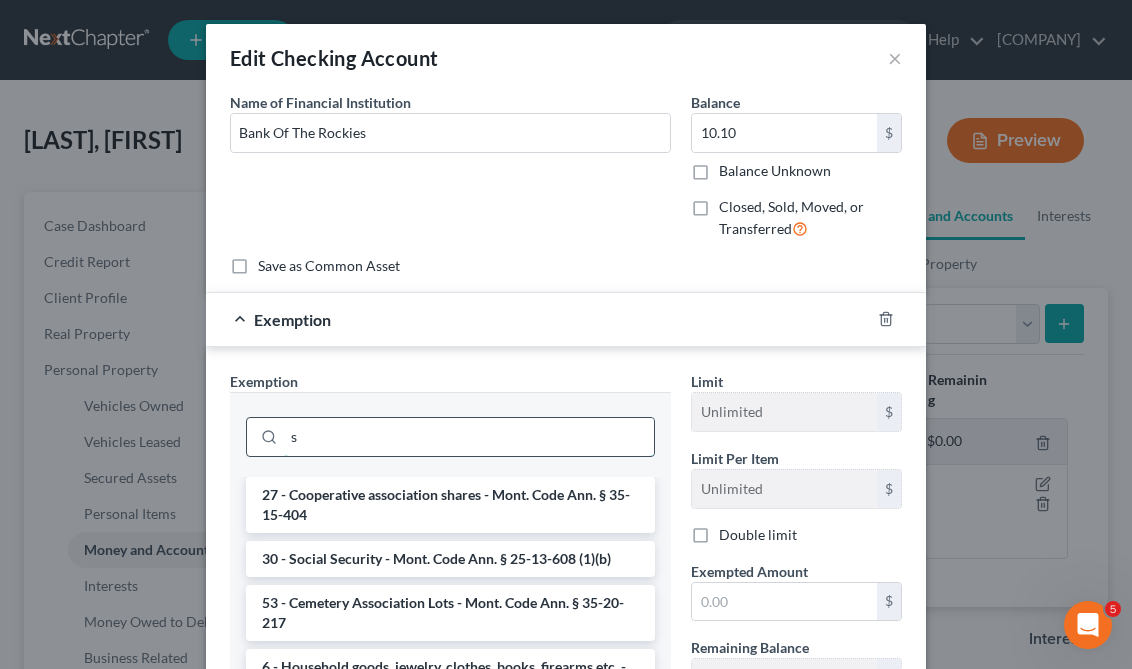 type 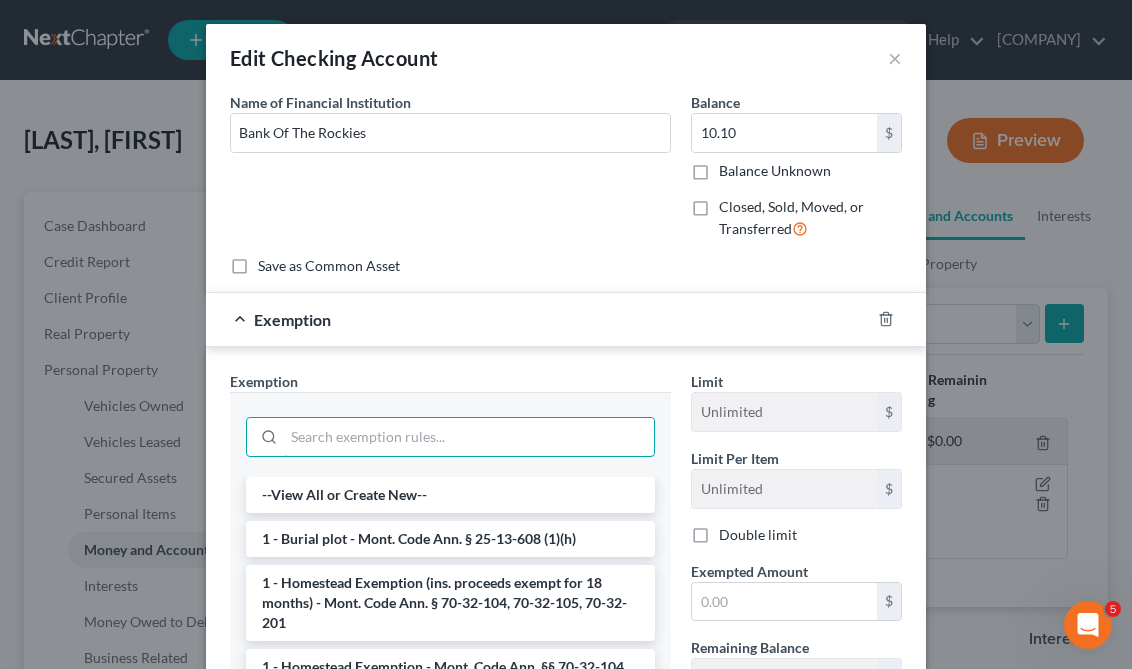 scroll, scrollTop: 270, scrollLeft: 0, axis: vertical 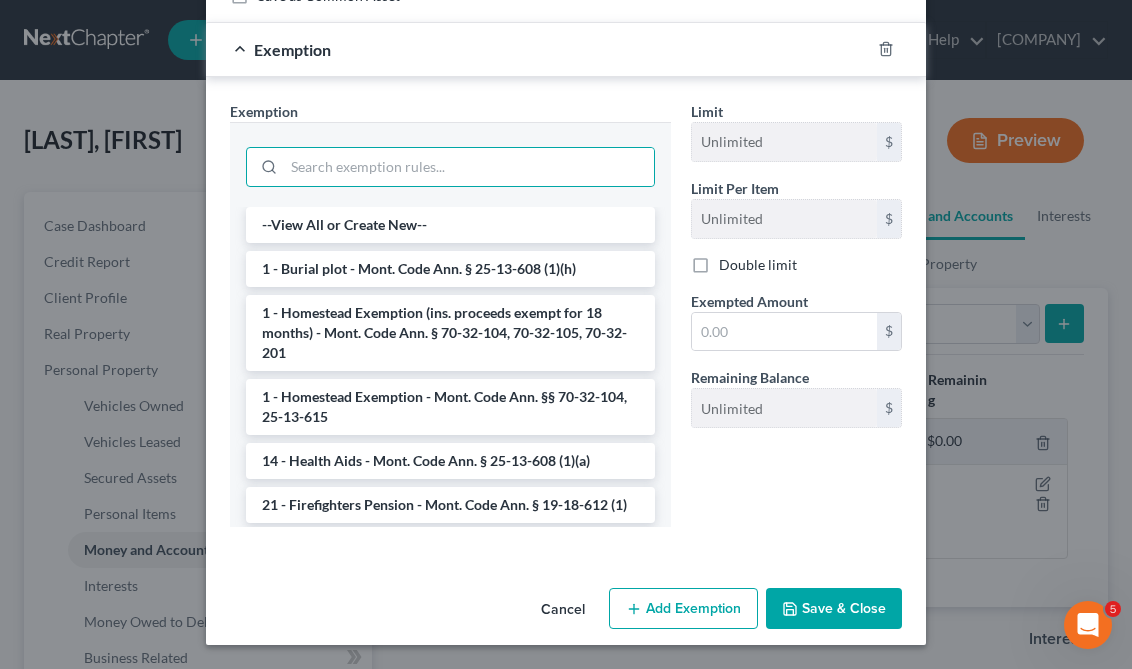 click on "Save & Close" at bounding box center (834, 609) 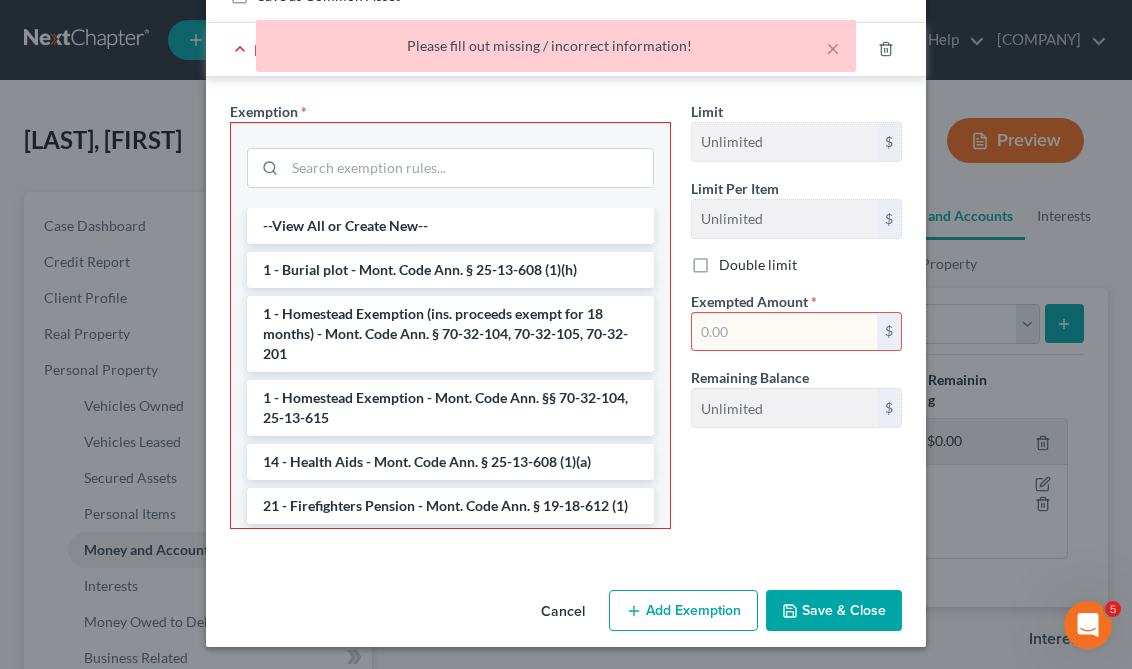 scroll, scrollTop: 0, scrollLeft: 0, axis: both 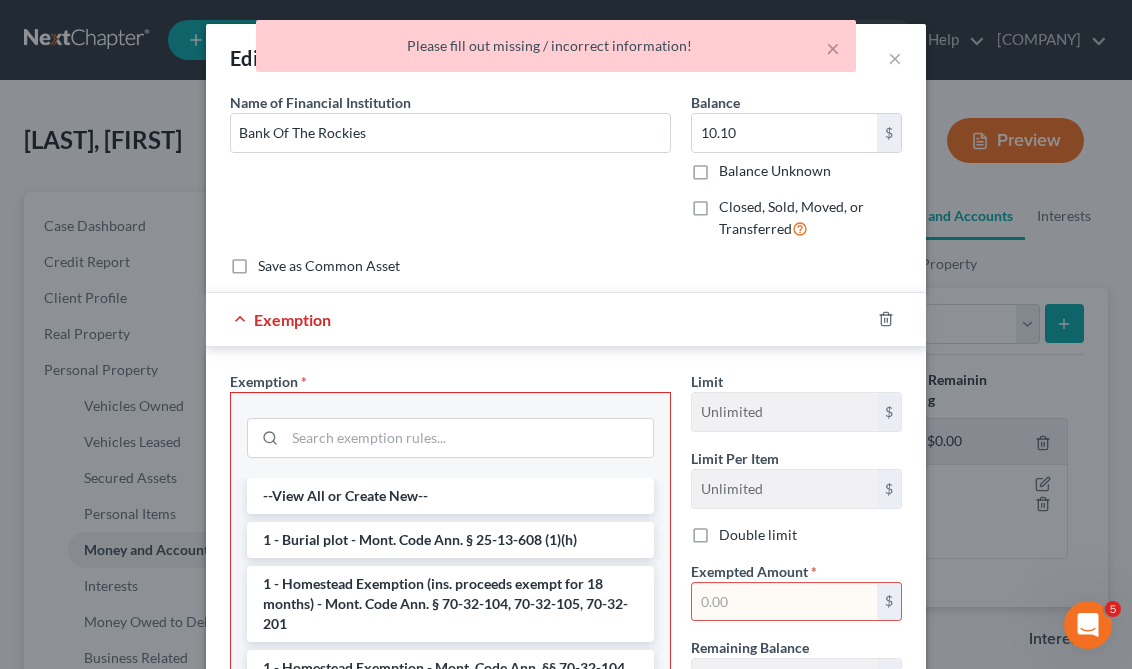click at bounding box center [898, 319] 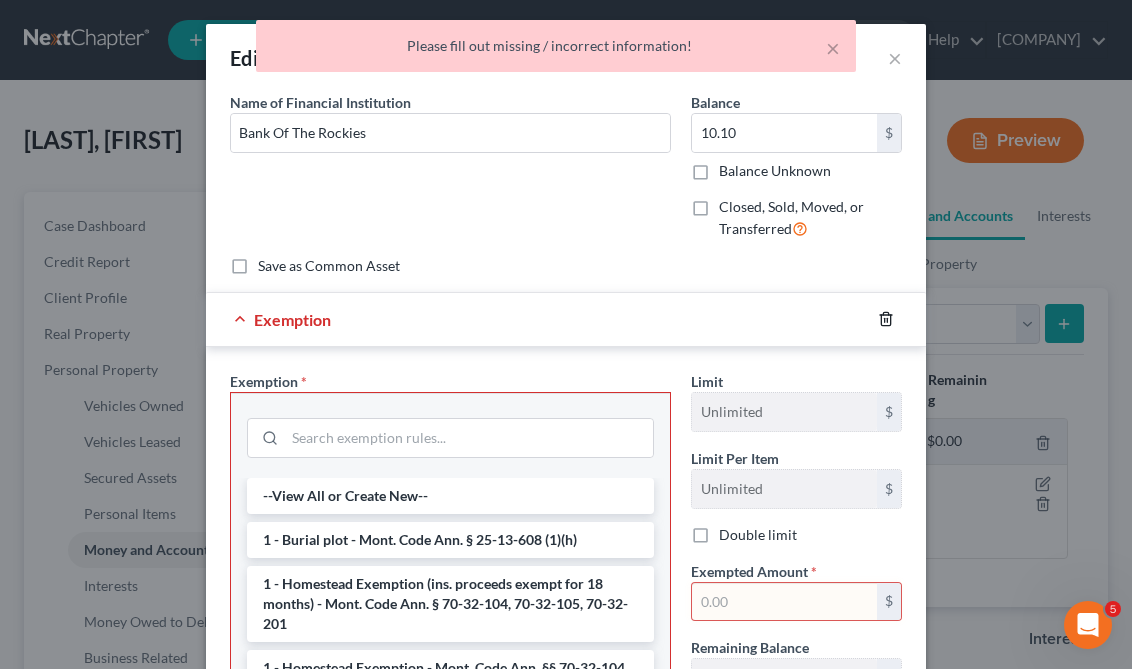 click 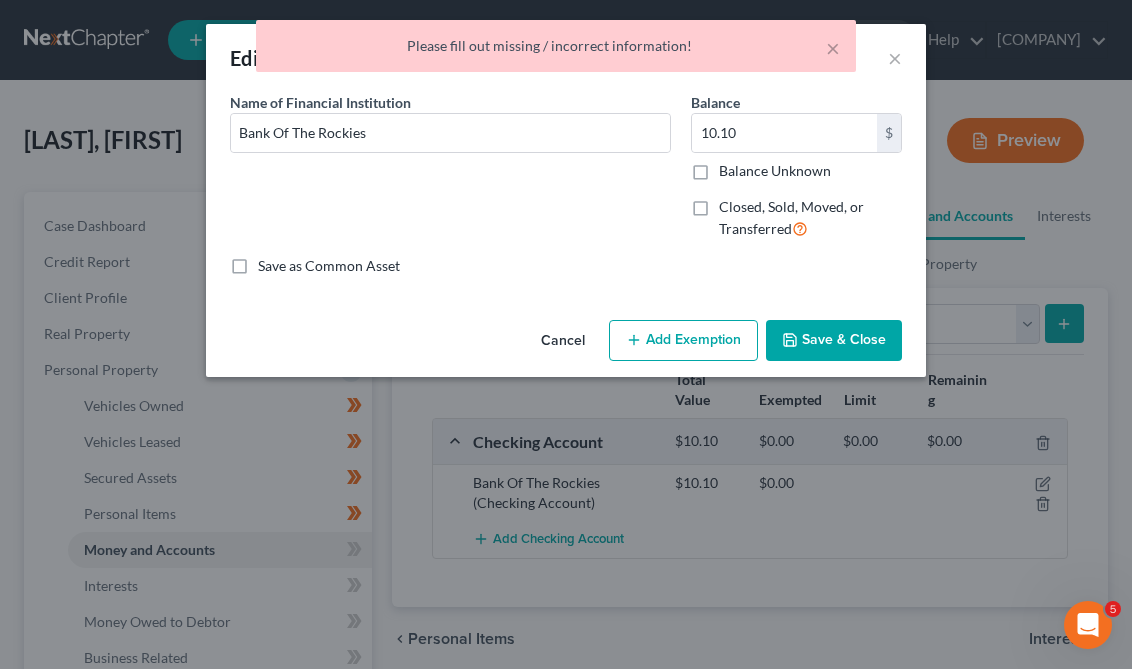 click on "Save & Close" at bounding box center (834, 341) 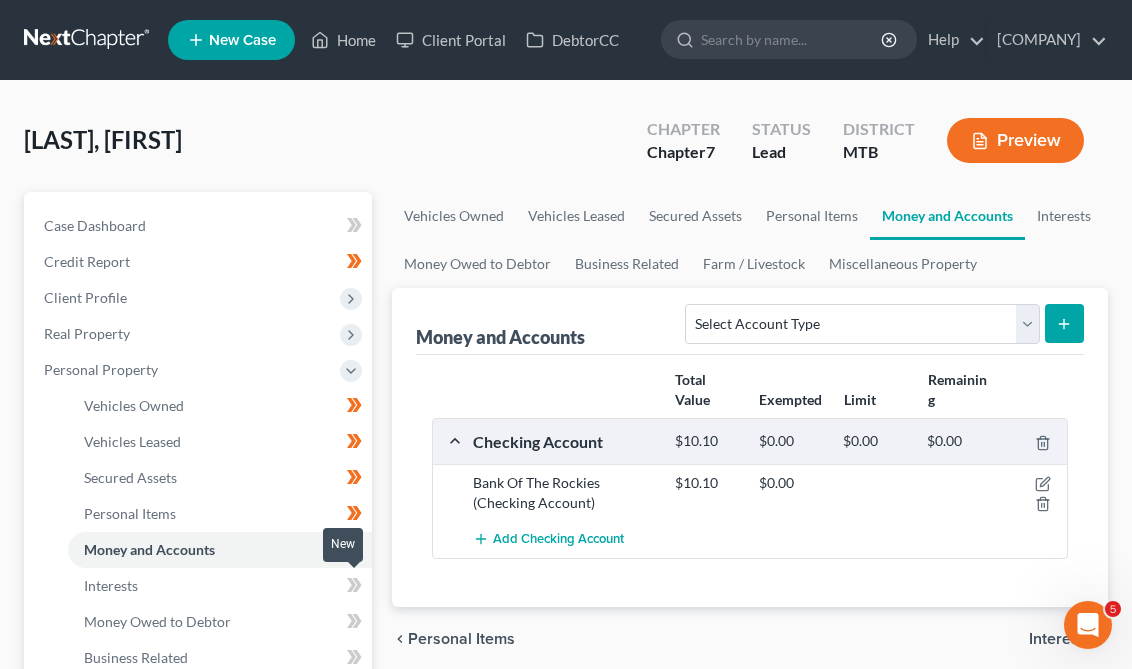 click 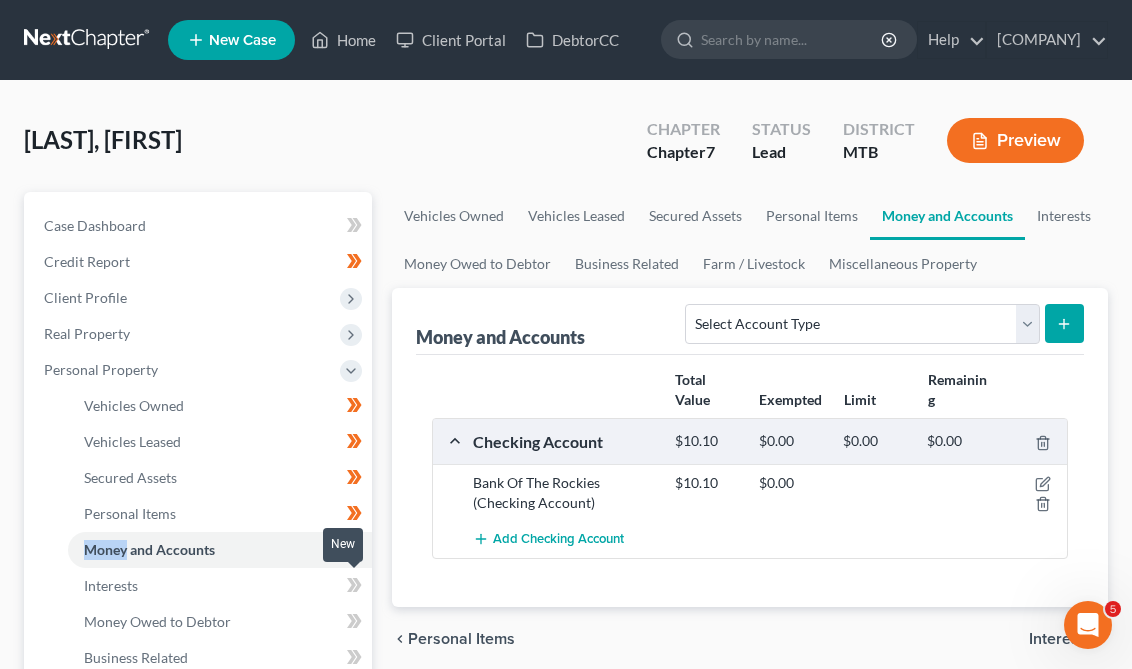 click 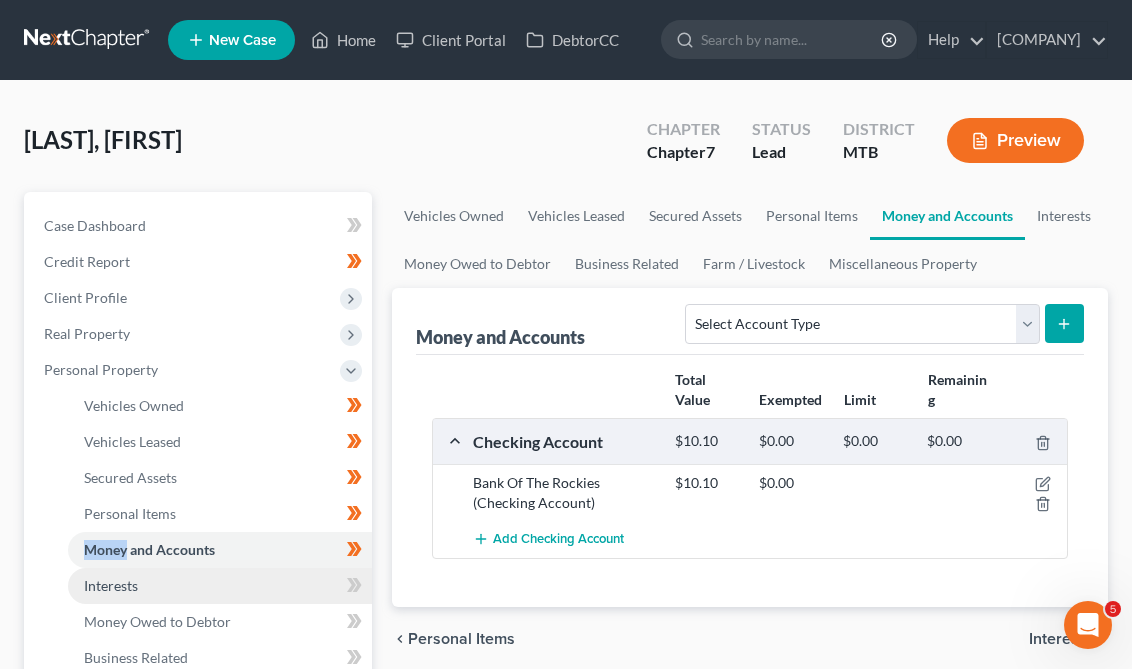click on "Interests" at bounding box center [220, 586] 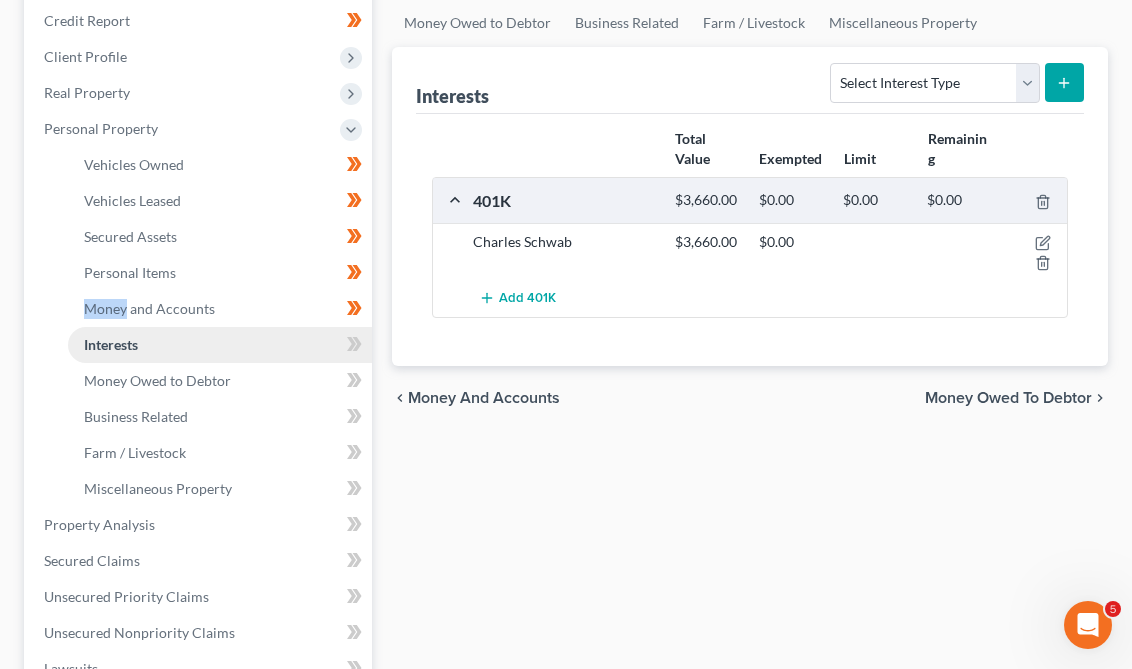 scroll, scrollTop: 357, scrollLeft: 0, axis: vertical 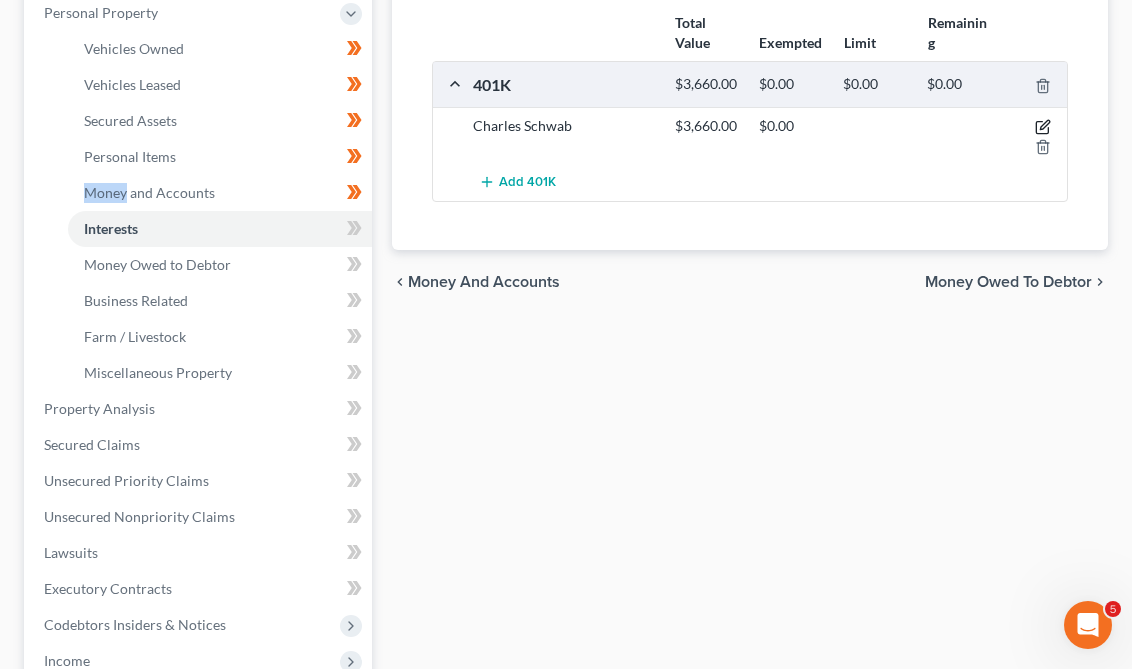 click 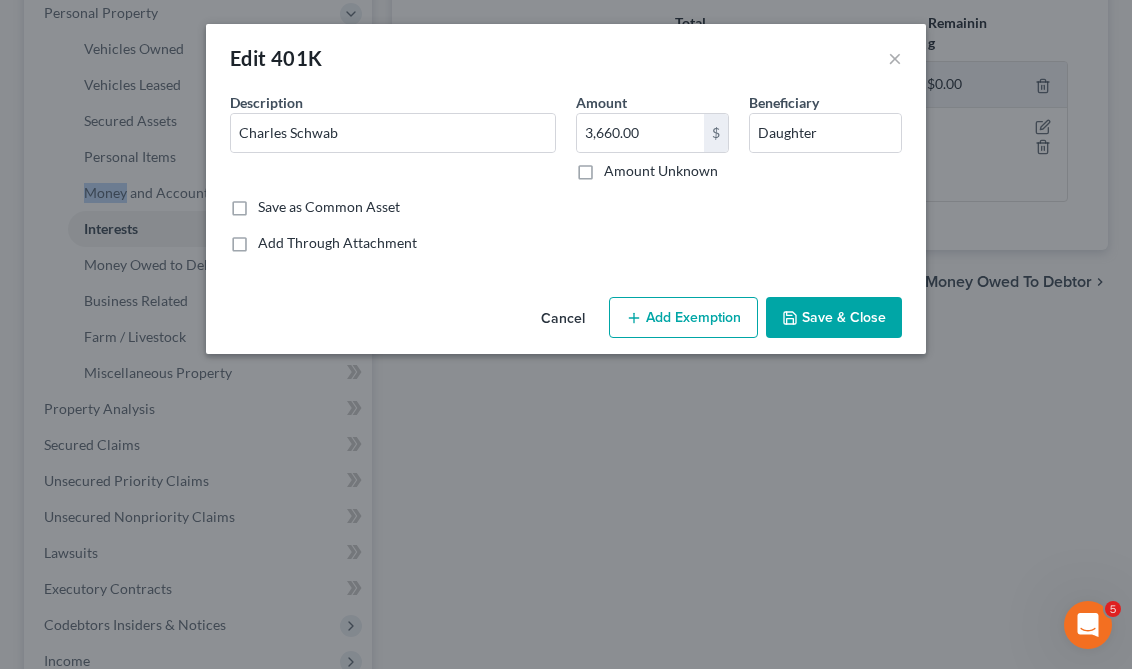 click on "Add Exemption" at bounding box center [683, 318] 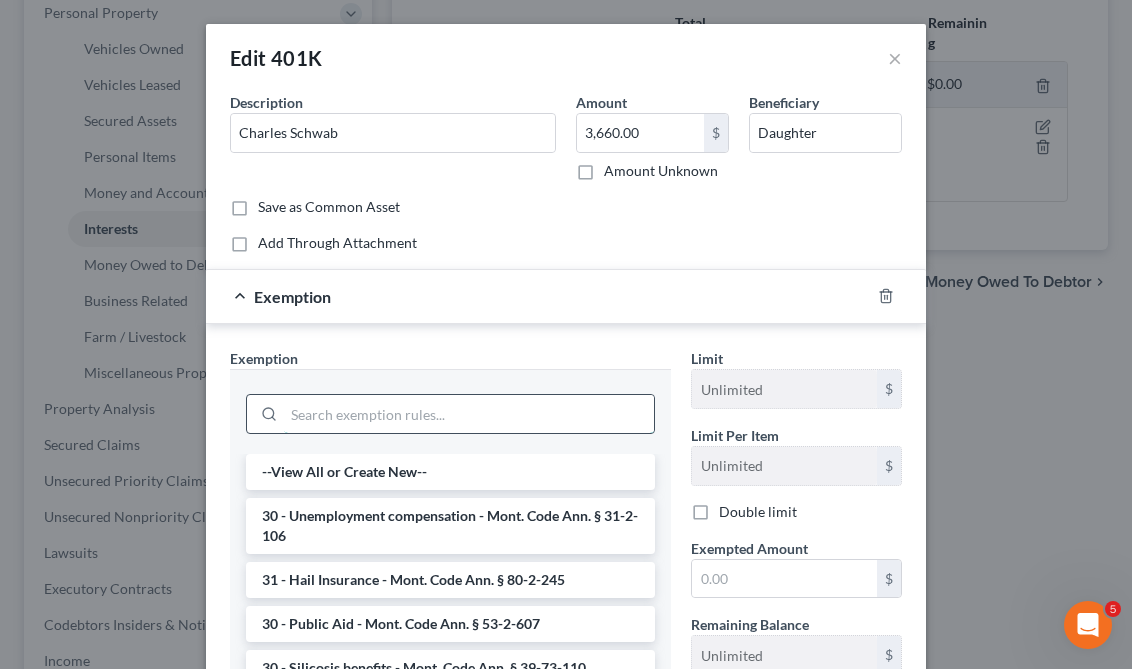 click at bounding box center [469, 414] 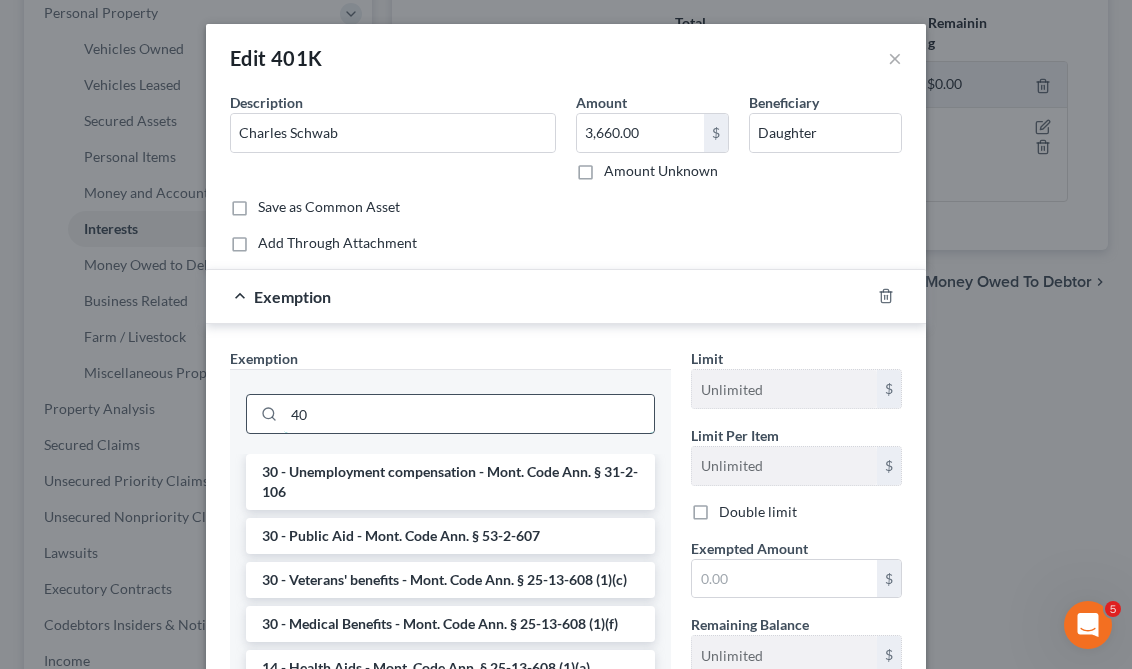 type on "4" 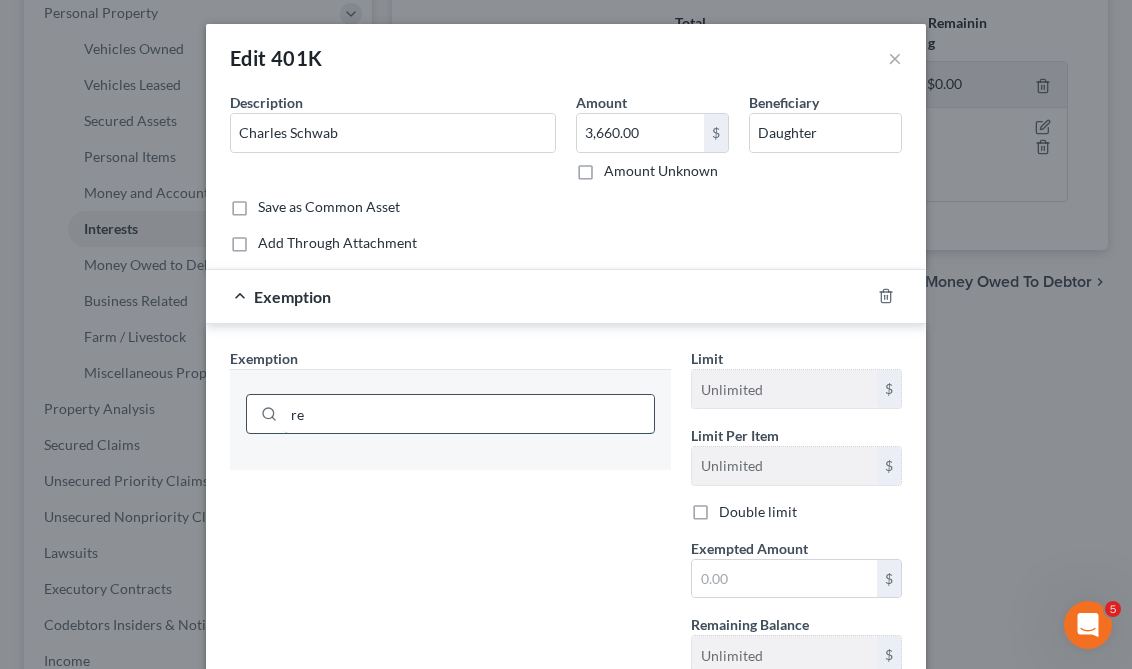 type on "r" 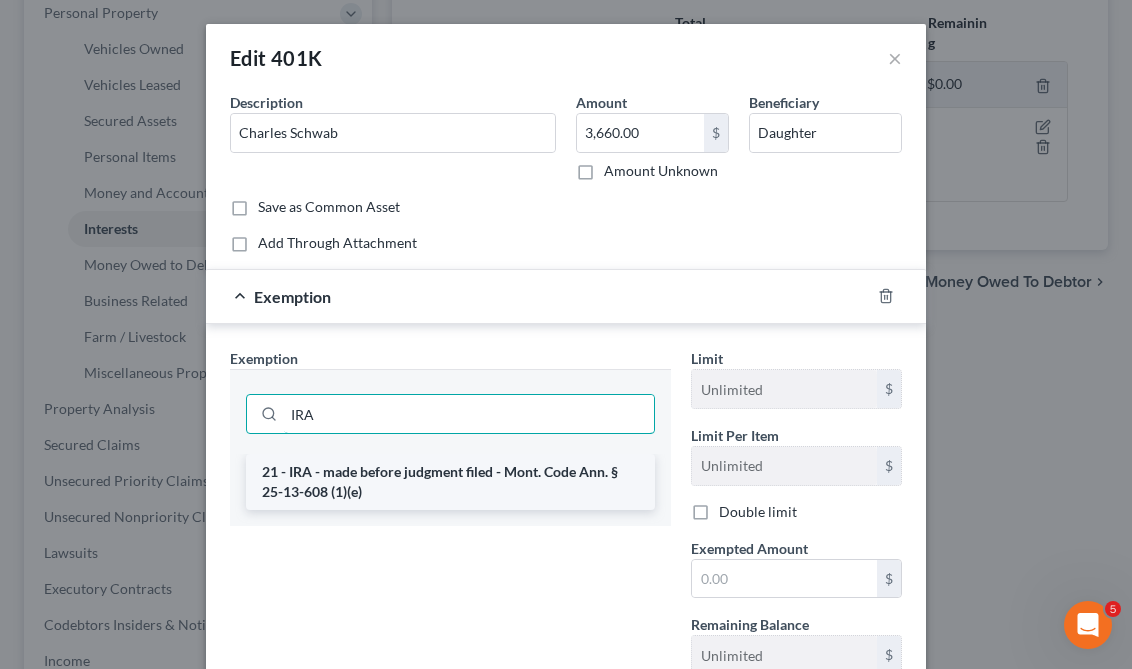 type on "IRA" 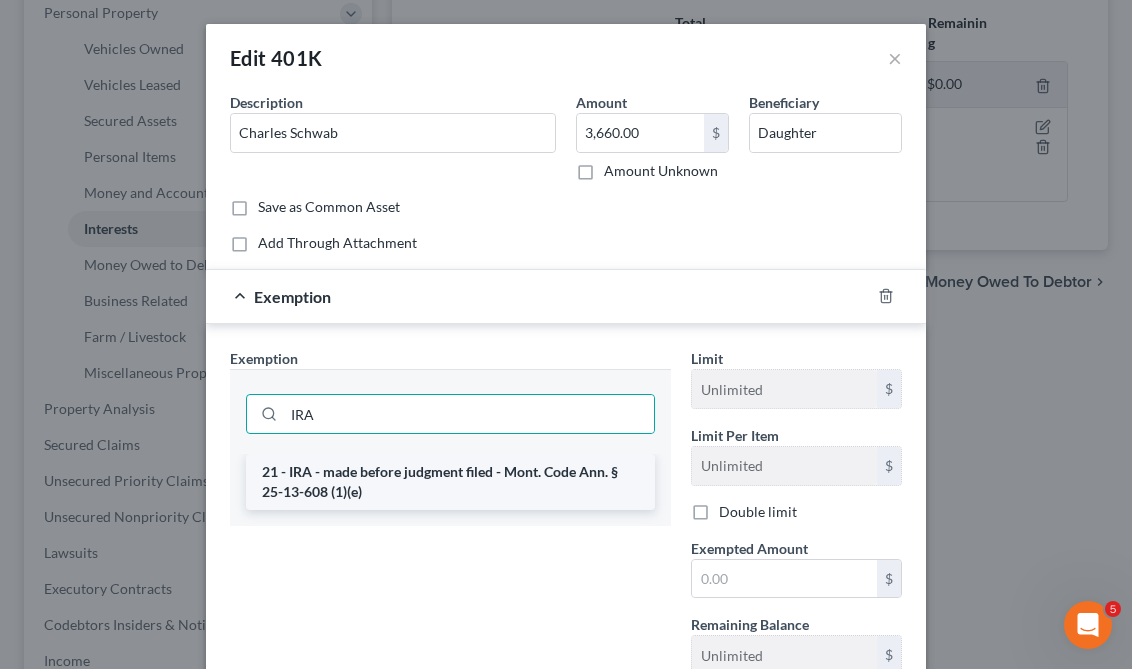 click on "21 - IRA - made before judgment filed - Mont. Code Ann. § 25-13-608 (1)(e)" at bounding box center [450, 482] 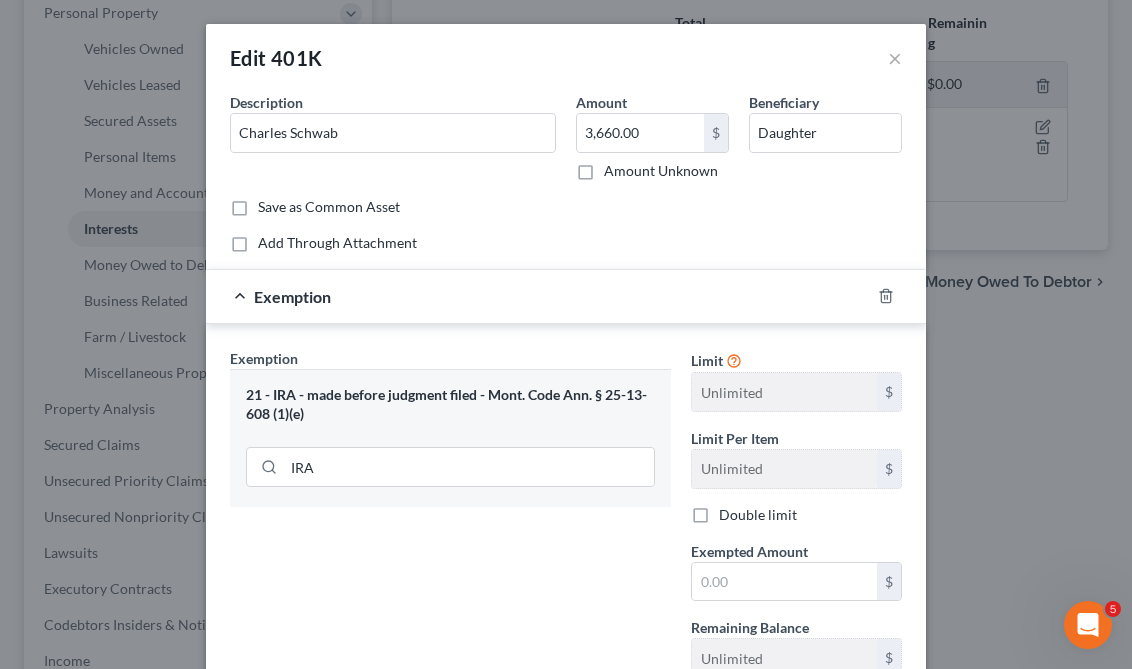 scroll, scrollTop: 152, scrollLeft: 0, axis: vertical 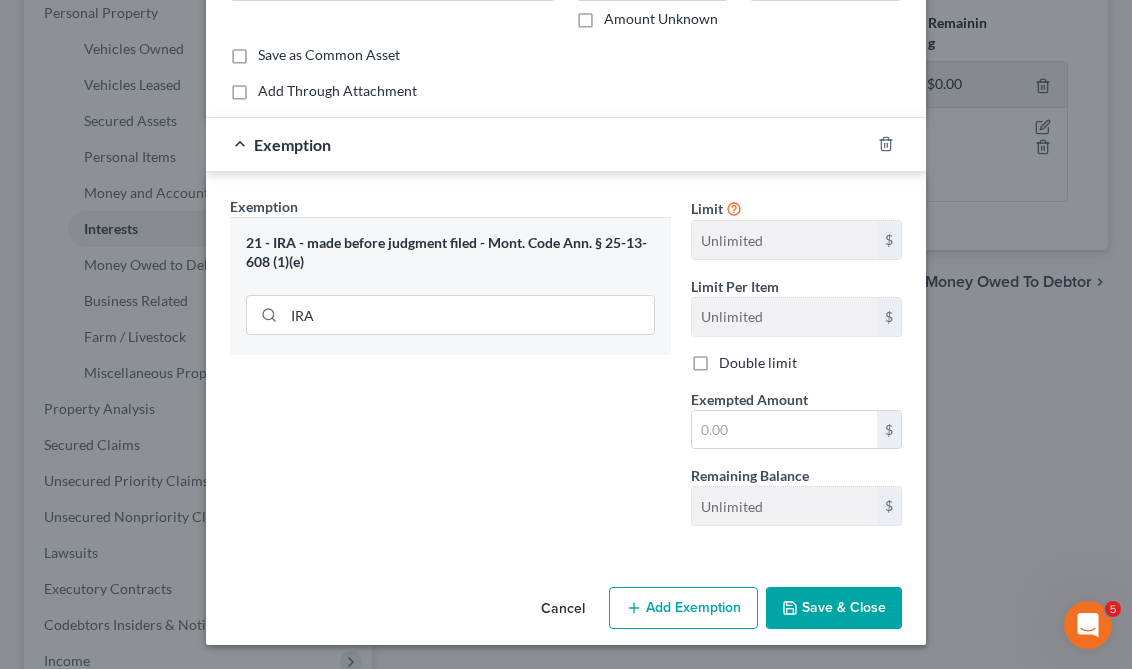 click on "Save & Close" at bounding box center (834, 608) 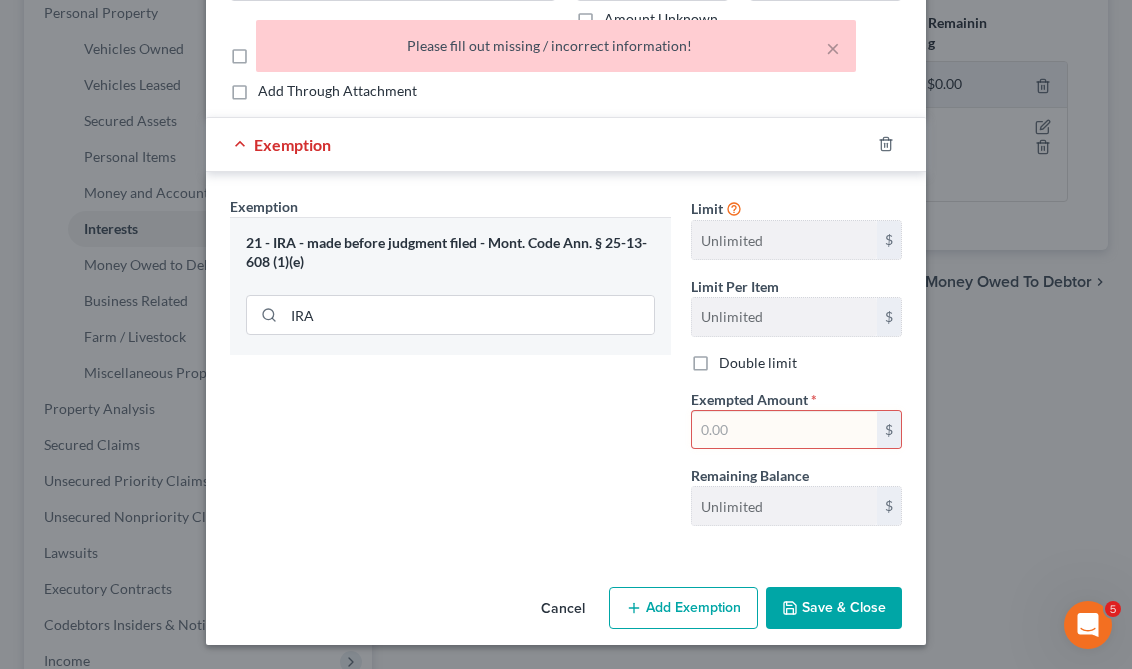click on "Exempted Amount
*" at bounding box center [754, 399] 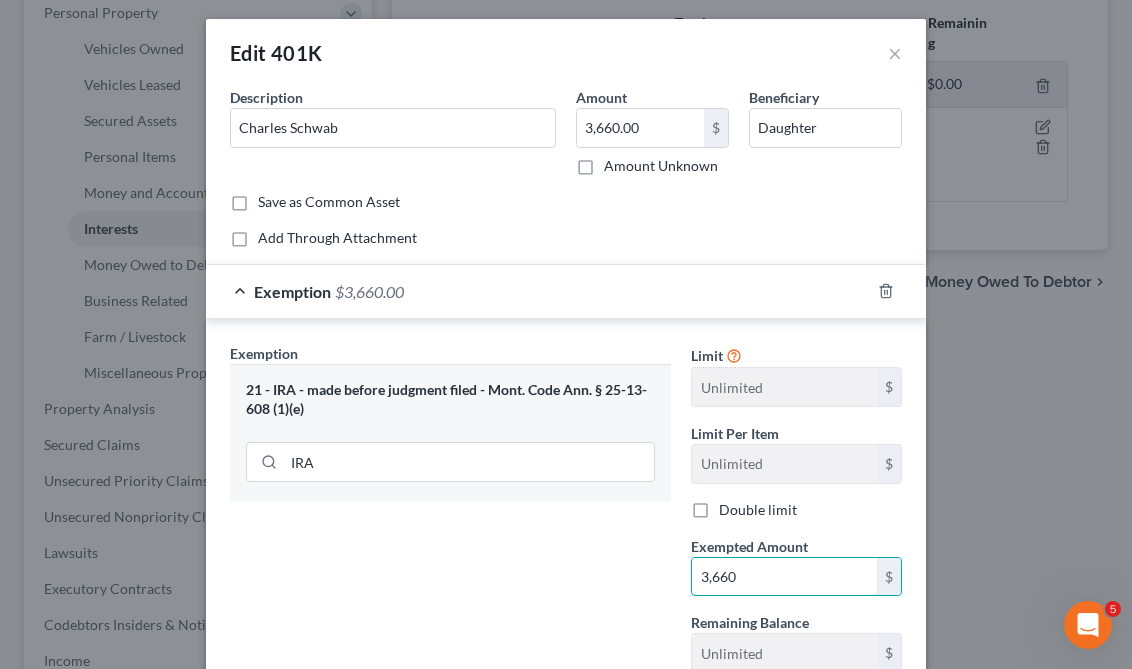 scroll, scrollTop: 152, scrollLeft: 0, axis: vertical 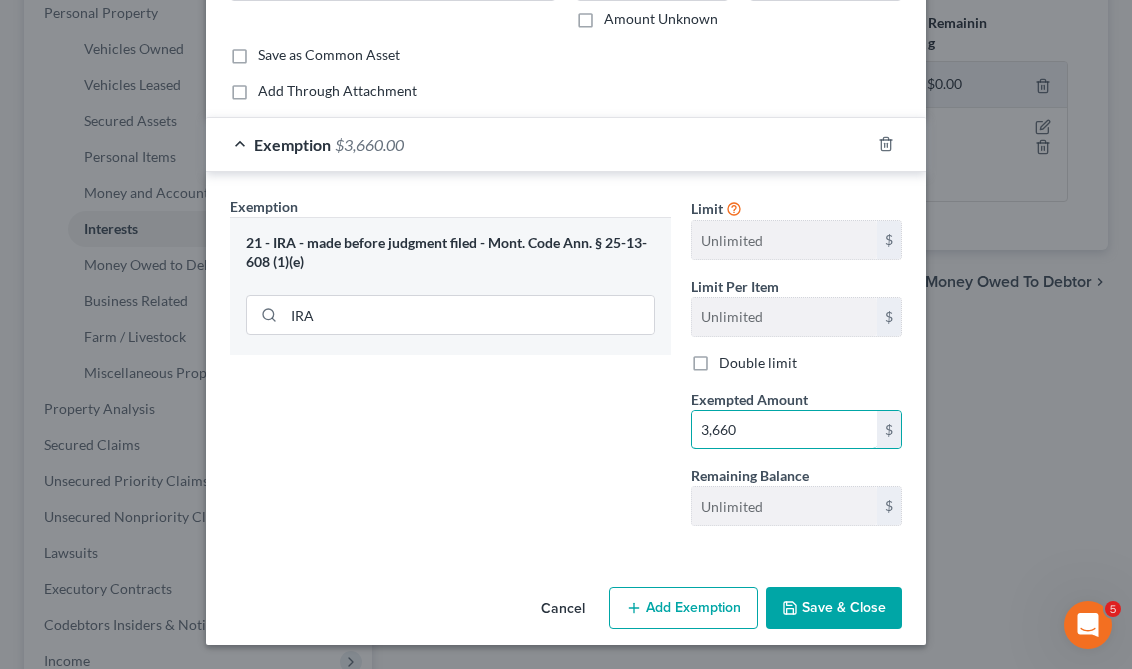 type on "3,660" 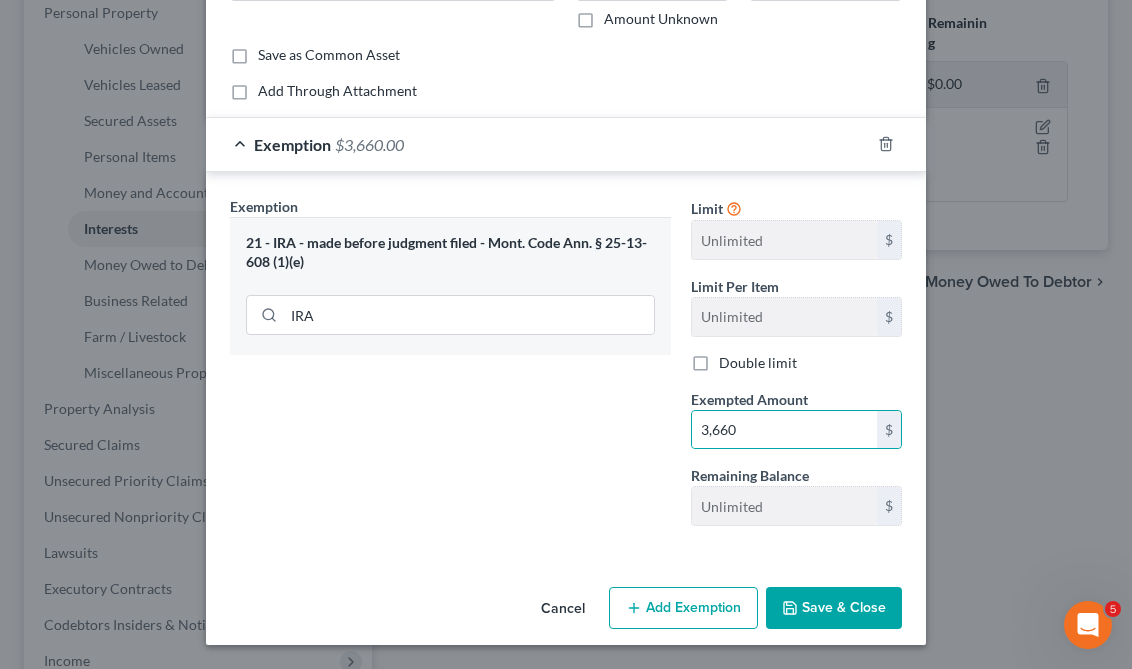 click on "Save & Close" at bounding box center (834, 608) 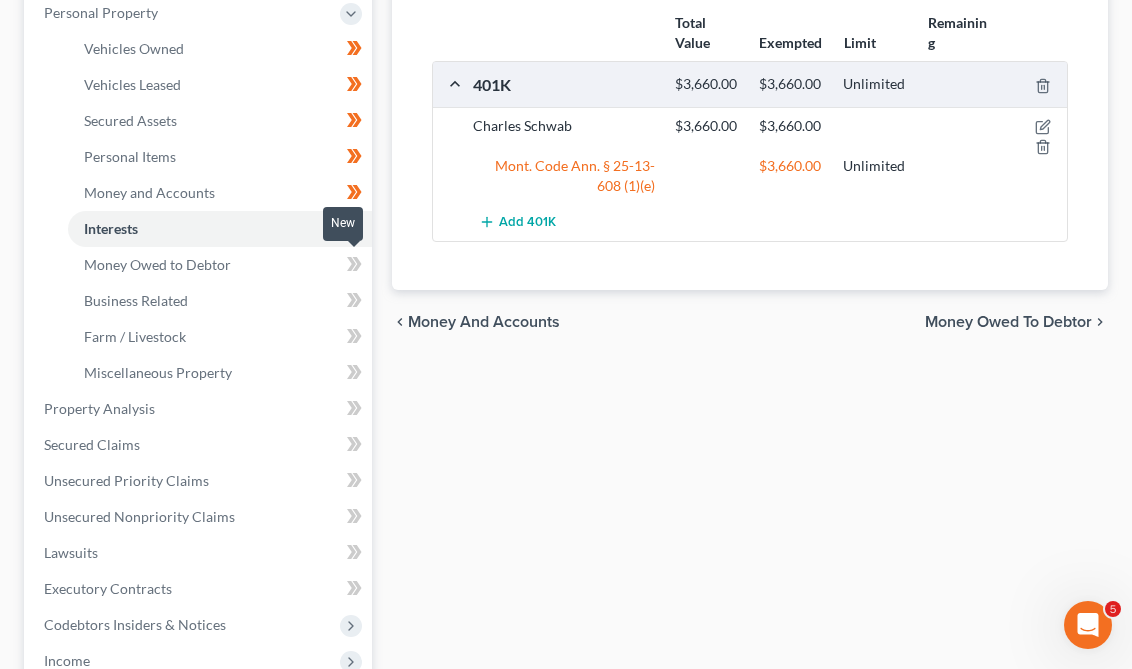 click at bounding box center [354, 231] 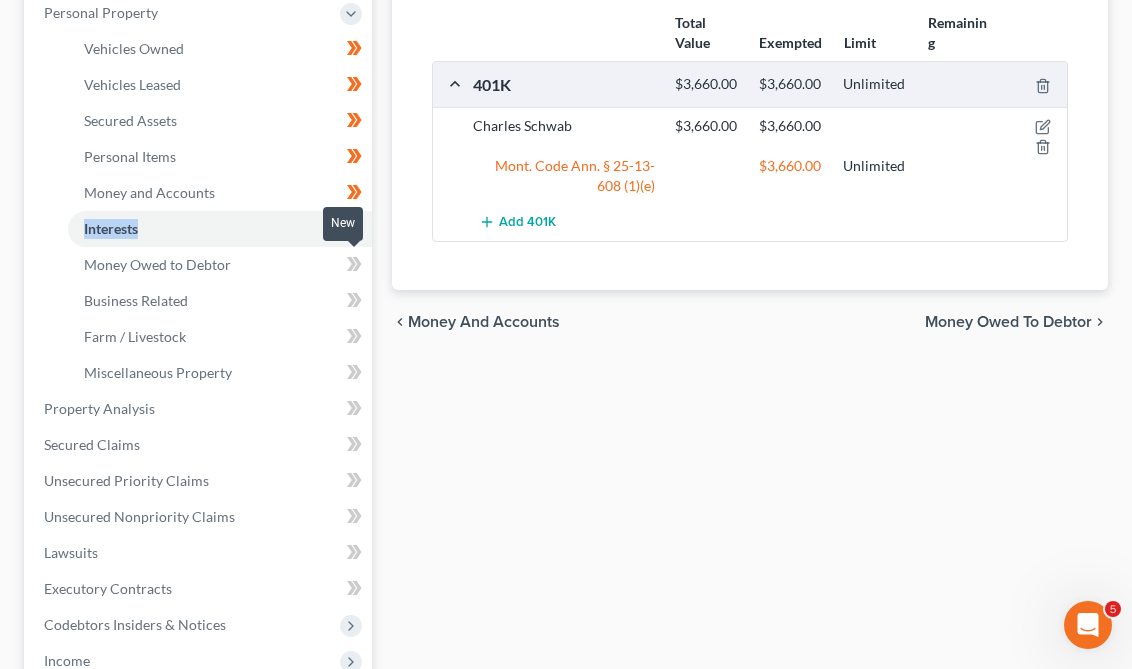 click at bounding box center (354, 231) 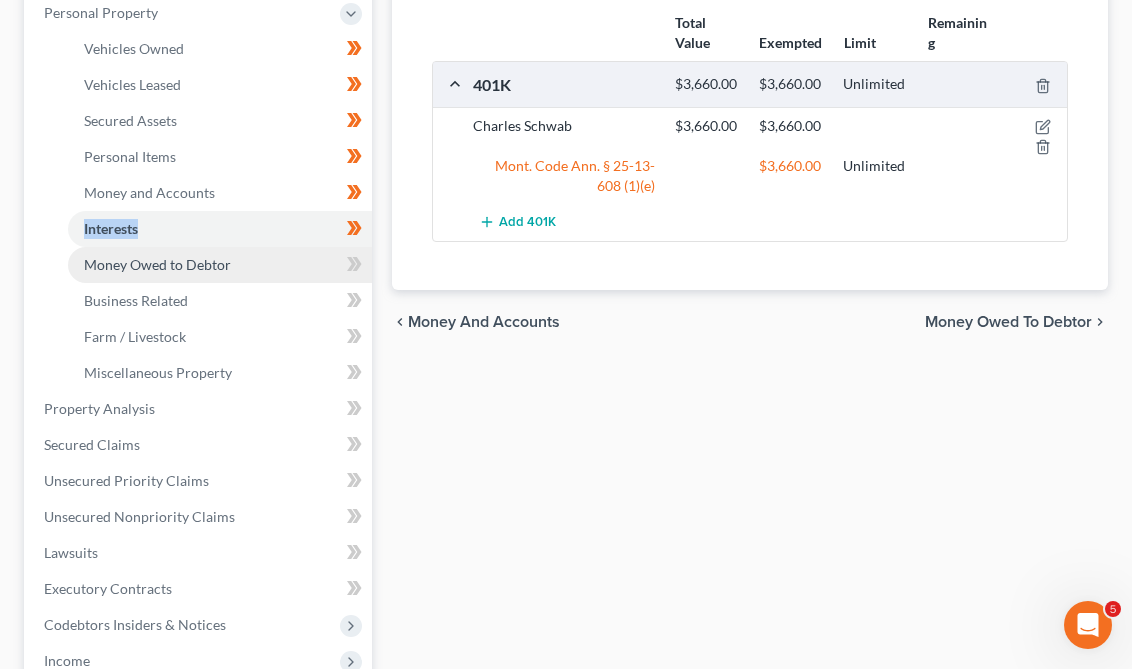 click on "Money Owed to Debtor" at bounding box center (220, 265) 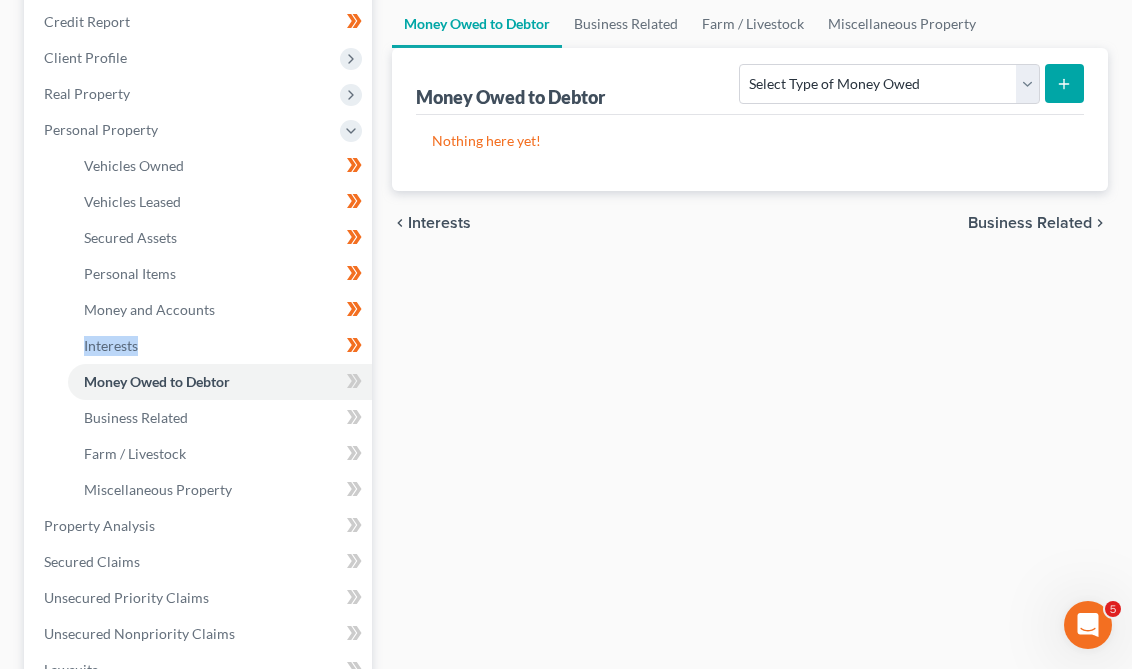 scroll, scrollTop: 270, scrollLeft: 0, axis: vertical 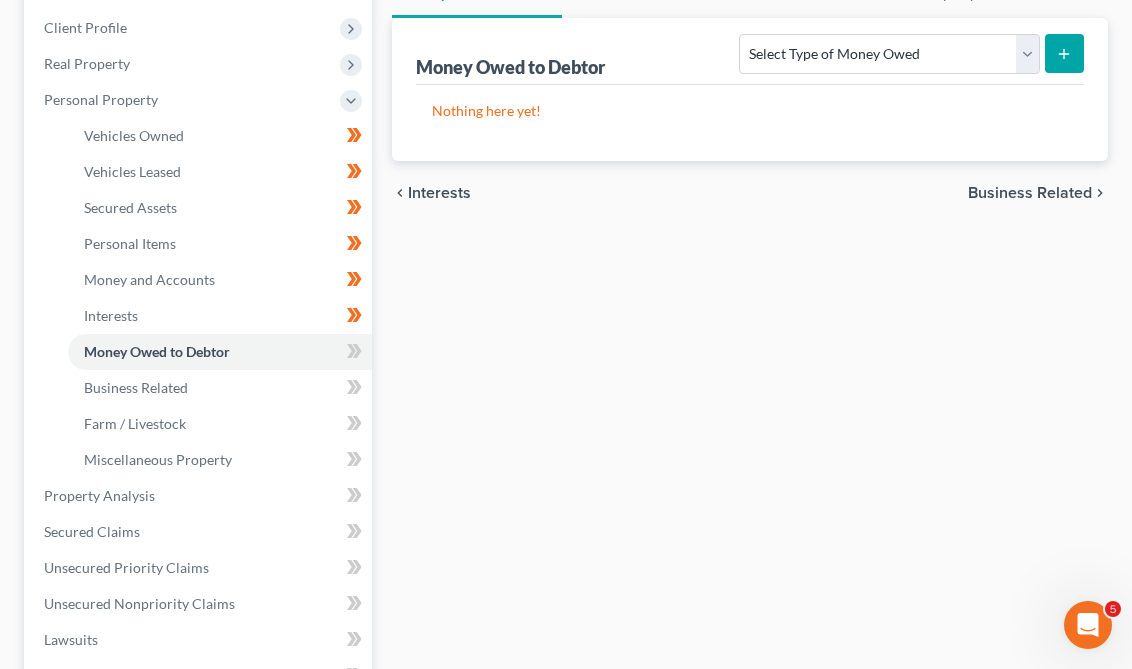 click 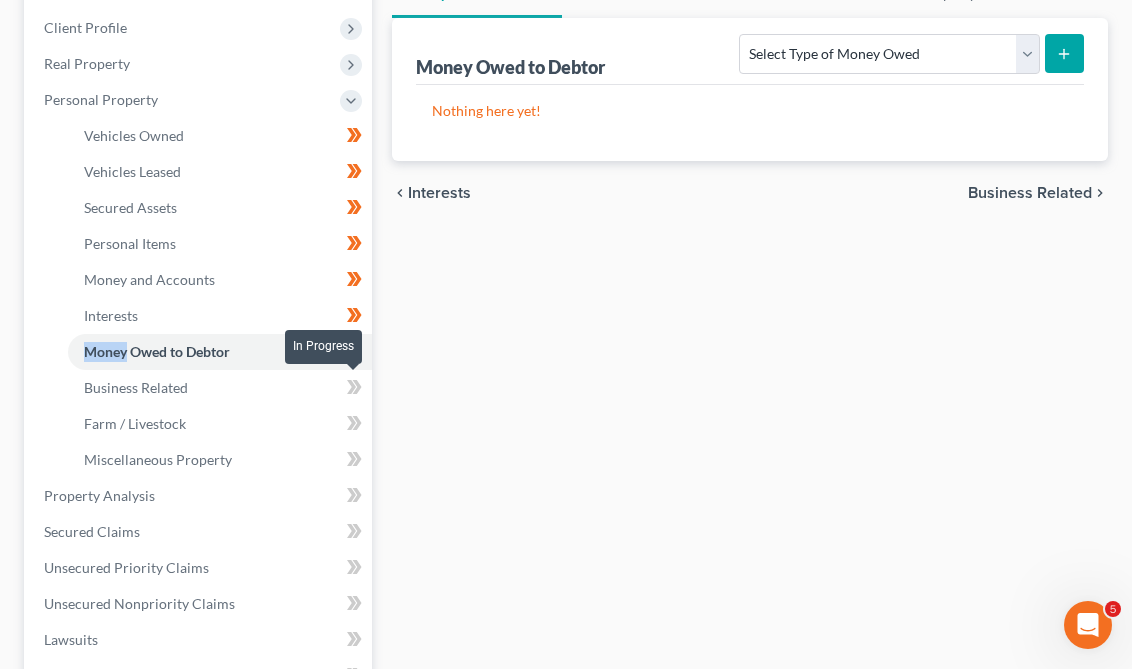 click 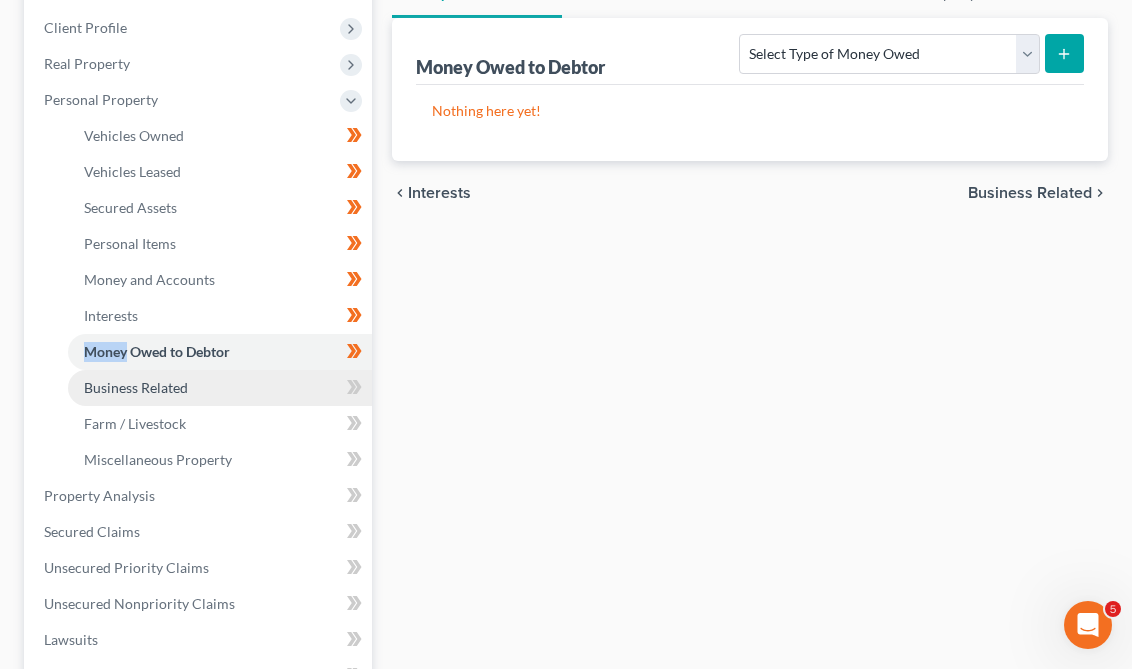 click on "Business Related" at bounding box center (220, 388) 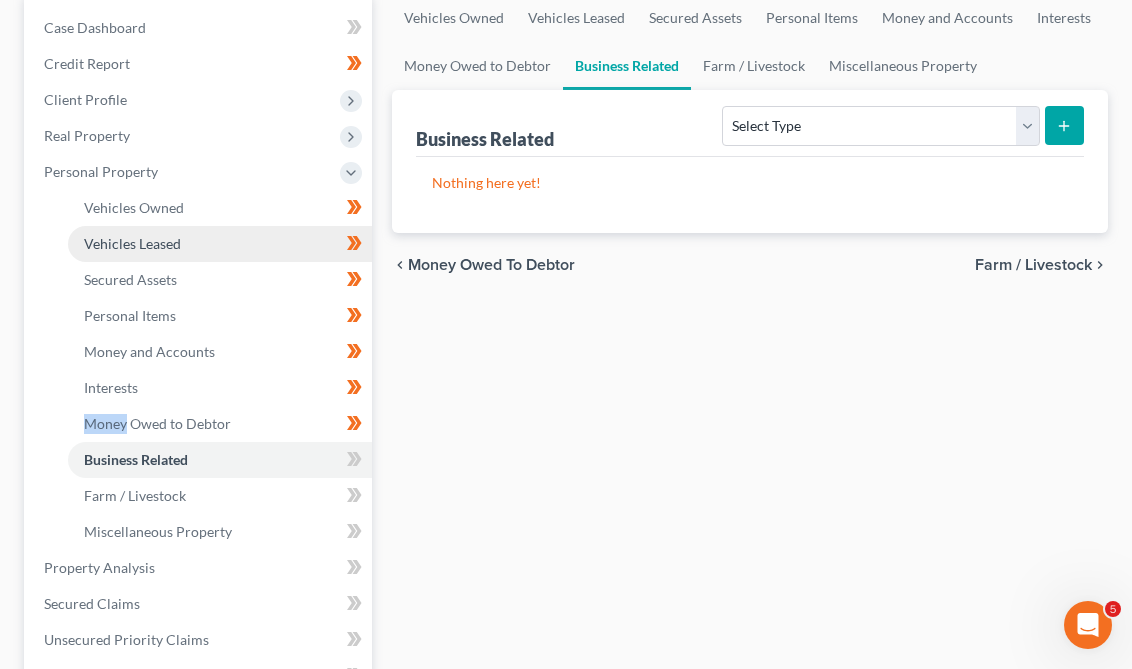scroll, scrollTop: 486, scrollLeft: 0, axis: vertical 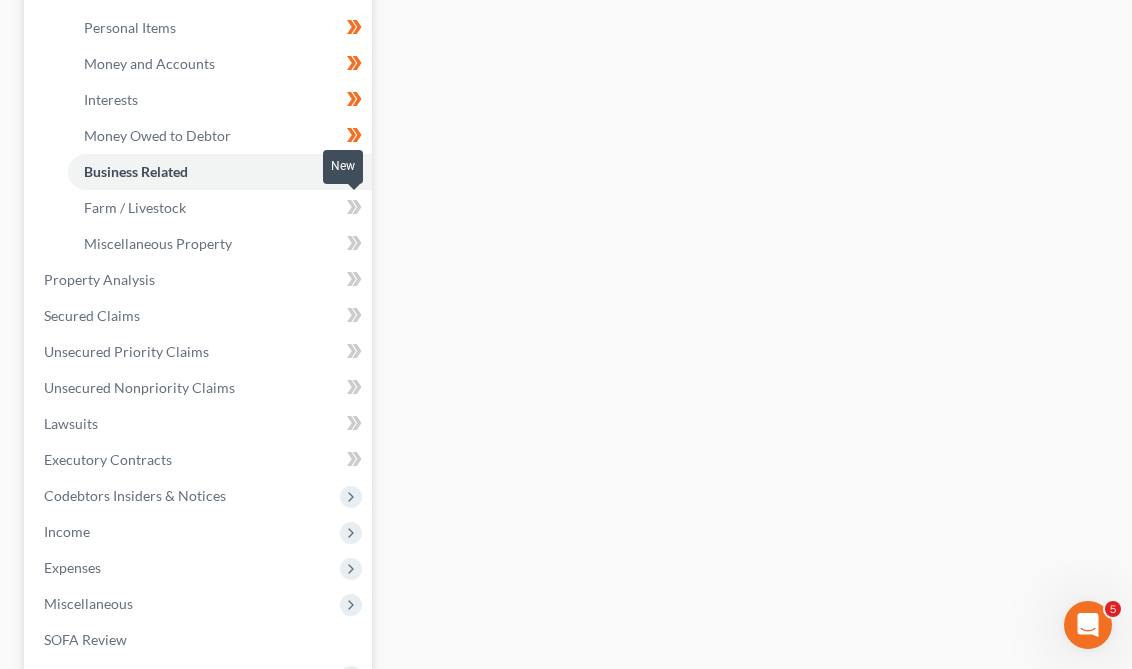 click 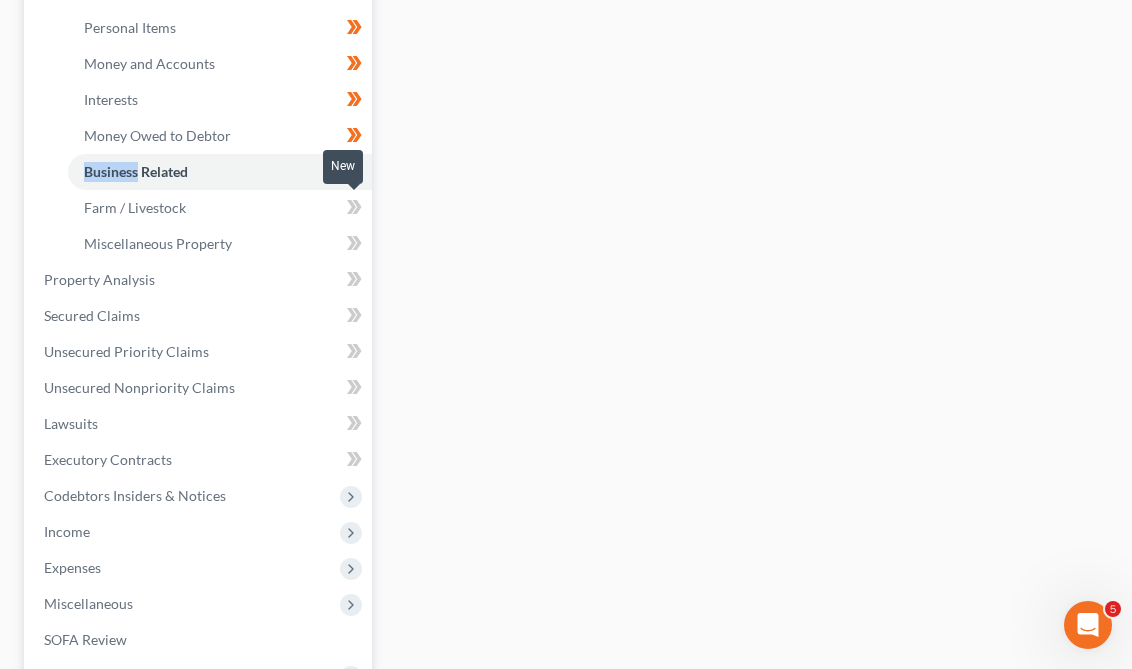 click 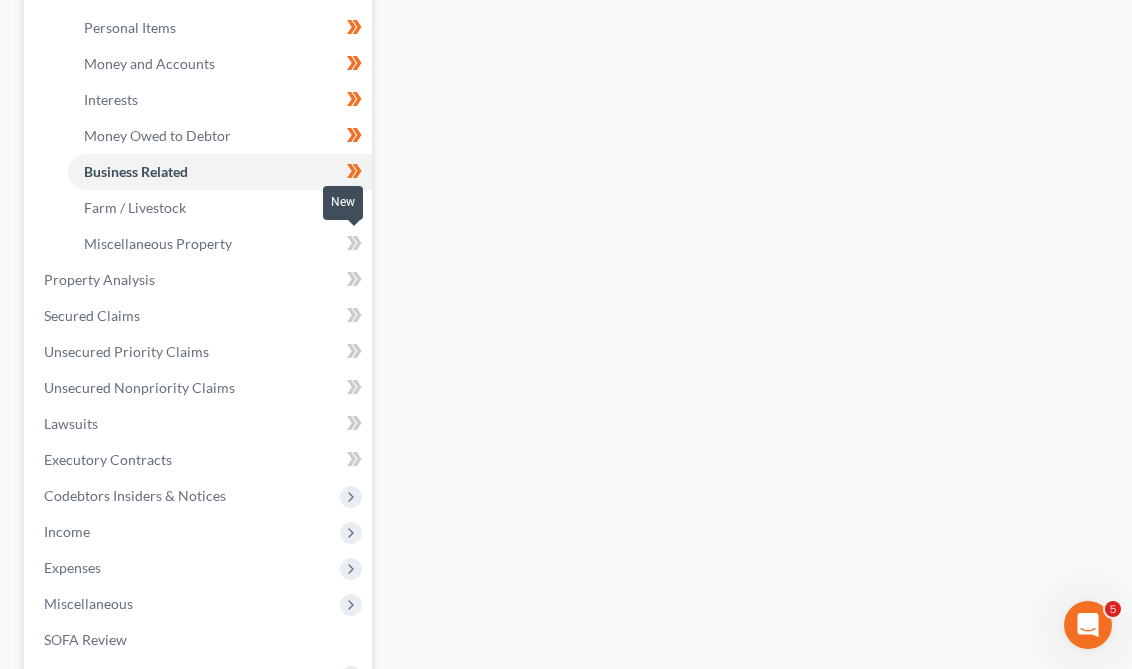 click 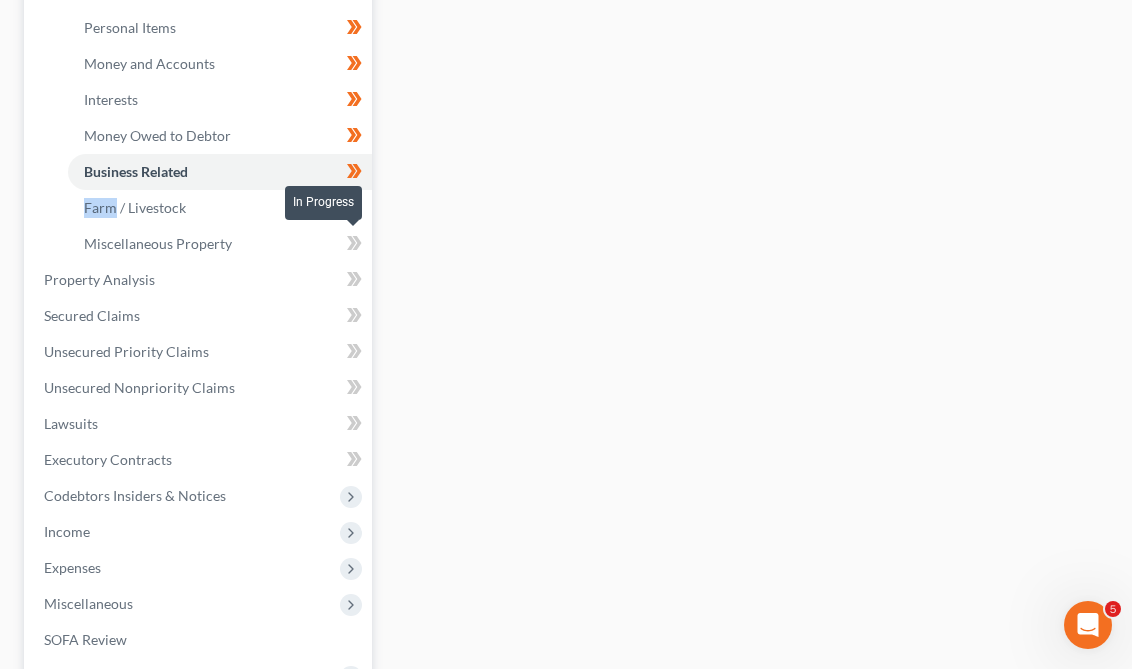 click 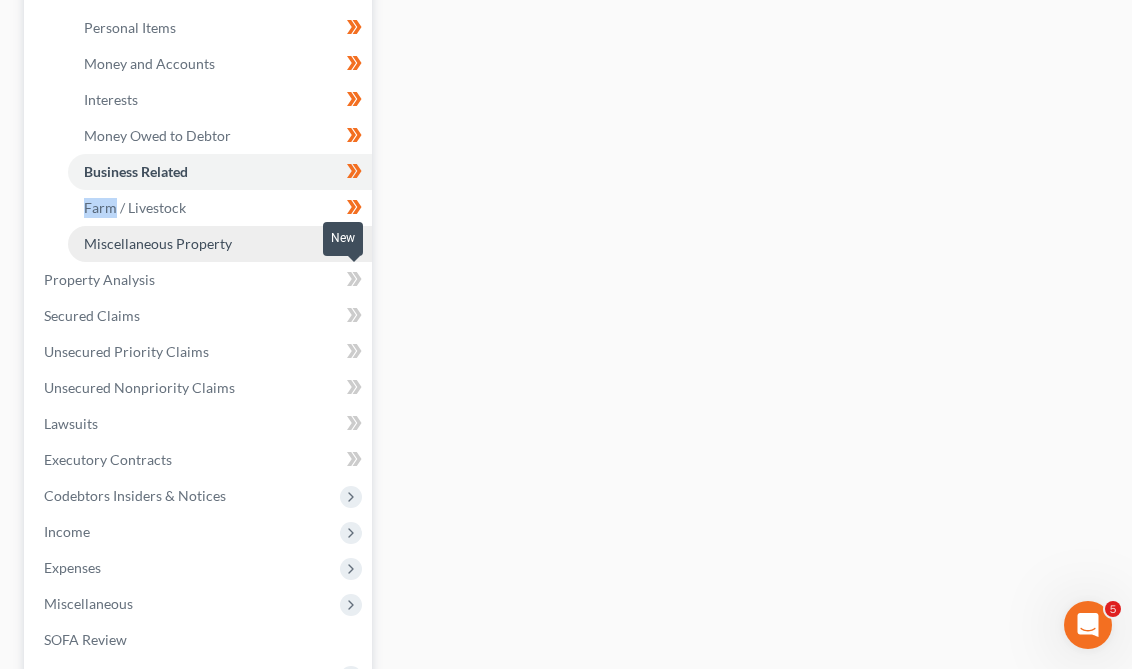 click on "Miscellaneous Property" at bounding box center (220, 244) 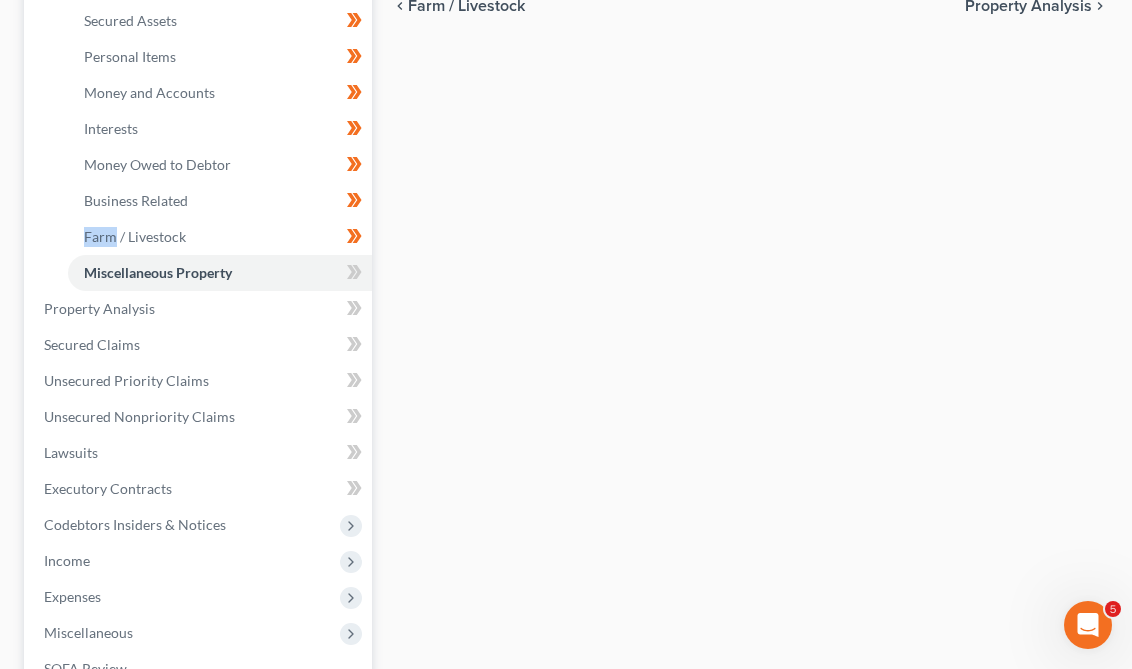 scroll, scrollTop: 534, scrollLeft: 0, axis: vertical 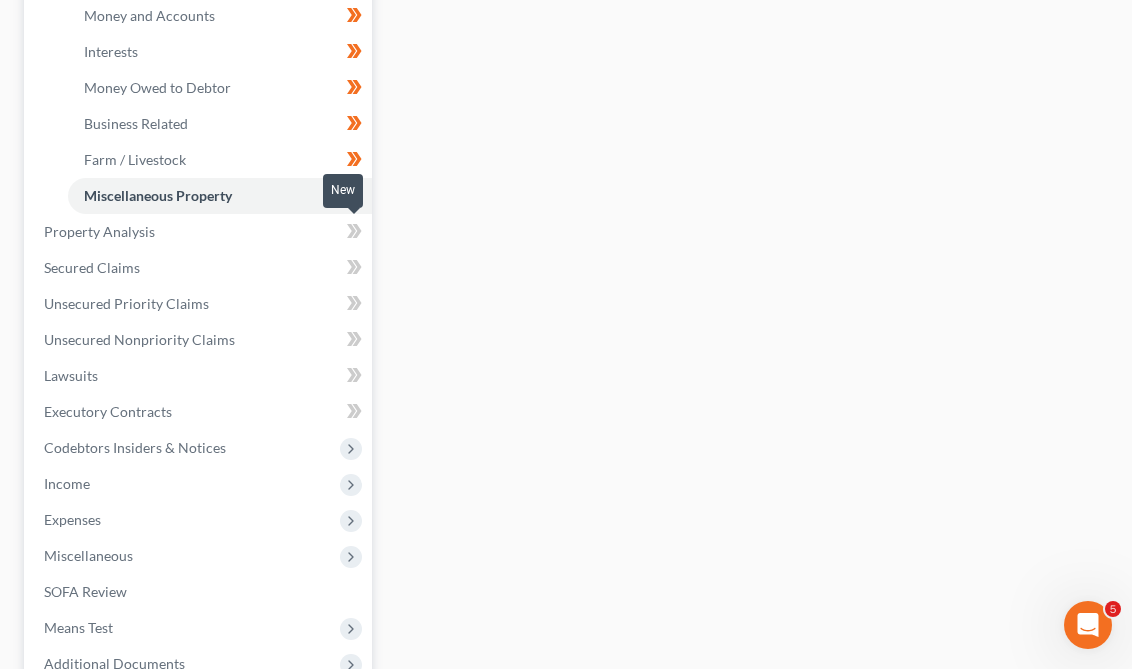 click 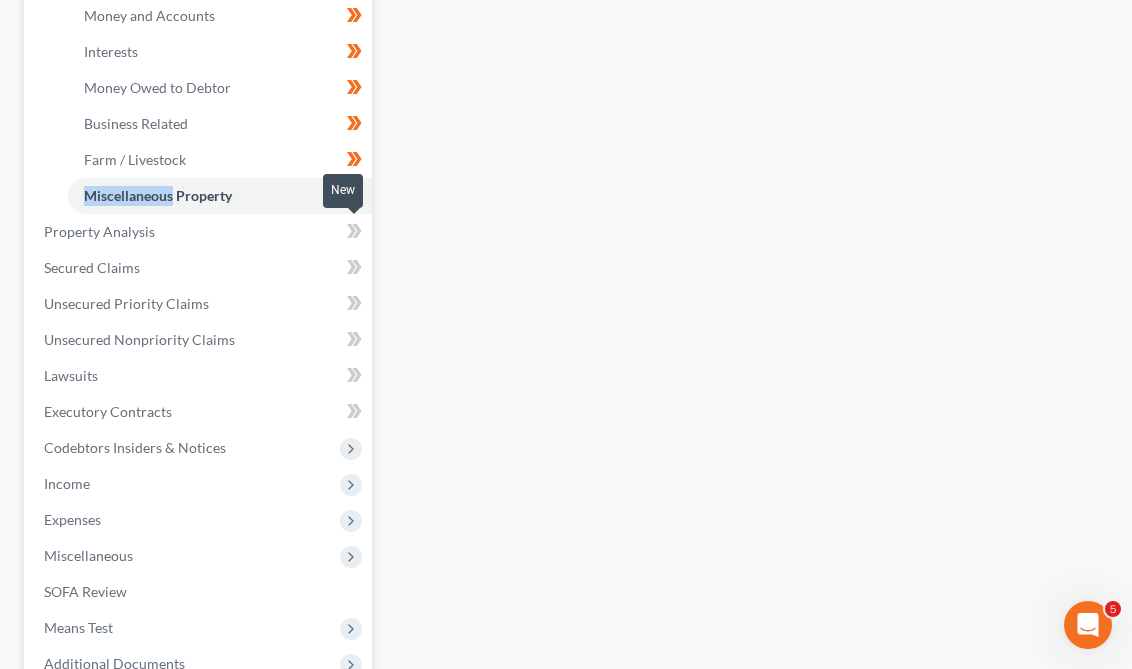 click 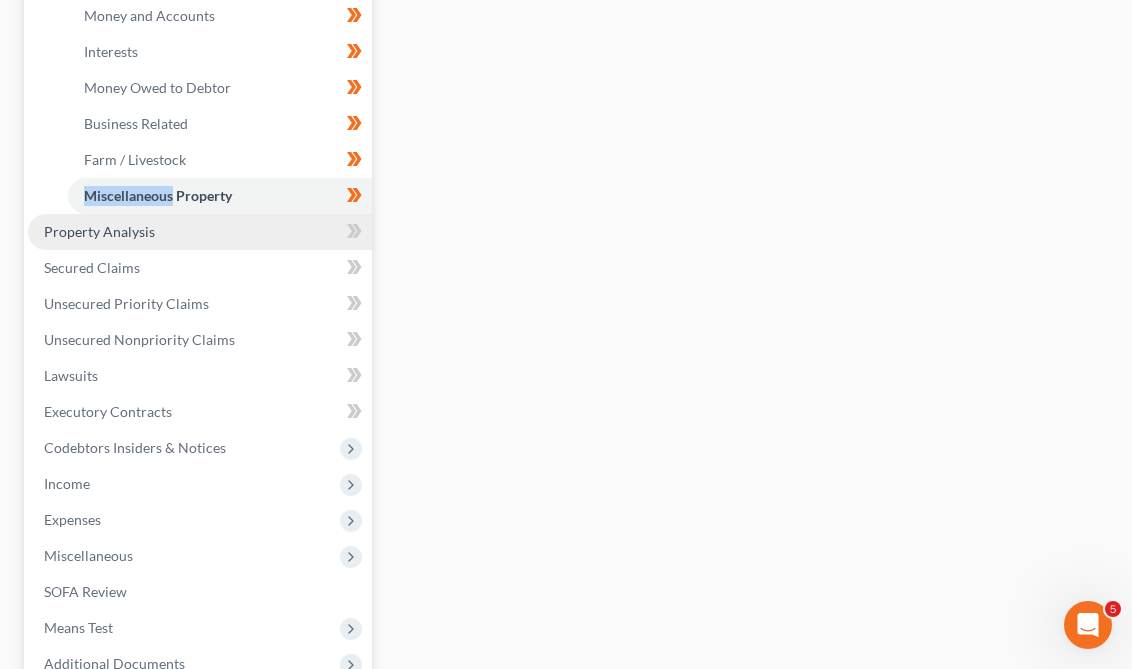 click on "Property Analysis" at bounding box center [200, 232] 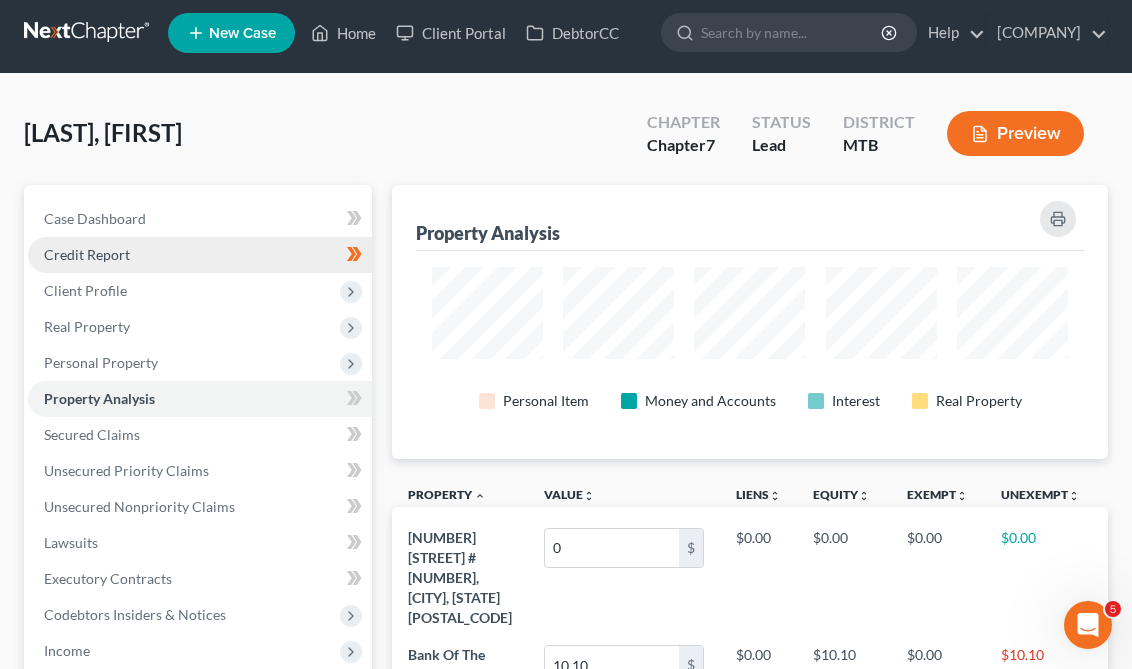 scroll, scrollTop: 0, scrollLeft: 0, axis: both 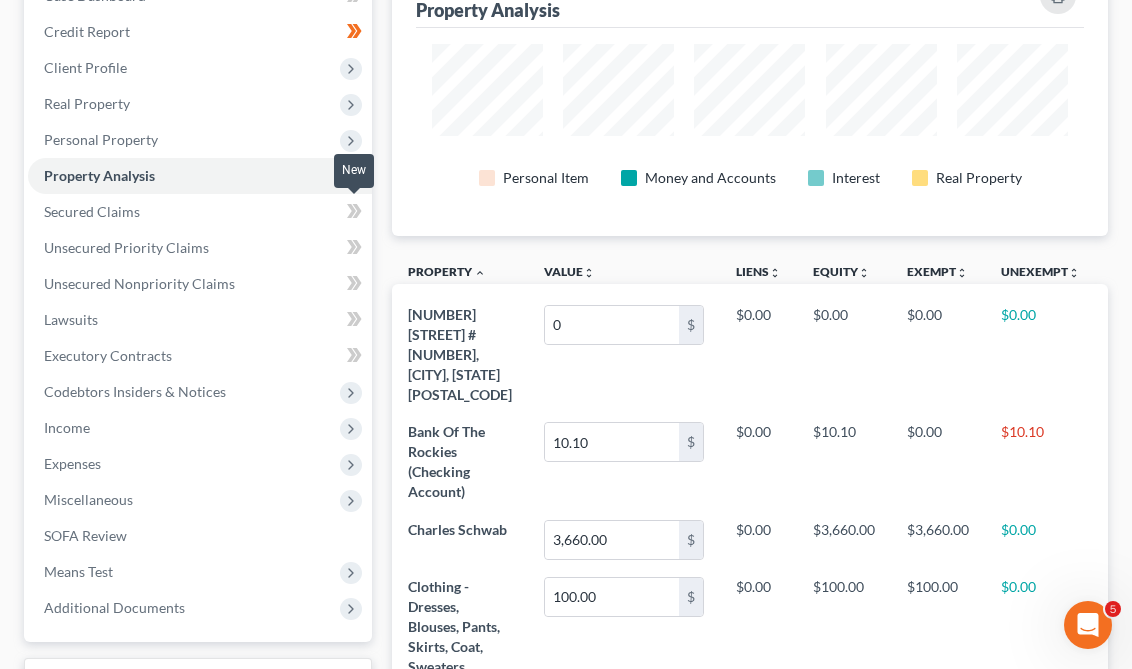 click 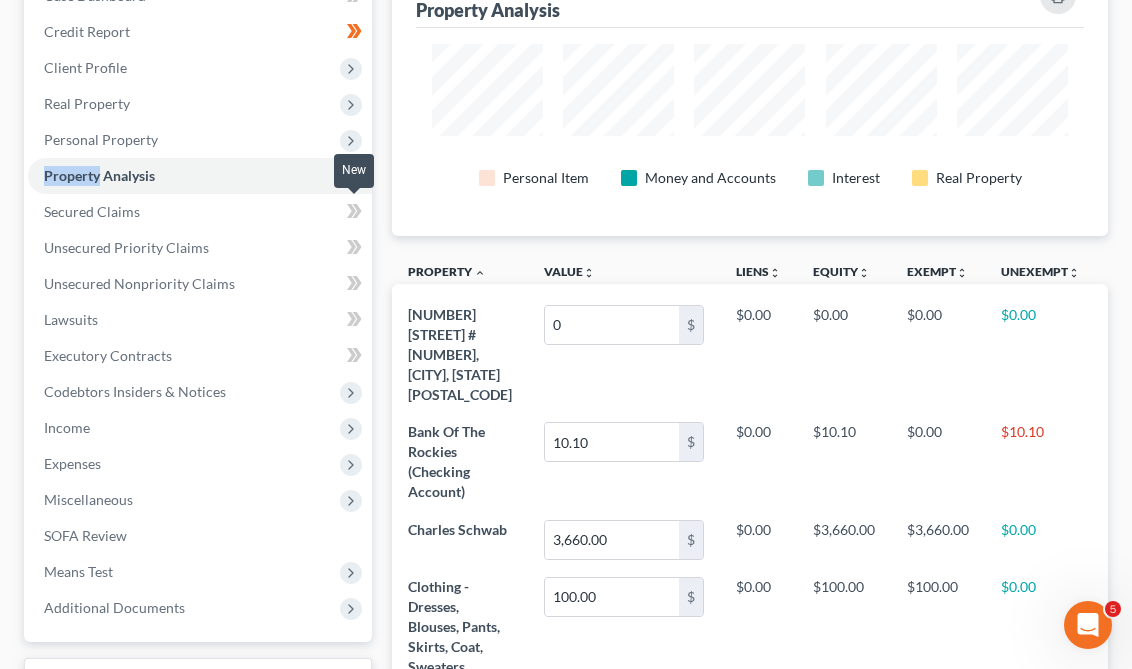 click 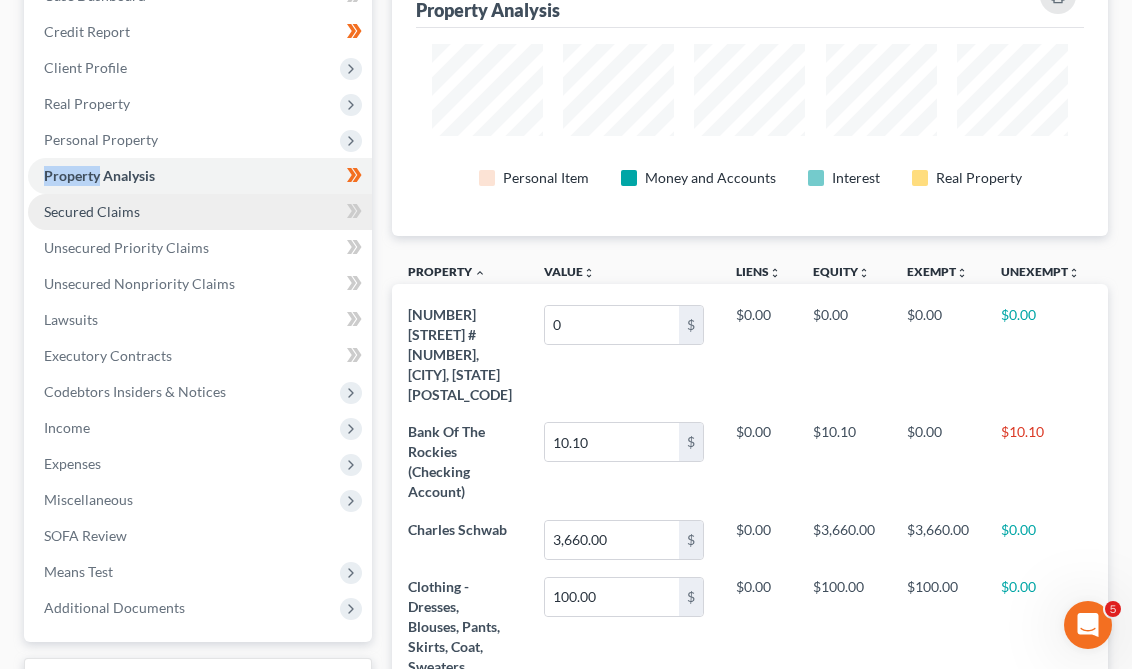 click on "Secured Claims" at bounding box center [200, 212] 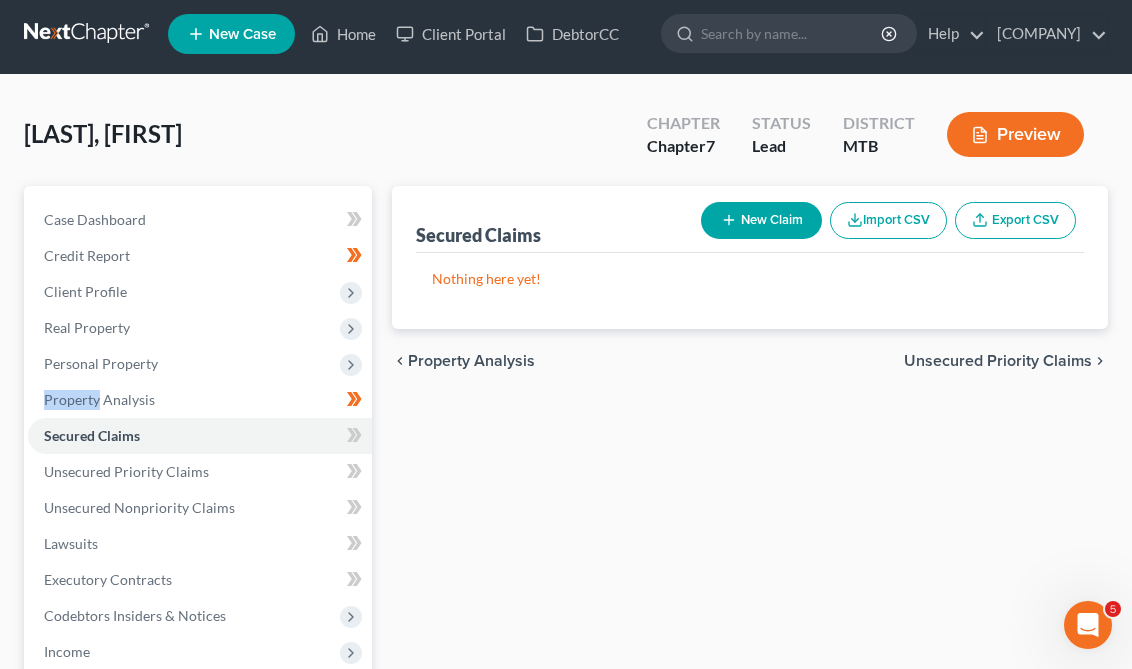 scroll, scrollTop: 0, scrollLeft: 0, axis: both 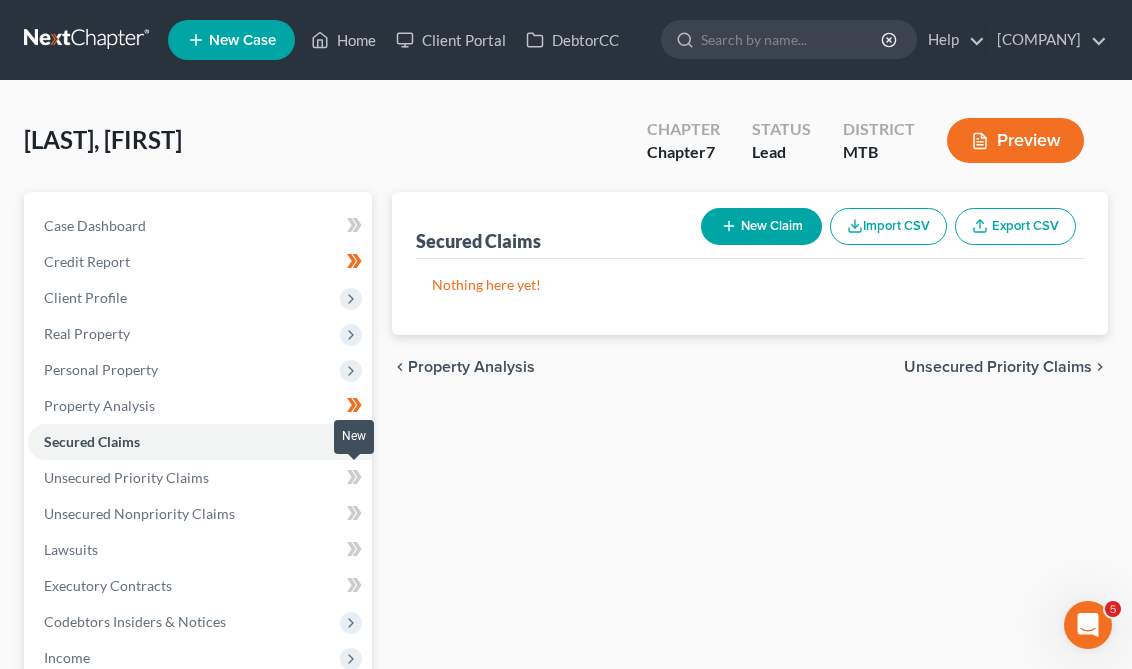 click 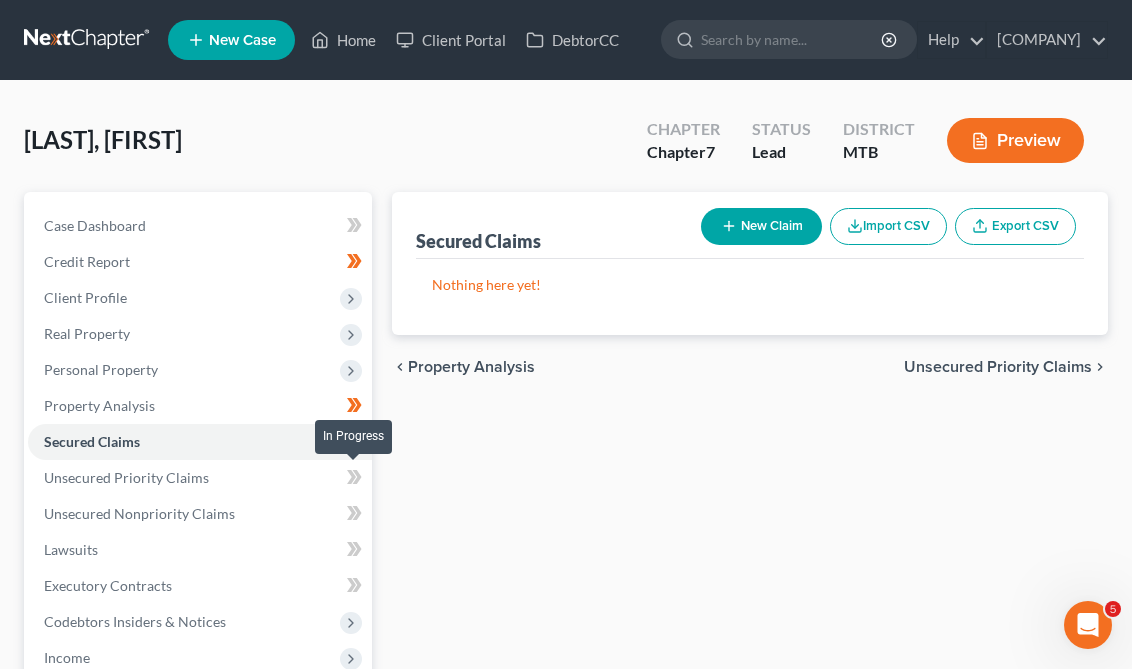 click 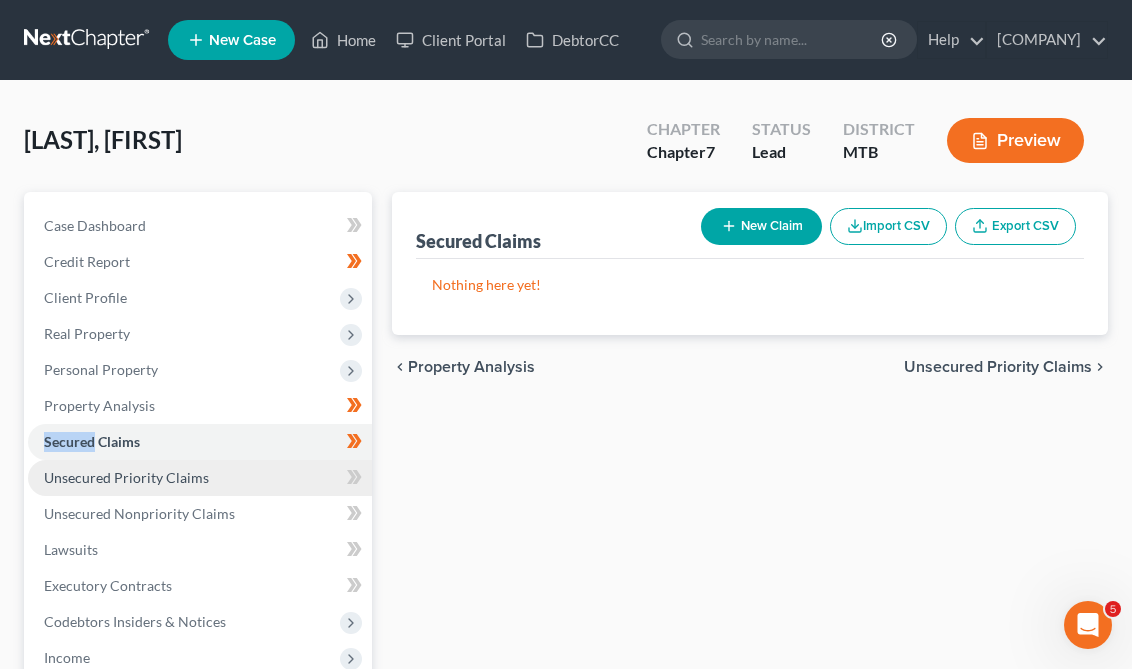 click on "Unsecured Priority Claims" at bounding box center [200, 478] 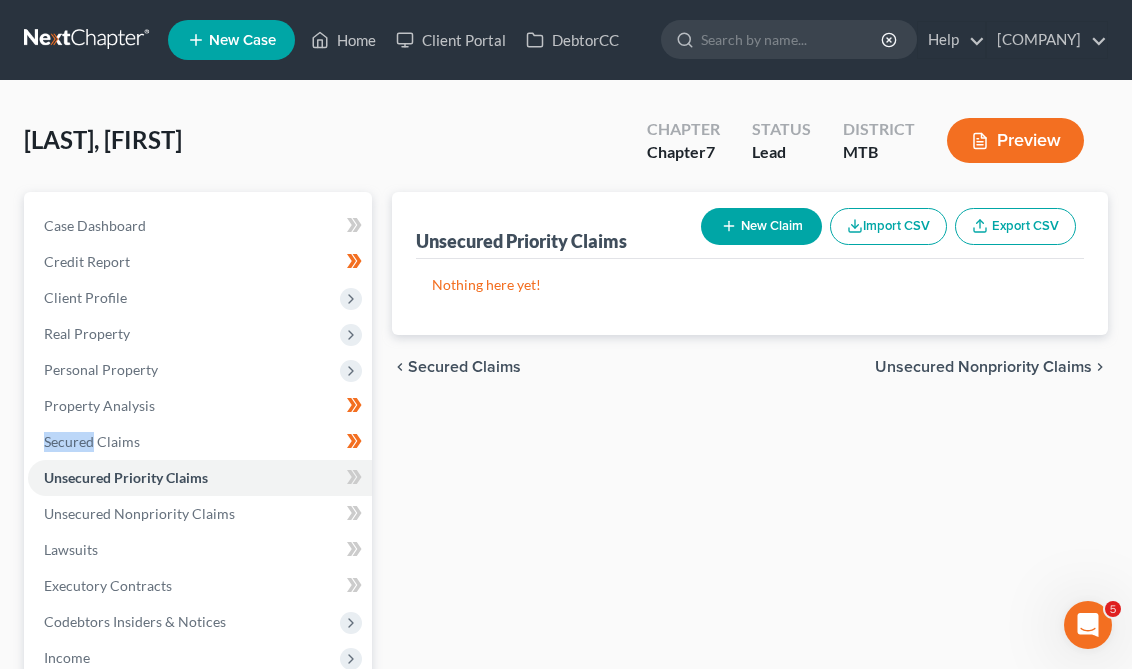 click on "New Claim" at bounding box center [761, 226] 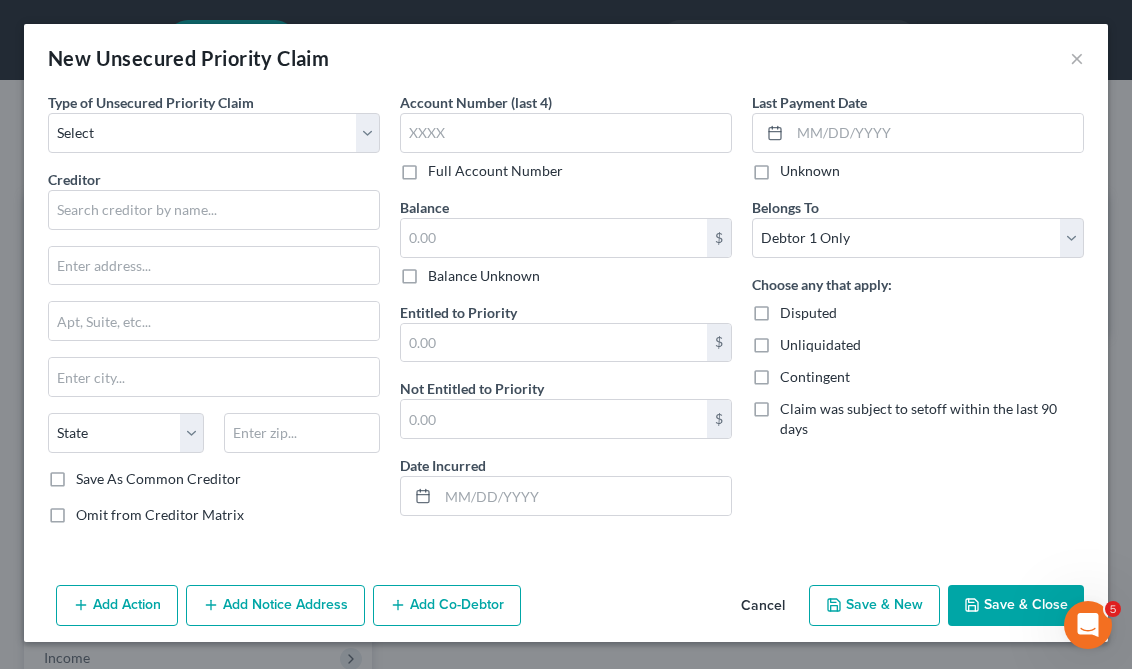 click on "Owed To *                         [STATE]" at bounding box center (214, 316) 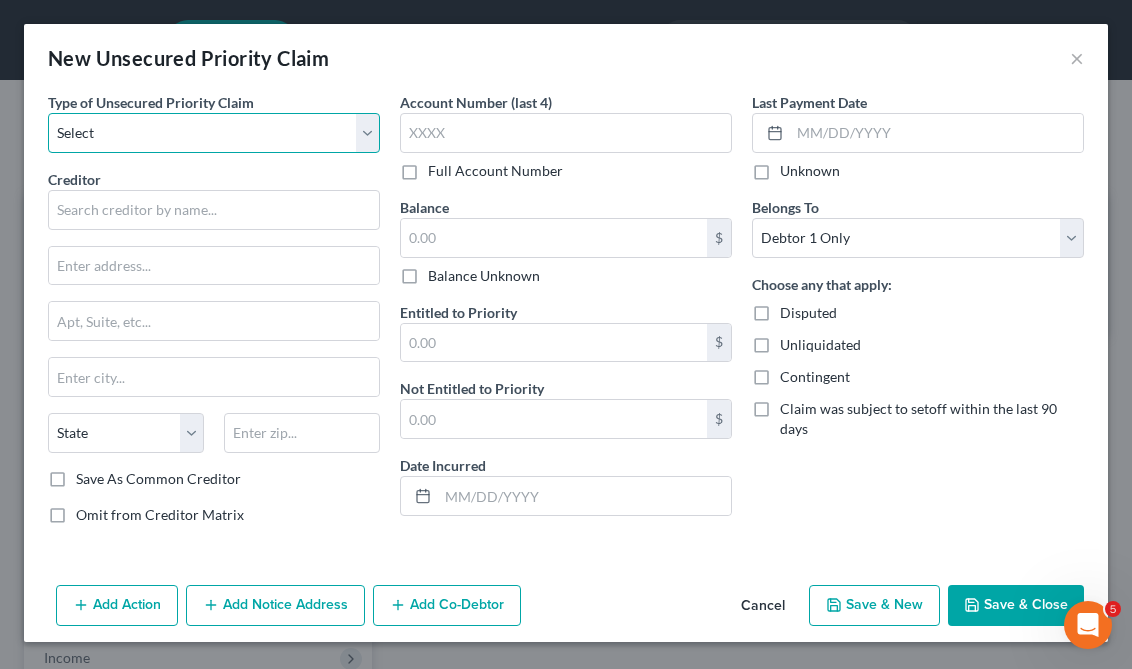 click on "Select Taxes & Other Government Units Domestic Support Obligations Extensions of credit in an involuntary case Wages, Salaries, Commissions Contributions to employee benefits Certain farmers and fisherman Deposits by individuals Commitments to maintain capitals Claims for death or injury while intoxicated Other" at bounding box center (214, 133) 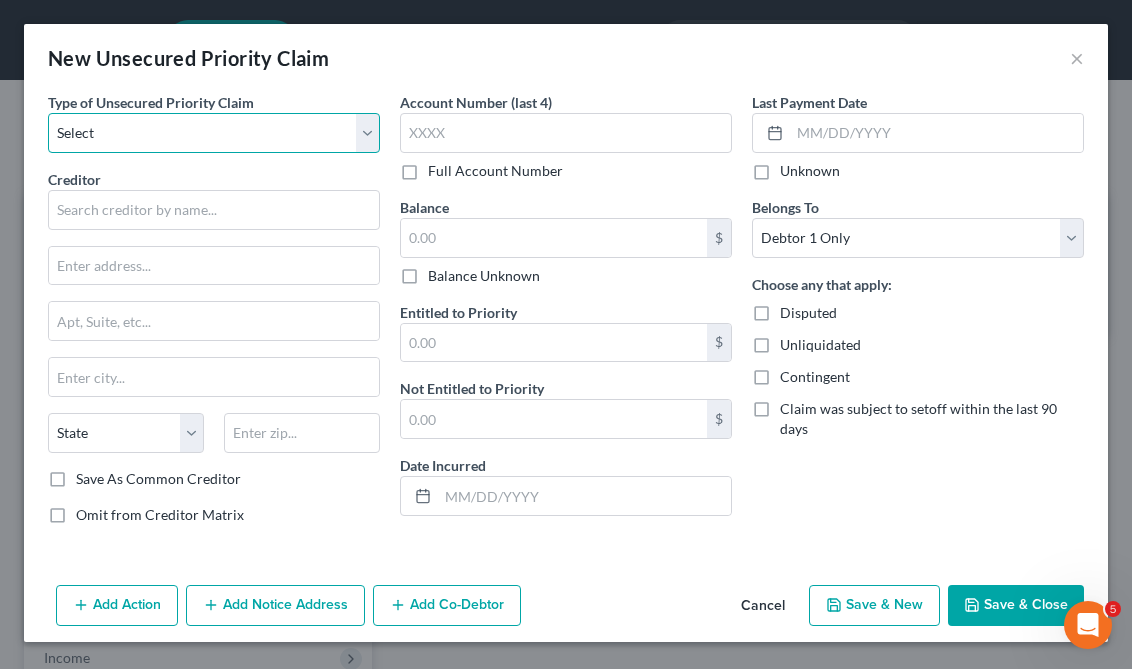 select on "0" 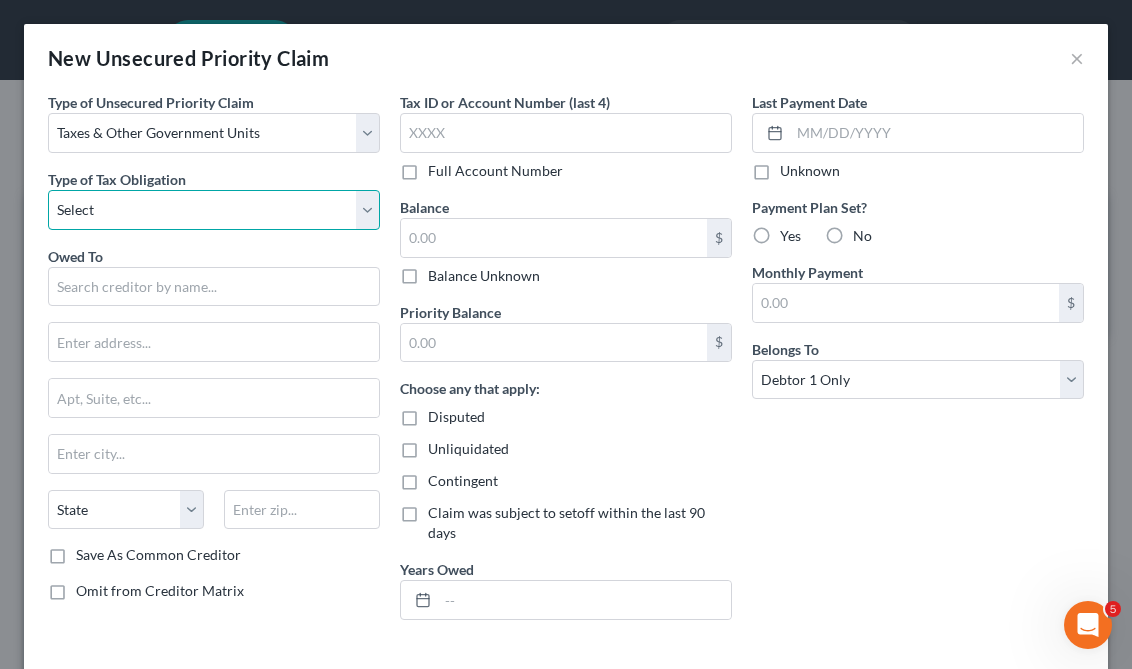click on "Select Federal City State Franchise Tax Board Other" at bounding box center [214, 210] 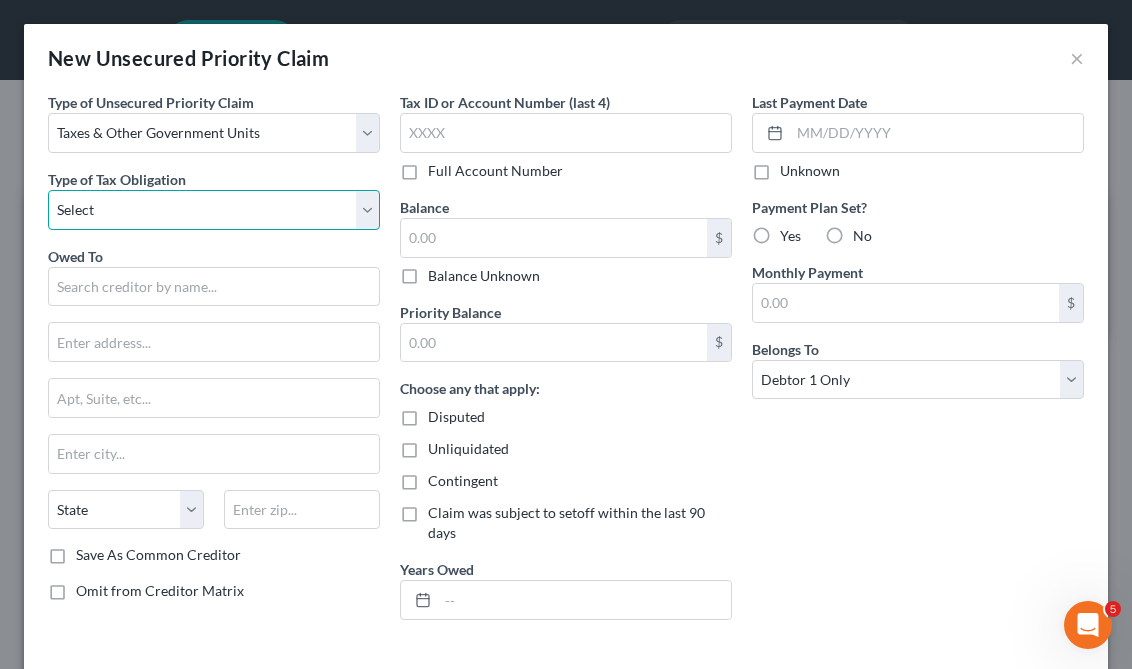 select on "0" 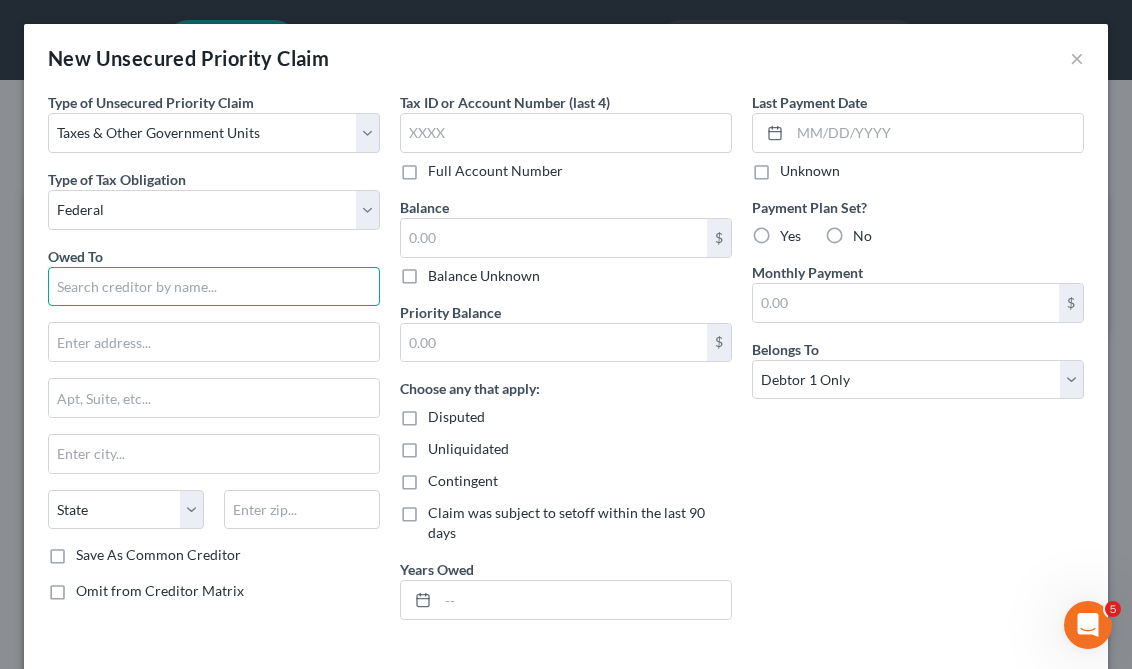 click at bounding box center [214, 287] 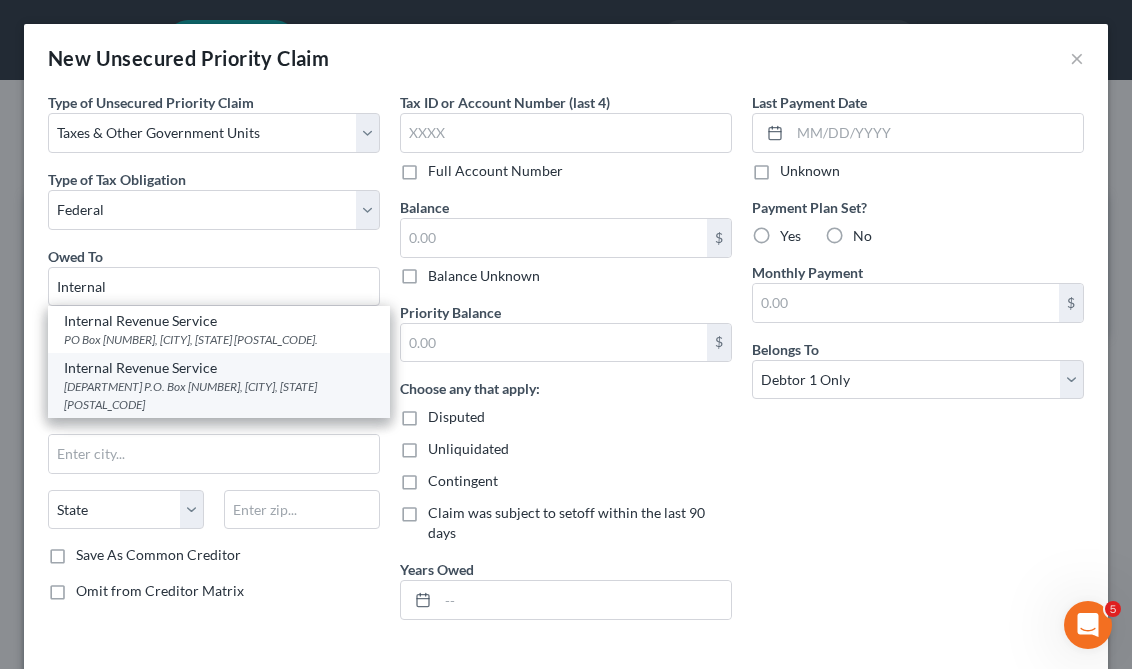 click on "[DEPARTMENT] P.O. Box [NUMBER], [CITY], [STATE] [POSTAL_CODE]" at bounding box center [219, 395] 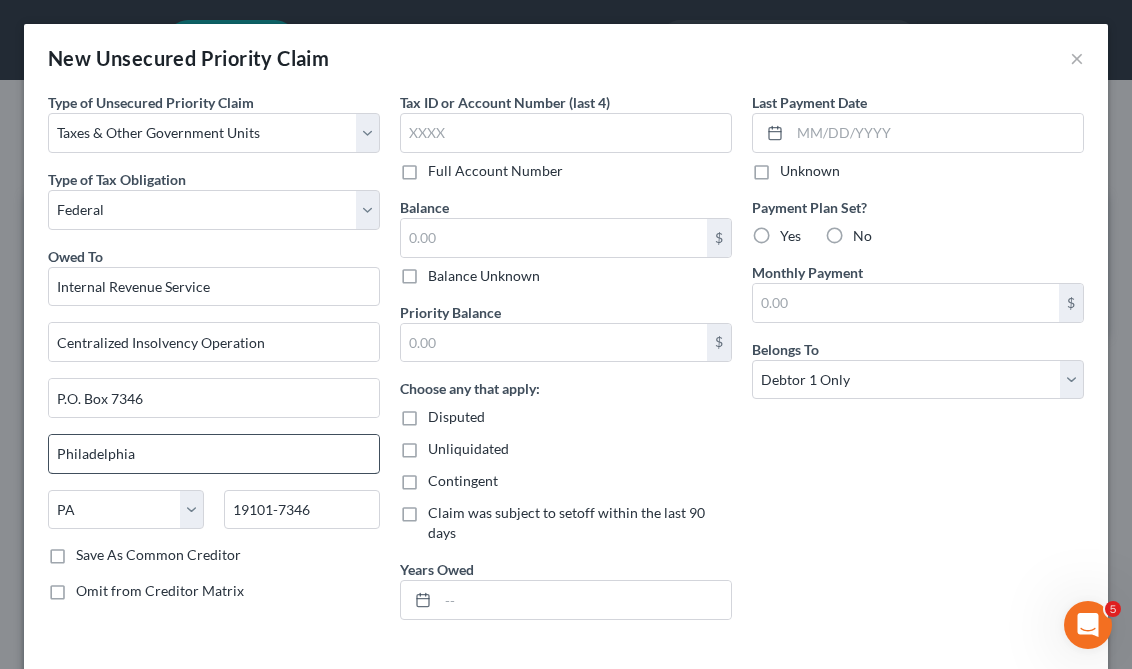 scroll, scrollTop: 74, scrollLeft: 0, axis: vertical 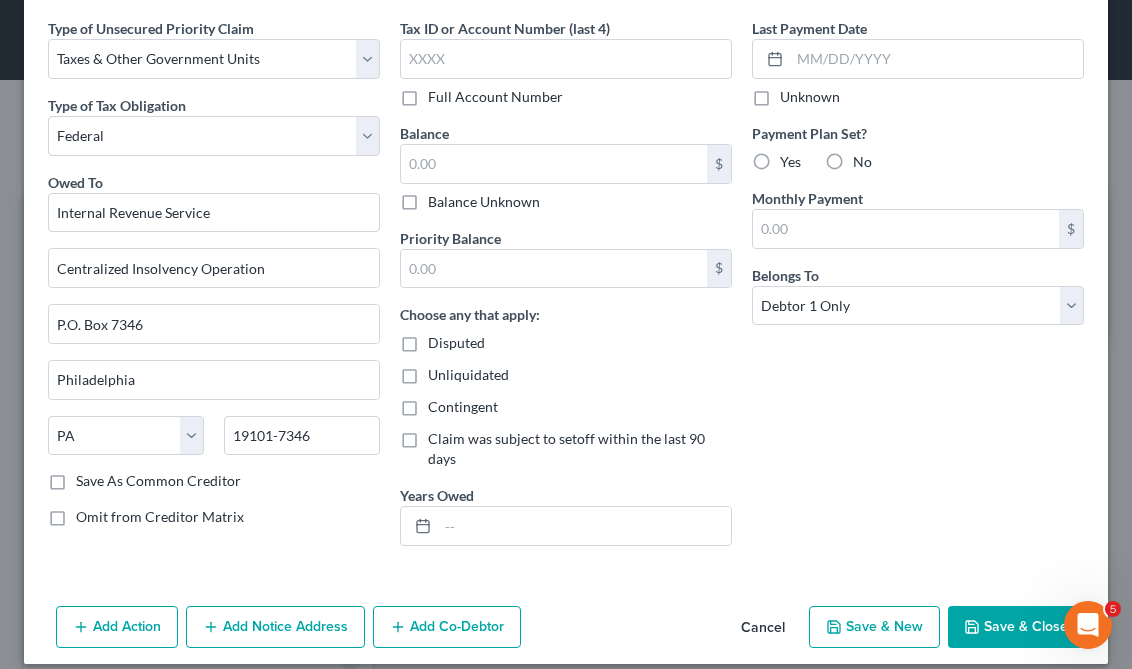 click on "Save & Close" at bounding box center [1016, 627] 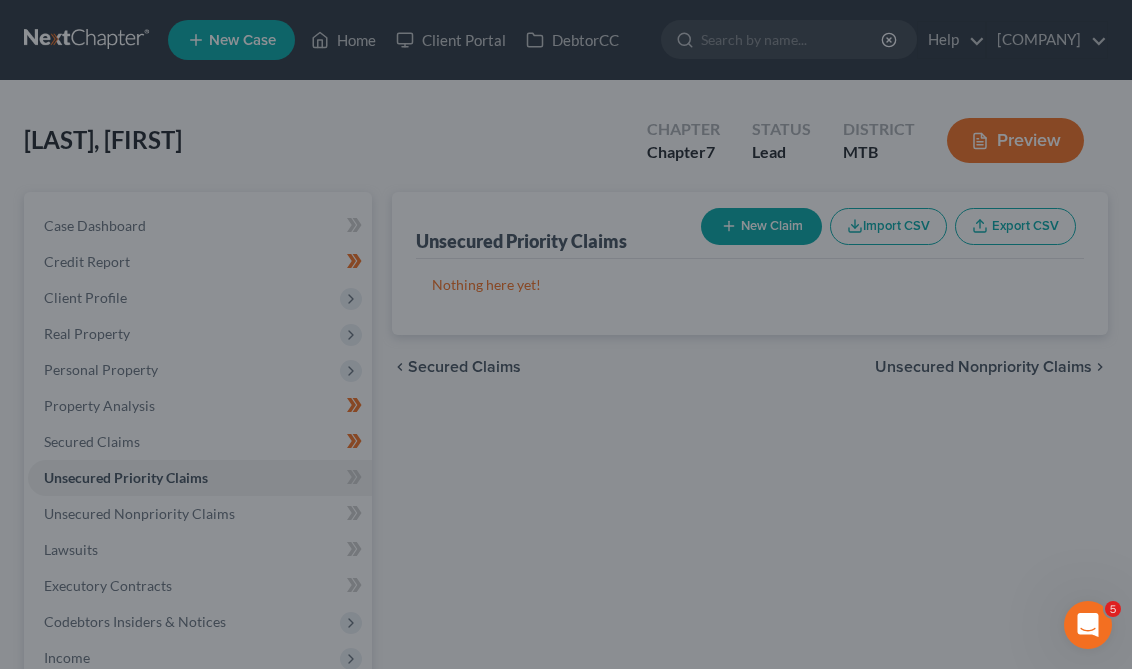type on "0.00" 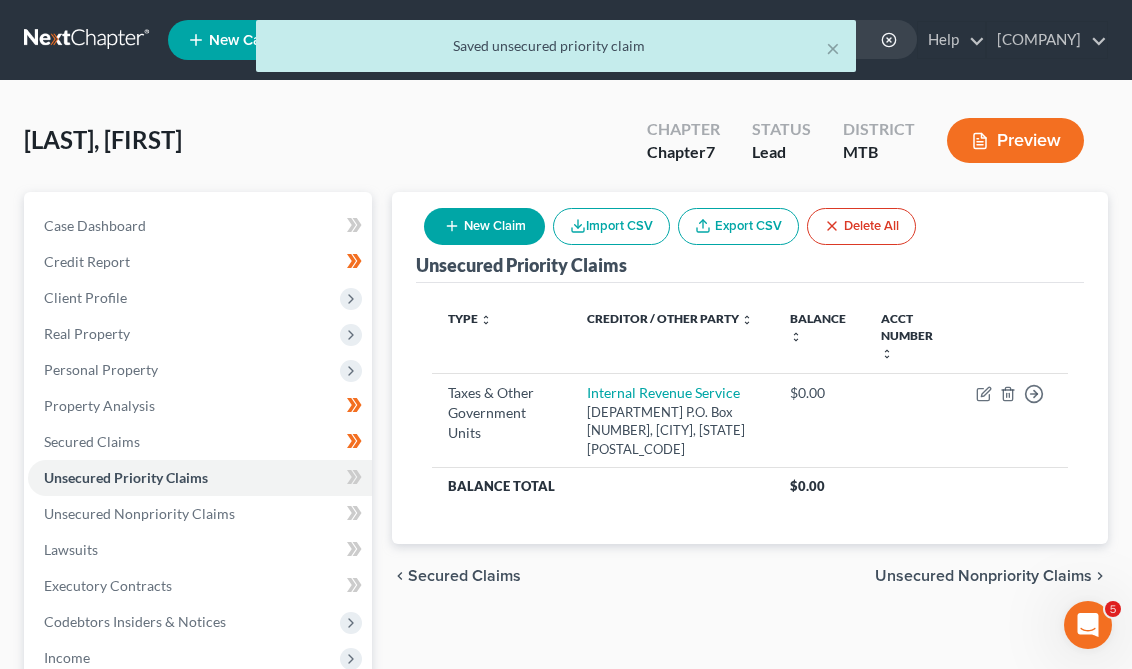 click on "New Claim" at bounding box center (484, 226) 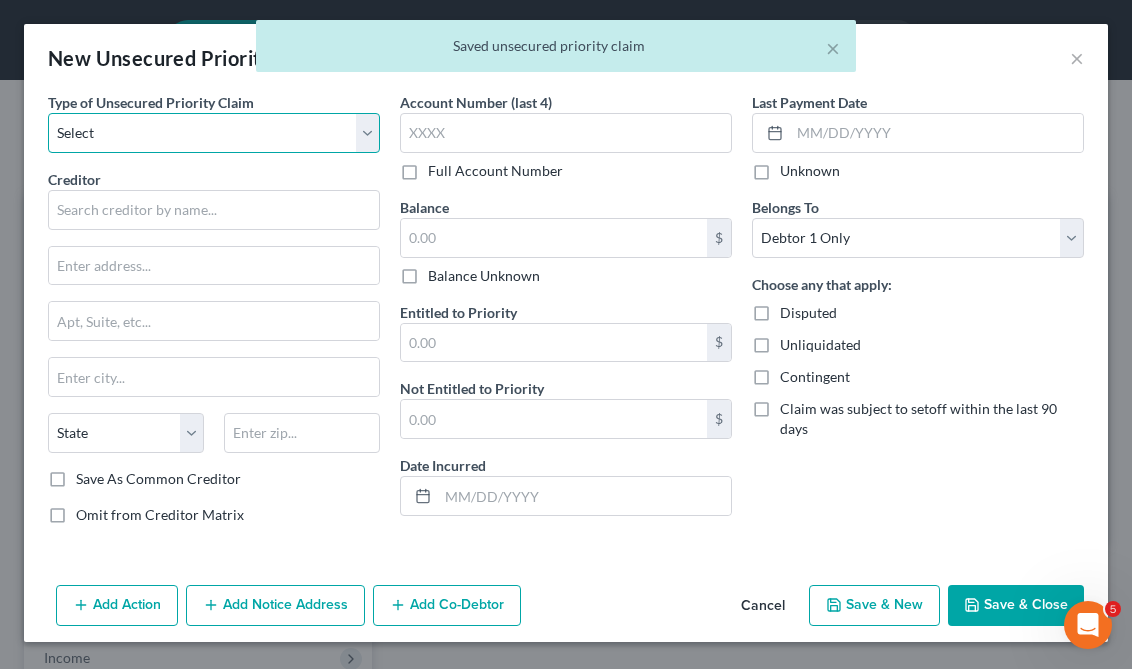 click on "Select Taxes & Other Government Units Domestic Support Obligations Extensions of credit in an involuntary case Wages, Salaries, Commissions Contributions to employee benefits Certain farmers and fisherman Deposits by individuals Commitments to maintain capitals Claims for death or injury while intoxicated Other" at bounding box center [214, 133] 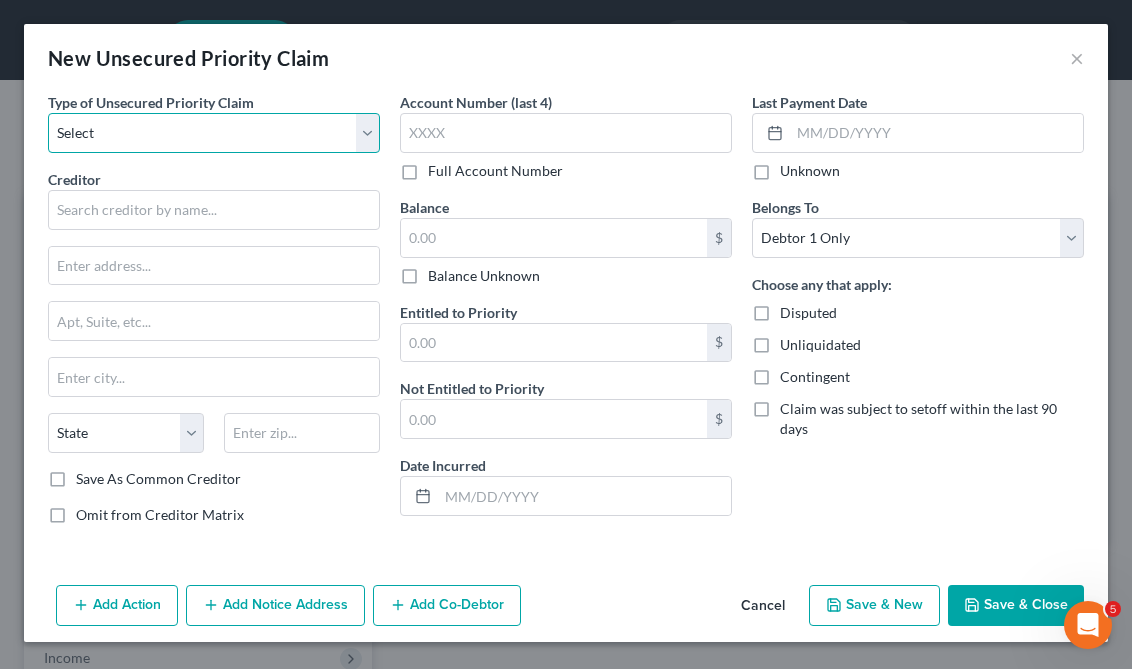 select on "0" 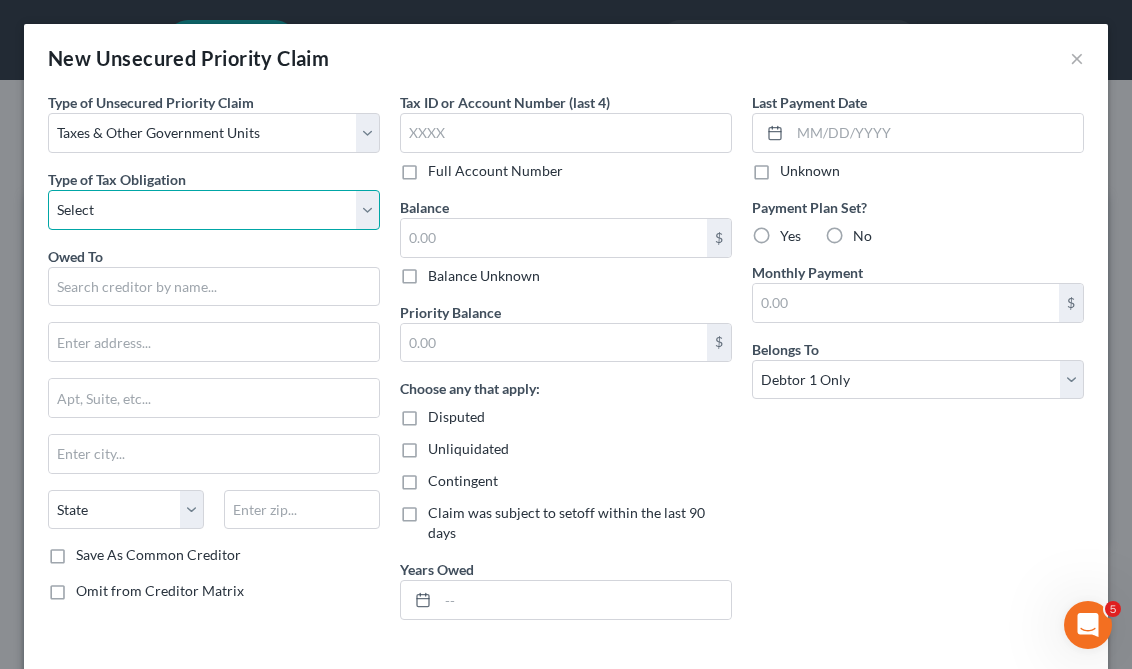 click on "Select Federal City State Franchise Tax Board Other" at bounding box center [214, 210] 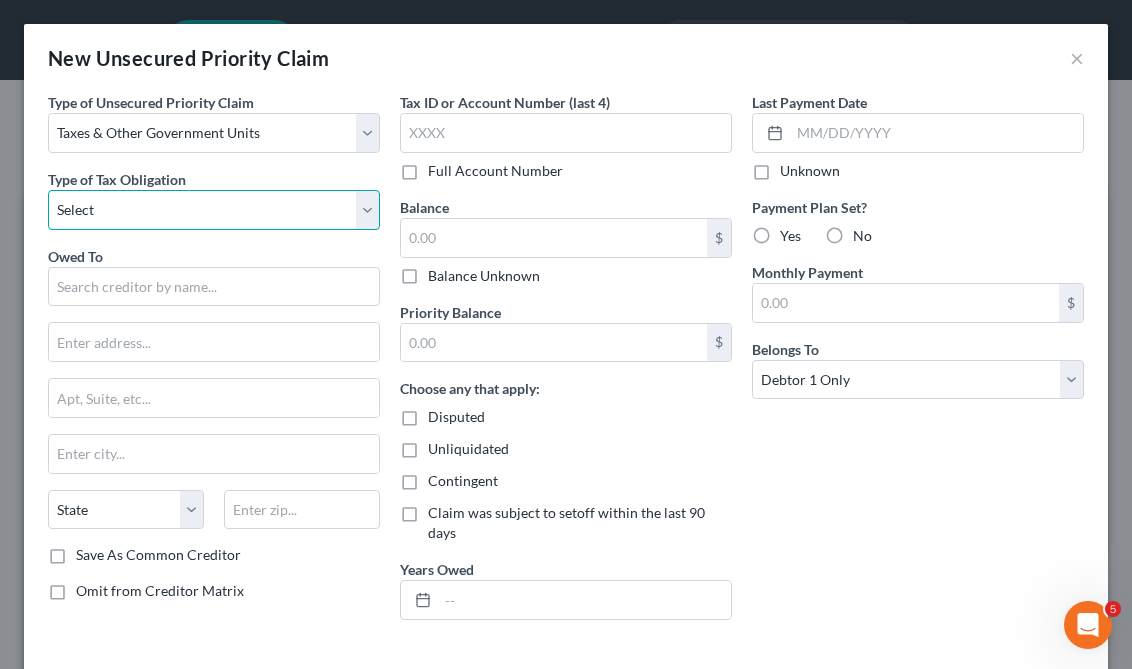 select on "2" 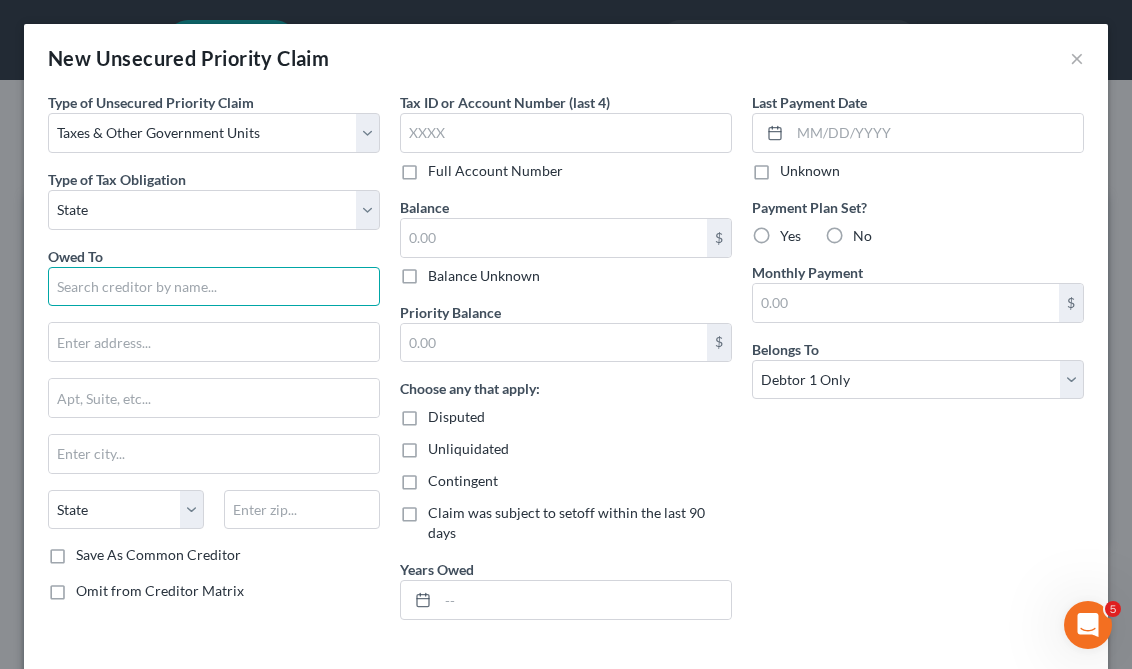 click at bounding box center [214, 287] 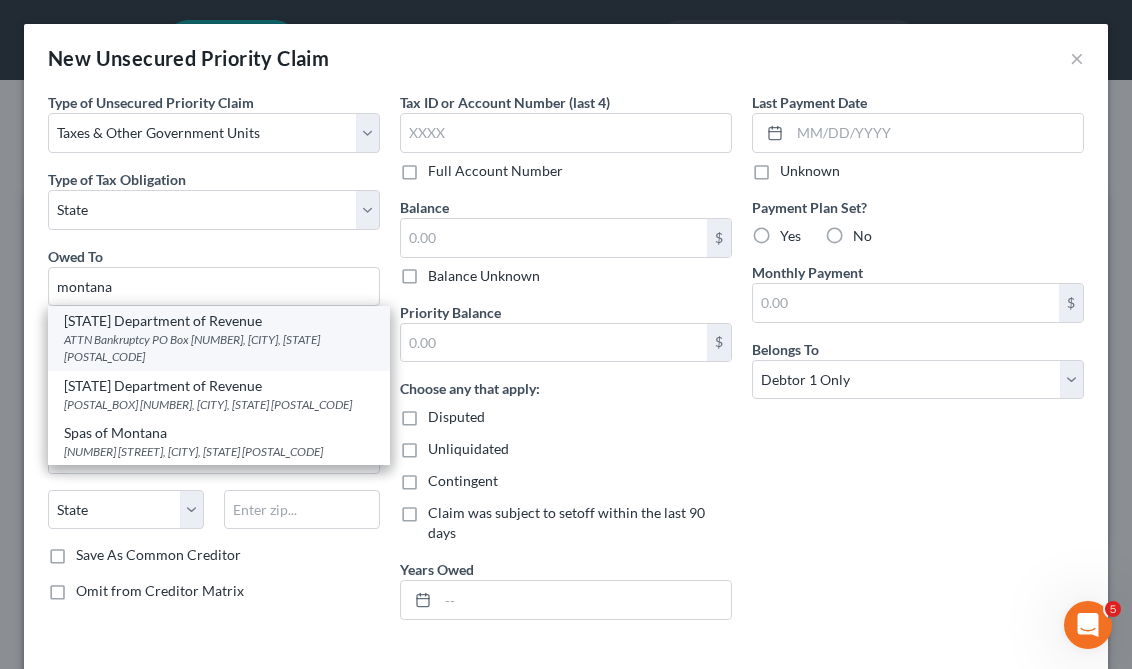 click on "[STATE] Department of Revenue" at bounding box center [219, 321] 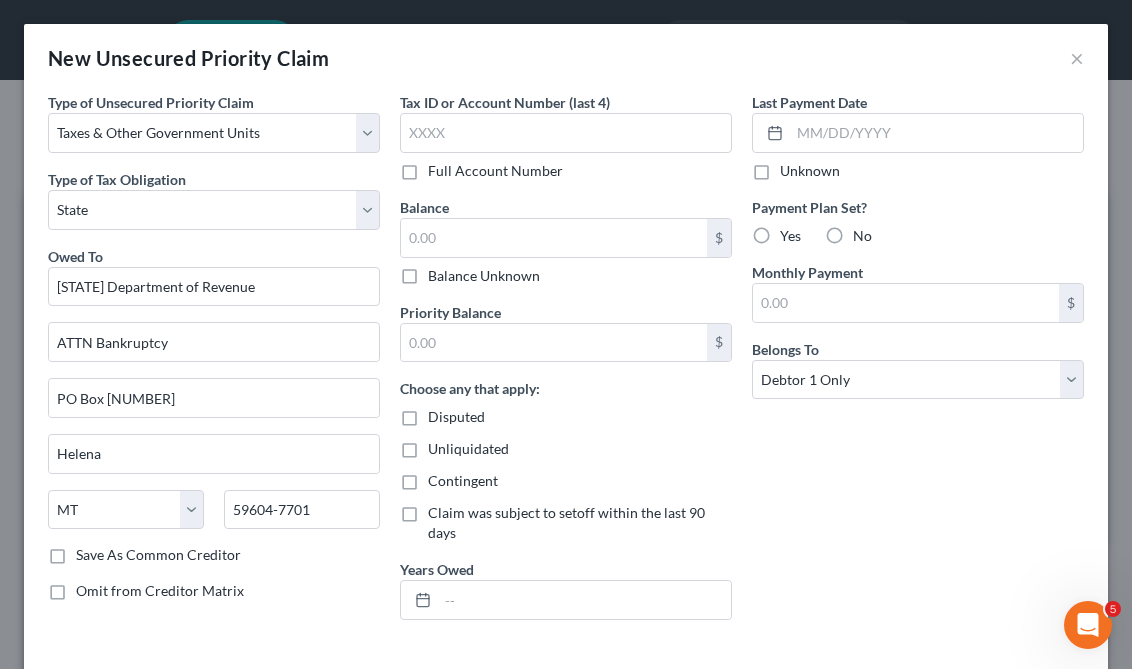 scroll, scrollTop: 74, scrollLeft: 0, axis: vertical 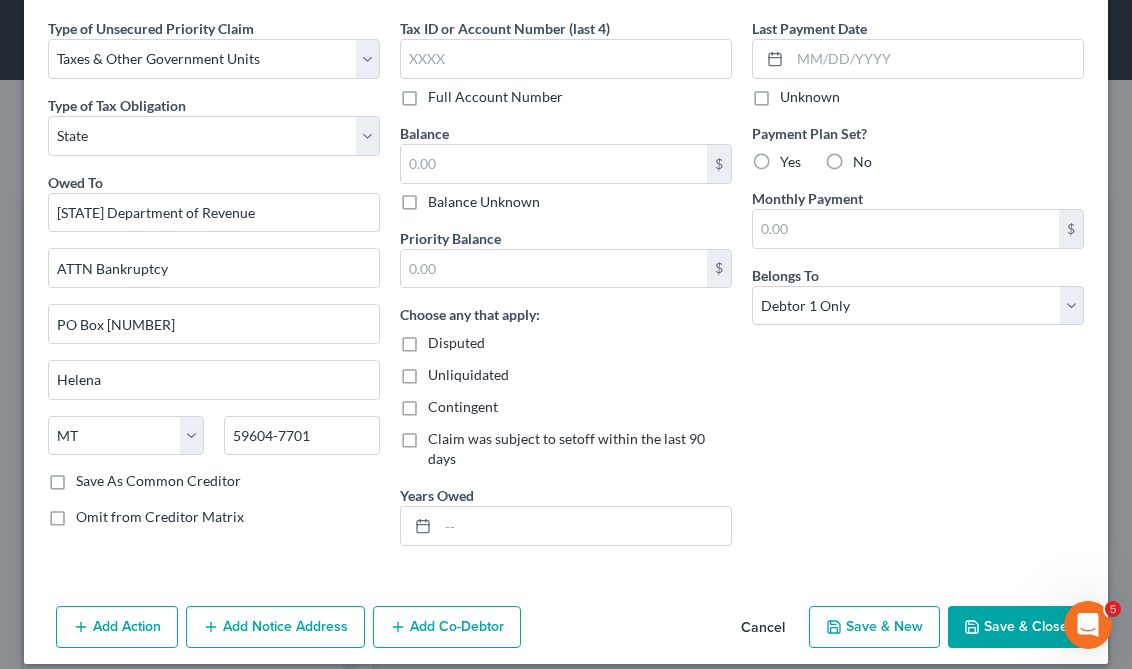 click on "Save & Close" at bounding box center (1016, 627) 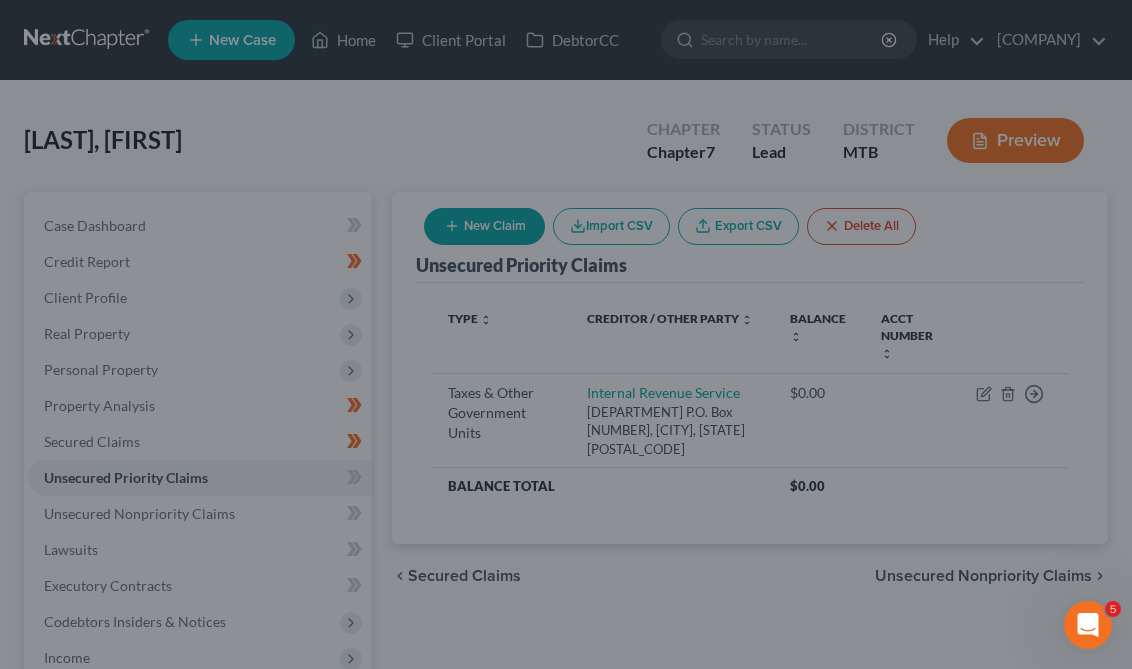 type on "0.00" 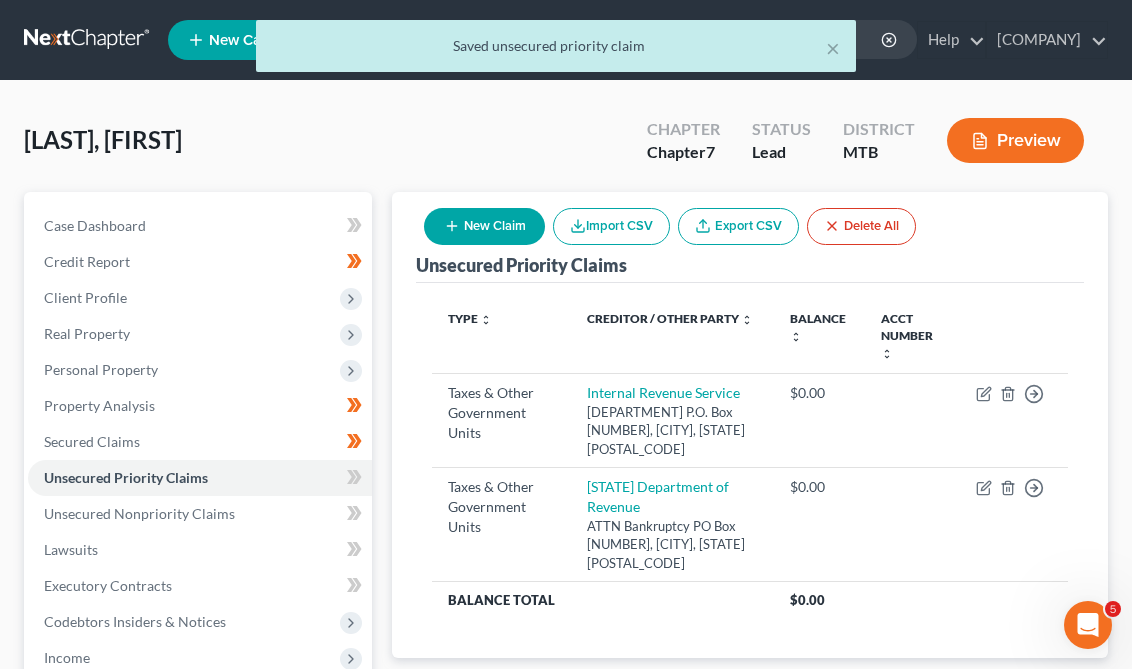 click 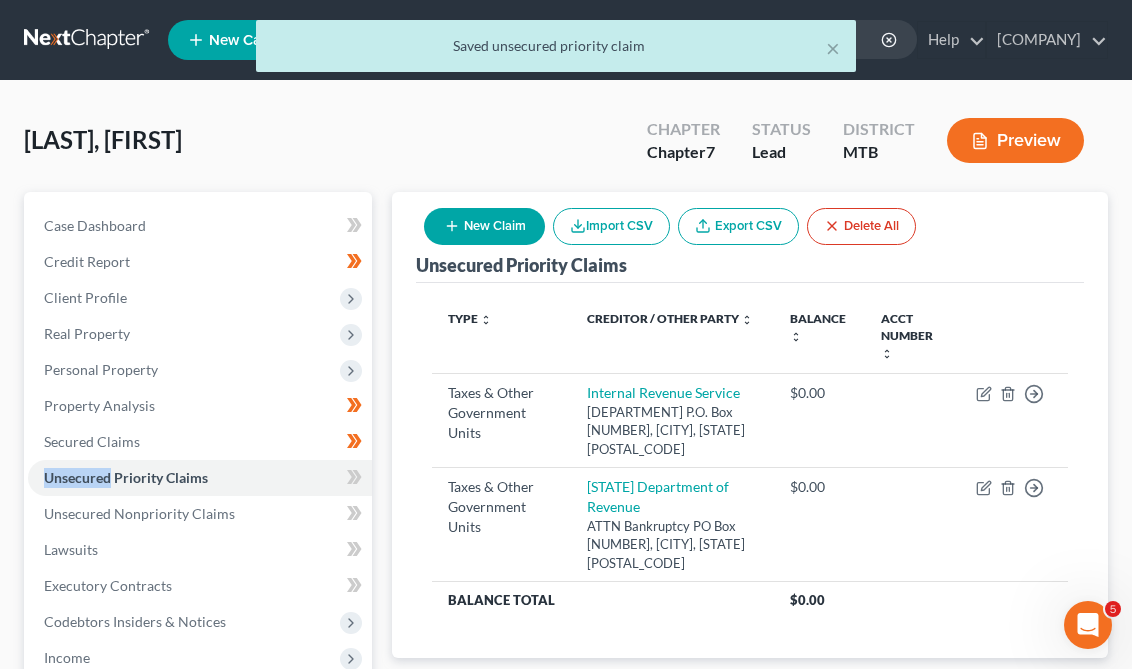 click 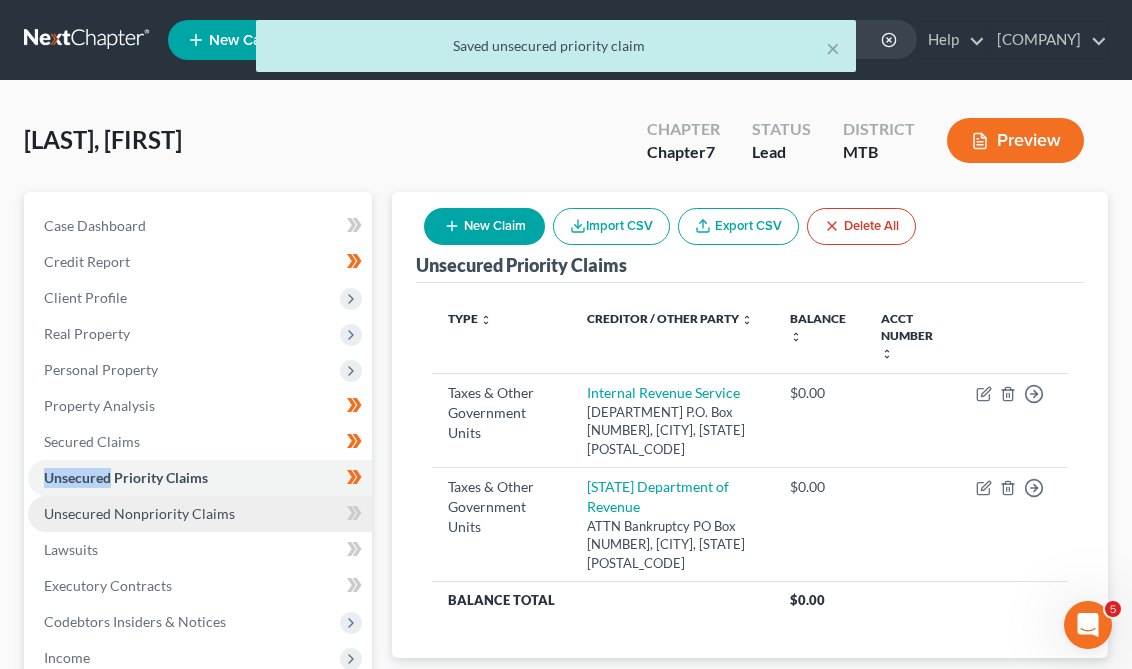 click on "Unsecured Nonpriority Claims" at bounding box center [200, 514] 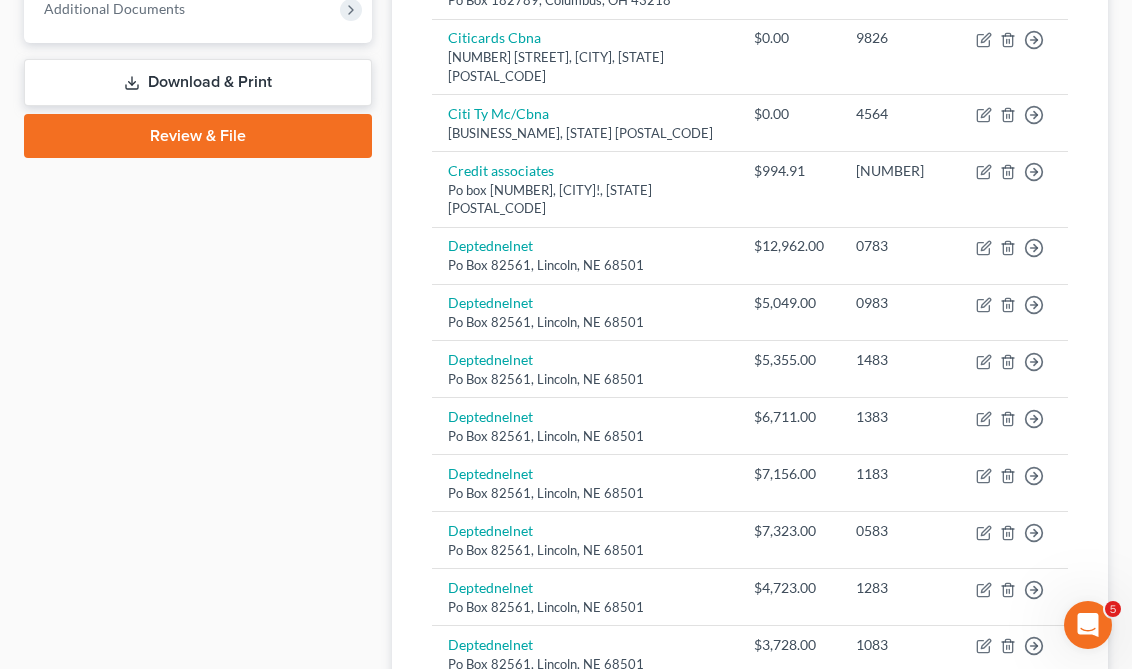 scroll, scrollTop: 417, scrollLeft: 0, axis: vertical 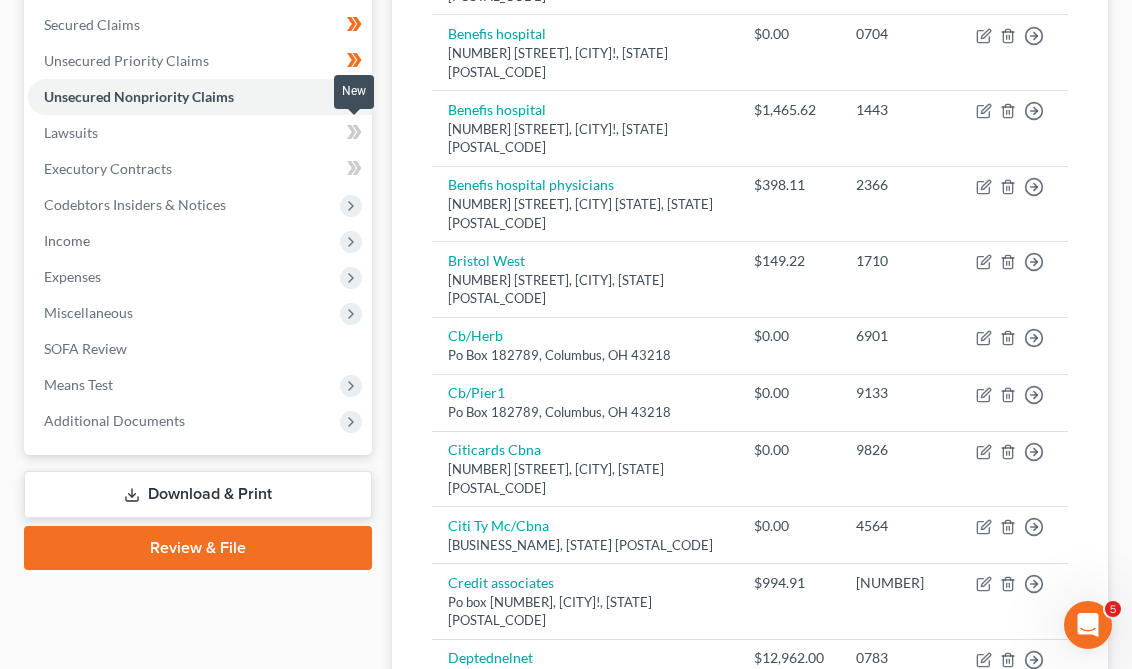 click 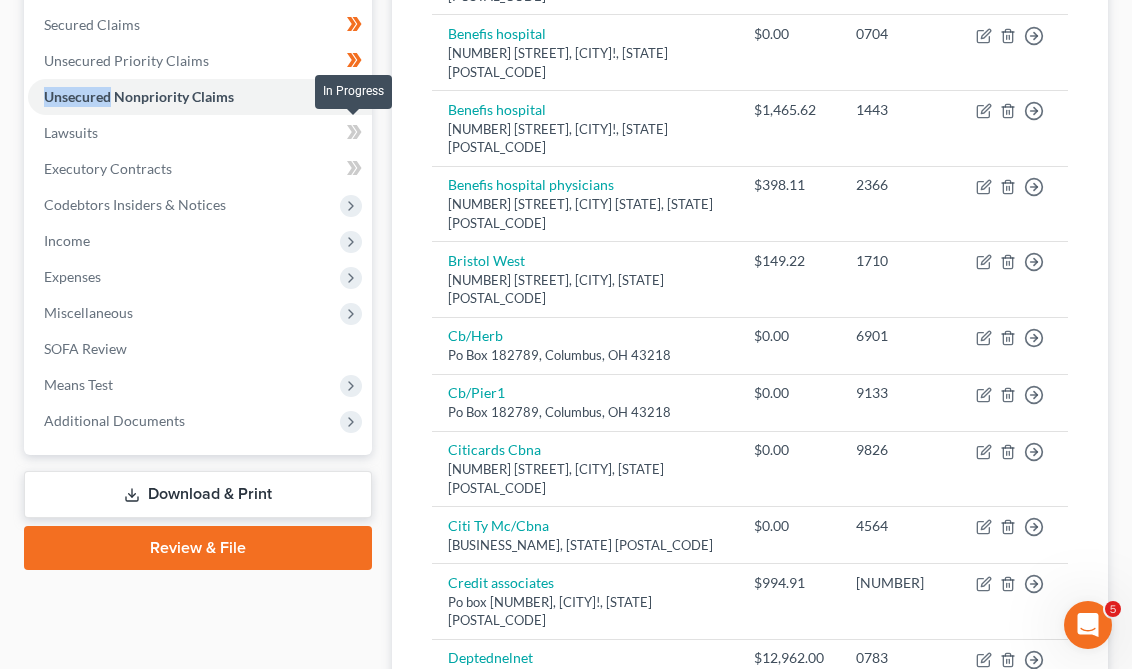 click 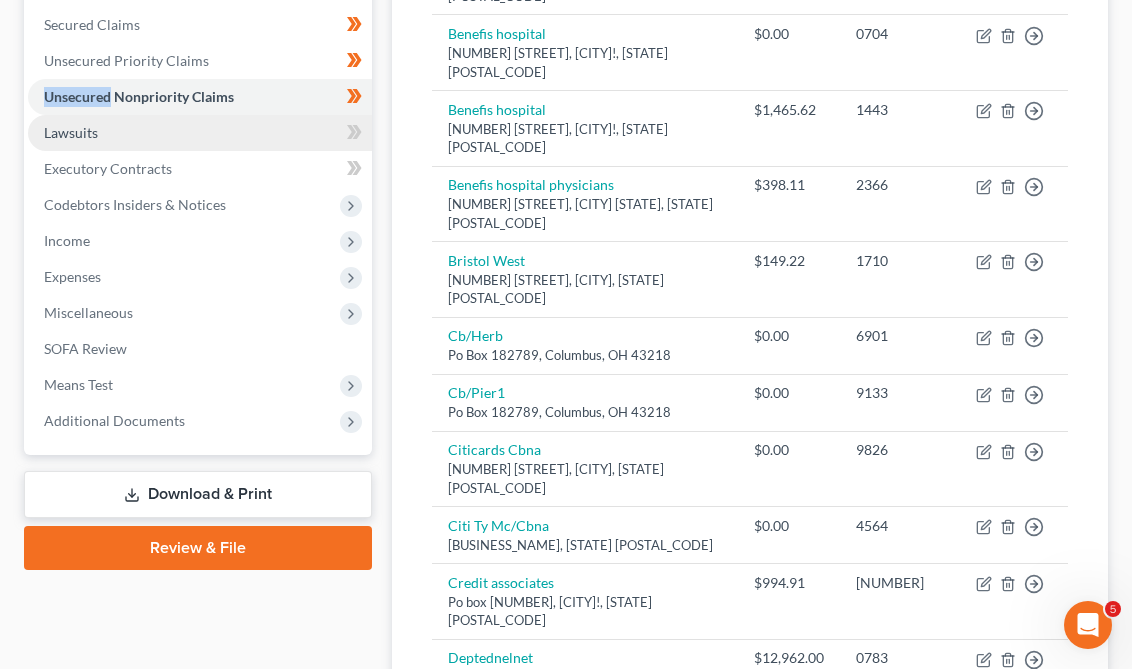 click on "Lawsuits" at bounding box center (200, 133) 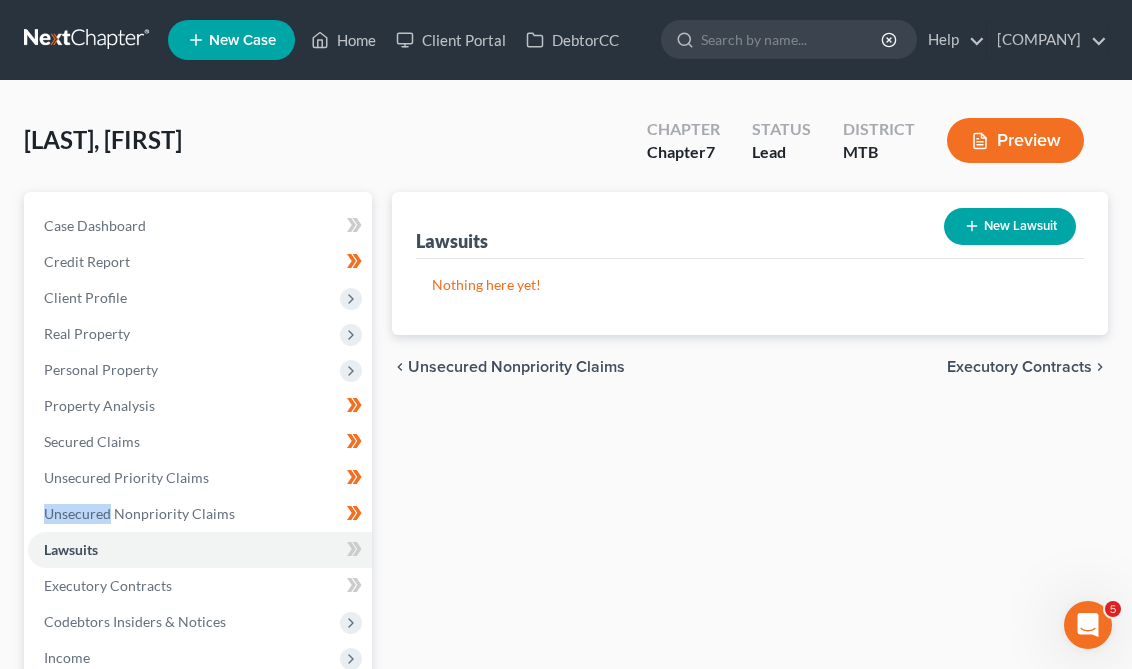 scroll, scrollTop: 0, scrollLeft: 0, axis: both 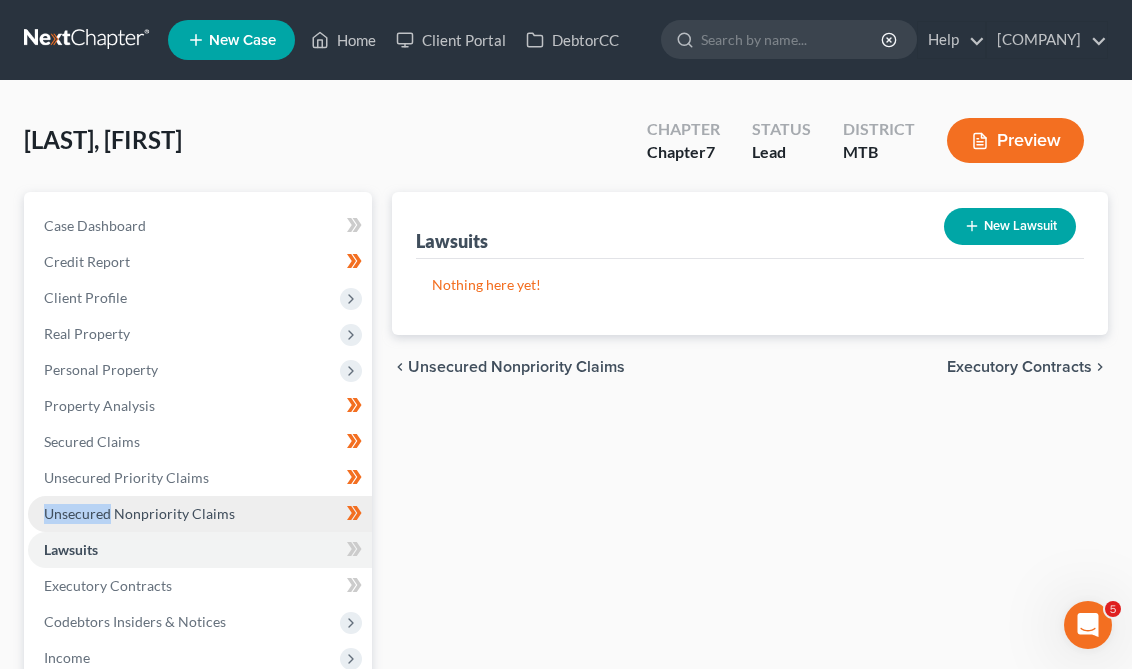 click on "Unsecured Nonpriority Claims" at bounding box center [139, 513] 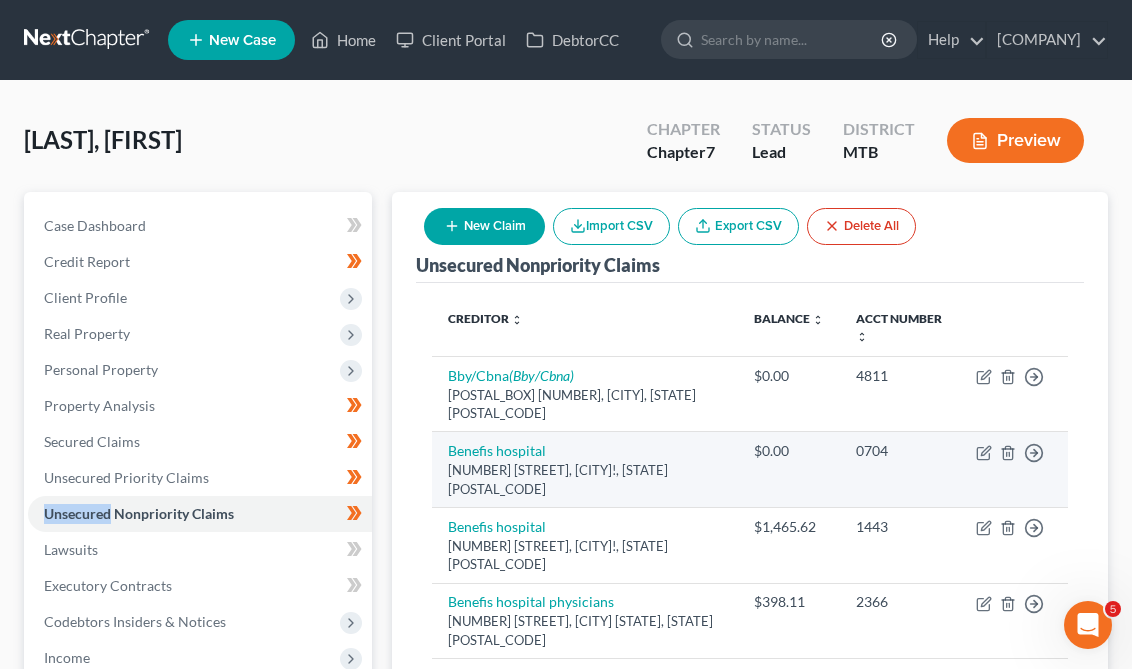 scroll, scrollTop: 34, scrollLeft: 0, axis: vertical 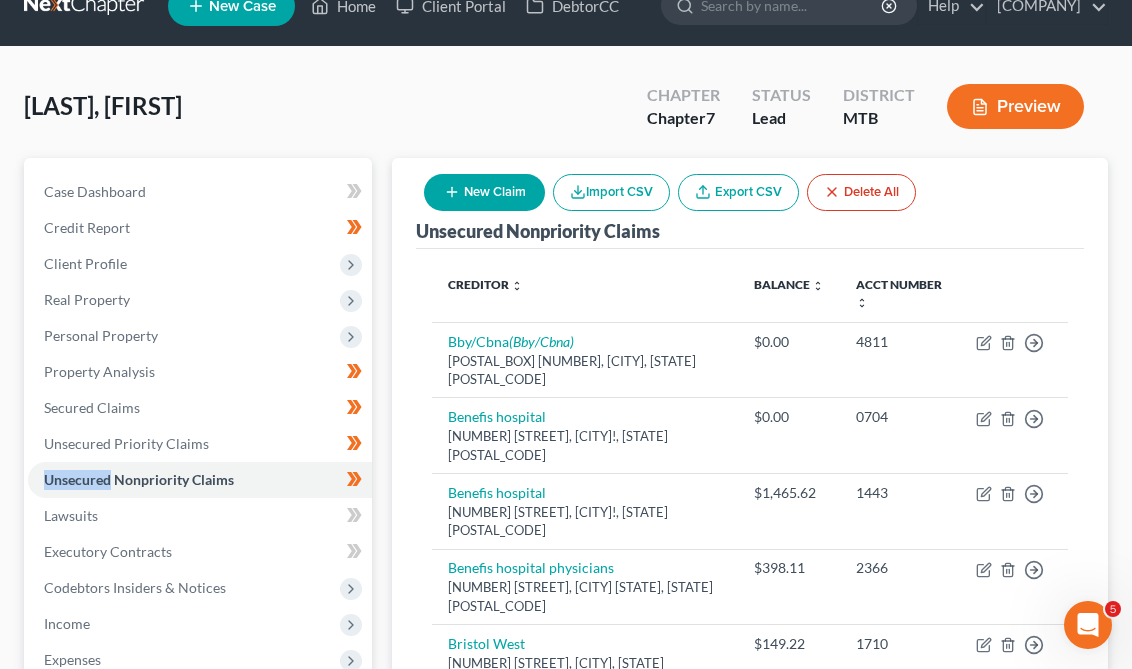 click on "New Claim" at bounding box center (484, 192) 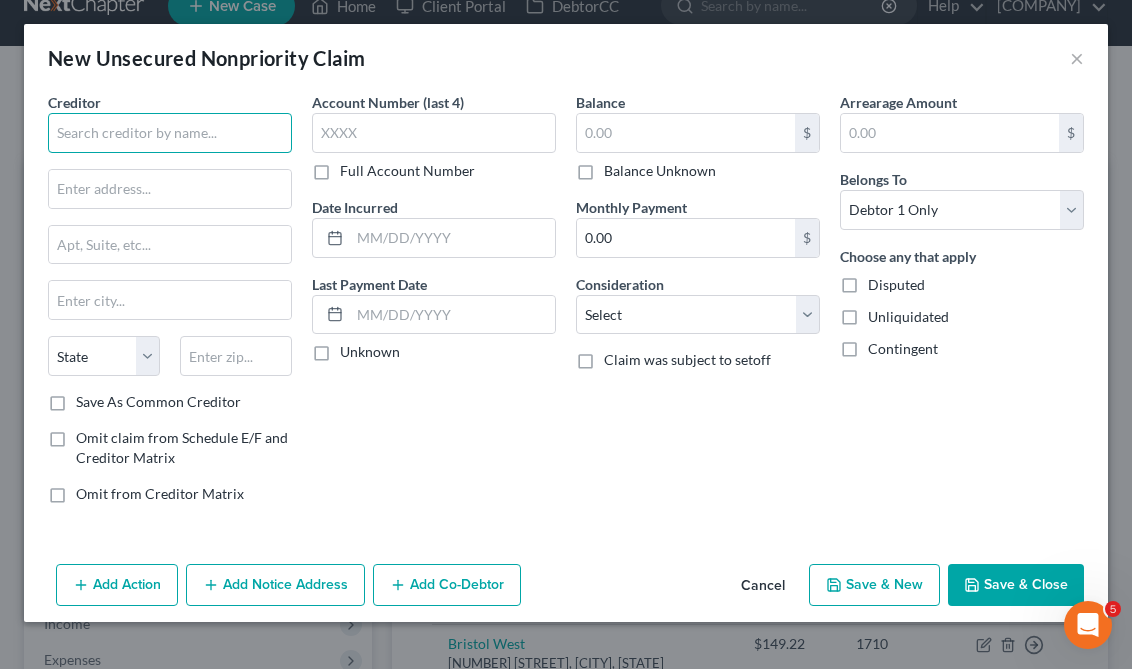 click at bounding box center [170, 133] 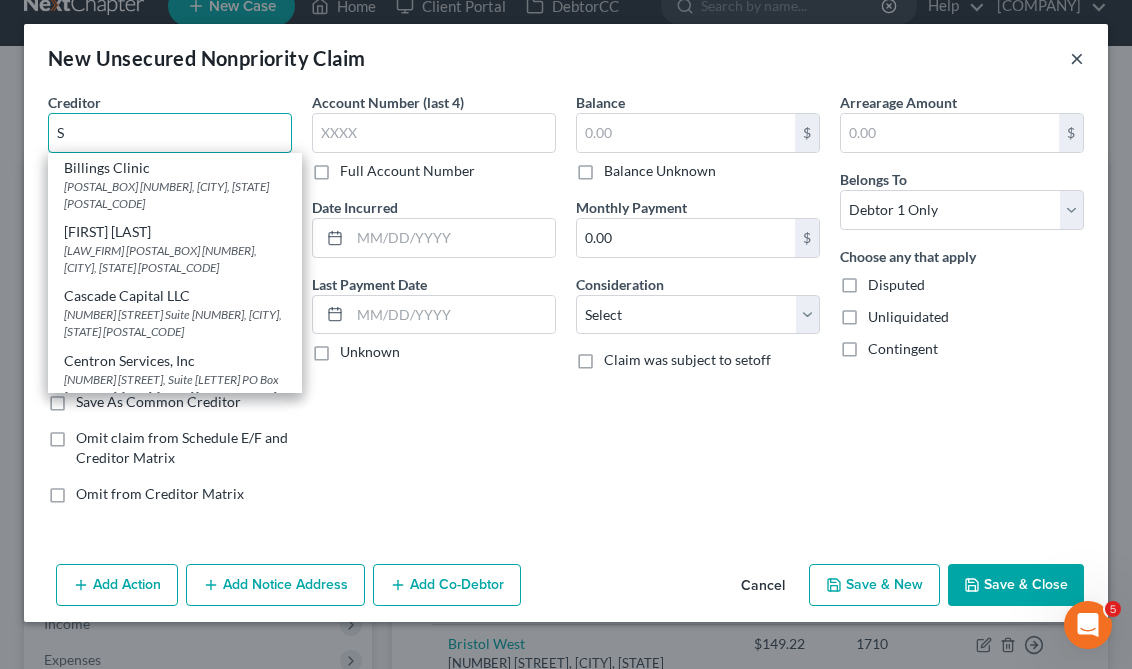 type on "S" 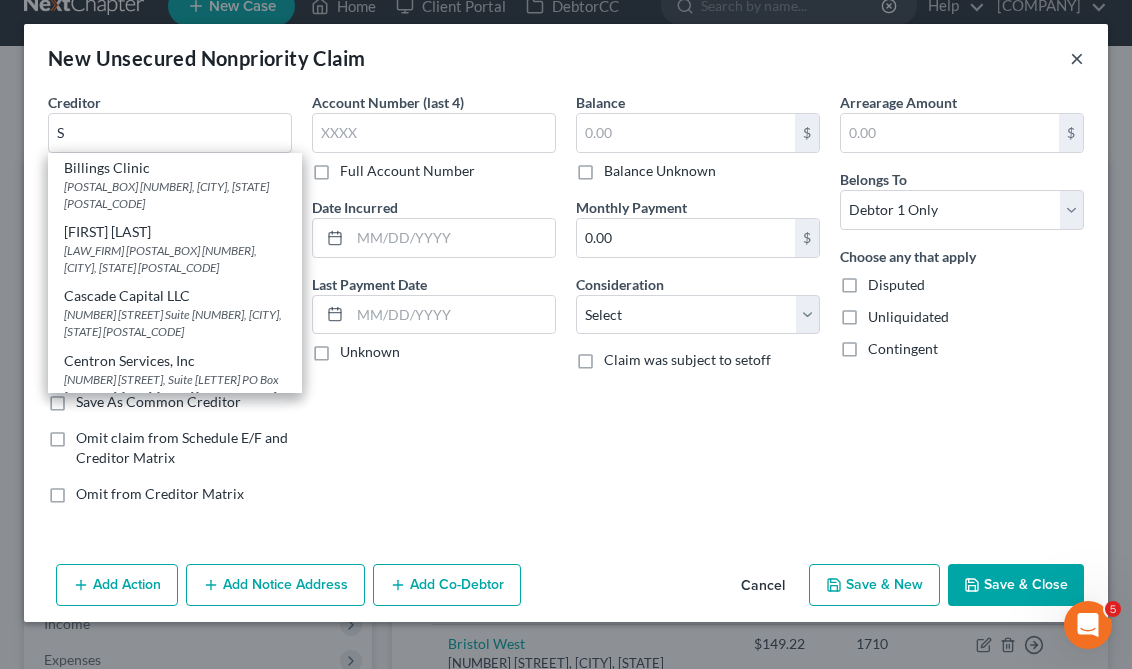 click on "×" at bounding box center (1077, 58) 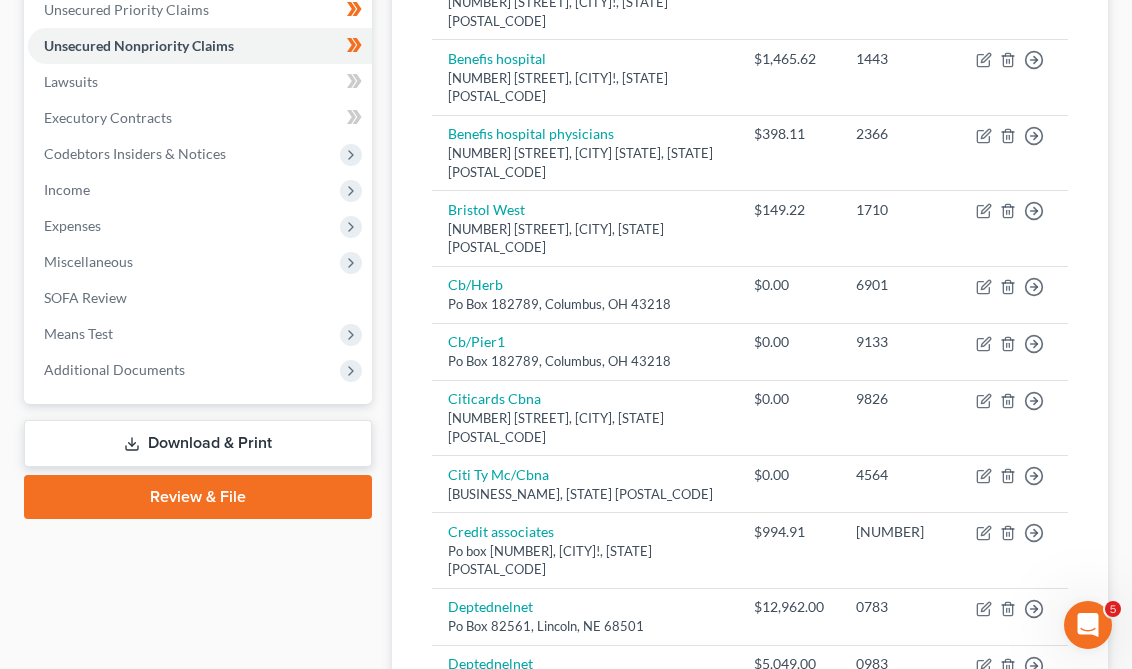 scroll, scrollTop: 158, scrollLeft: 0, axis: vertical 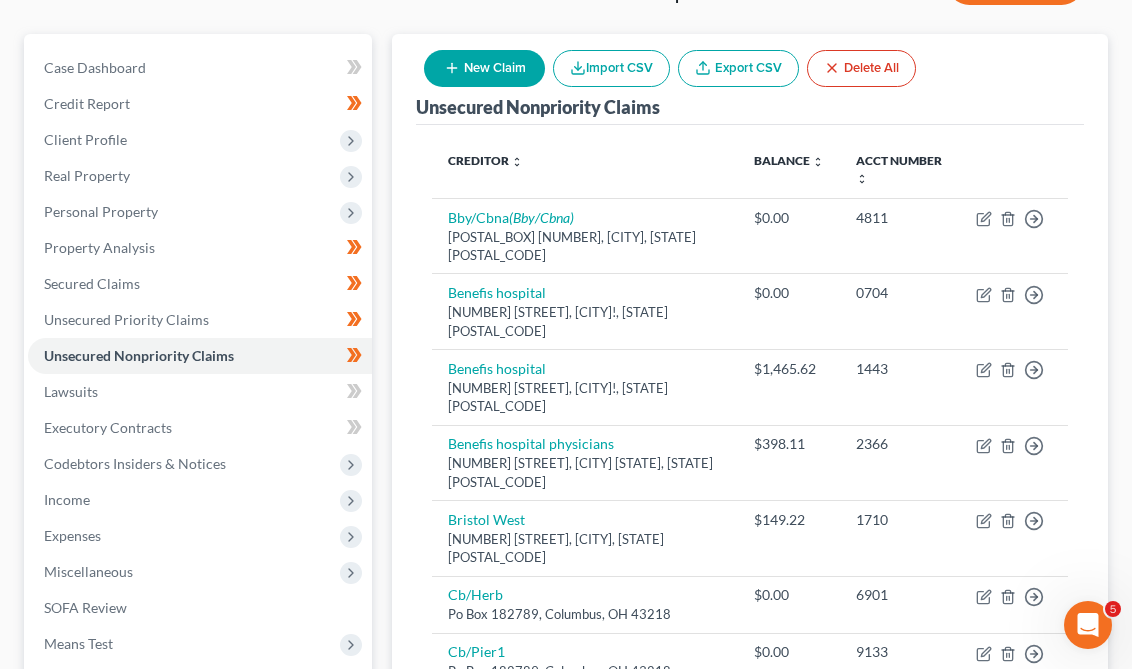 click on "New Claim" at bounding box center (484, 68) 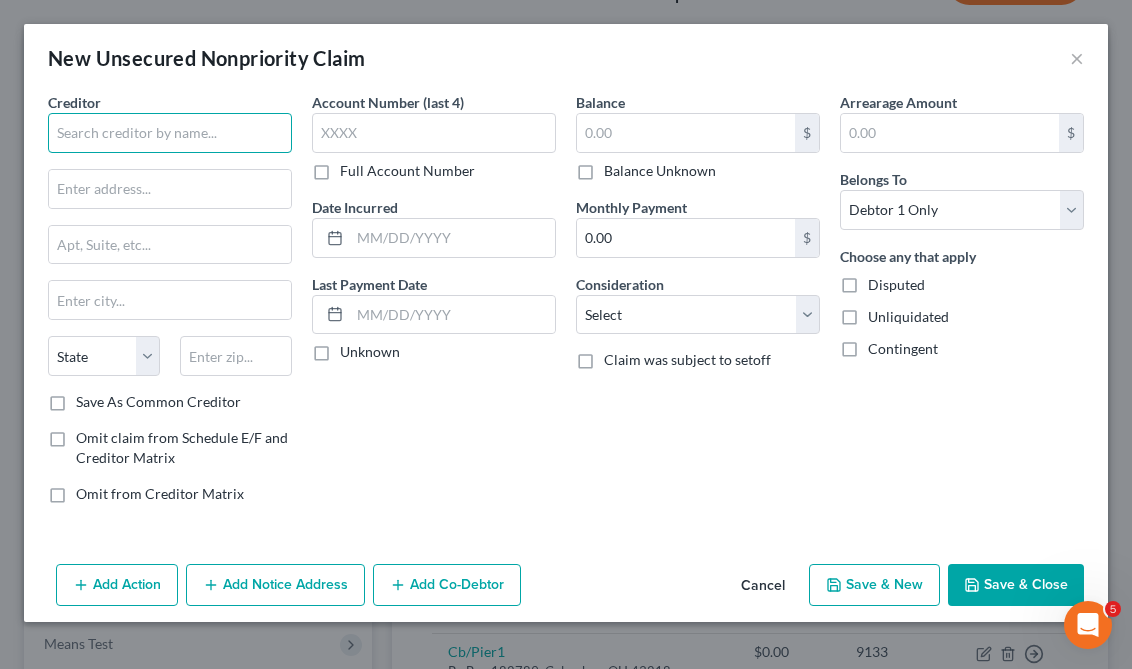 click at bounding box center (170, 133) 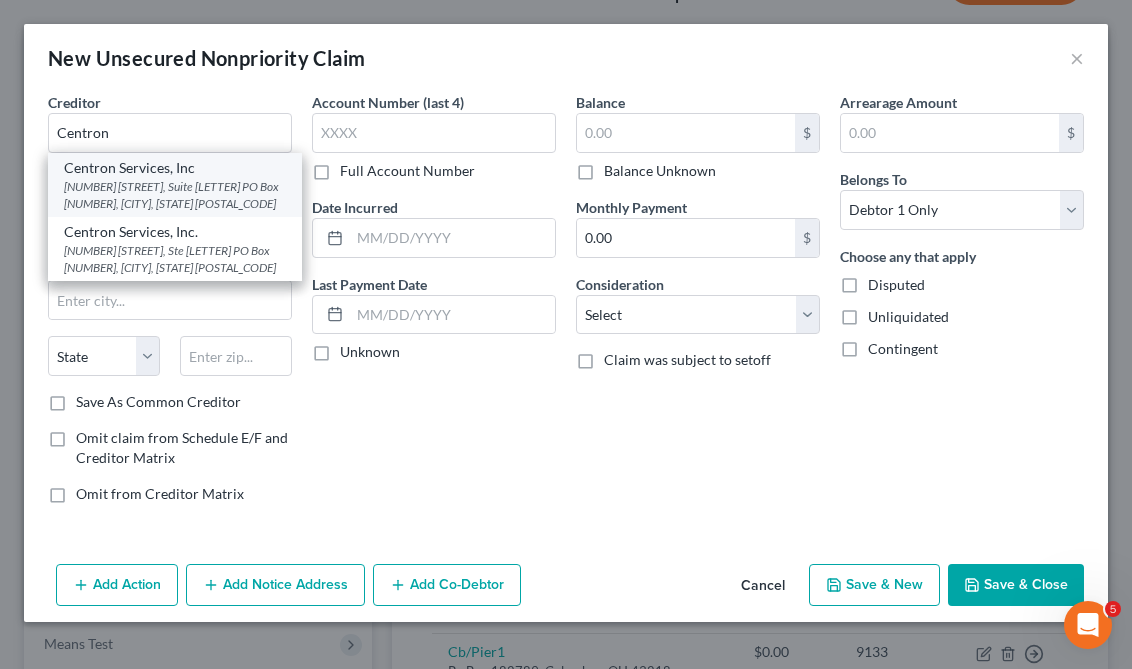 click on "[NUMBER] [STREET], Suite [LETTER] PO Box [NUMBER], [CITY], [STATE] [POSTAL_CODE]" at bounding box center (175, 195) 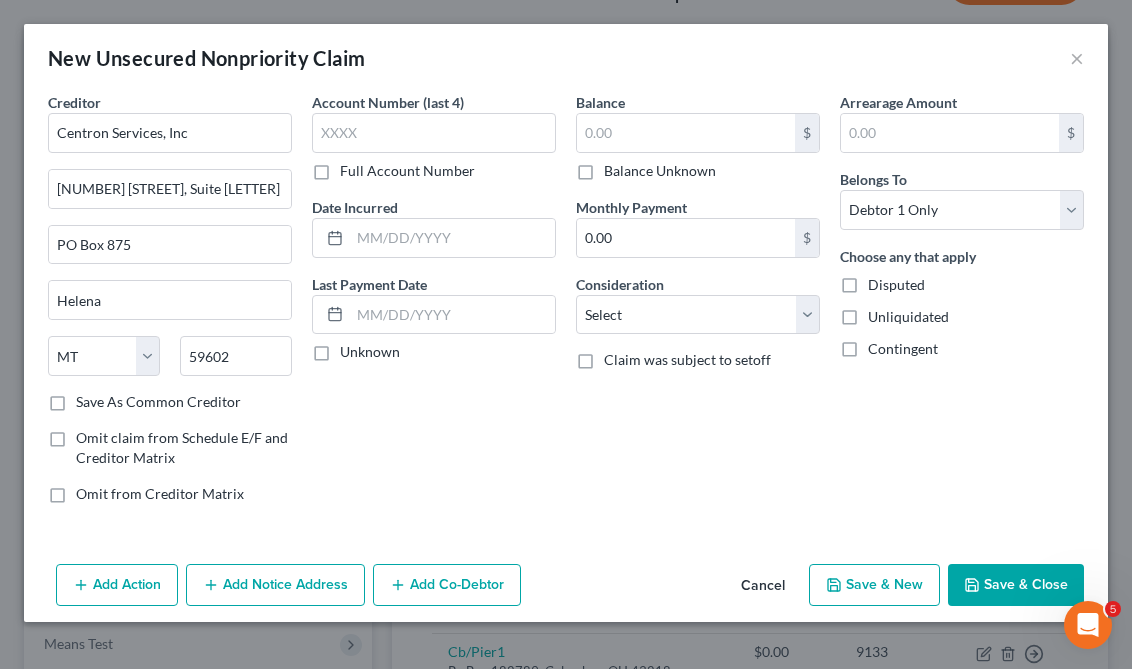 click on "Save & Close" at bounding box center [1016, 585] 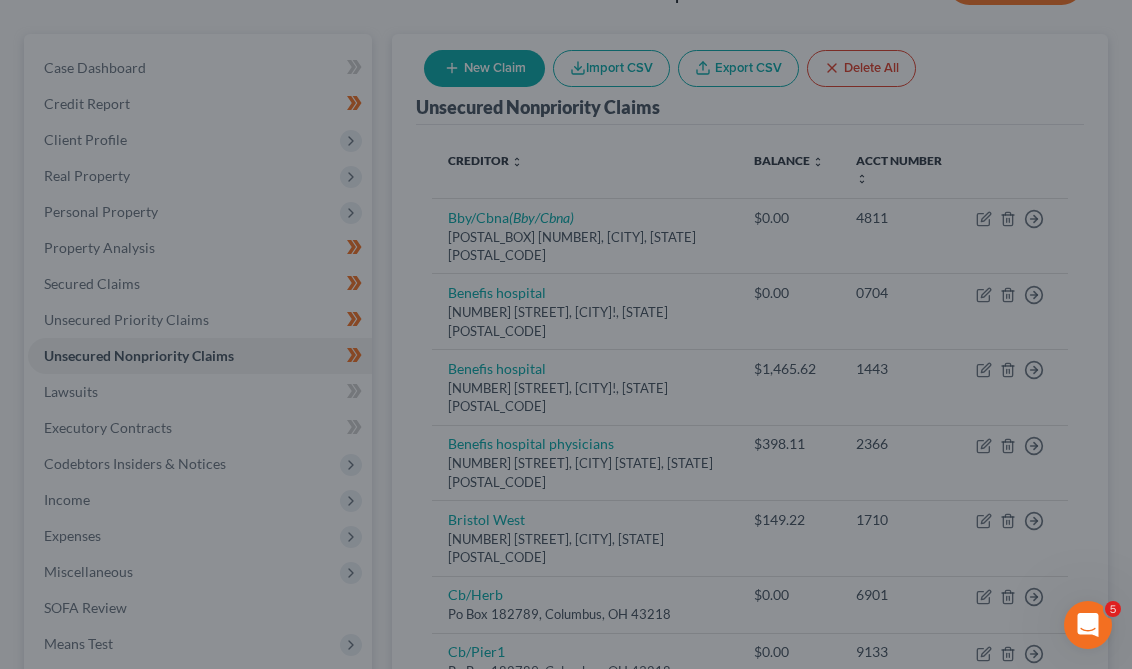 type on "0.00" 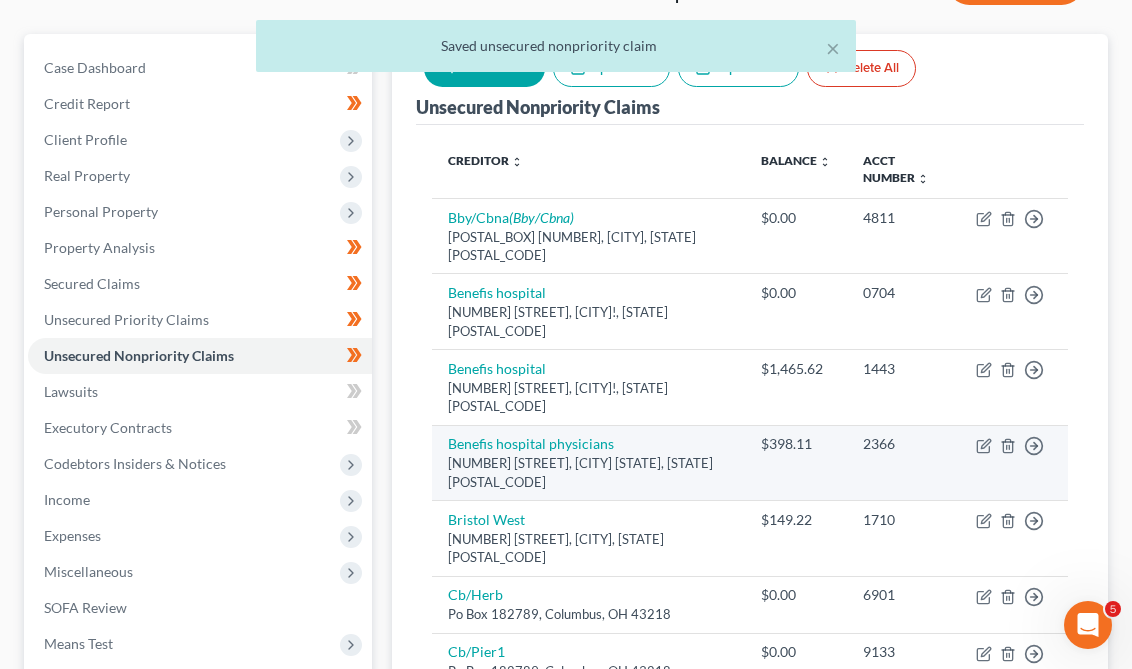 scroll, scrollTop: 1848, scrollLeft: 0, axis: vertical 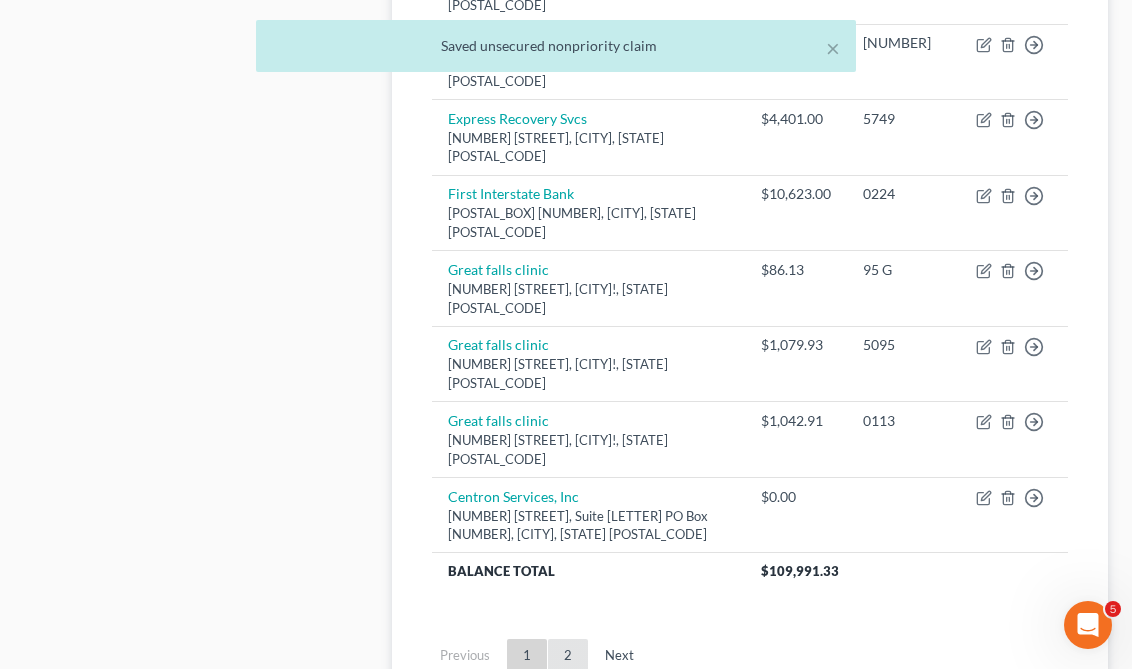 click on "2" at bounding box center (568, 655) 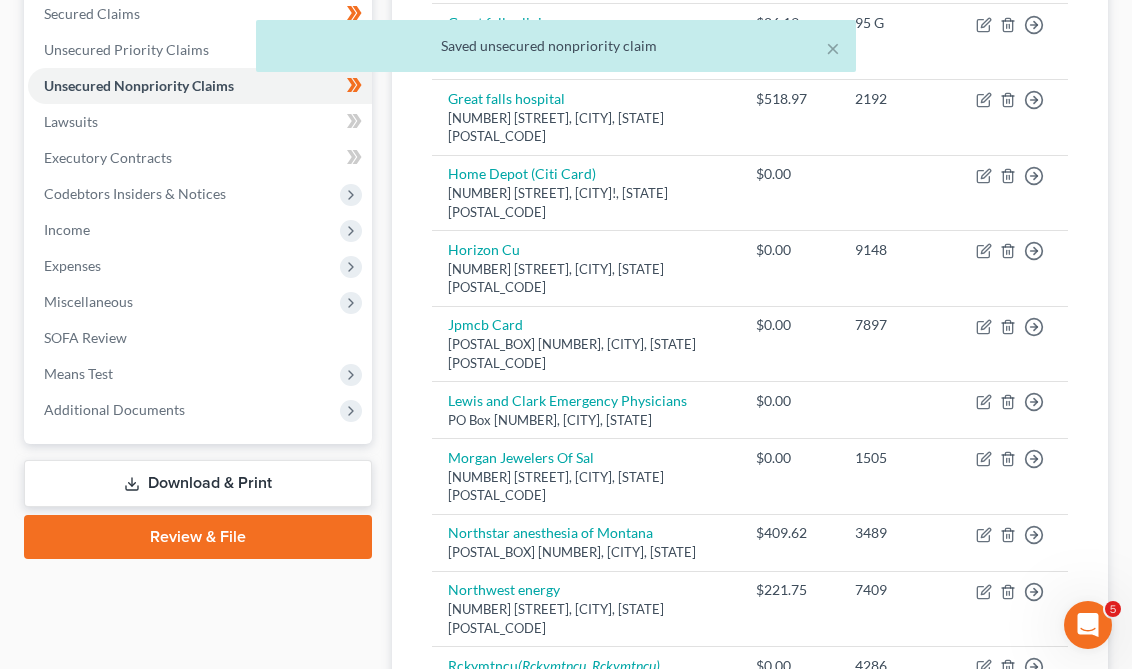 scroll, scrollTop: 1145, scrollLeft: 0, axis: vertical 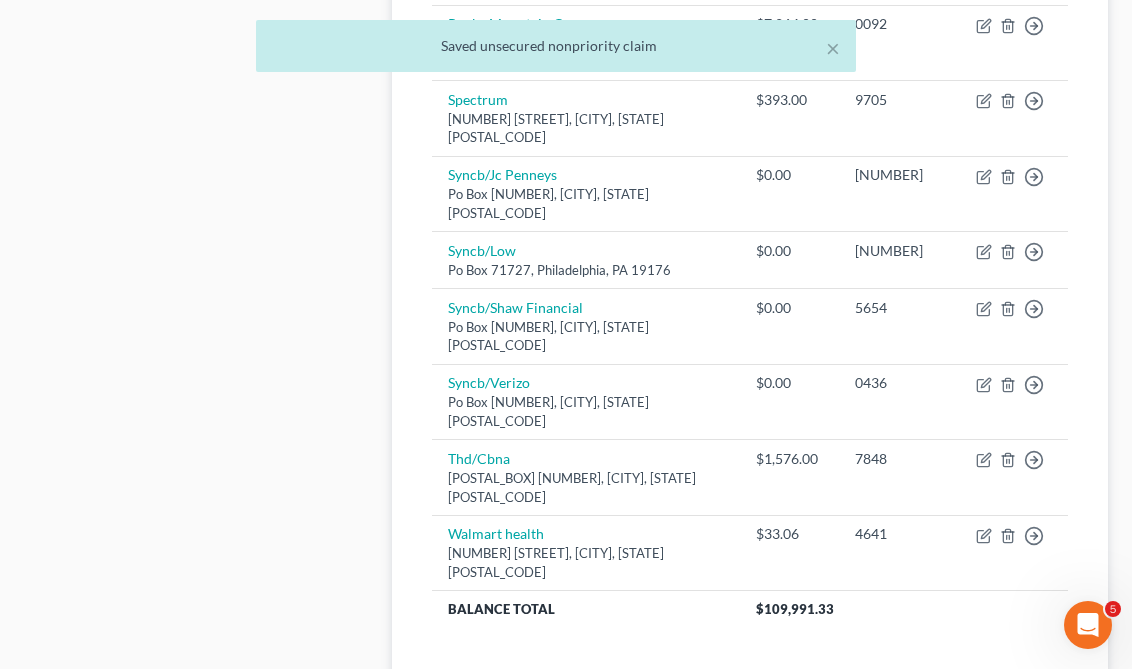 click on "1" at bounding box center [527, 693] 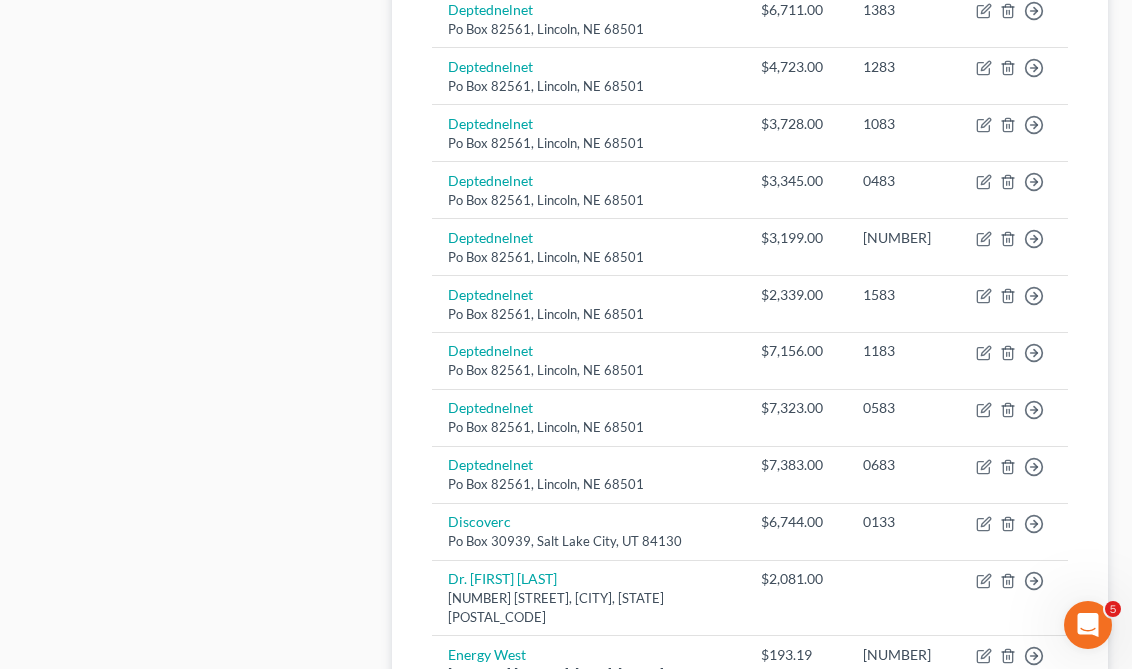 scroll, scrollTop: 1791, scrollLeft: 0, axis: vertical 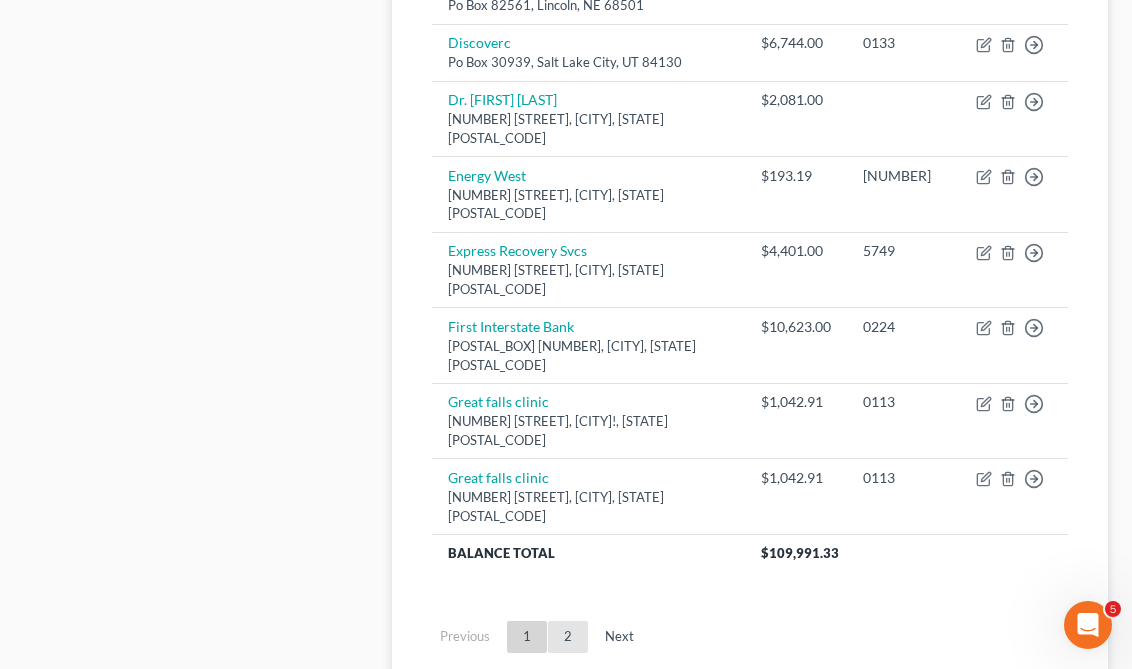 click on "2" at bounding box center (568, 637) 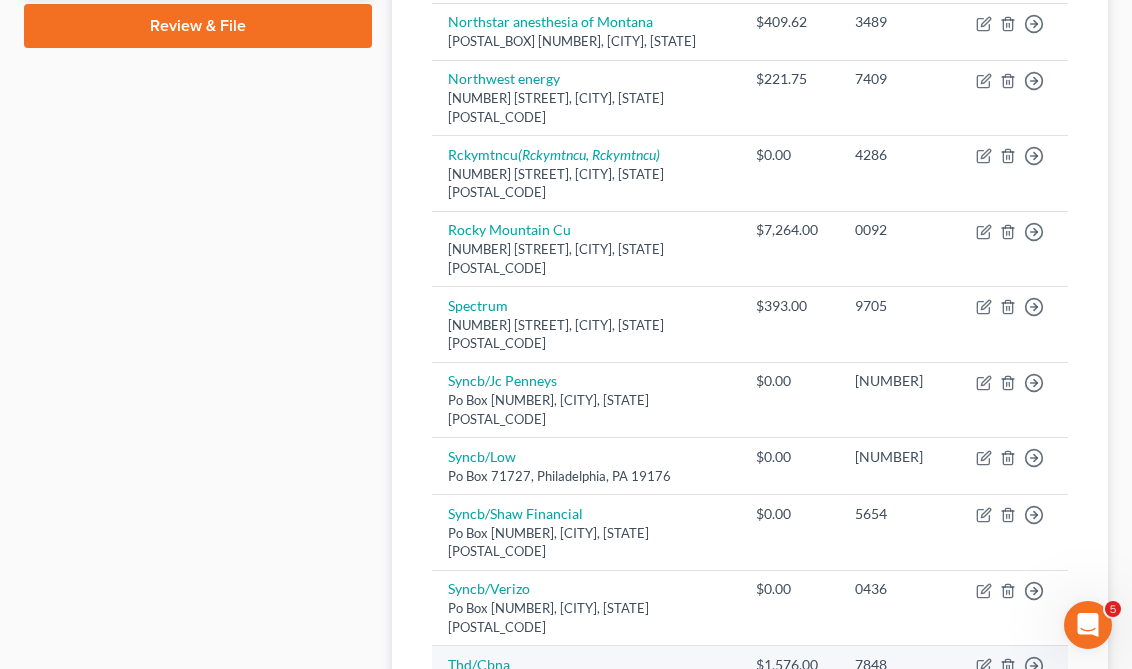 scroll, scrollTop: 0, scrollLeft: 0, axis: both 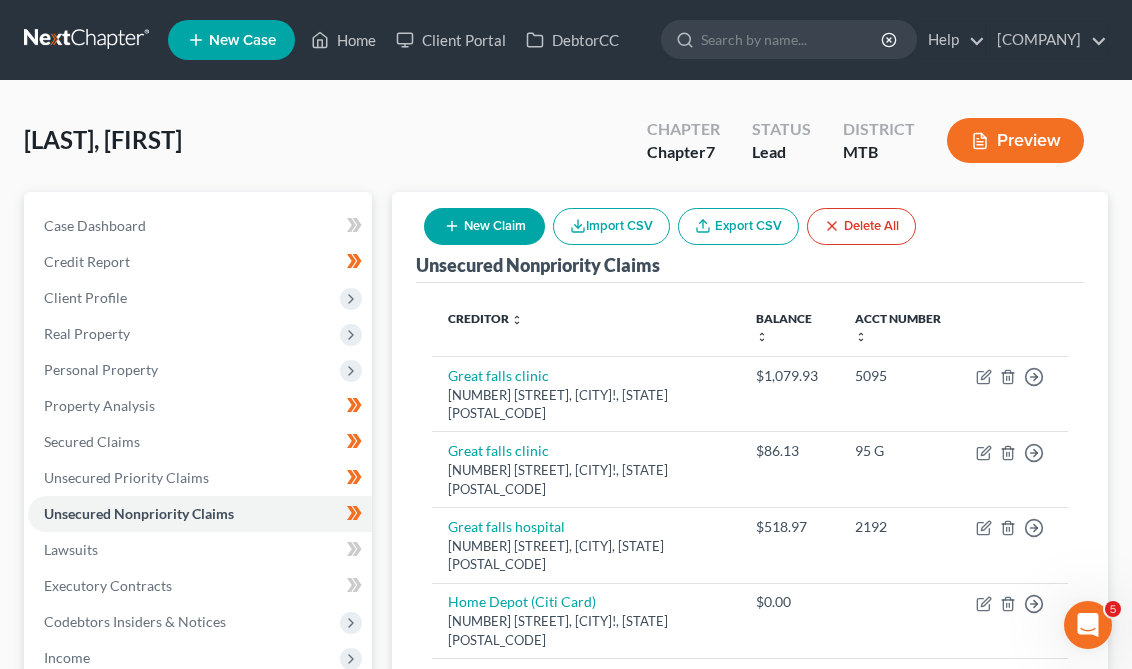 click on "New Claim" at bounding box center [484, 226] 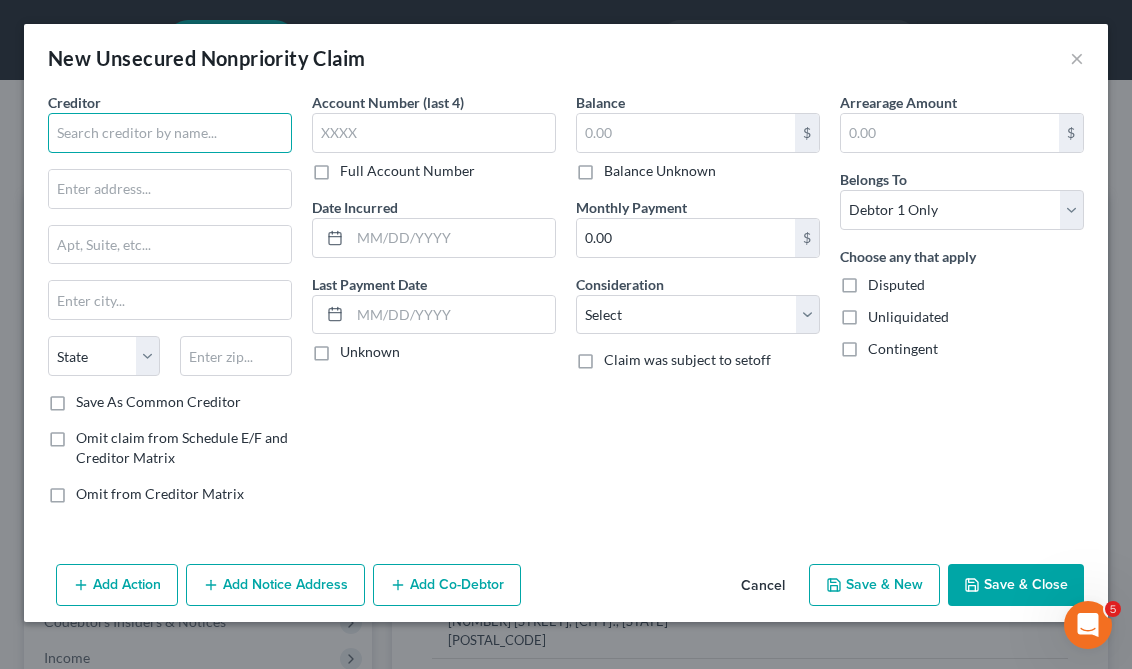 click at bounding box center [170, 133] 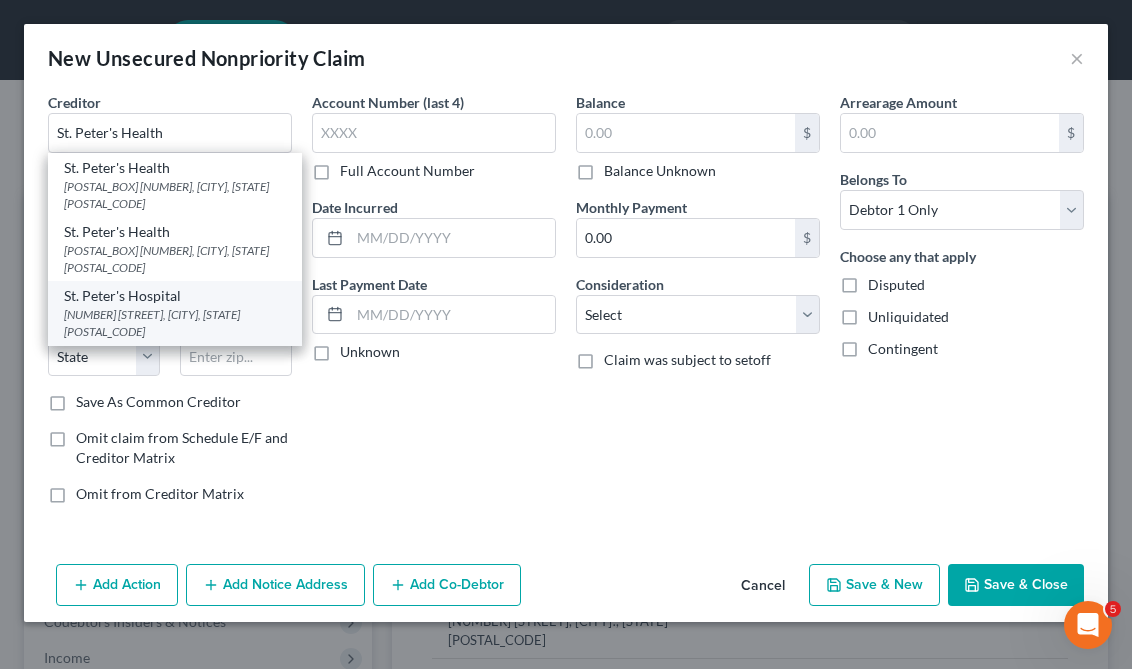 click on "St. Peter's Hospital" at bounding box center [175, 296] 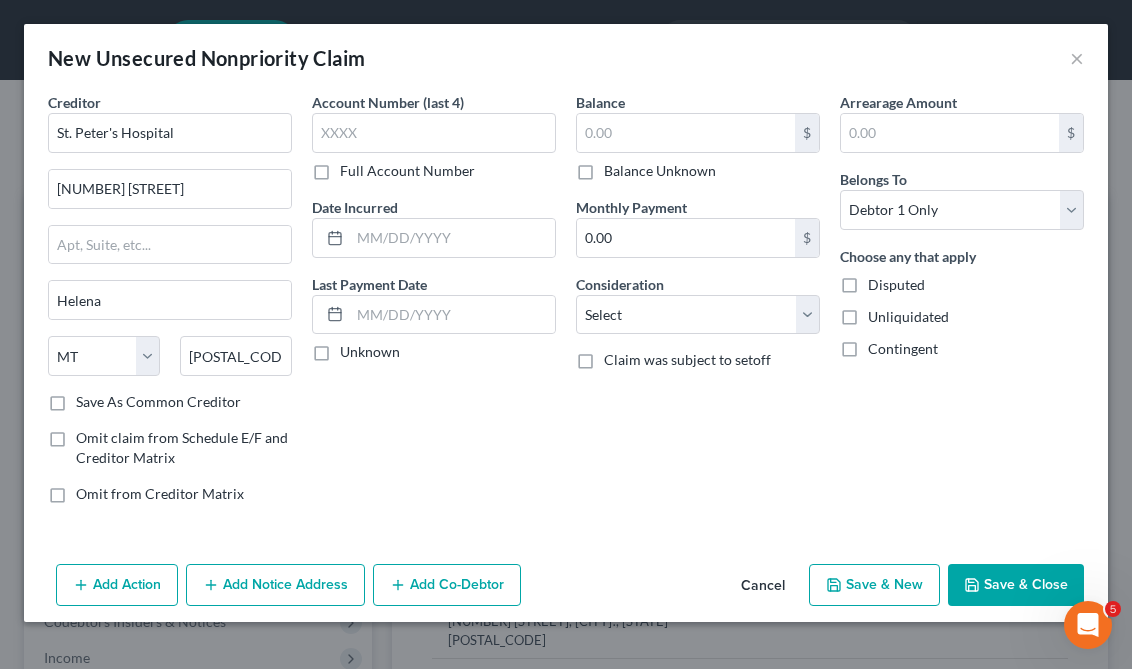click on "Save & Close" at bounding box center (1016, 585) 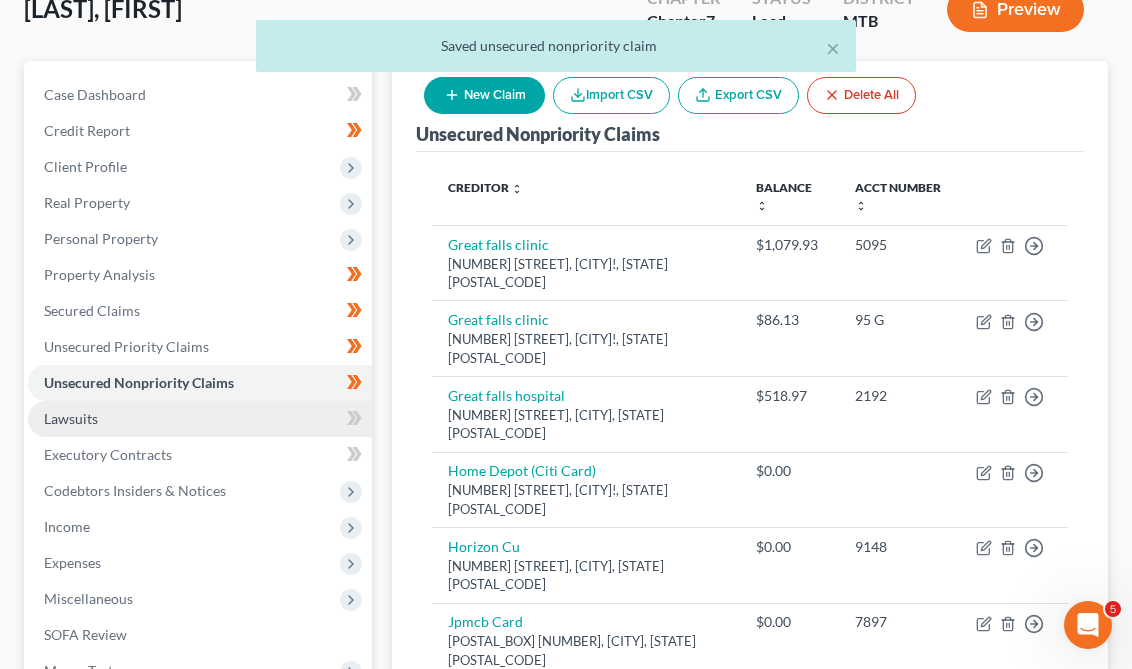 scroll, scrollTop: 230, scrollLeft: 0, axis: vertical 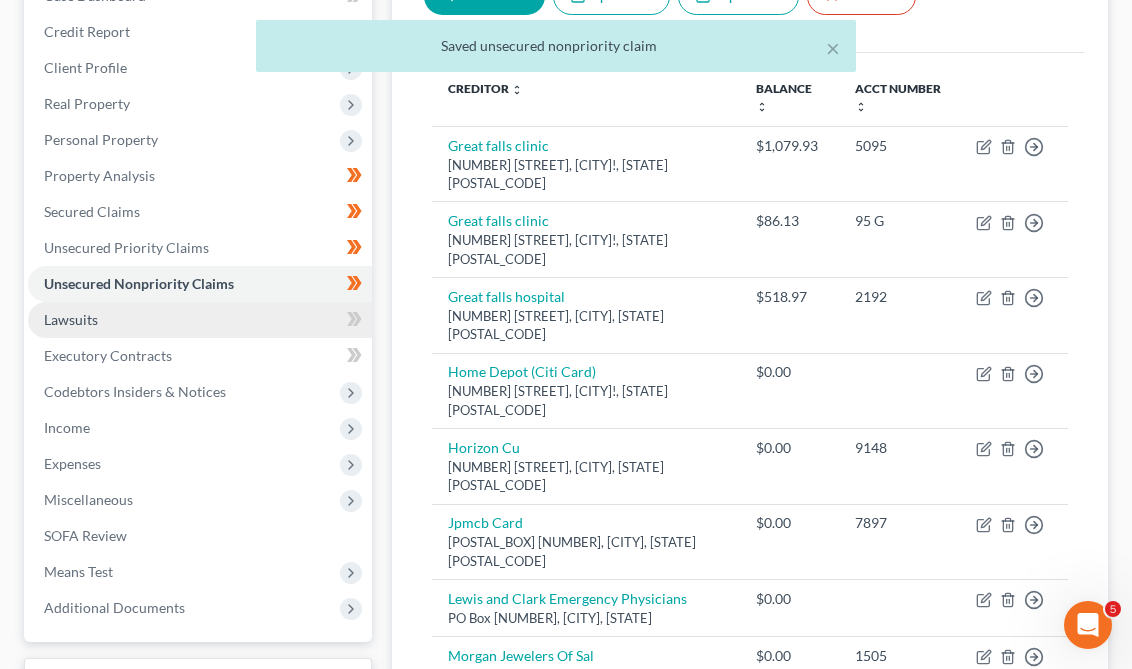 click on "Lawsuits" at bounding box center (200, 320) 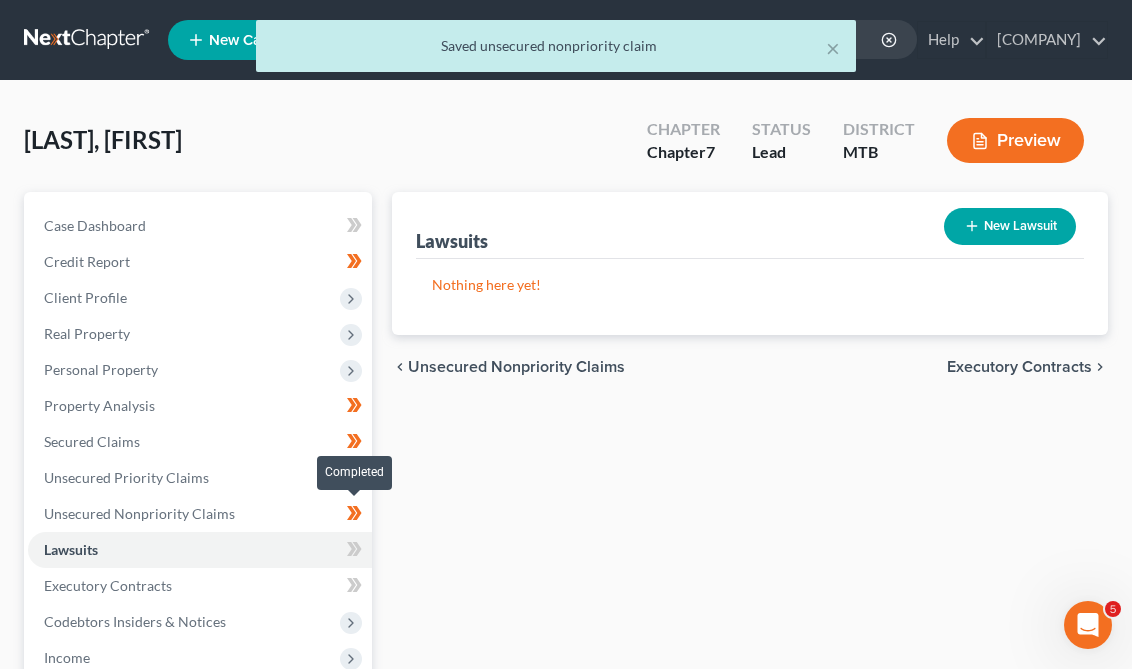 scroll, scrollTop: 277, scrollLeft: 0, axis: vertical 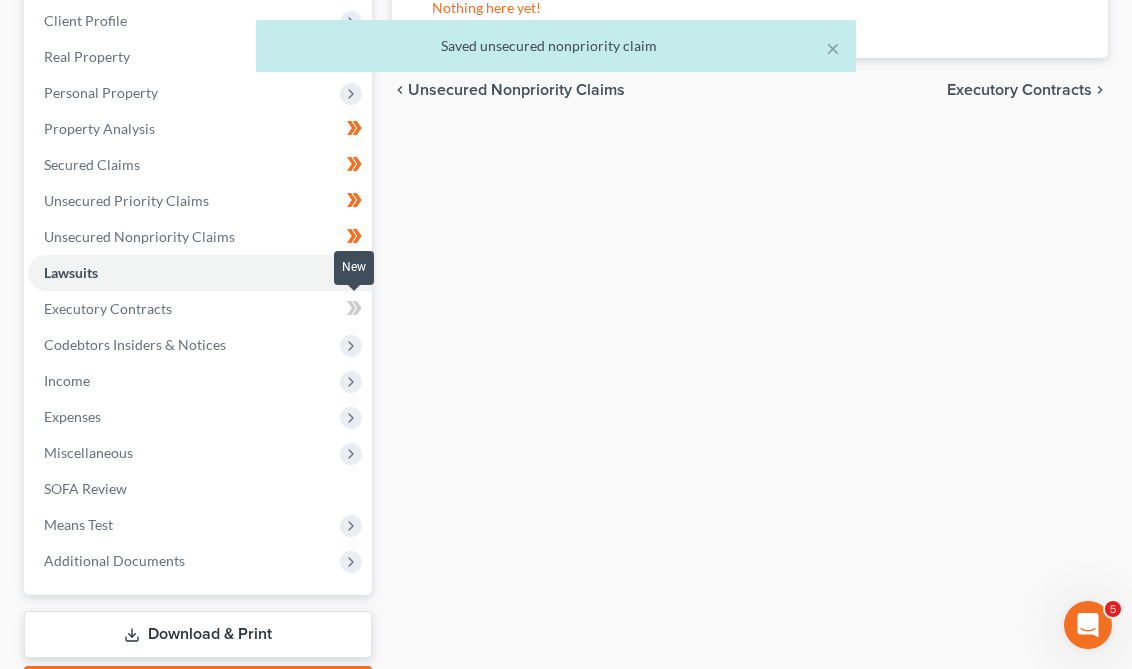 click 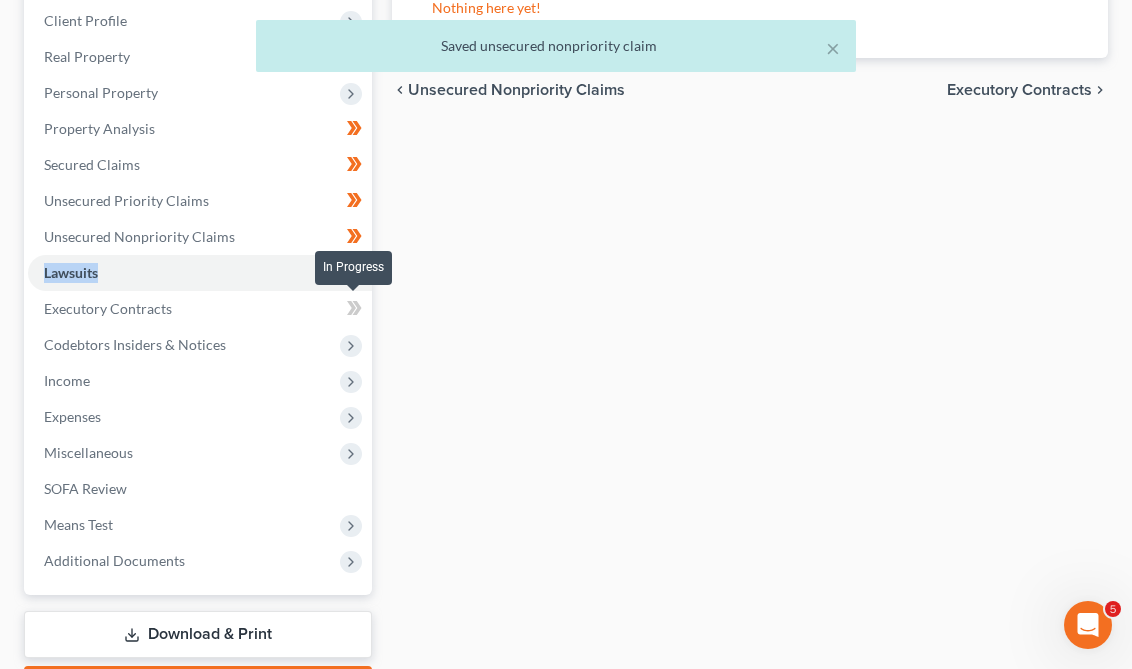click 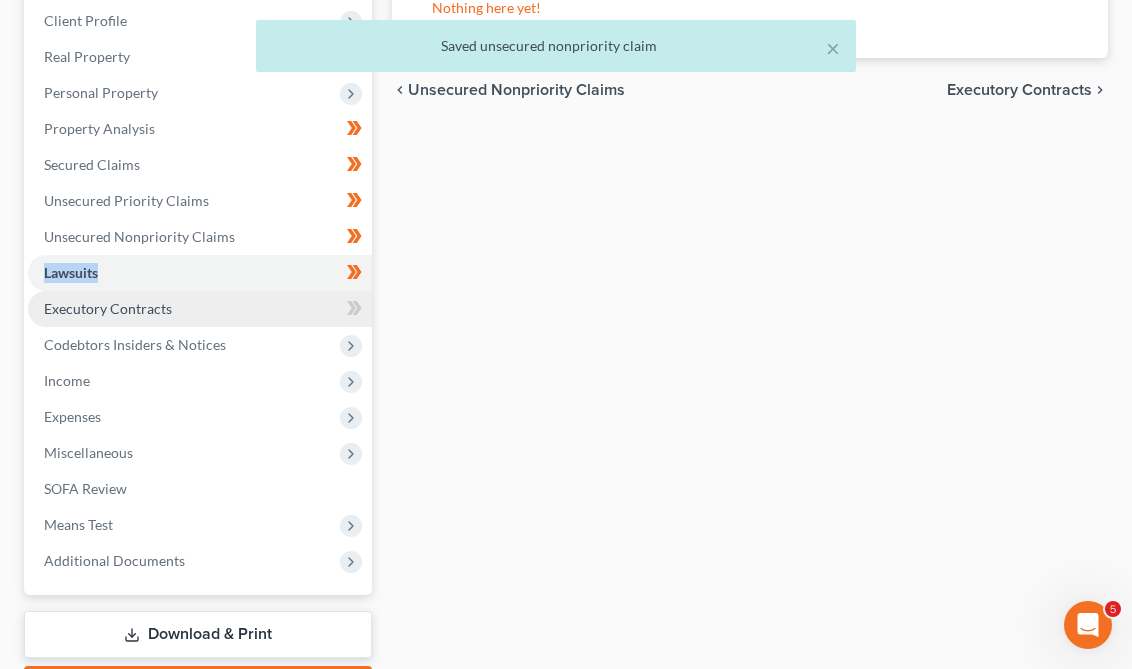 click on "Executory Contracts" at bounding box center (200, 309) 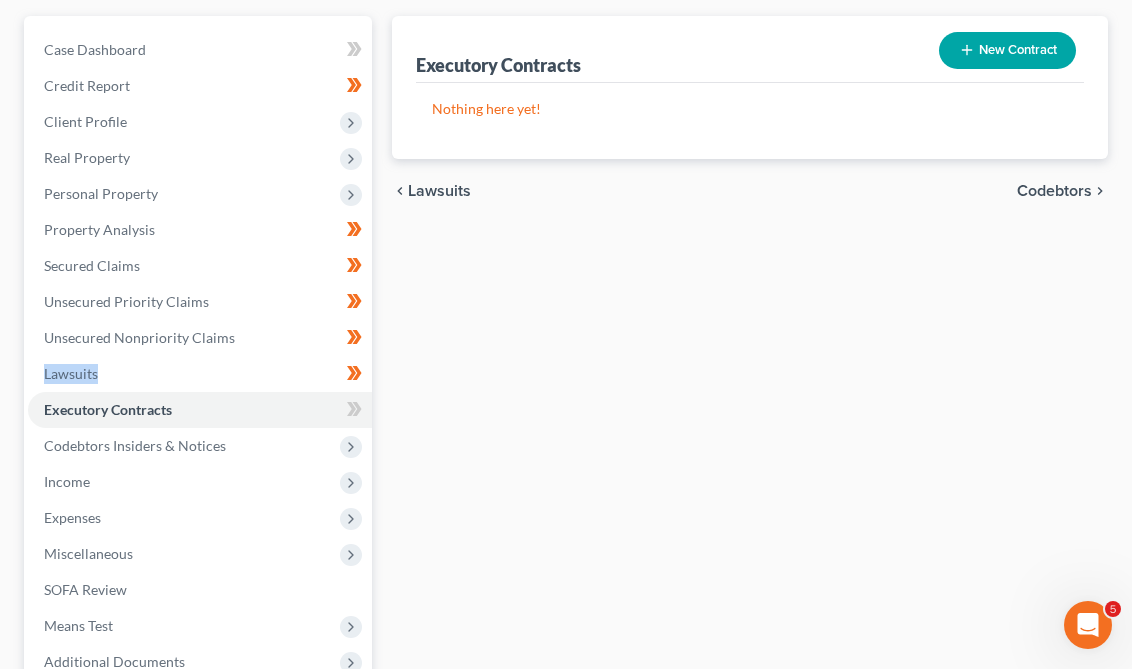 scroll, scrollTop: 281, scrollLeft: 0, axis: vertical 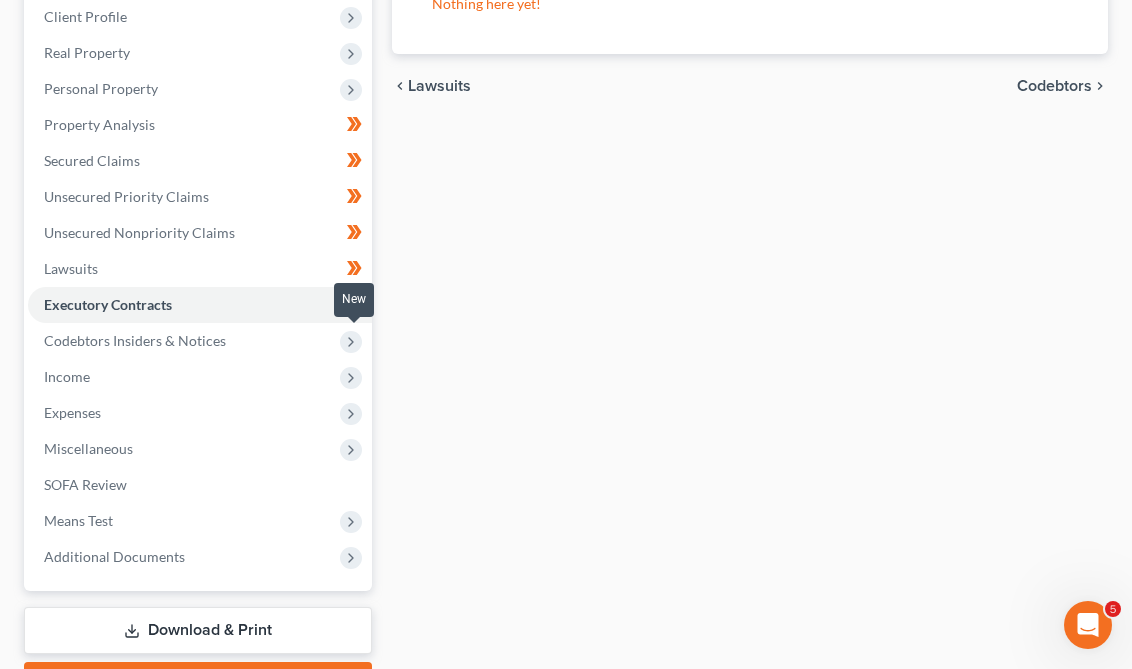 click 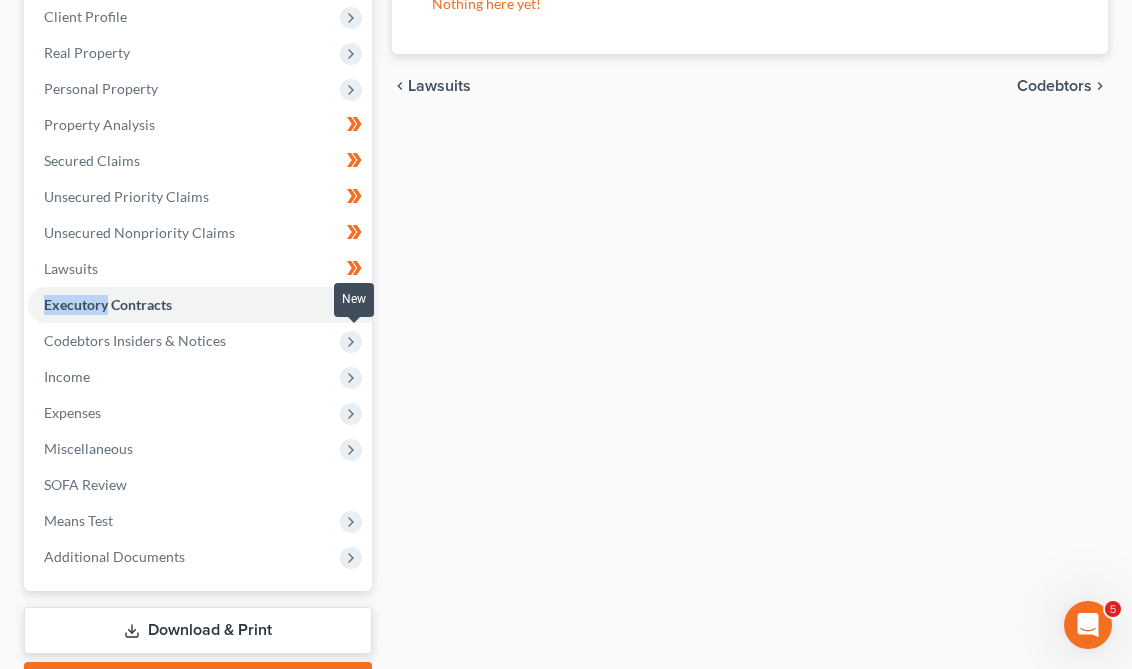 click 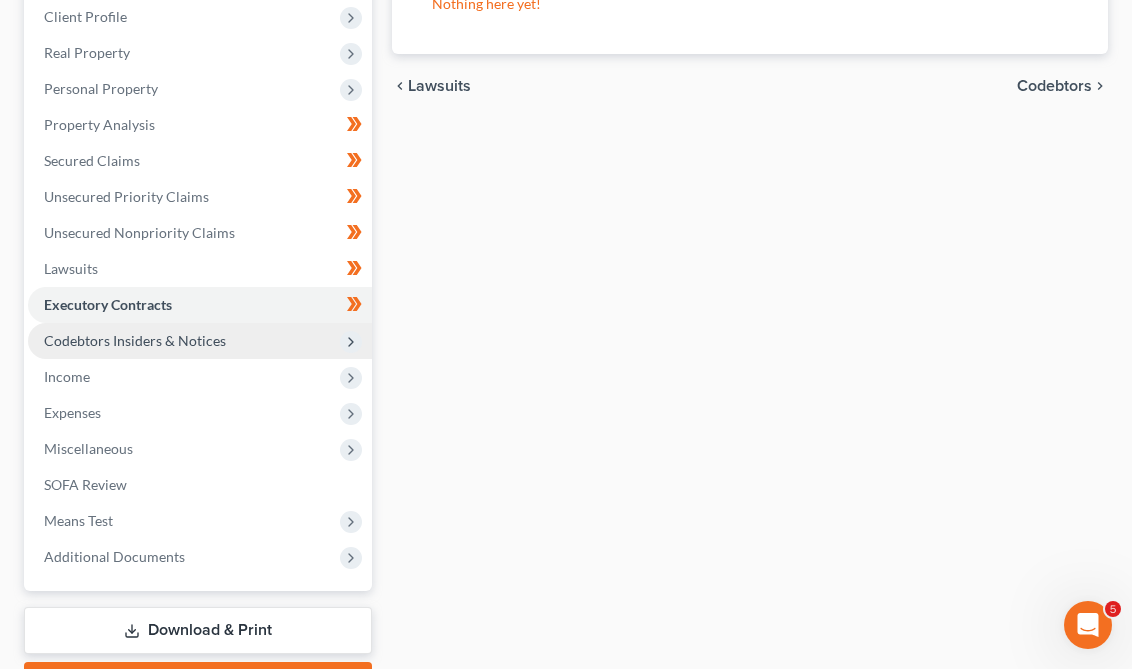 click on "Codebtors Insiders & Notices" at bounding box center (200, 341) 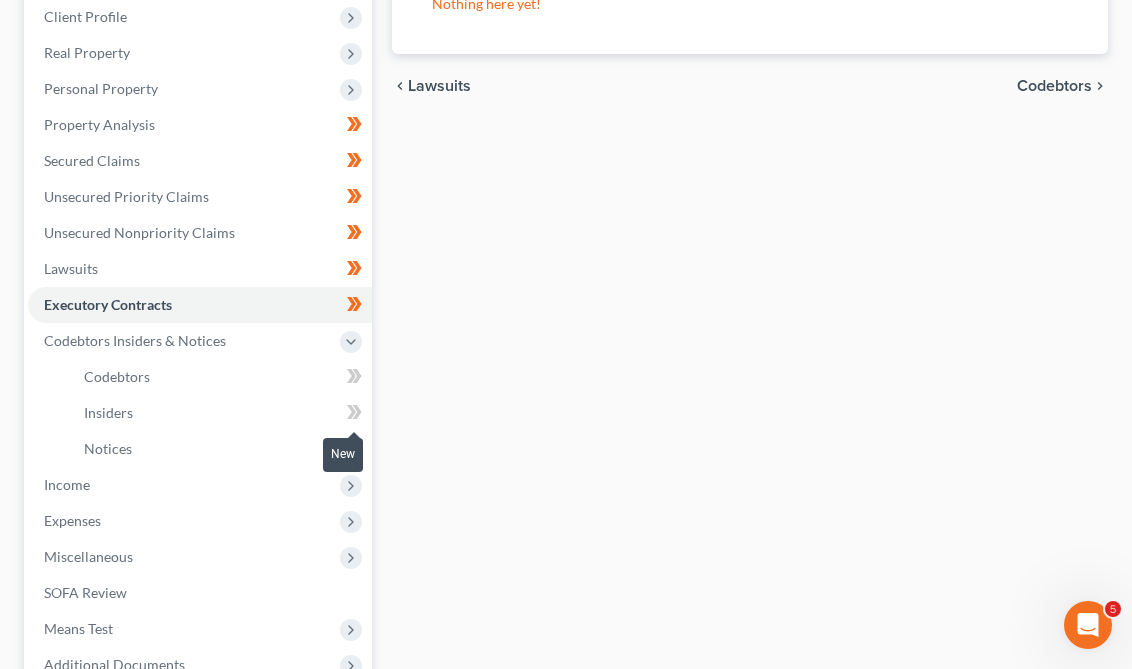 click 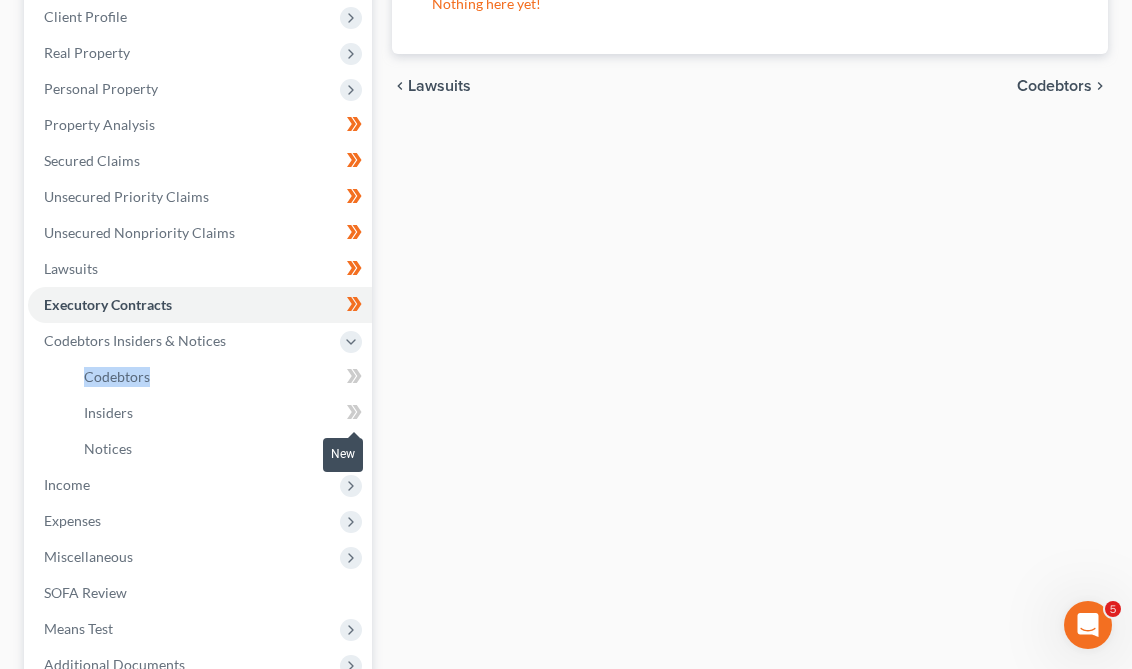 click 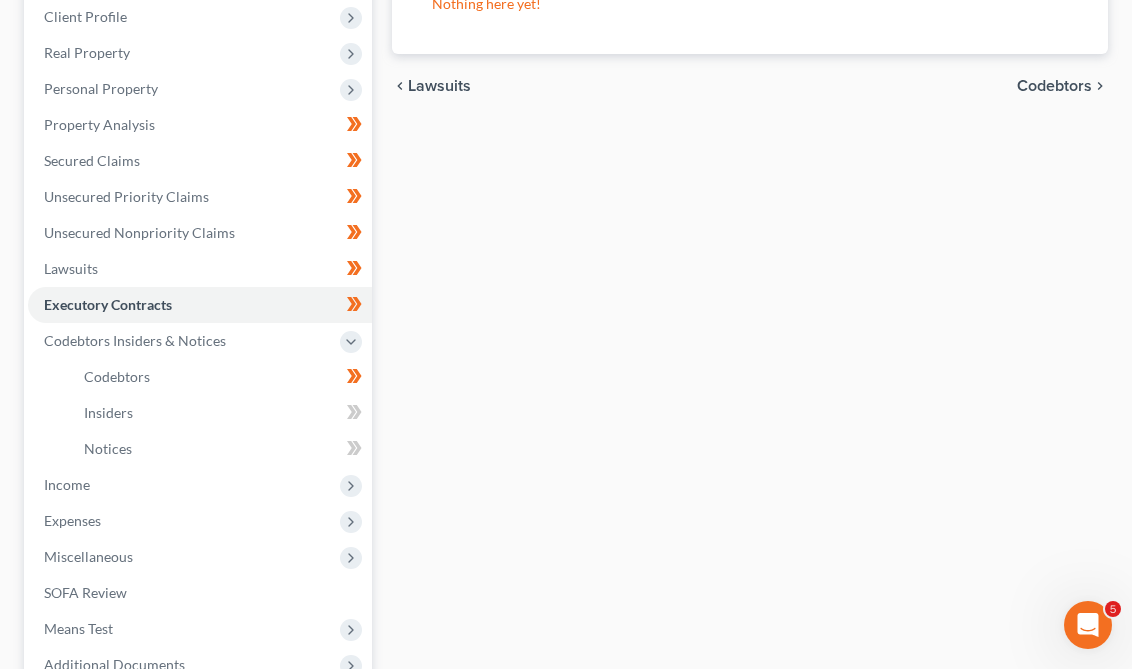 click at bounding box center [354, 450] 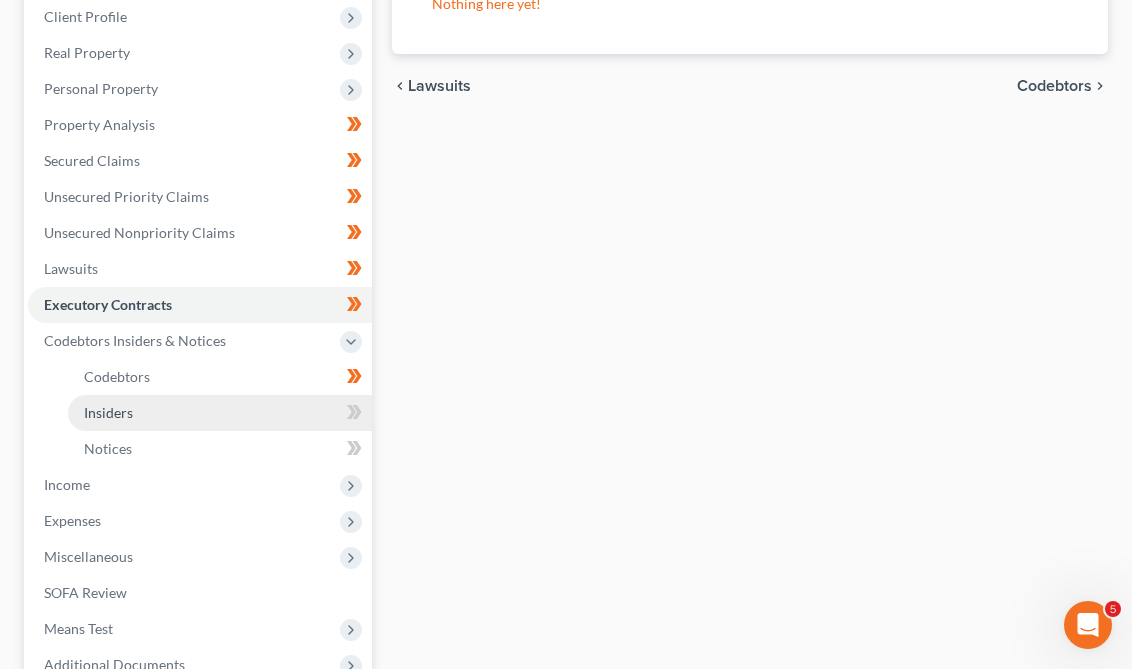 click on "Insiders" at bounding box center [220, 413] 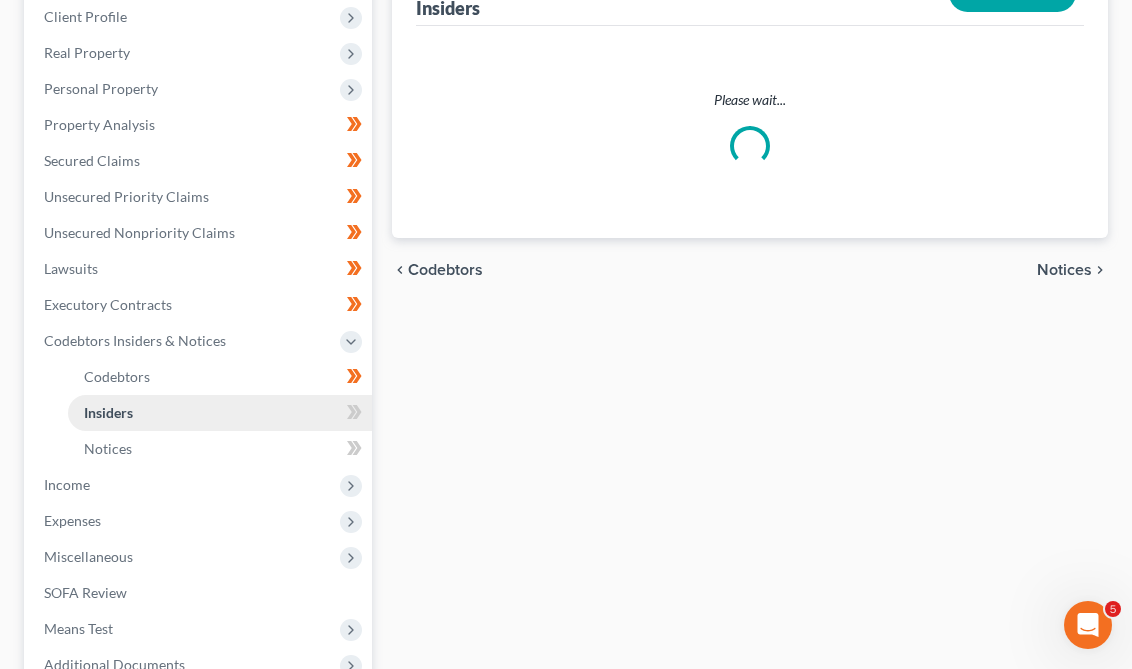click on "Insiders" at bounding box center [220, 413] 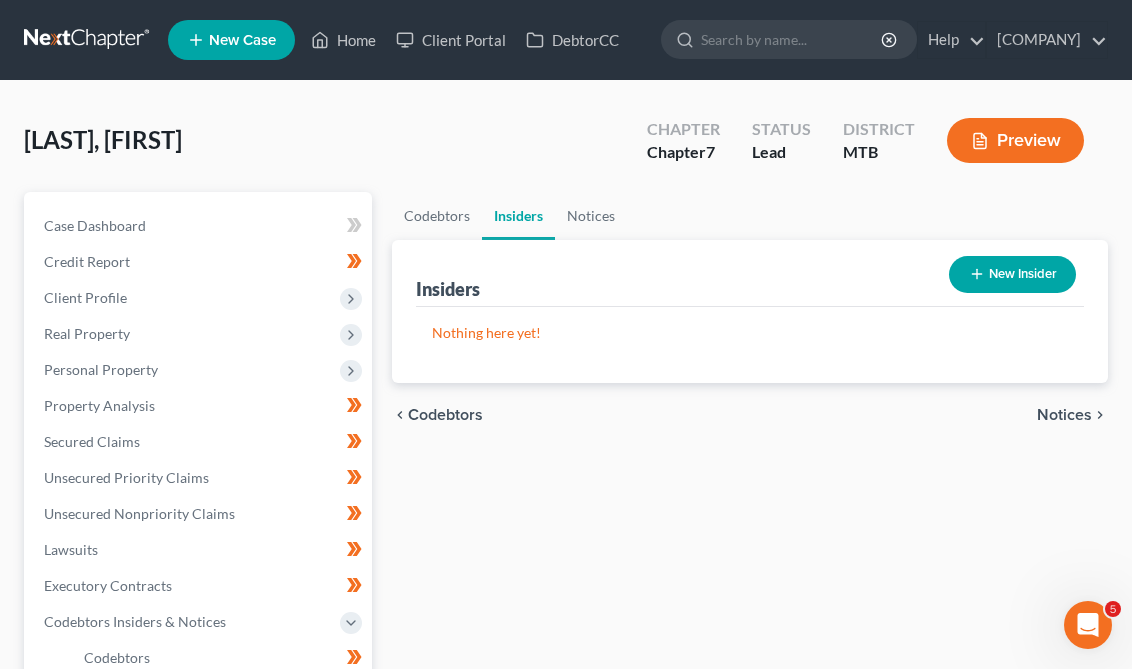 scroll, scrollTop: 388, scrollLeft: 0, axis: vertical 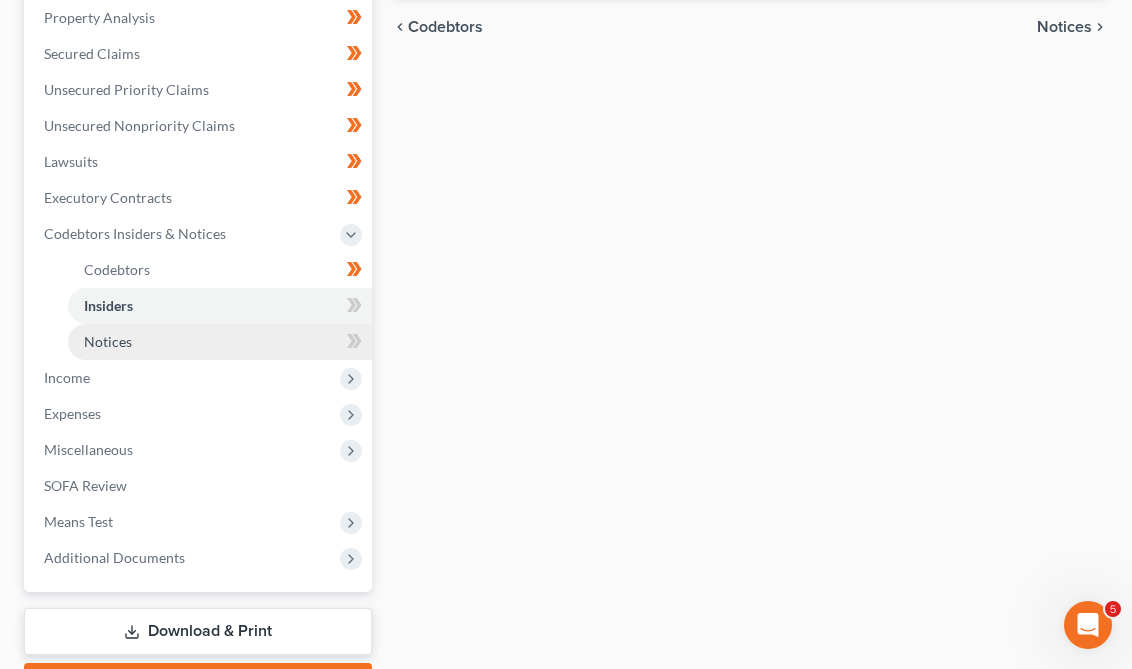 click on "Notices" at bounding box center (220, 342) 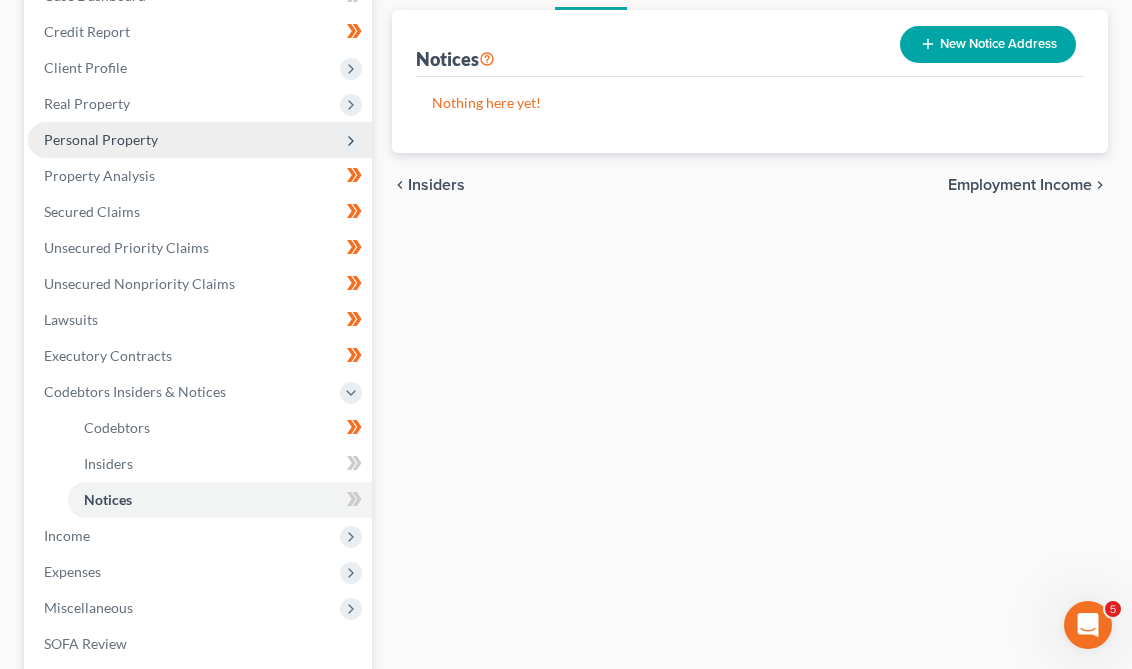 scroll, scrollTop: 303, scrollLeft: 0, axis: vertical 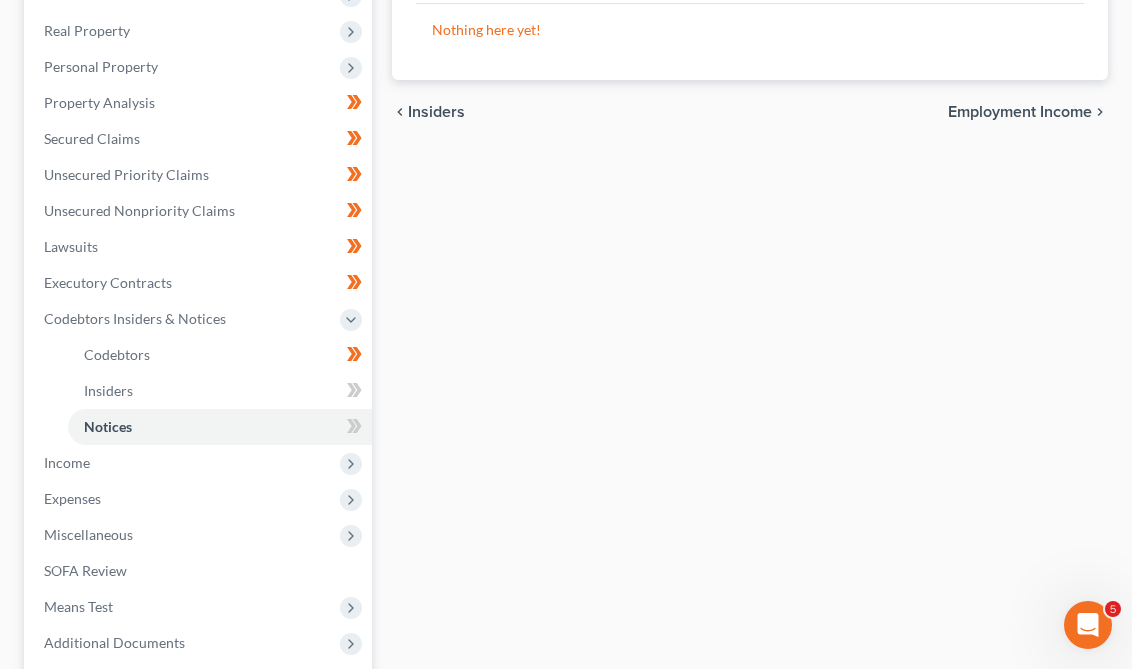 click on "New" at bounding box center (343, 447) 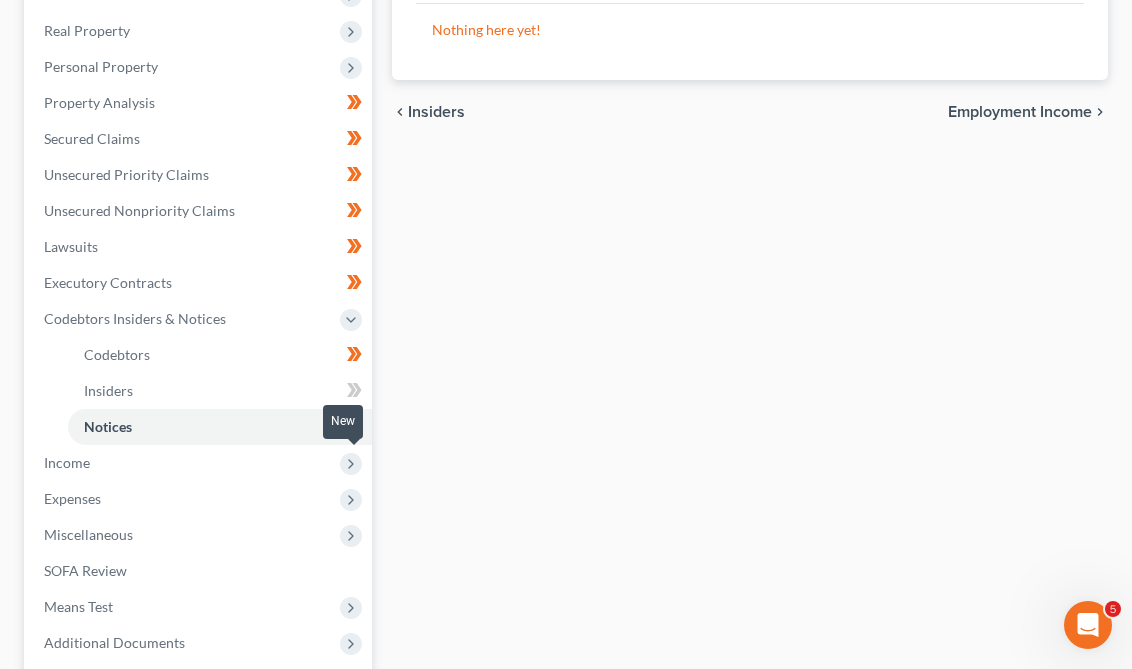 click 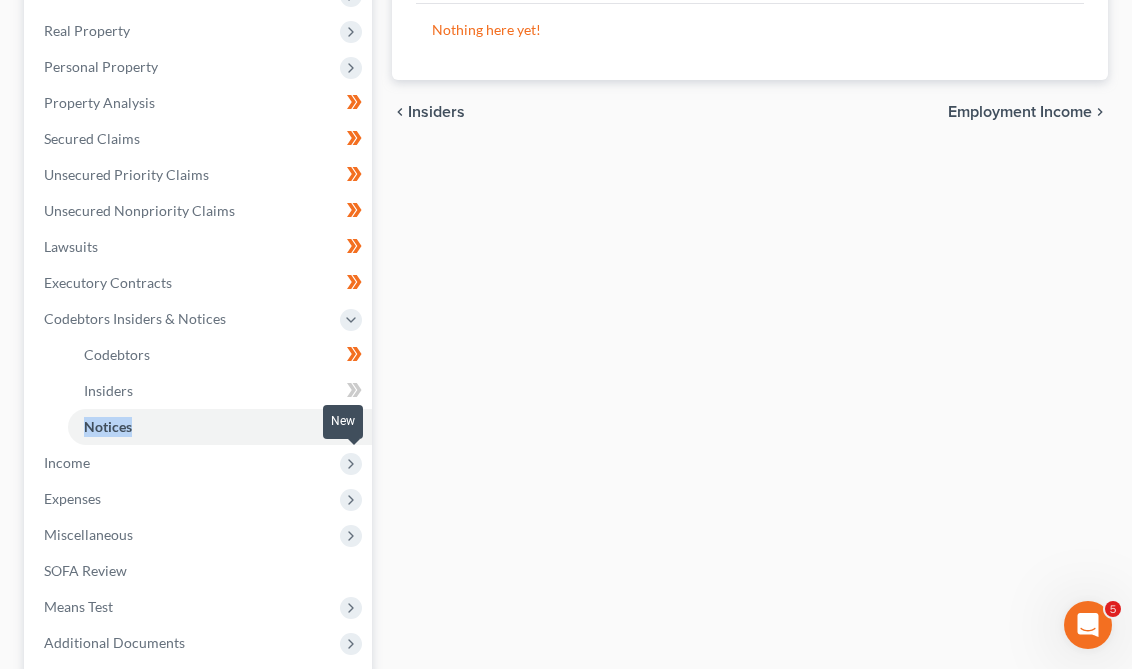 click 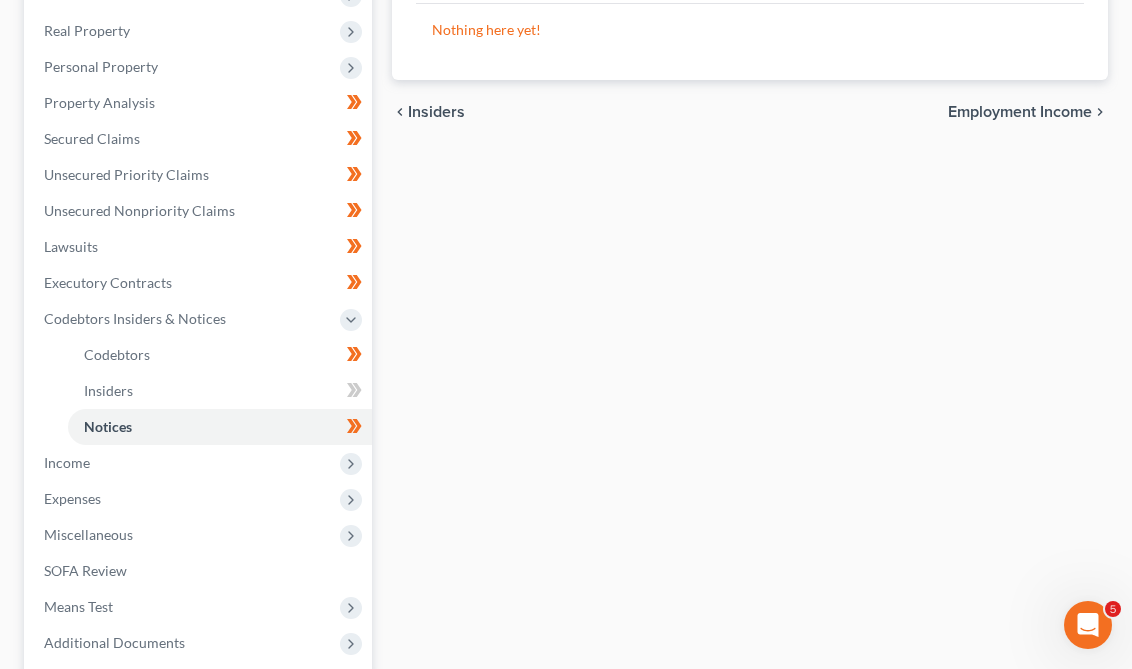 click on "[EMAIL]" at bounding box center (566, 282) 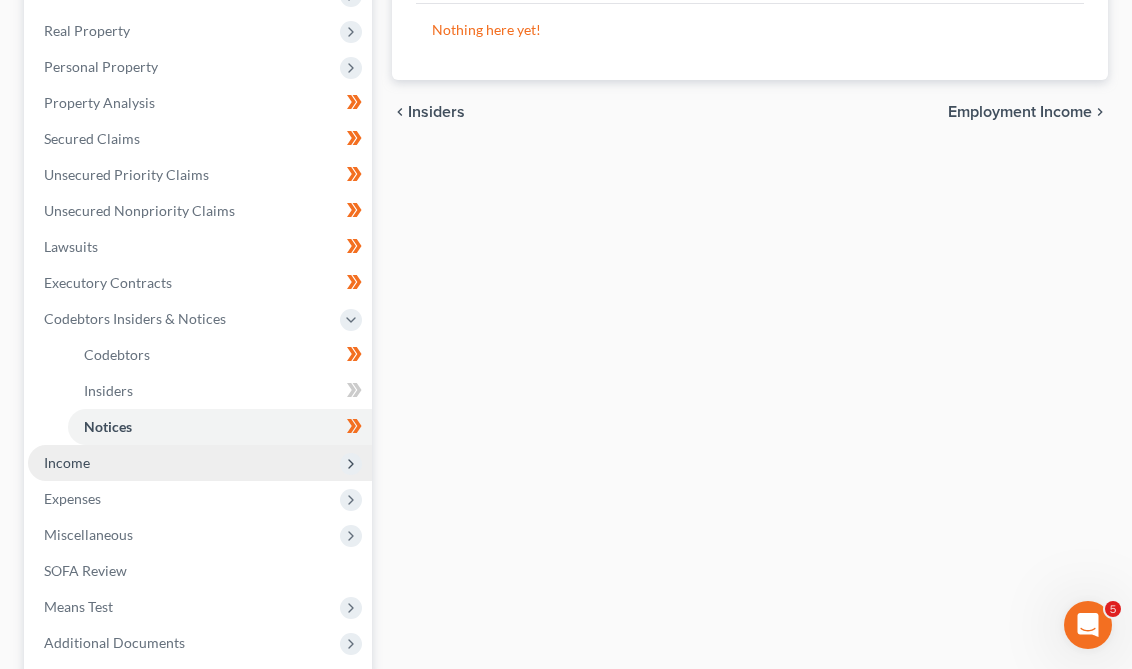 click on "Income" at bounding box center (200, 463) 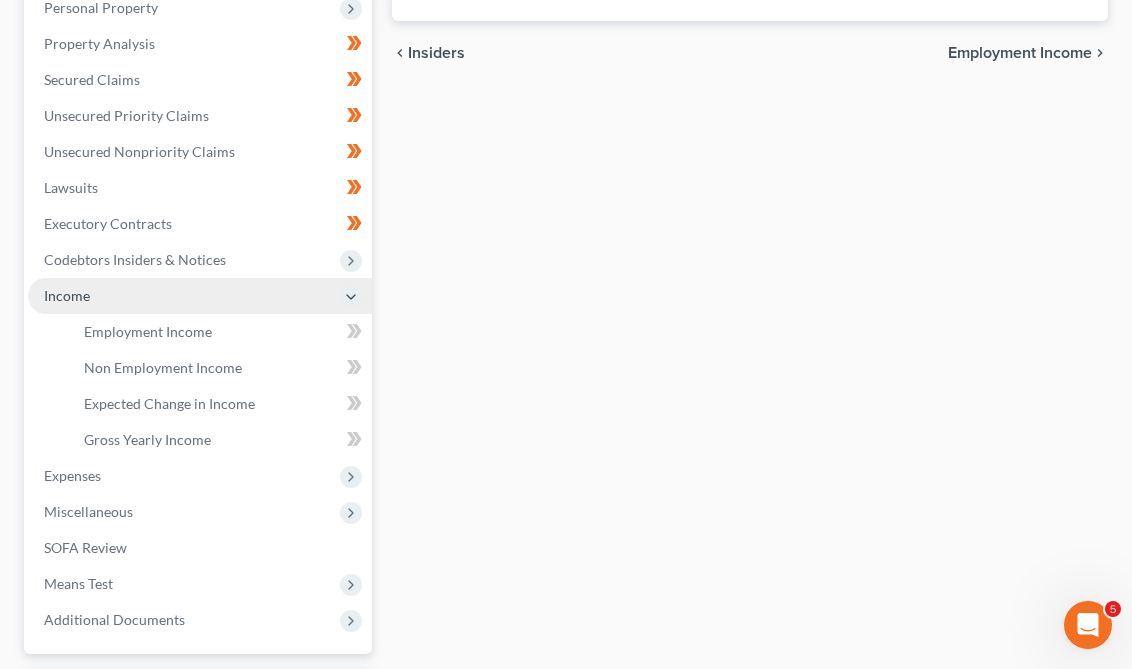 scroll, scrollTop: 453, scrollLeft: 0, axis: vertical 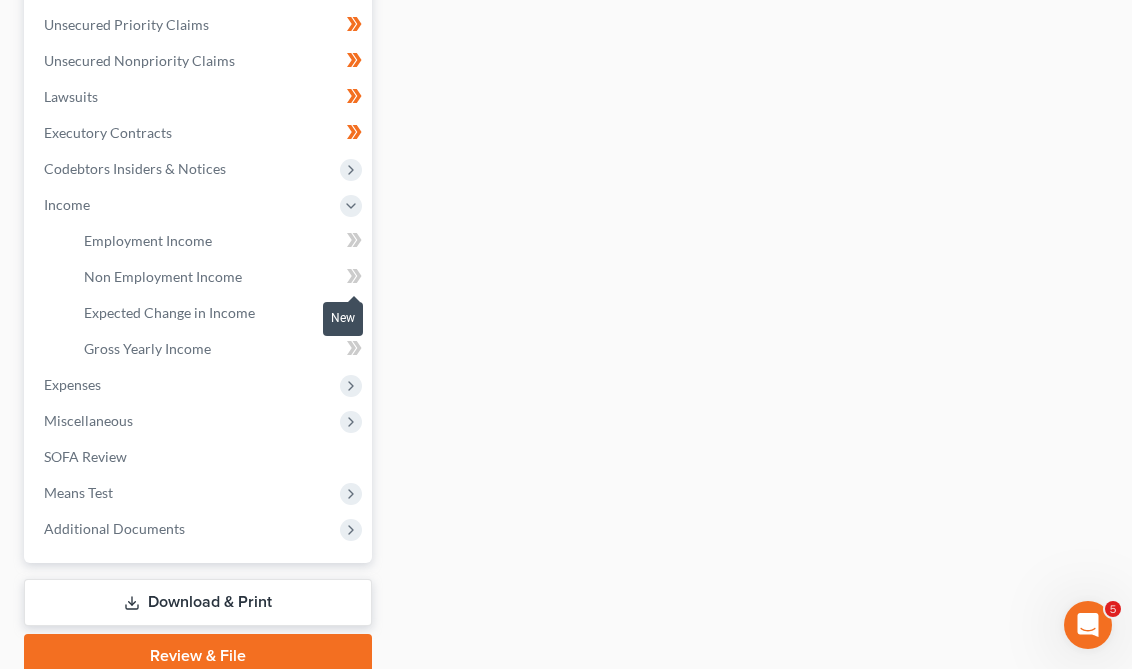 click 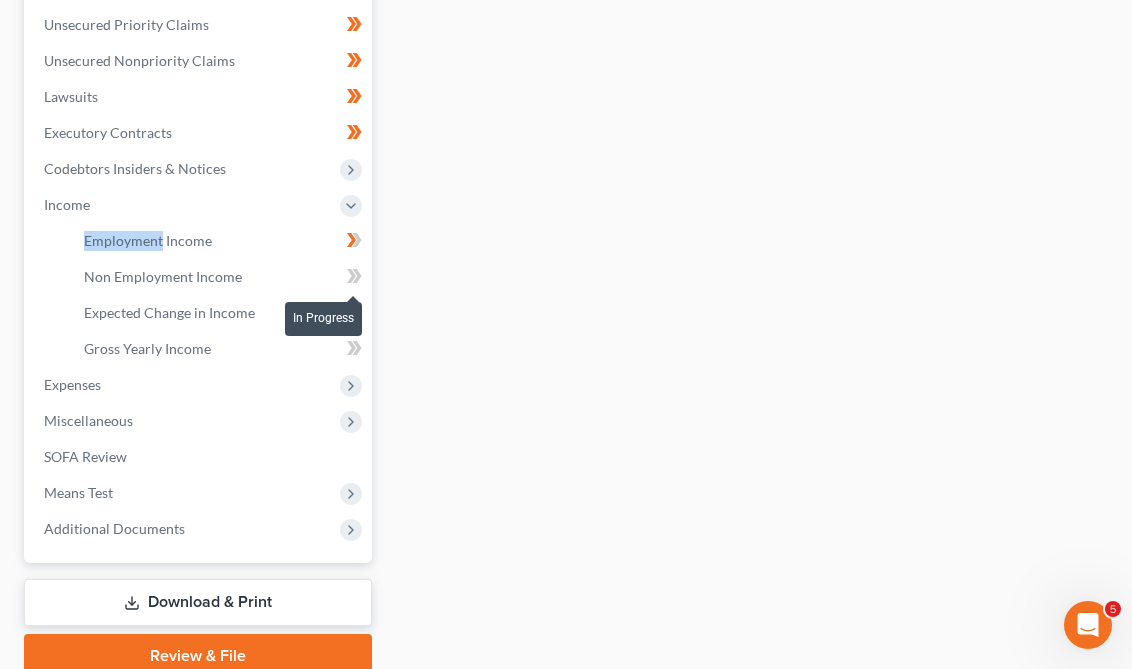 click 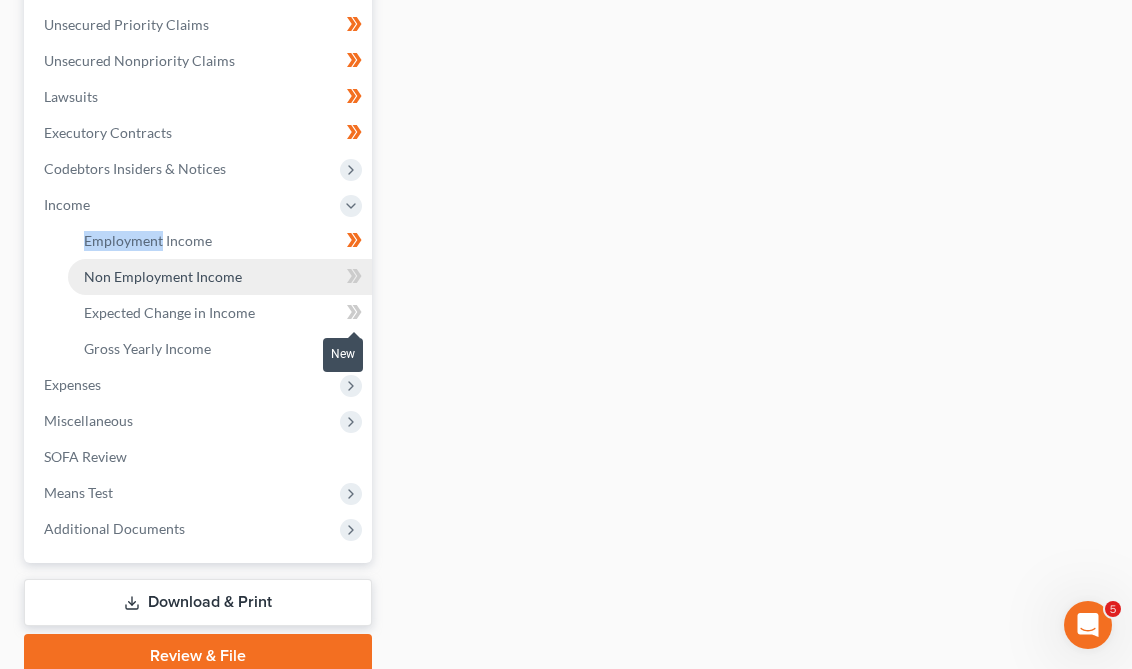 click on "Non Employment Income" at bounding box center (220, 277) 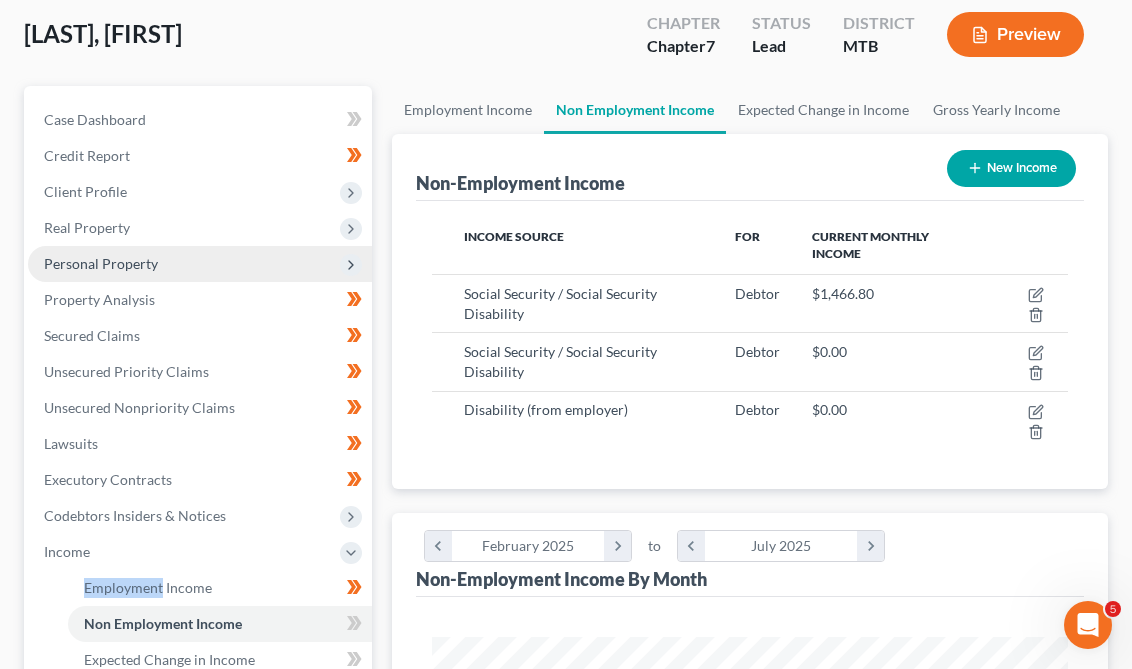 scroll, scrollTop: 9, scrollLeft: 0, axis: vertical 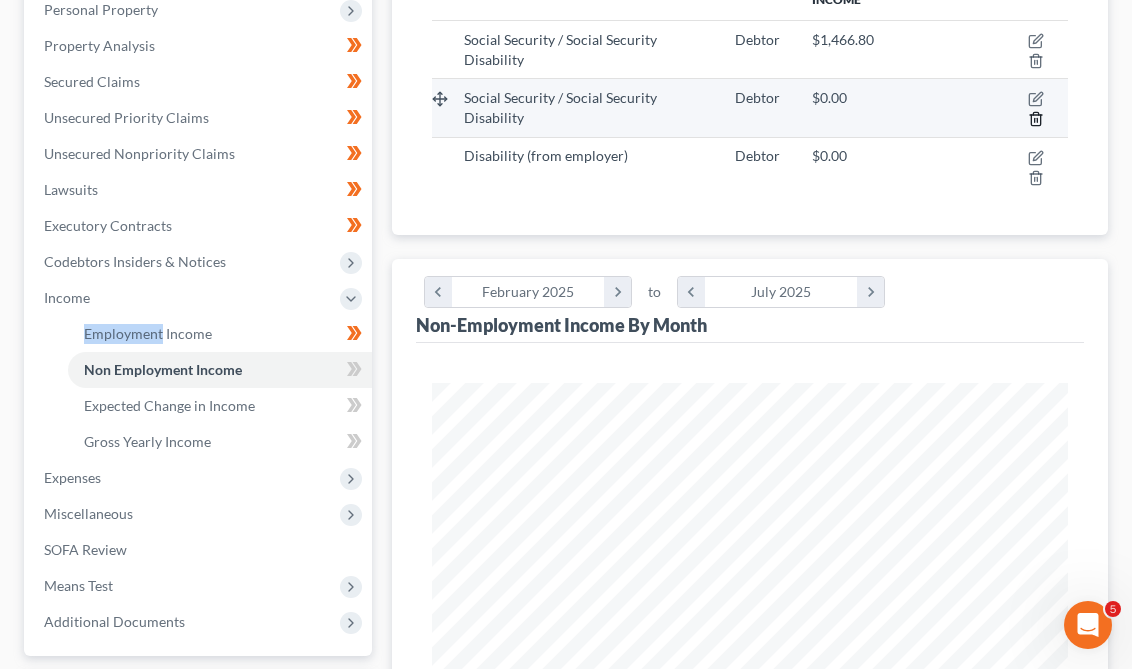 click 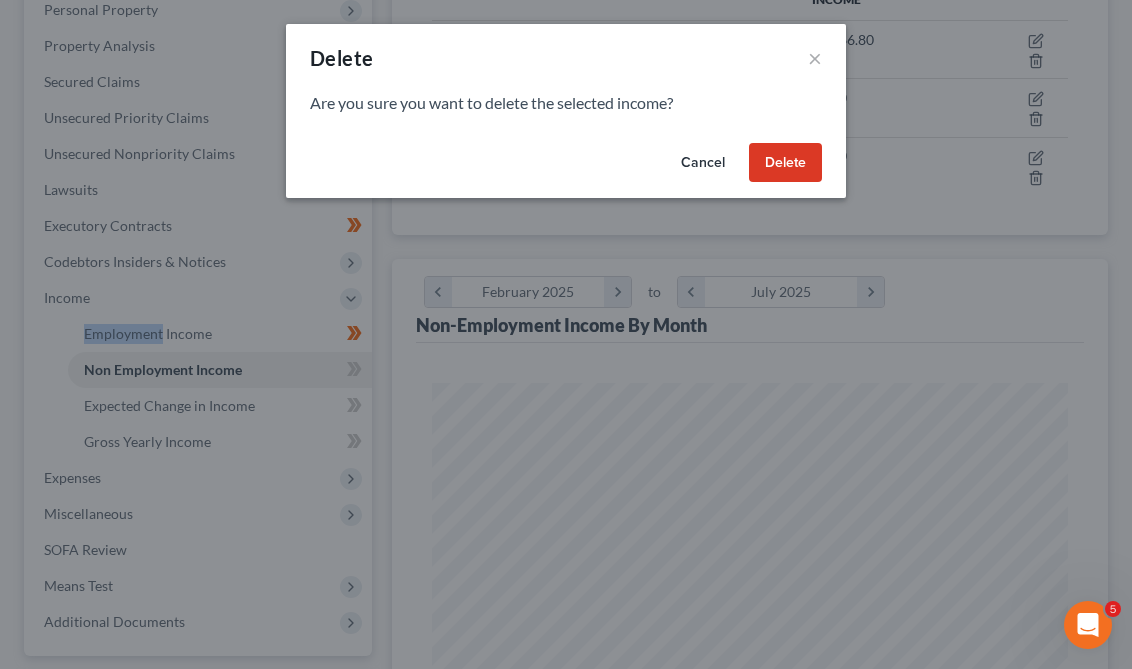 click on "Delete" at bounding box center [785, 163] 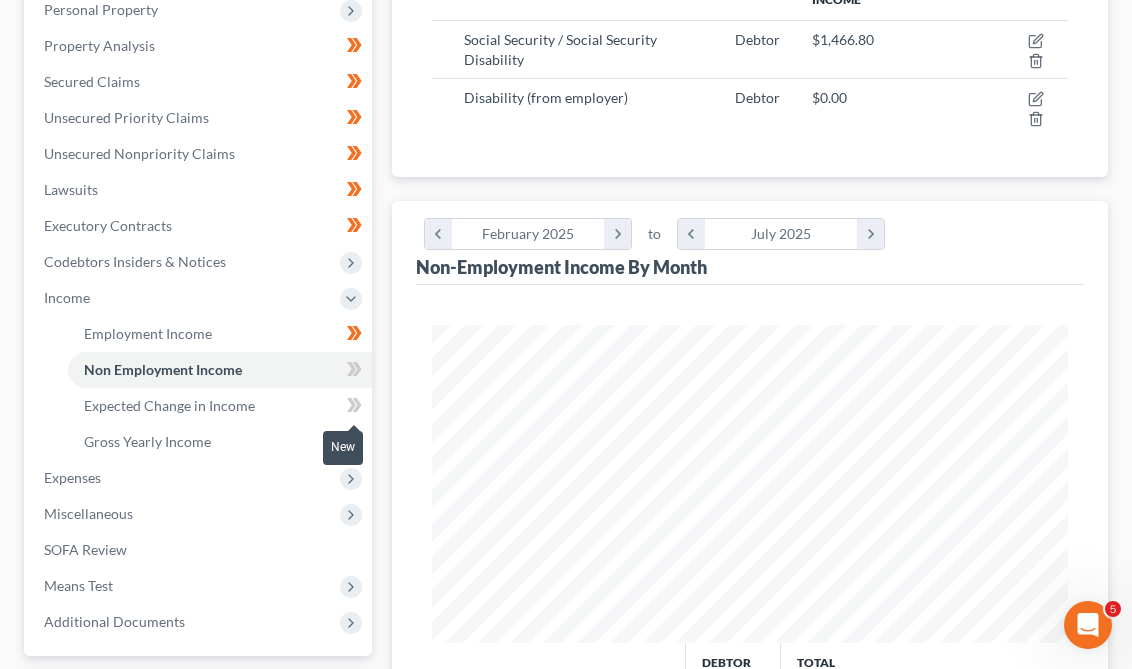 click 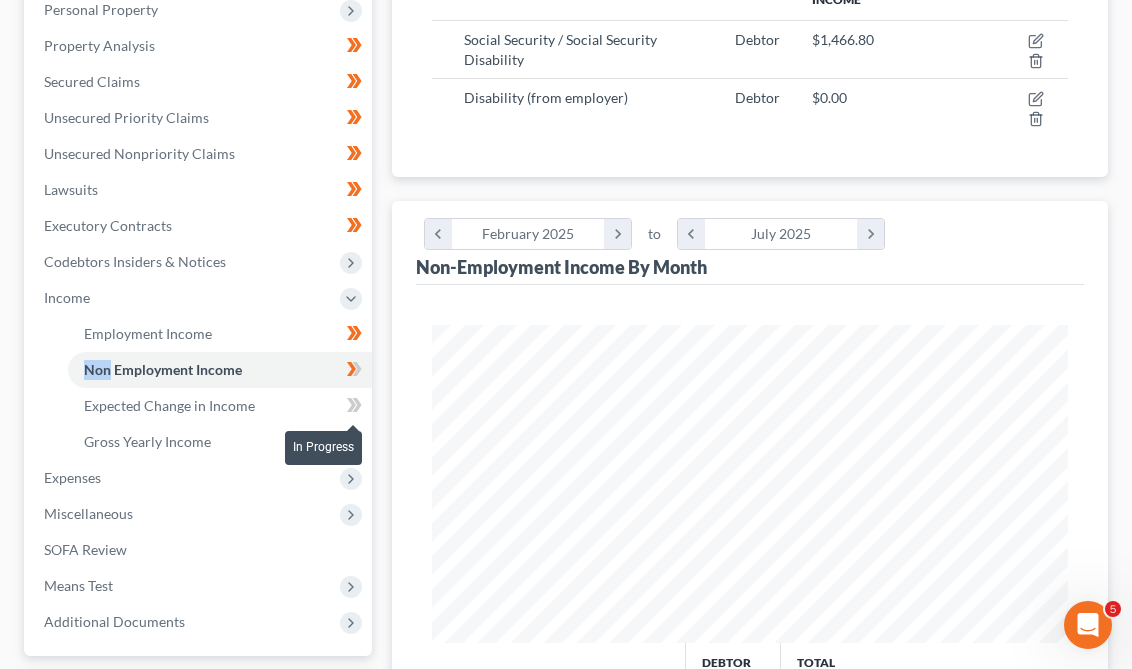 click 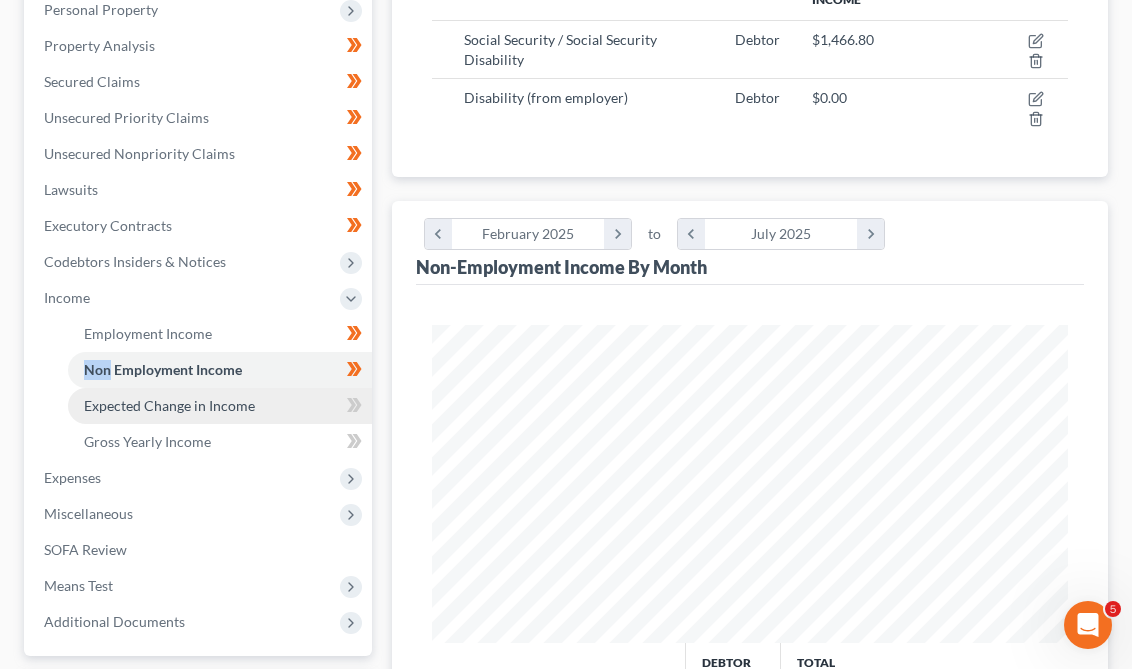 click on "Expected Change in Income" at bounding box center (220, 406) 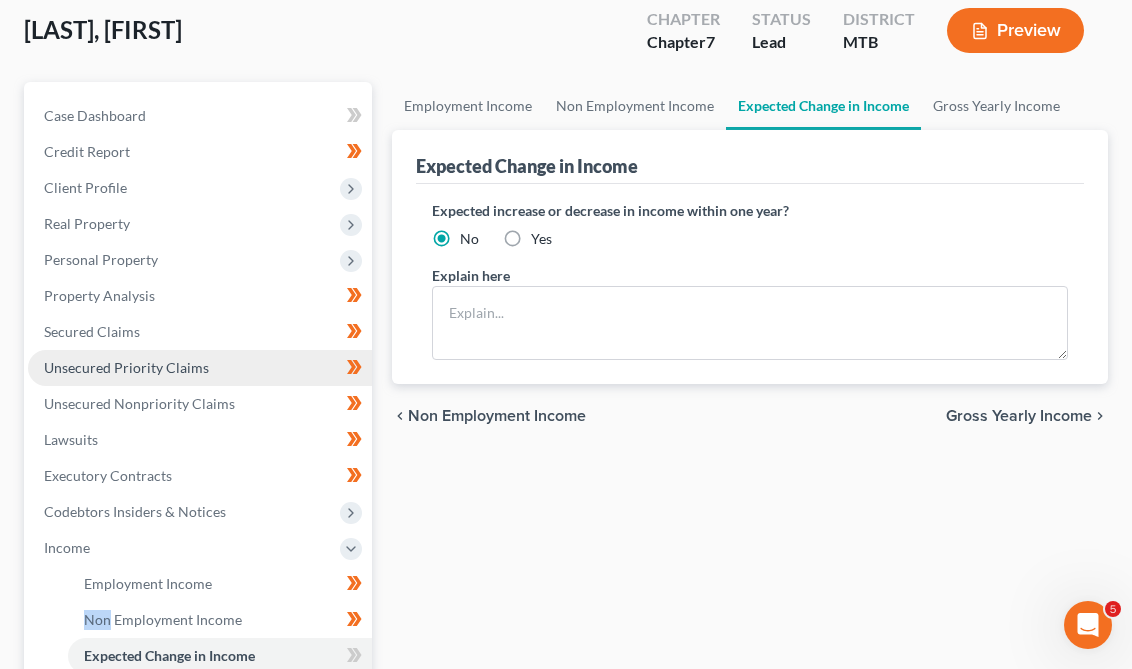 scroll, scrollTop: 331, scrollLeft: 0, axis: vertical 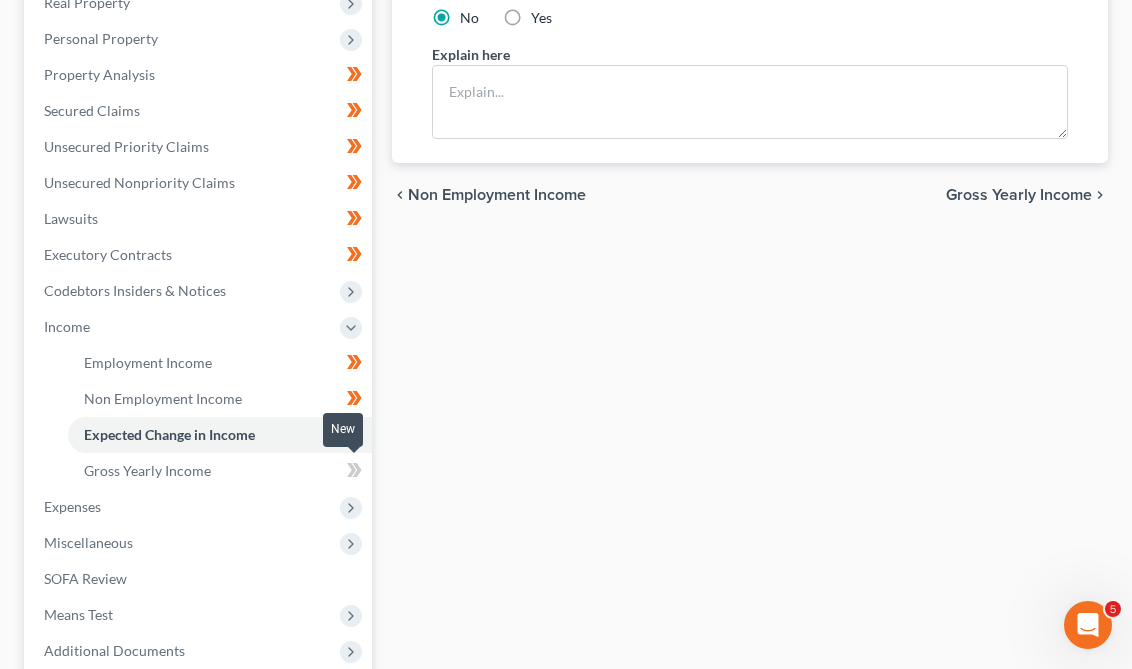 click 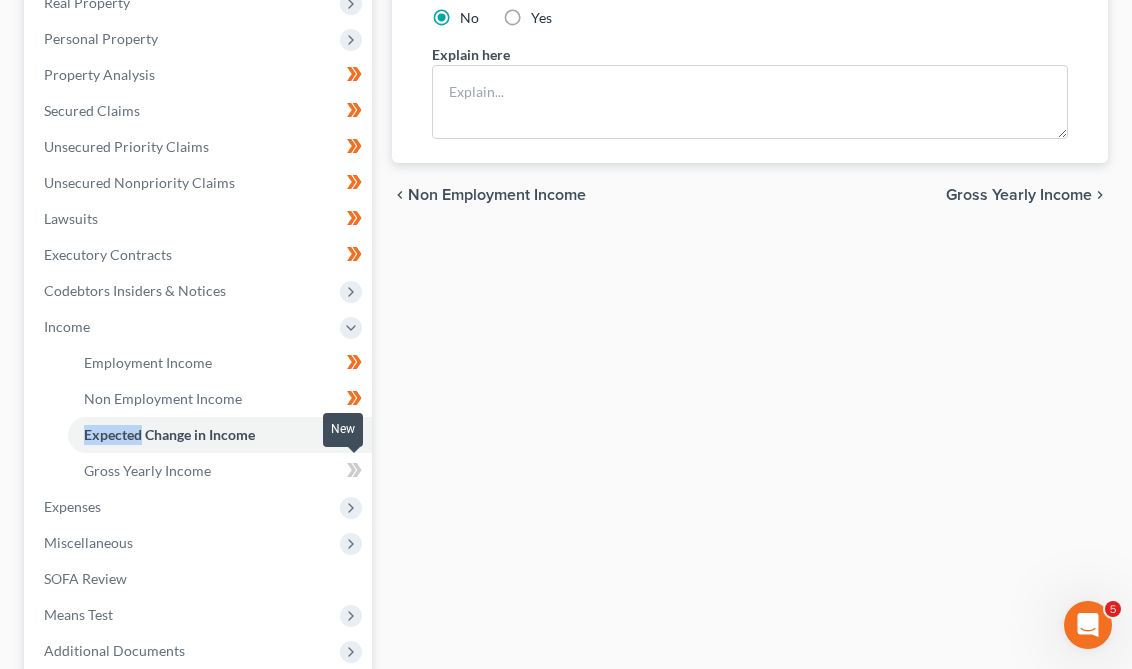 click 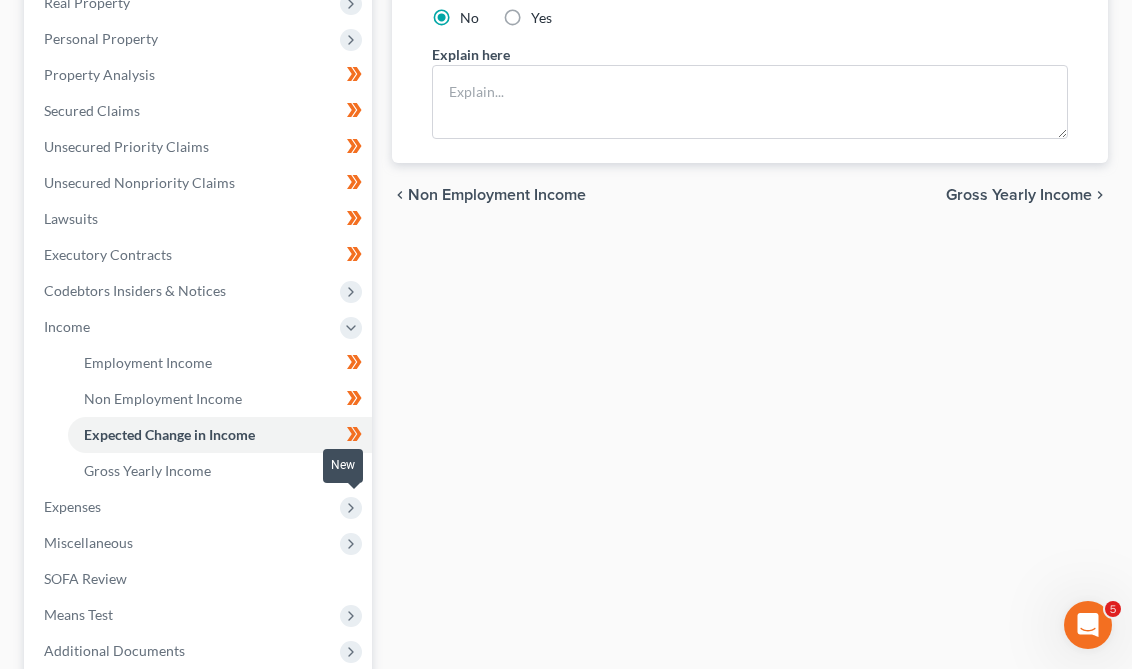 click 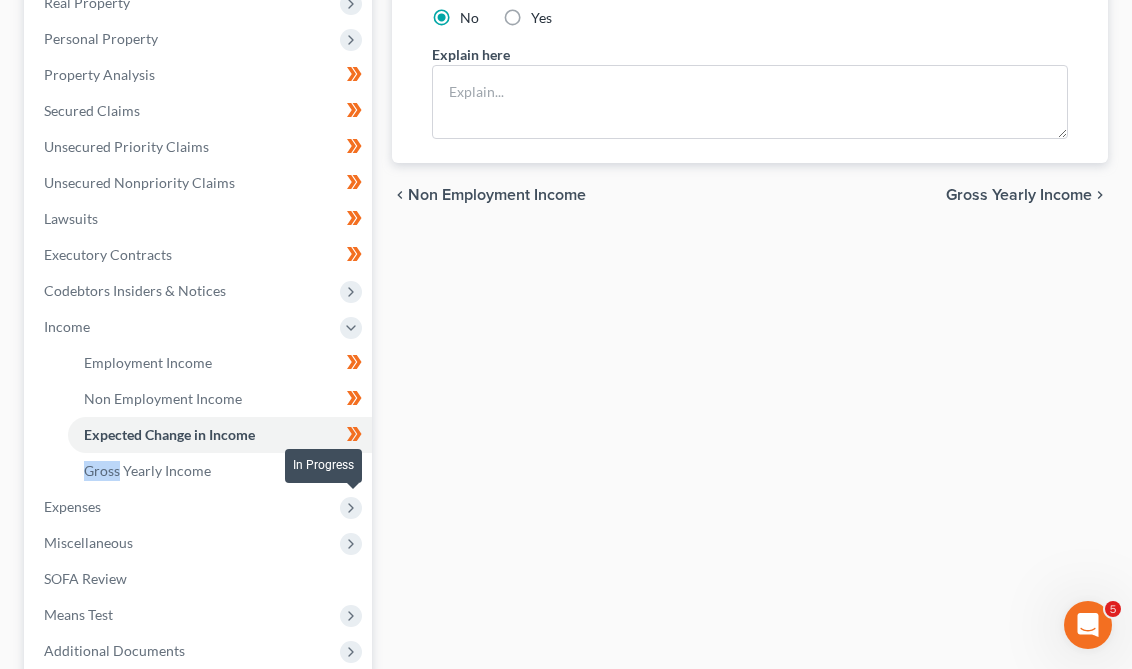 click 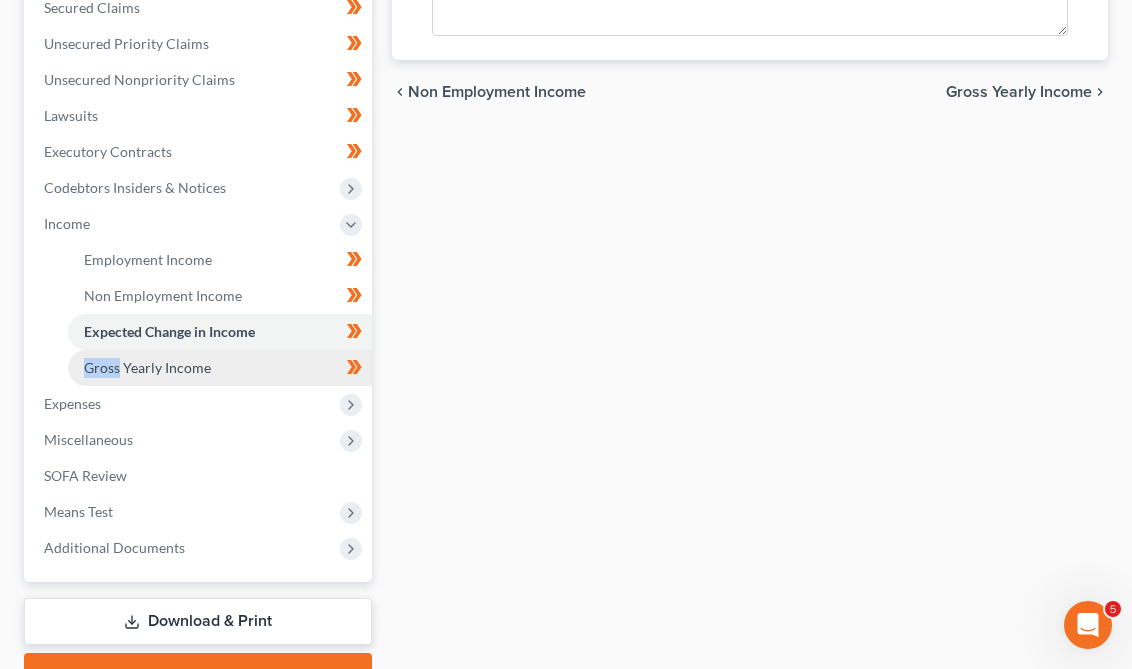 click on "Gross Yearly Income" at bounding box center [220, 368] 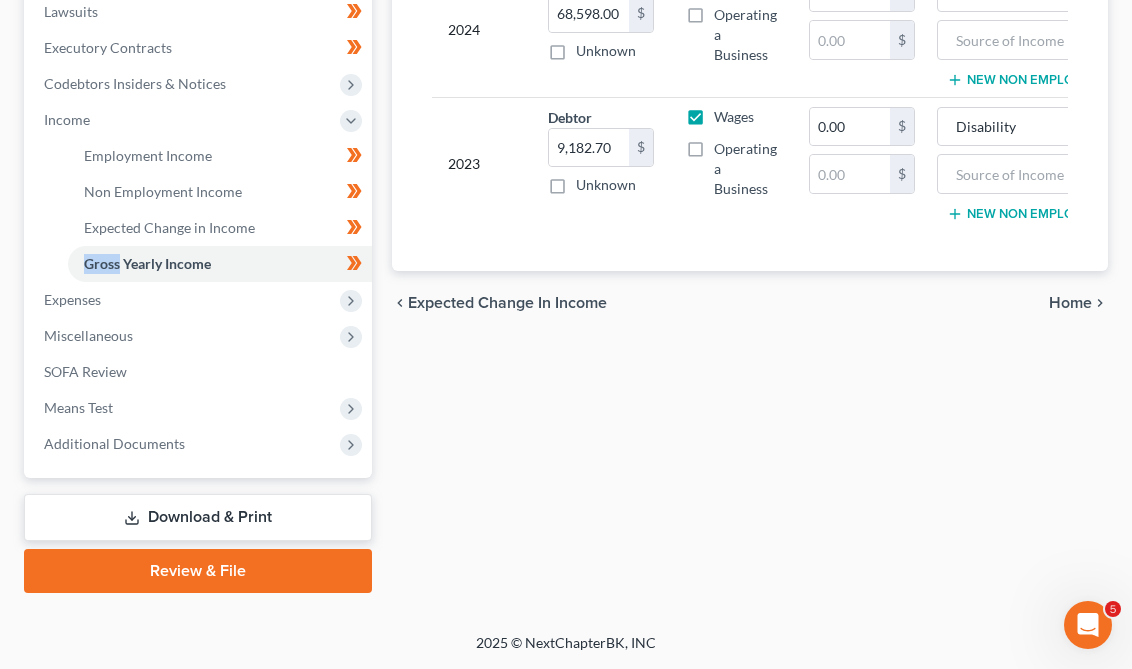 scroll, scrollTop: 572, scrollLeft: 0, axis: vertical 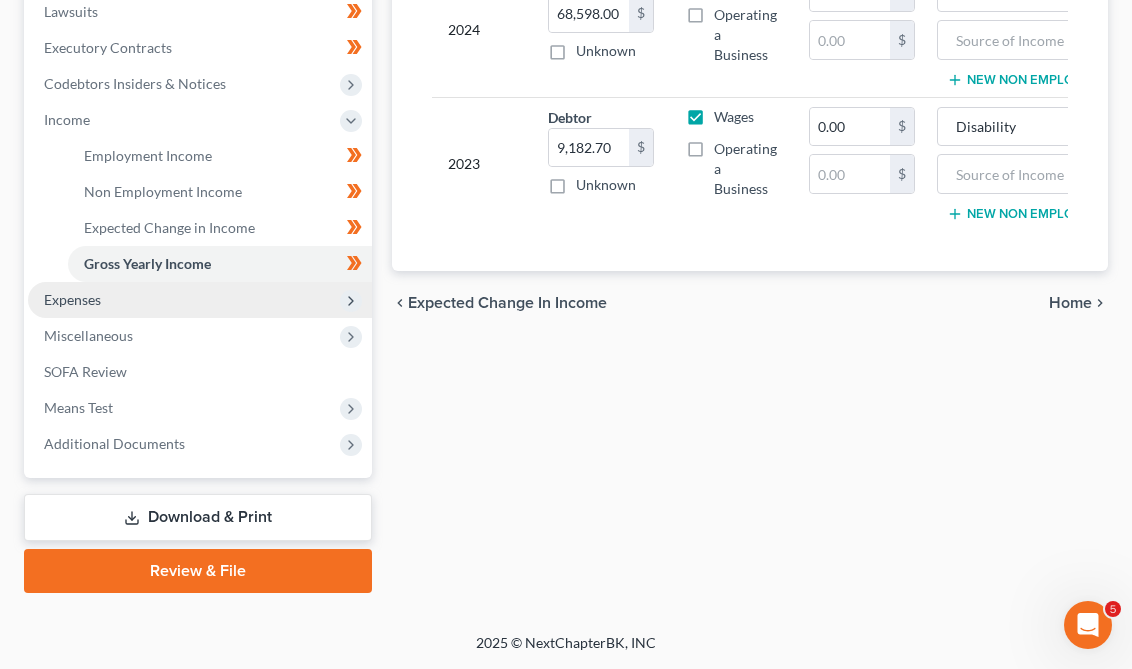 click on "Expenses" at bounding box center (200, 300) 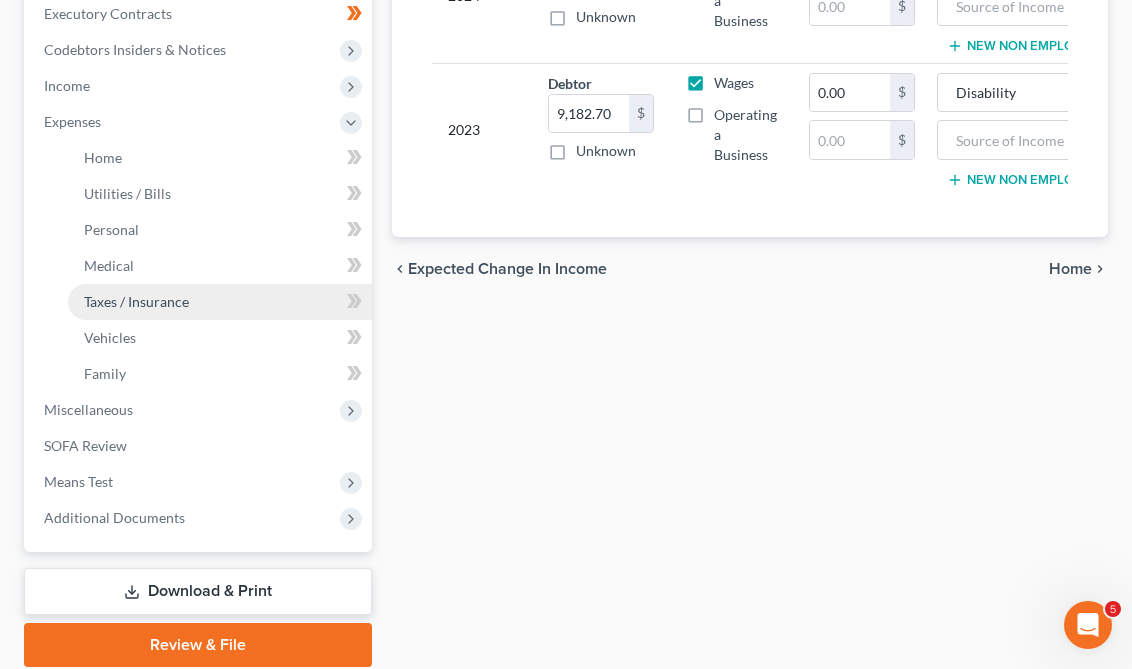 click on "Taxes / Insurance" at bounding box center (220, 302) 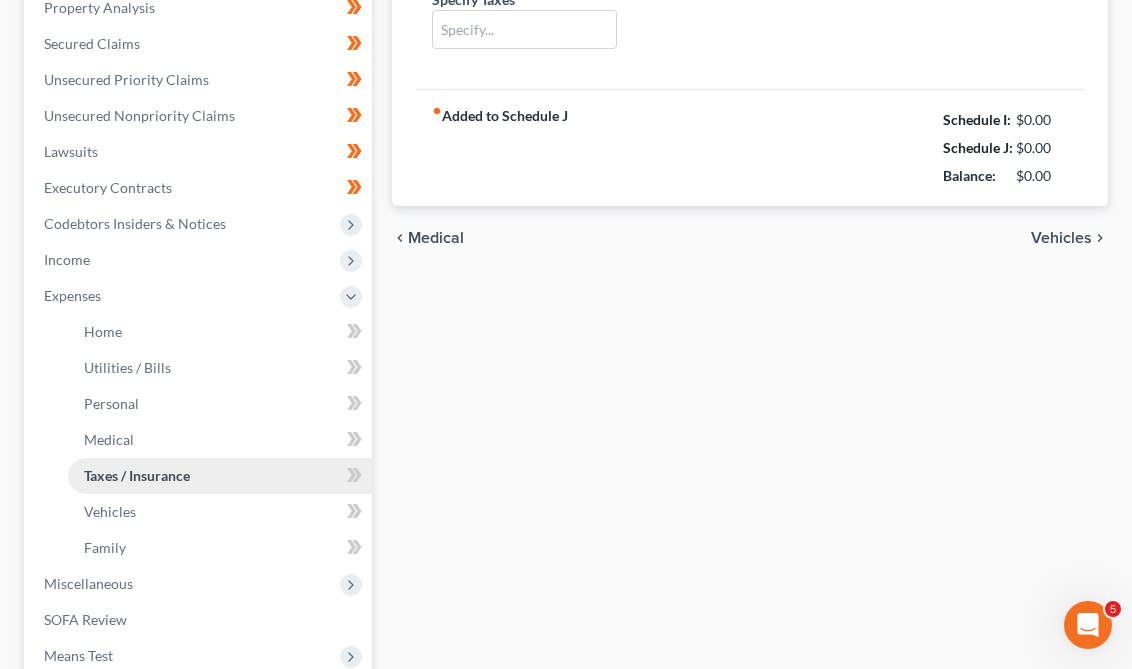 type on "129.00" 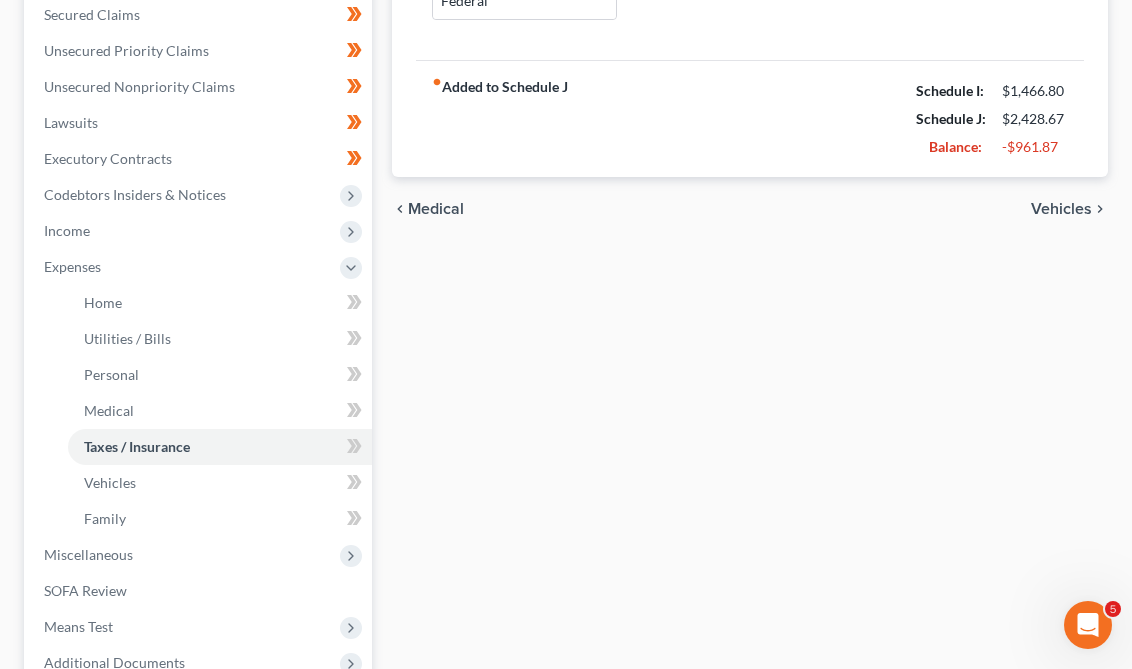 scroll, scrollTop: 460, scrollLeft: 0, axis: vertical 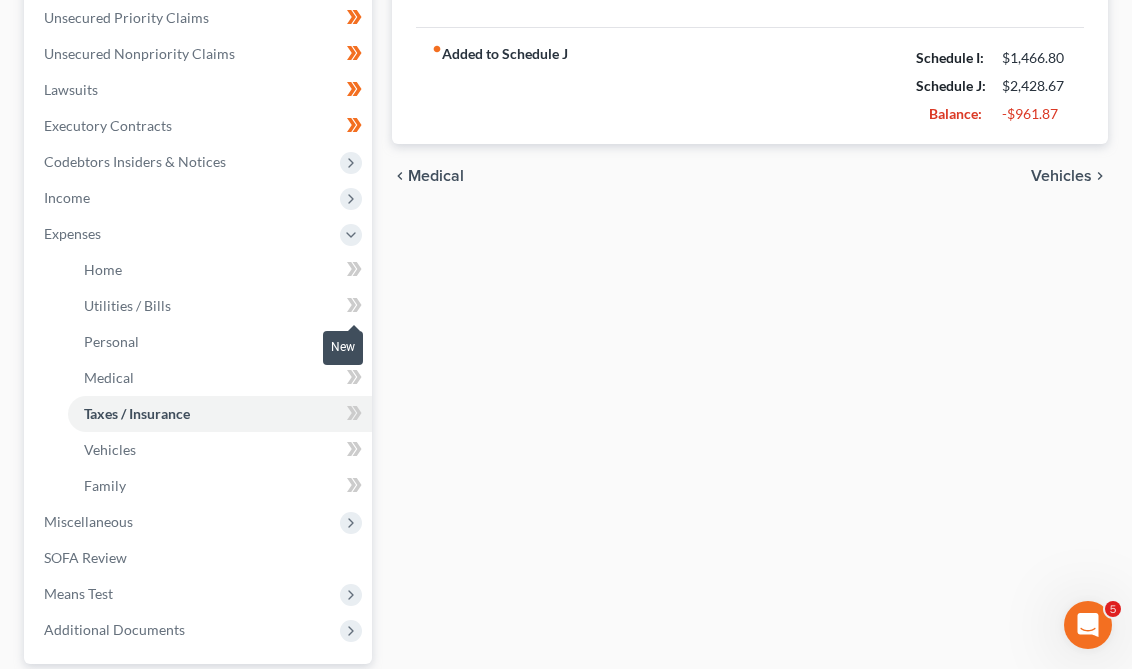 click at bounding box center (354, 272) 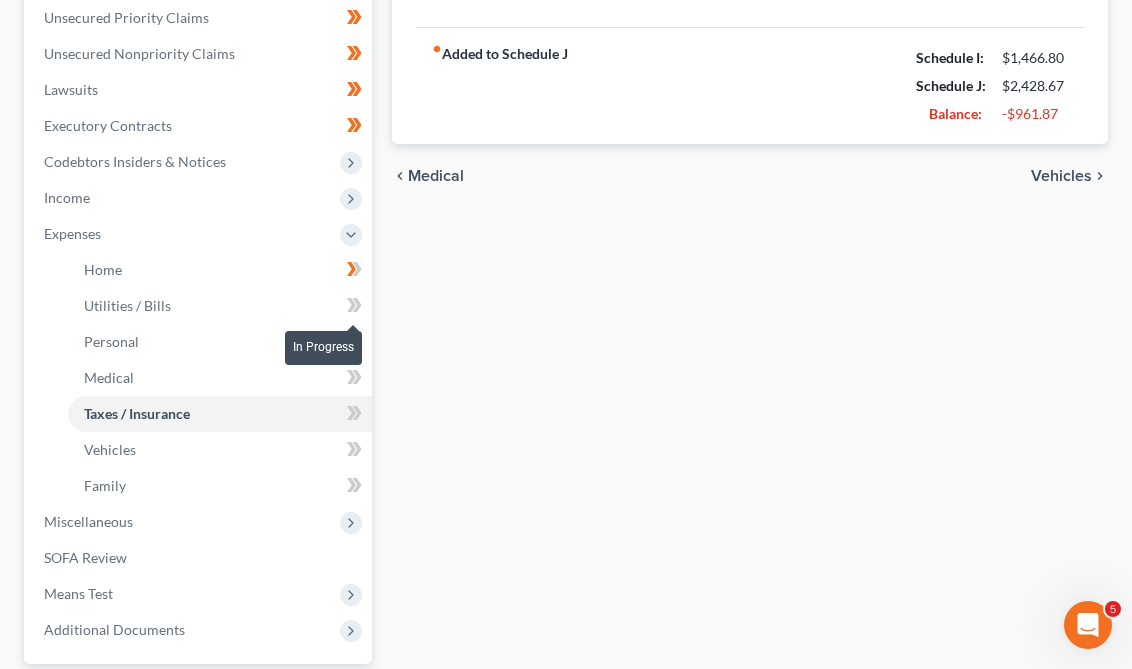 click at bounding box center (354, 272) 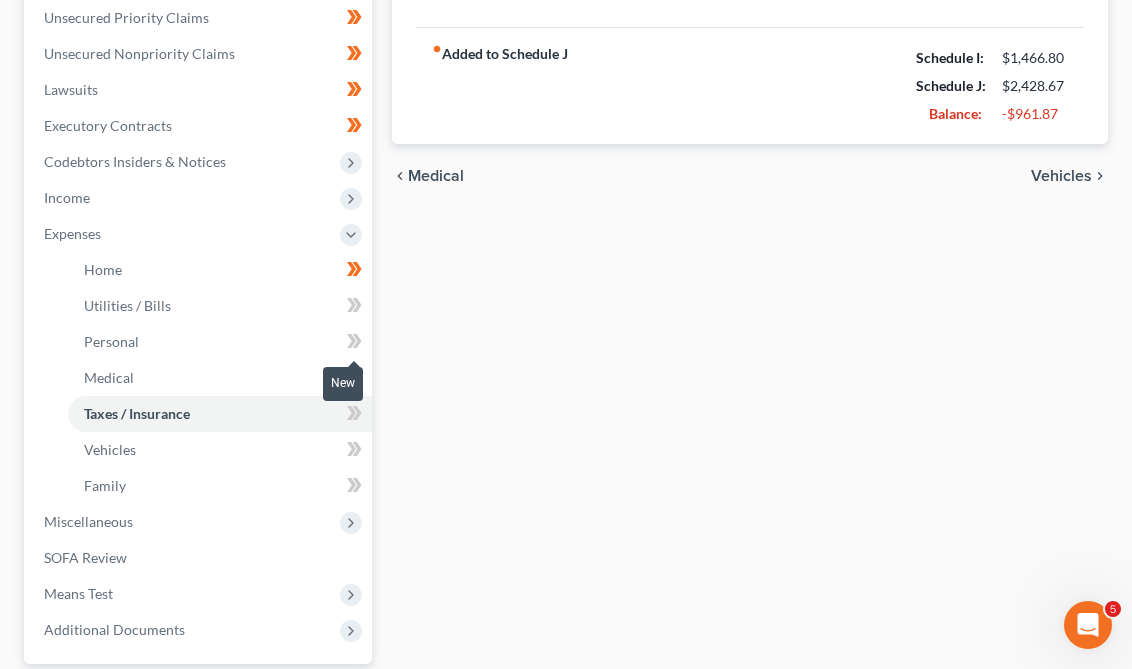 click 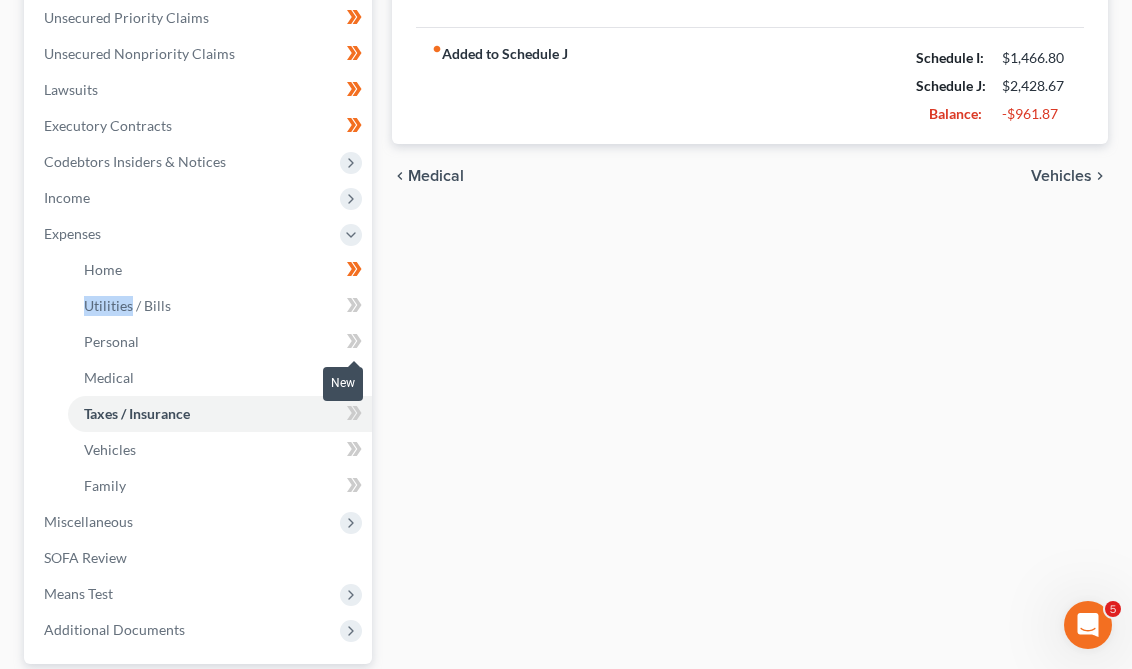 click 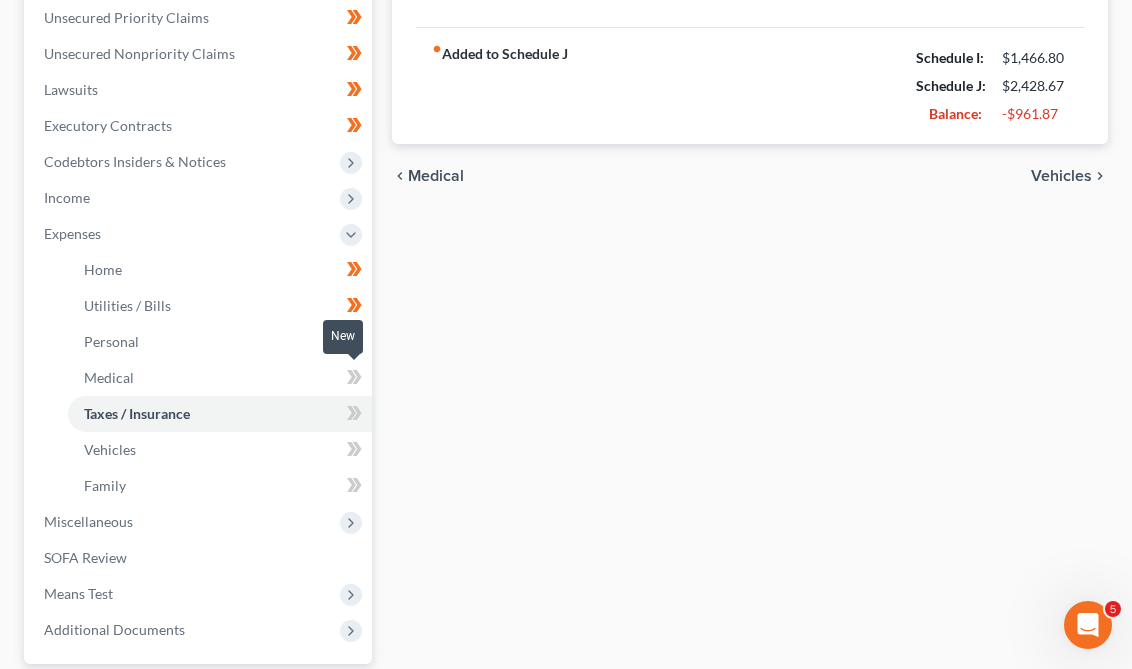 click 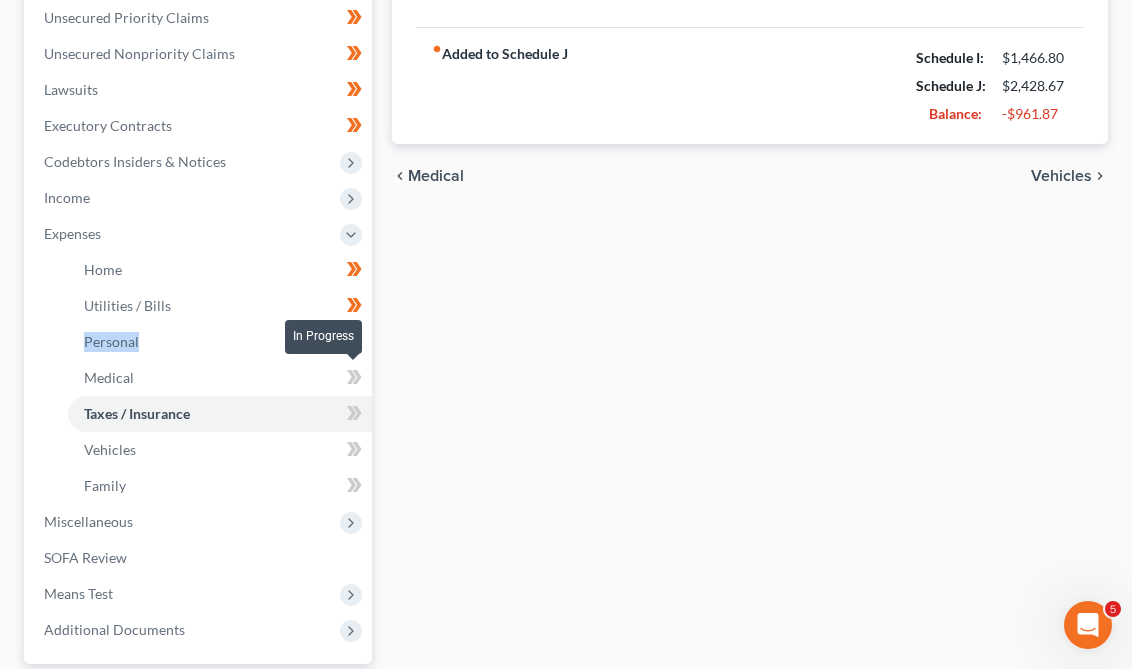 click 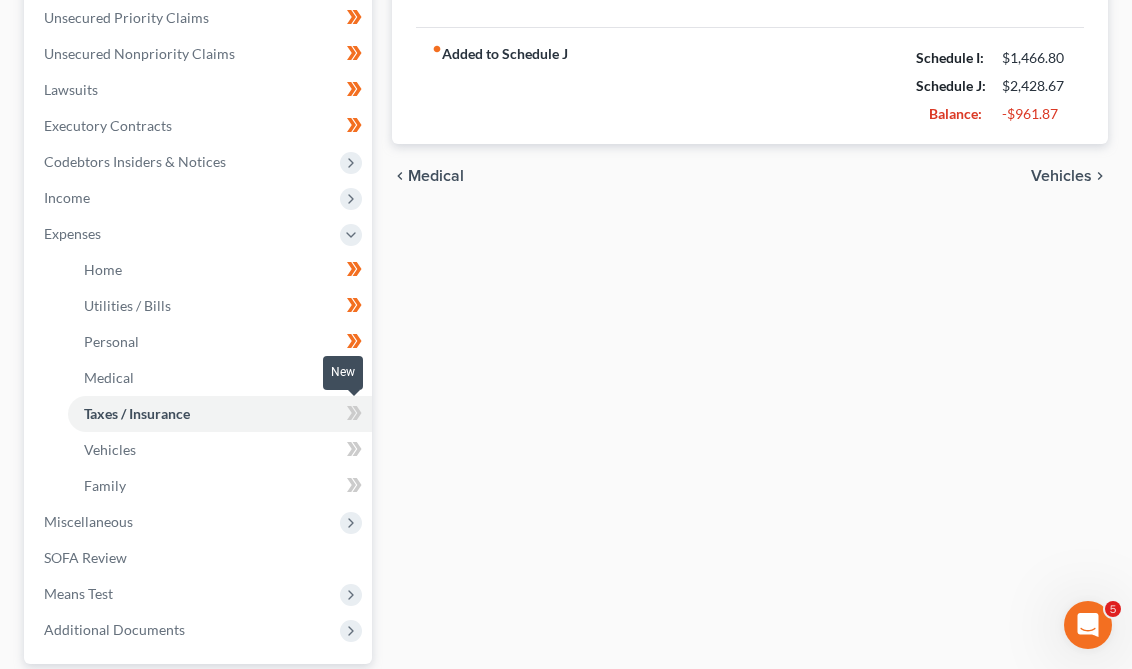 click 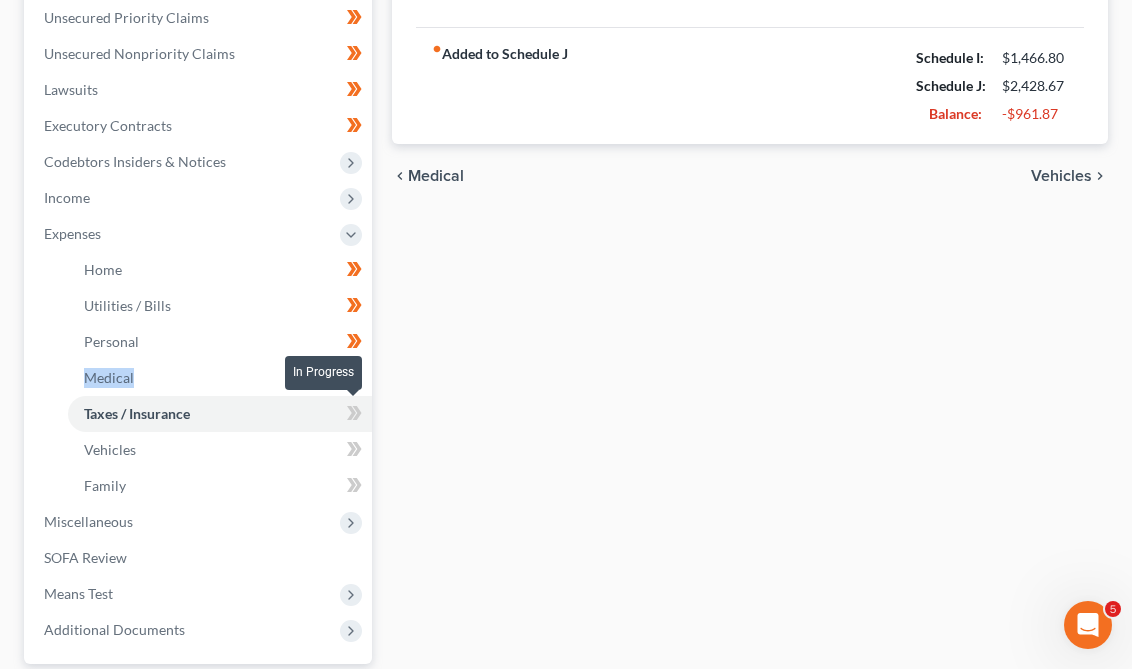 click 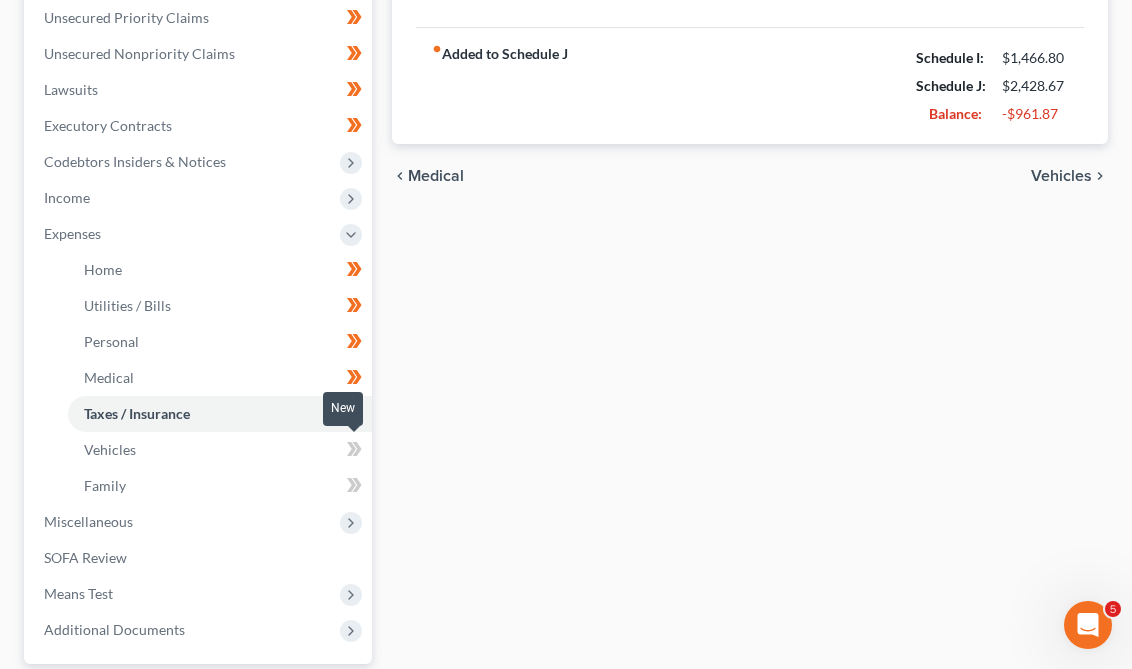 click at bounding box center [354, 416] 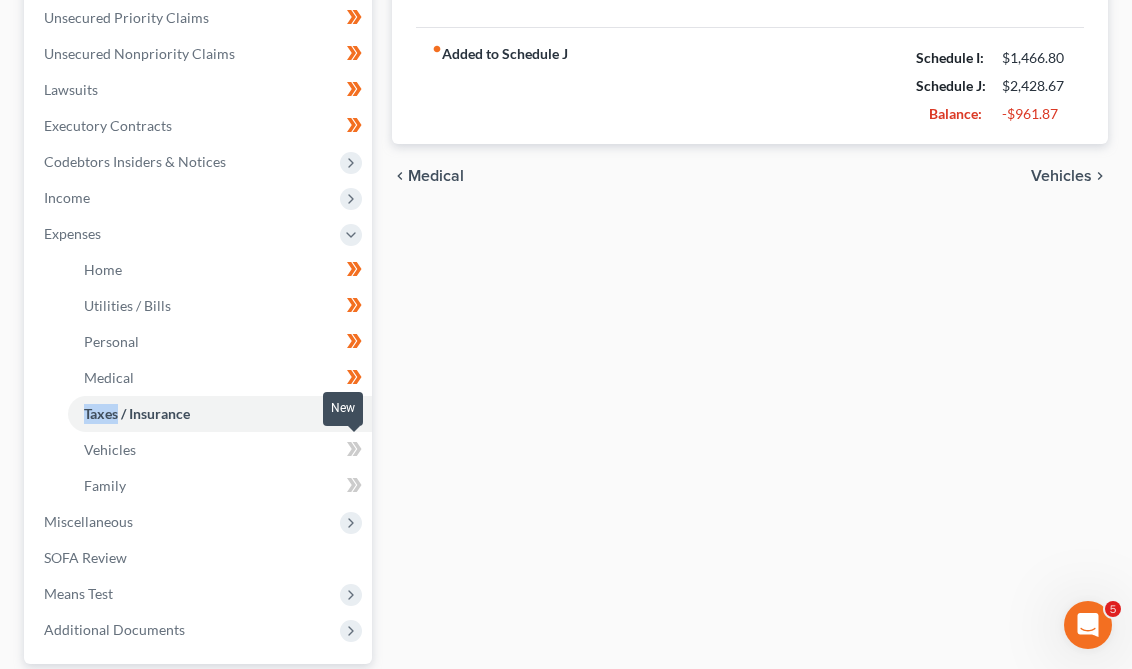 click at bounding box center [354, 416] 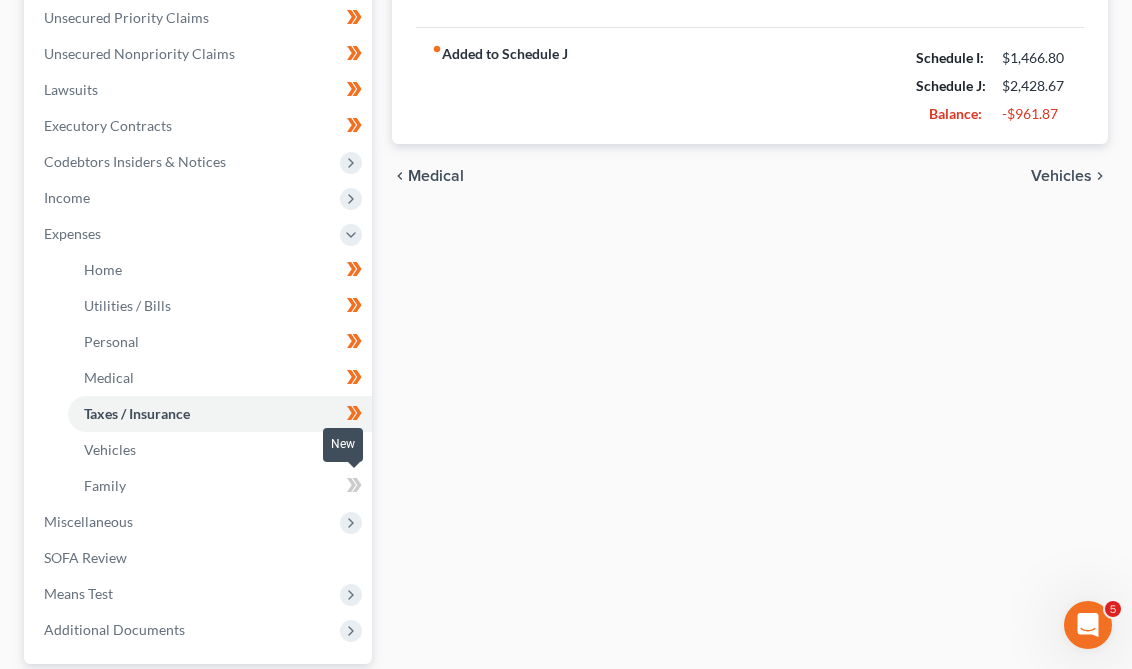 click 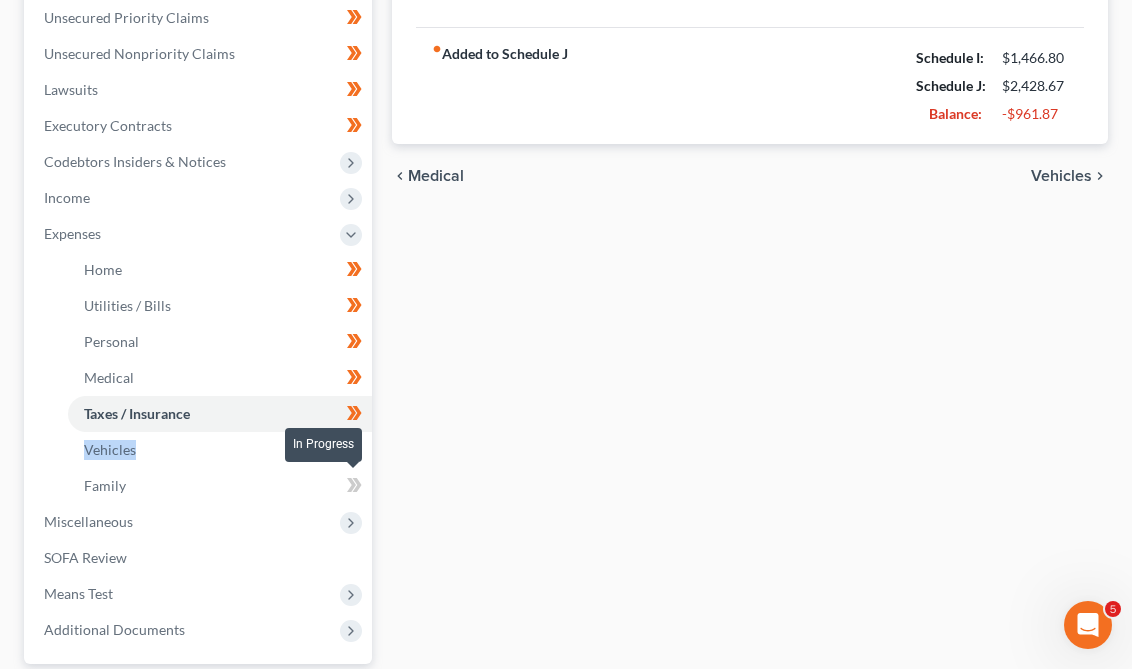 click 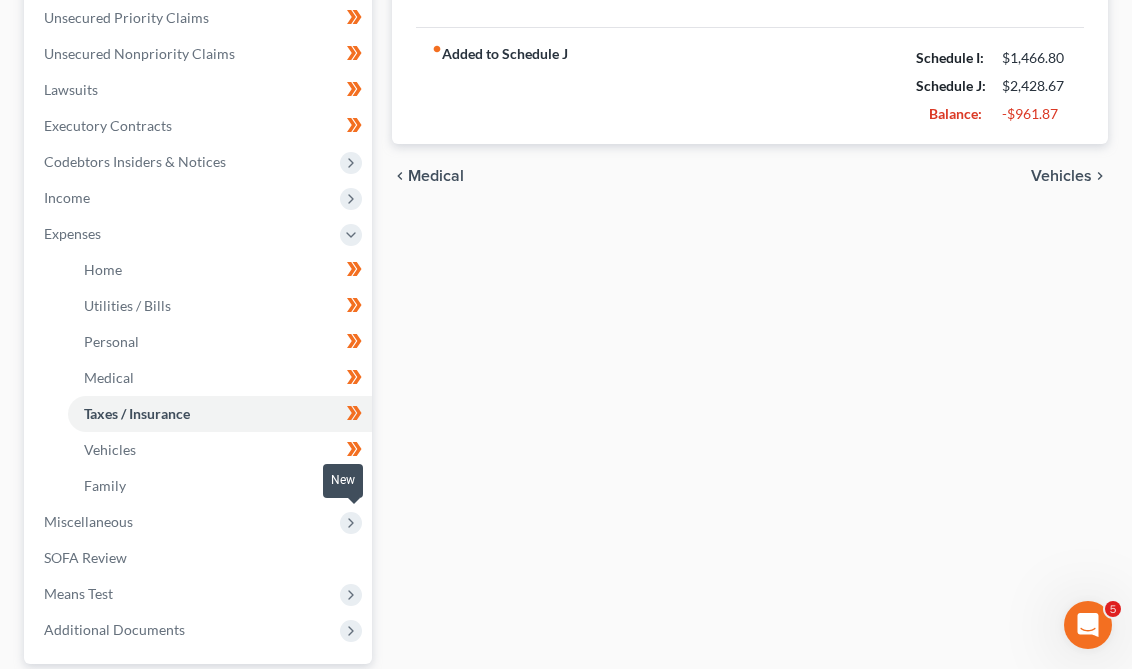 click 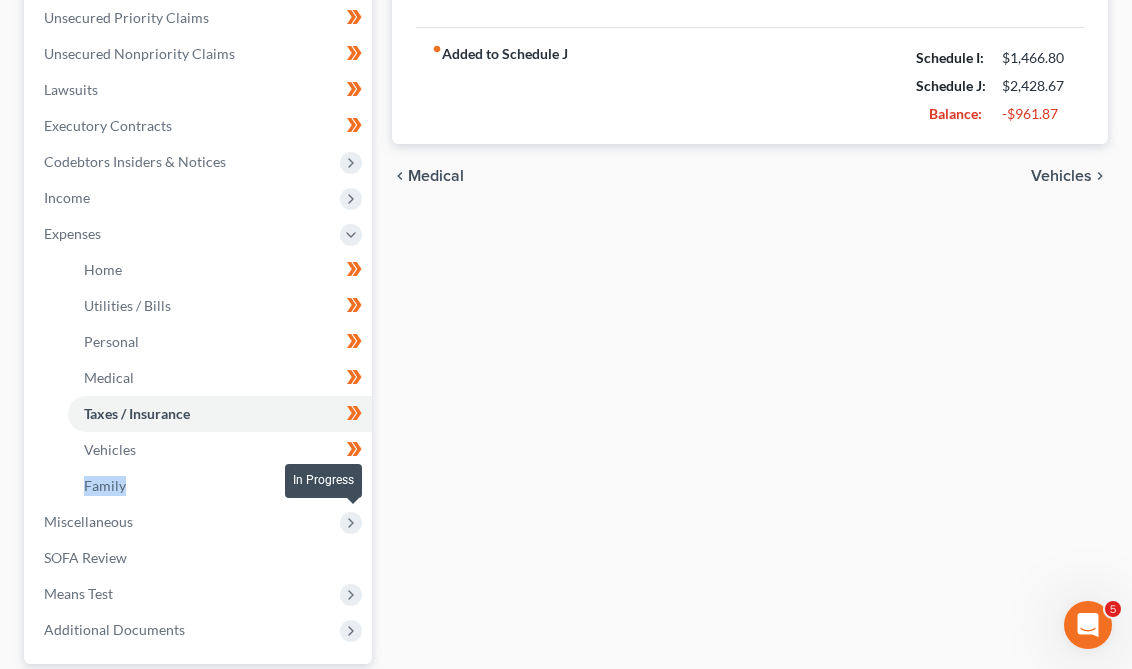 click 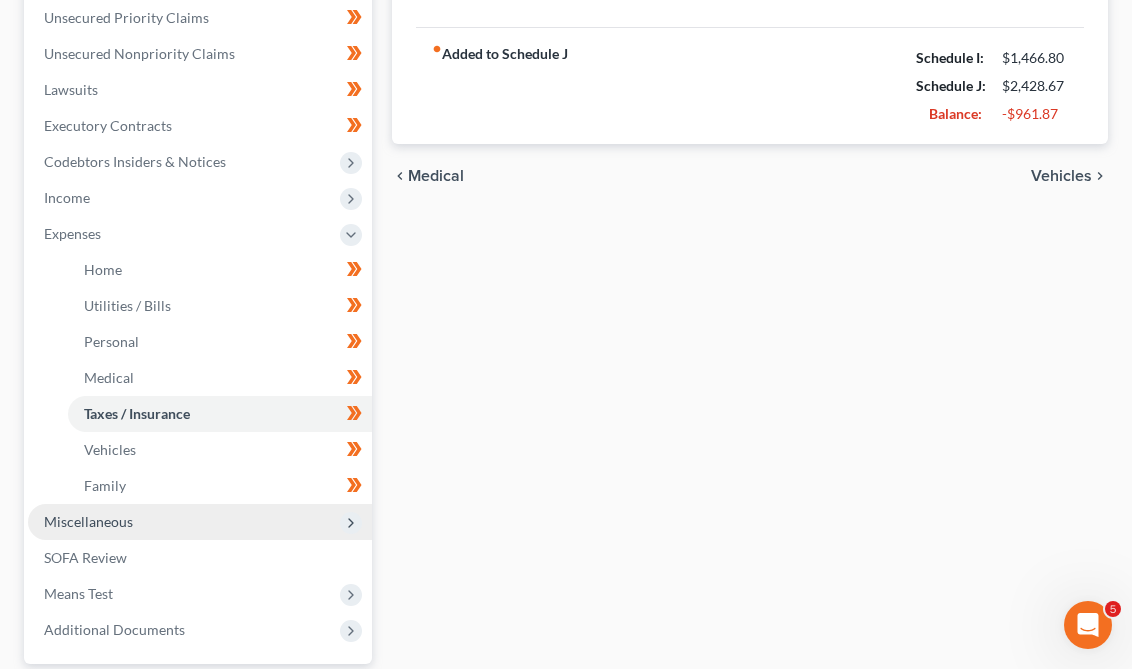 click on "Miscellaneous" at bounding box center (200, 522) 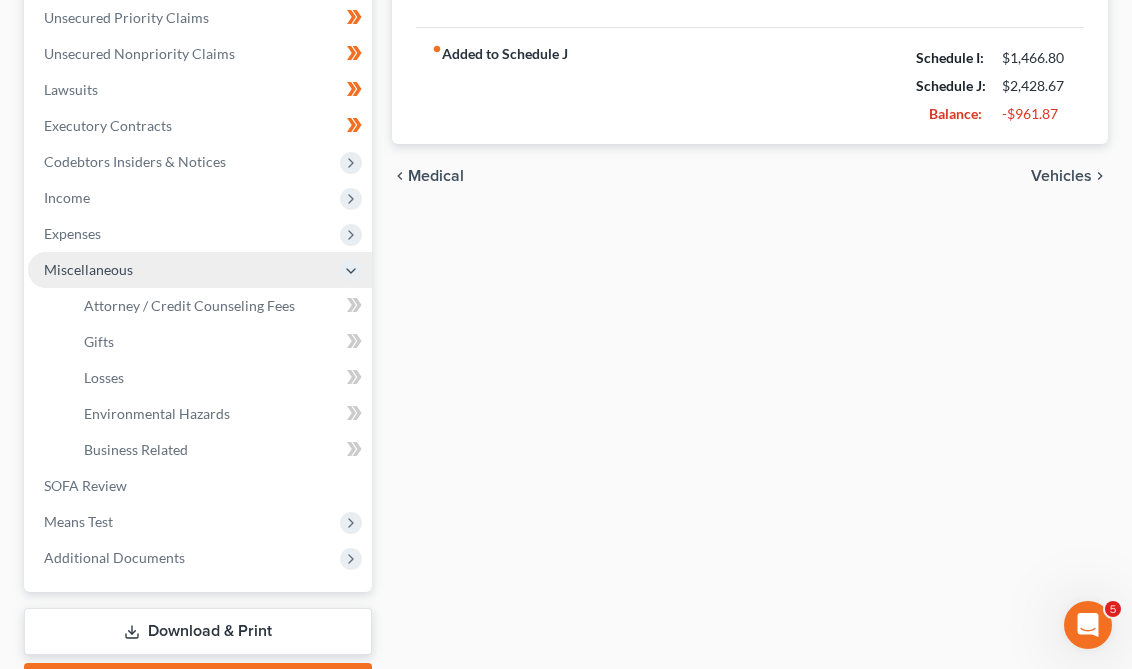 click on "Miscellaneous" at bounding box center (200, 270) 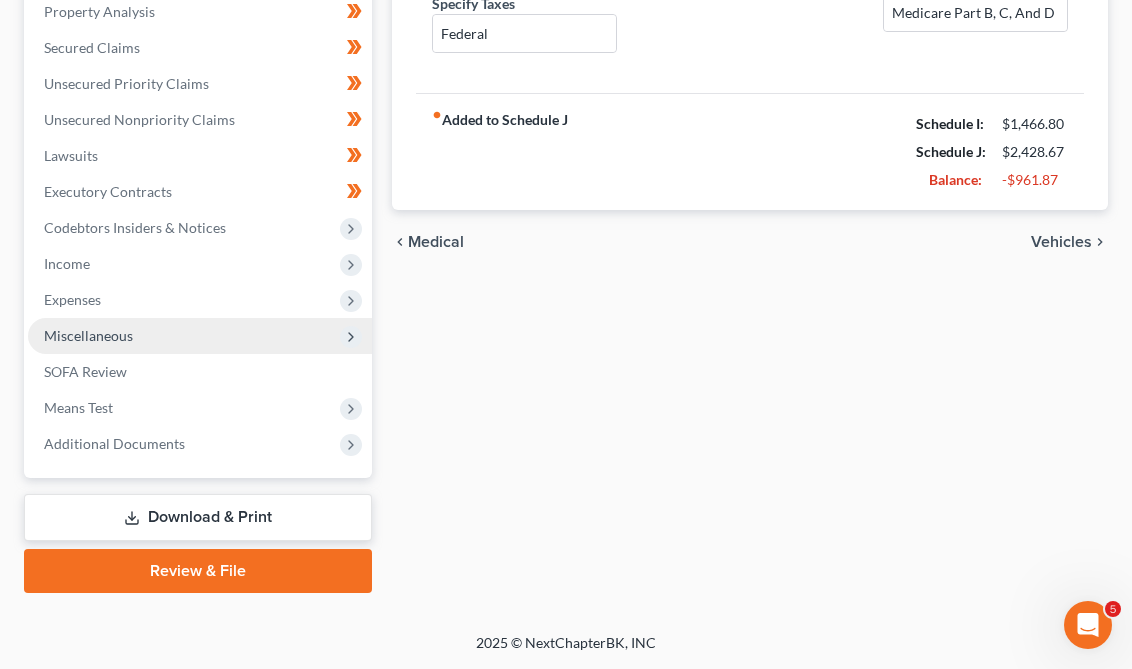 click on "Miscellaneous" at bounding box center (200, 336) 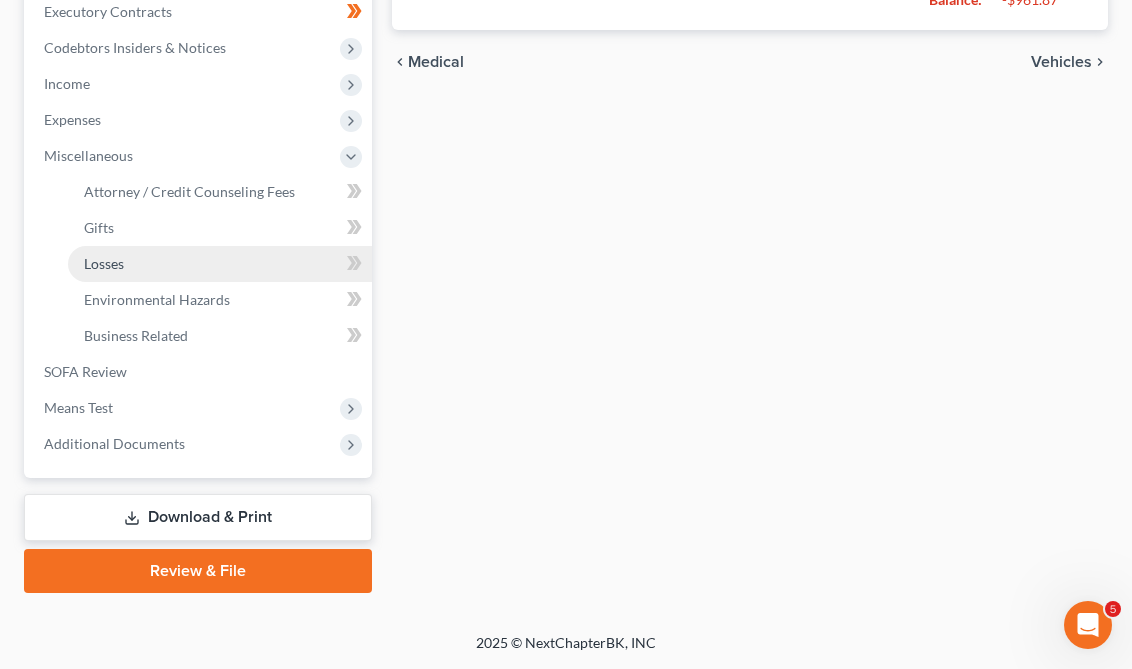 scroll, scrollTop: 608, scrollLeft: 0, axis: vertical 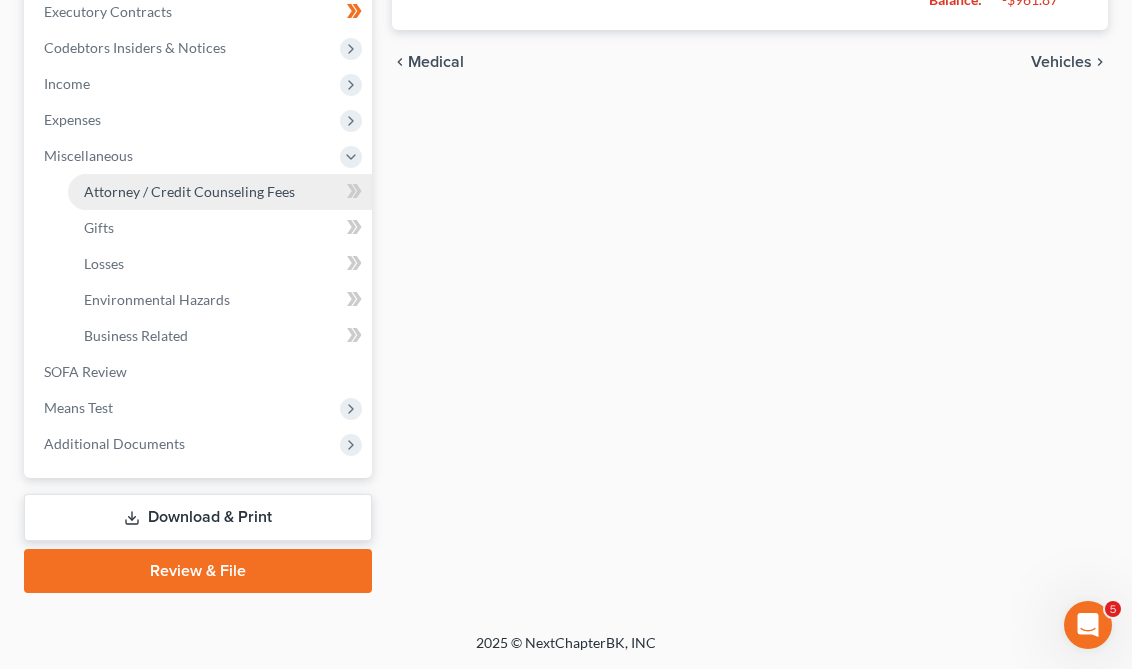 click on "Attorney / Credit Counseling Fees" at bounding box center [189, 191] 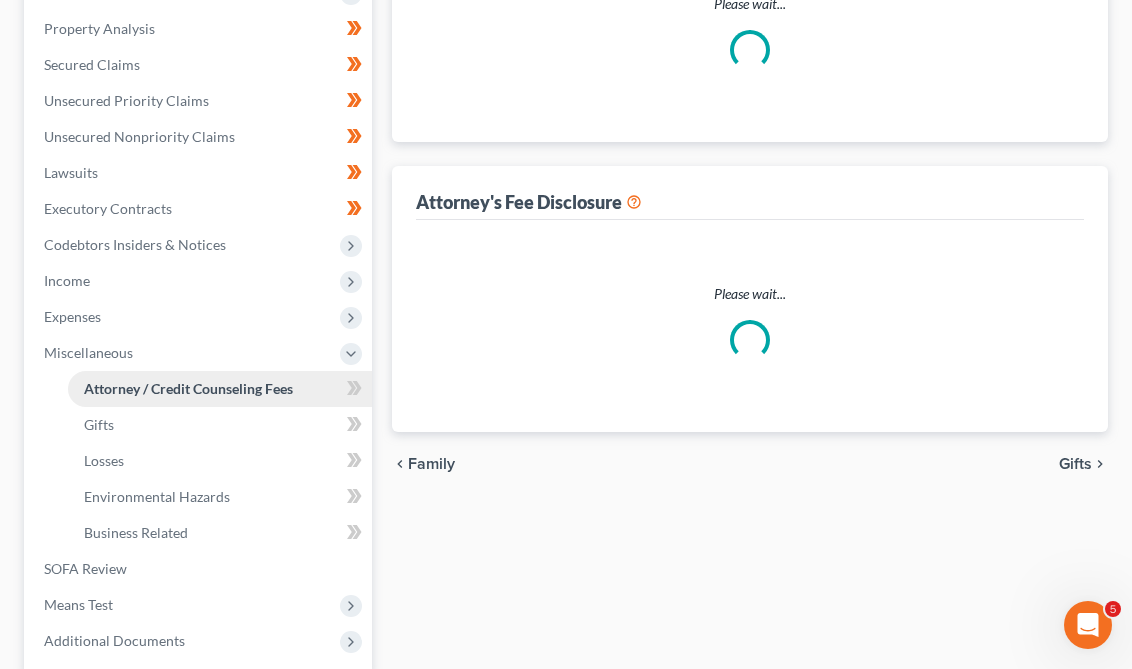 select on "0" 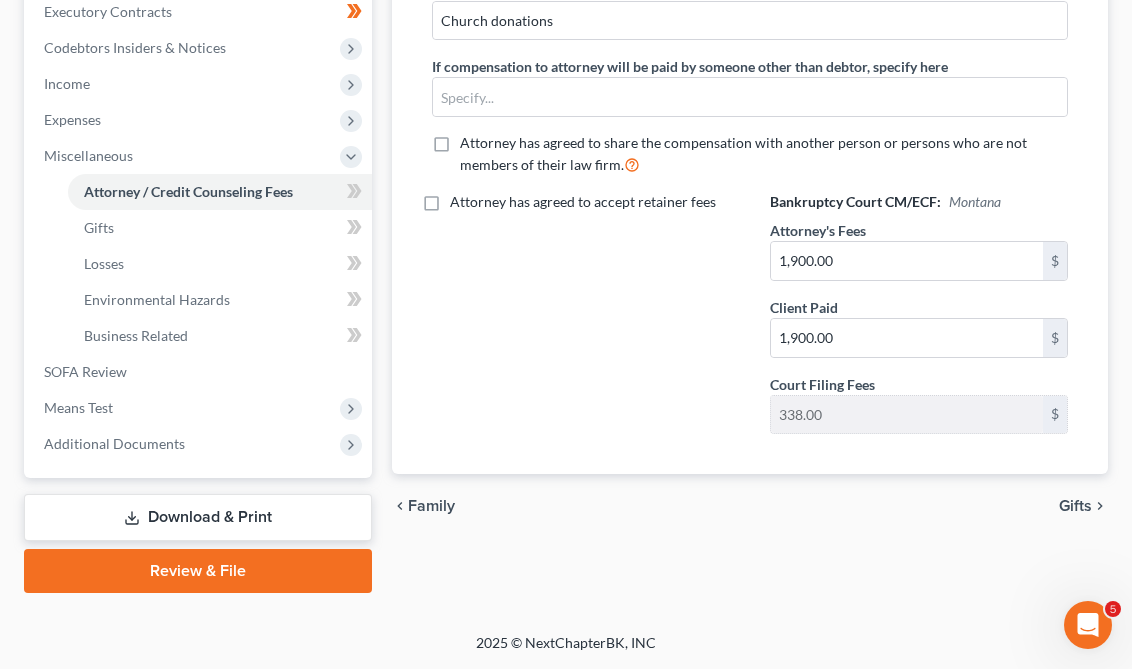 scroll, scrollTop: 608, scrollLeft: 0, axis: vertical 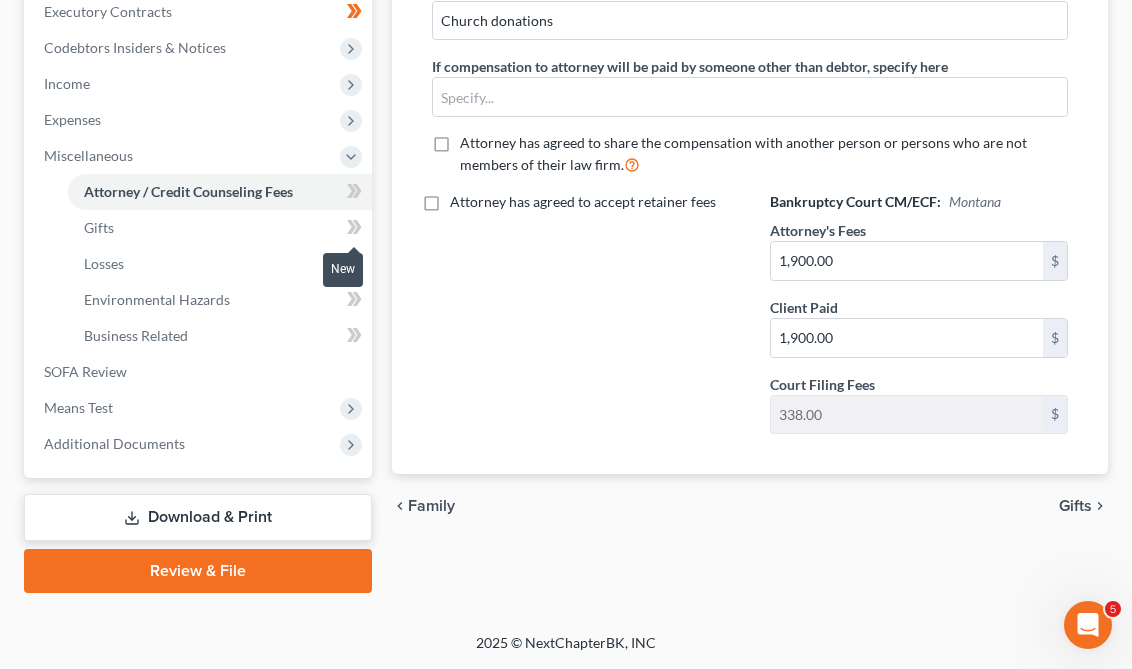 click 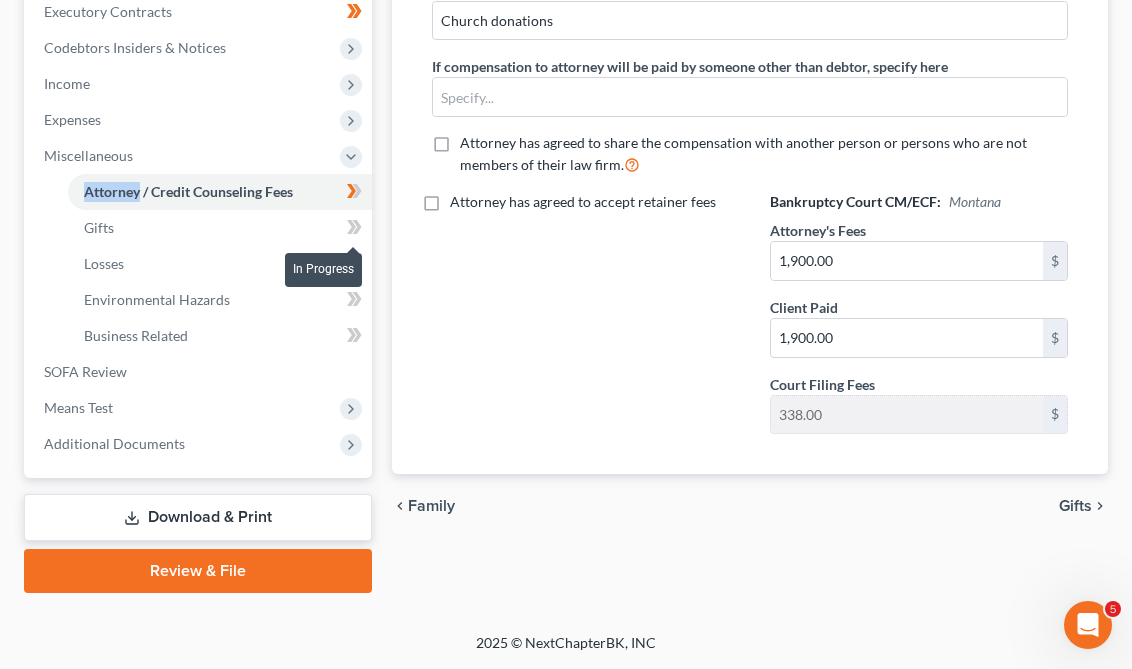 click 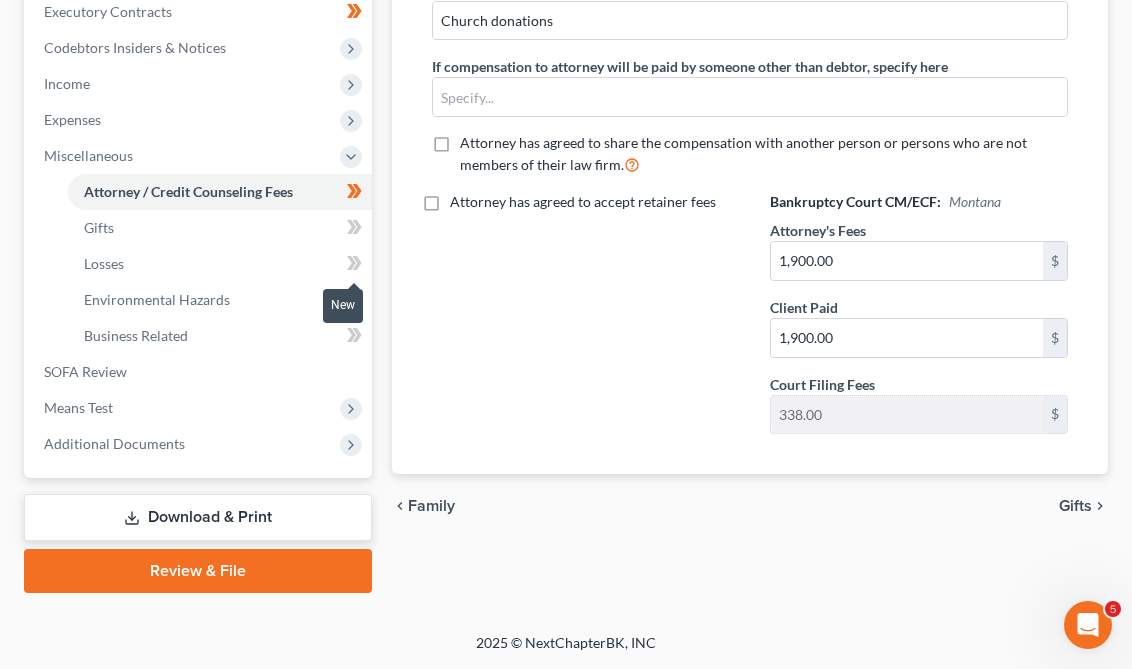 click 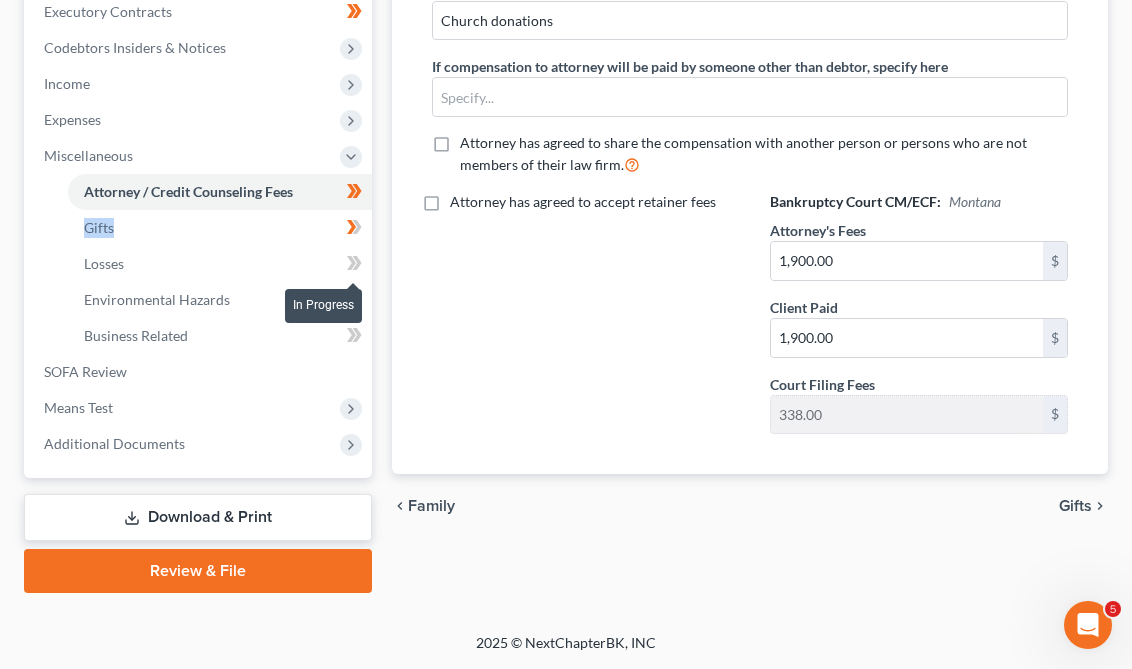 click 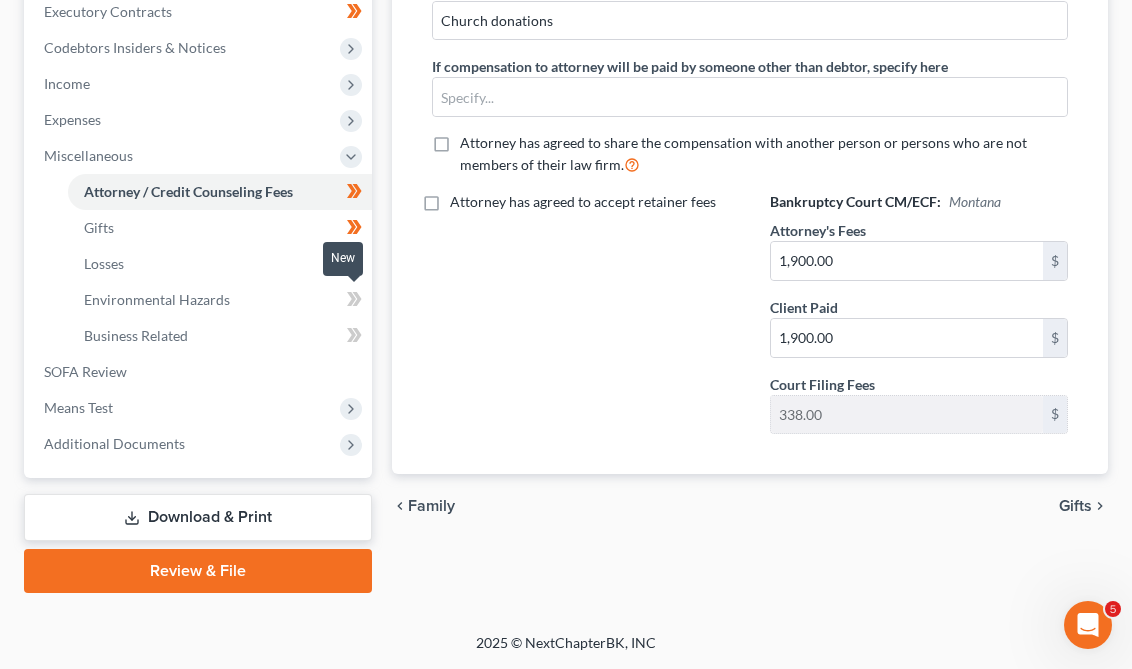 click 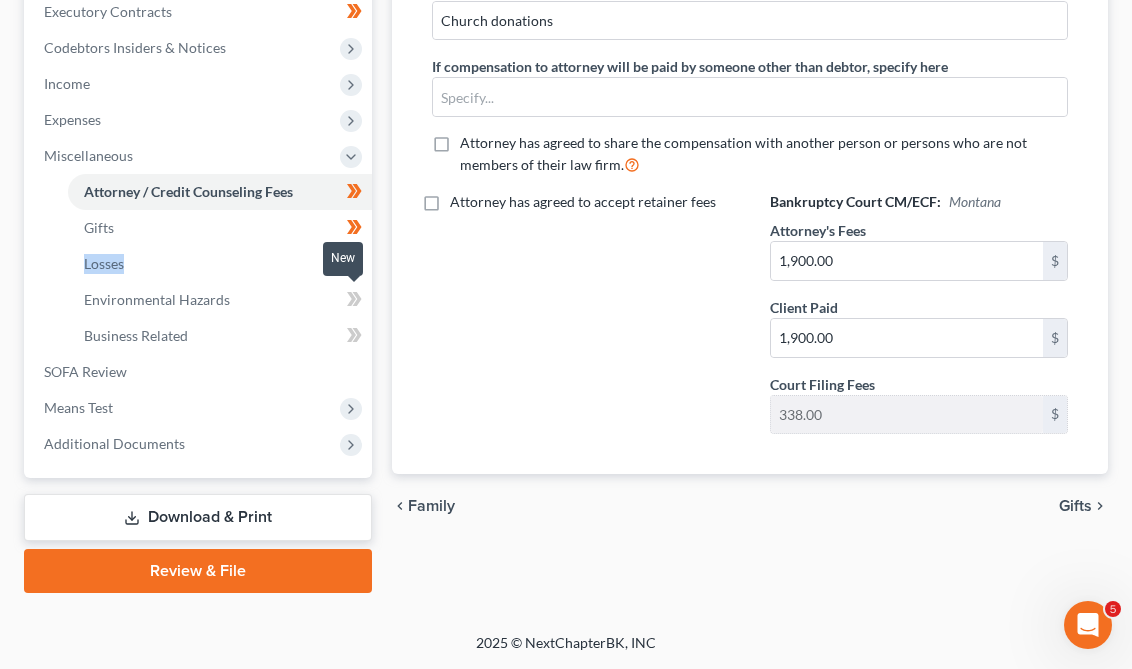 click 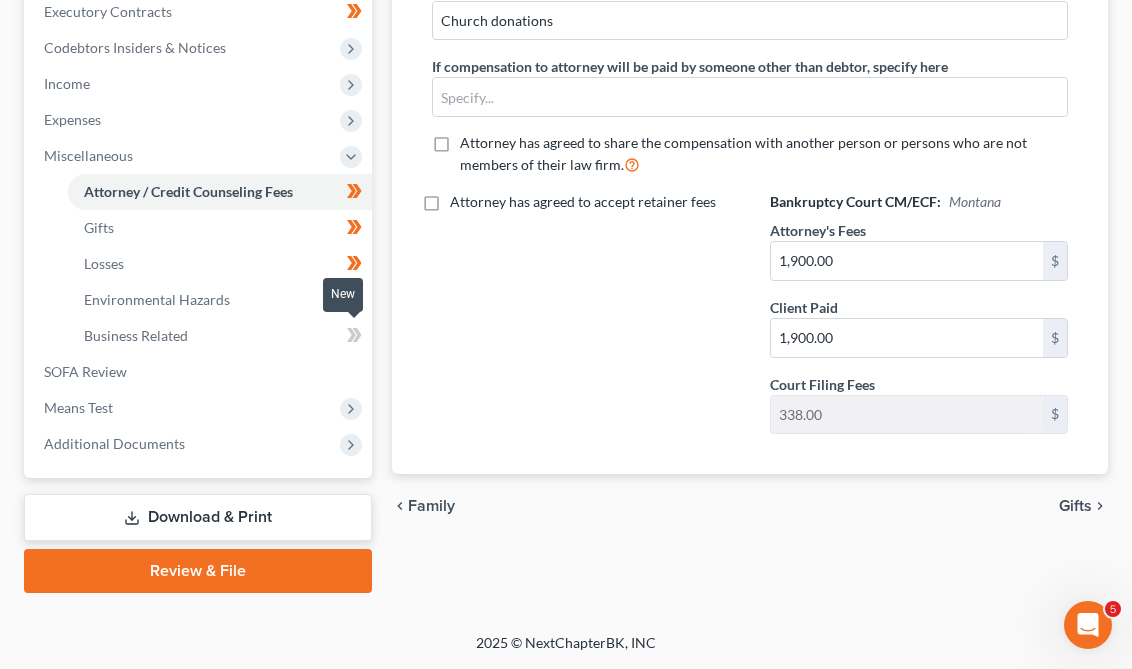 click 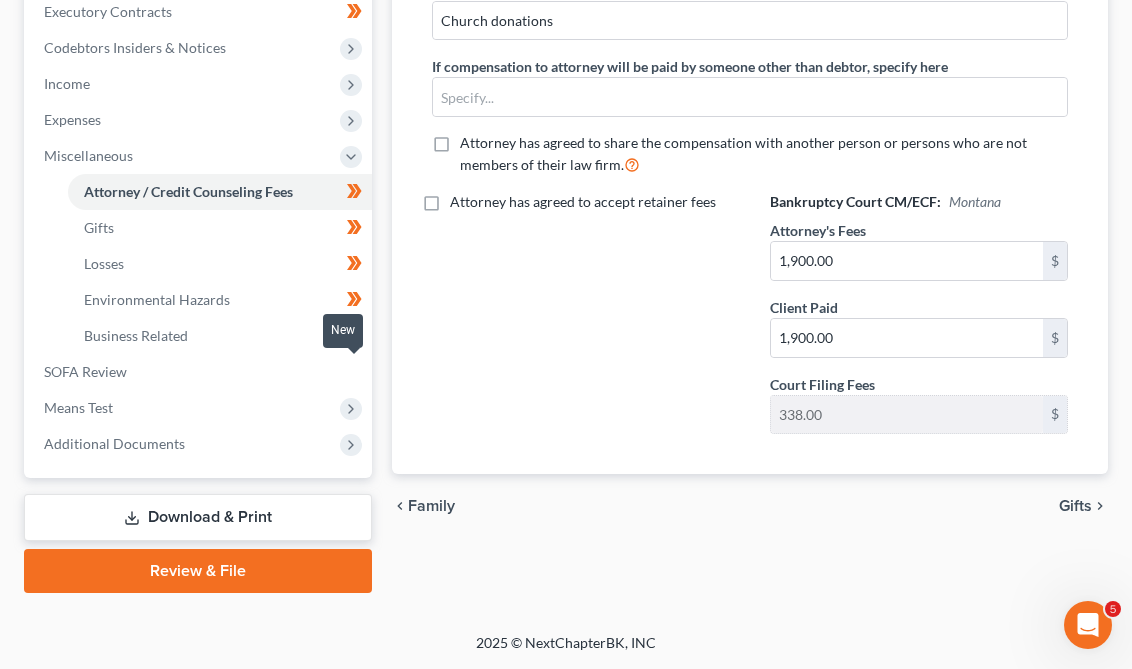 click 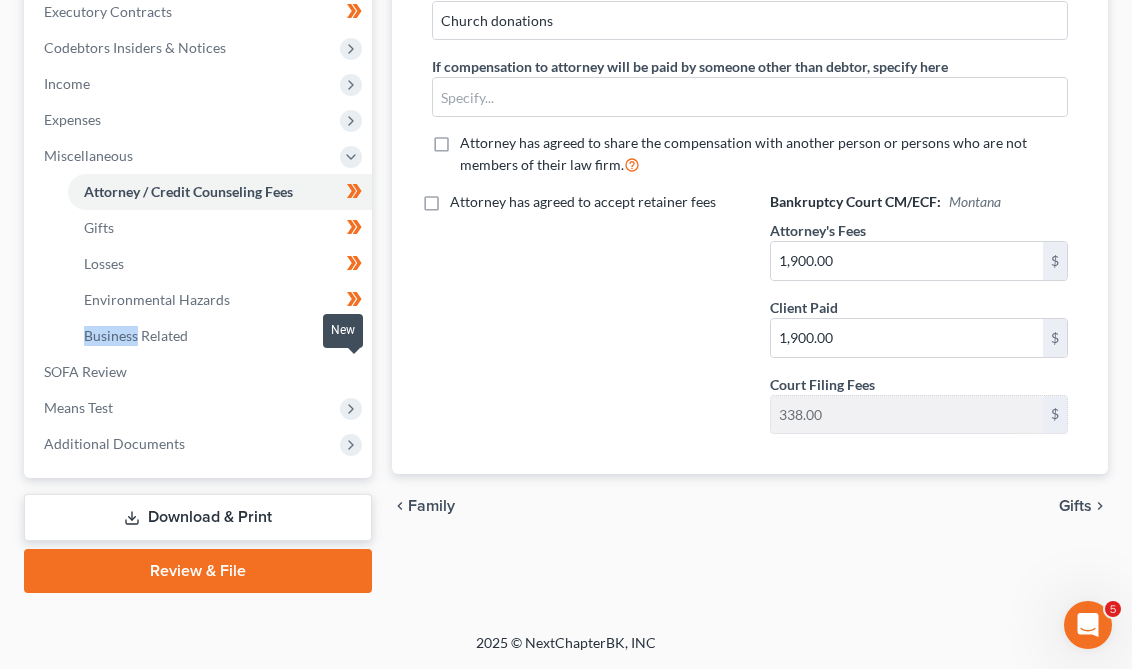 click 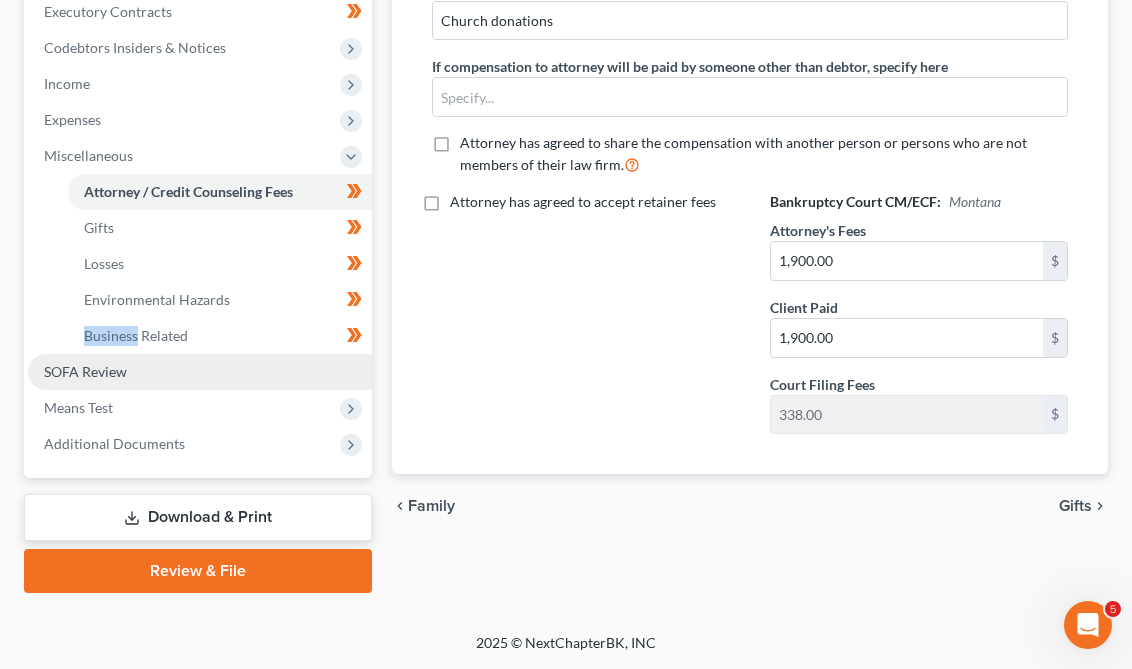 click on "SOFA Review" at bounding box center [200, 372] 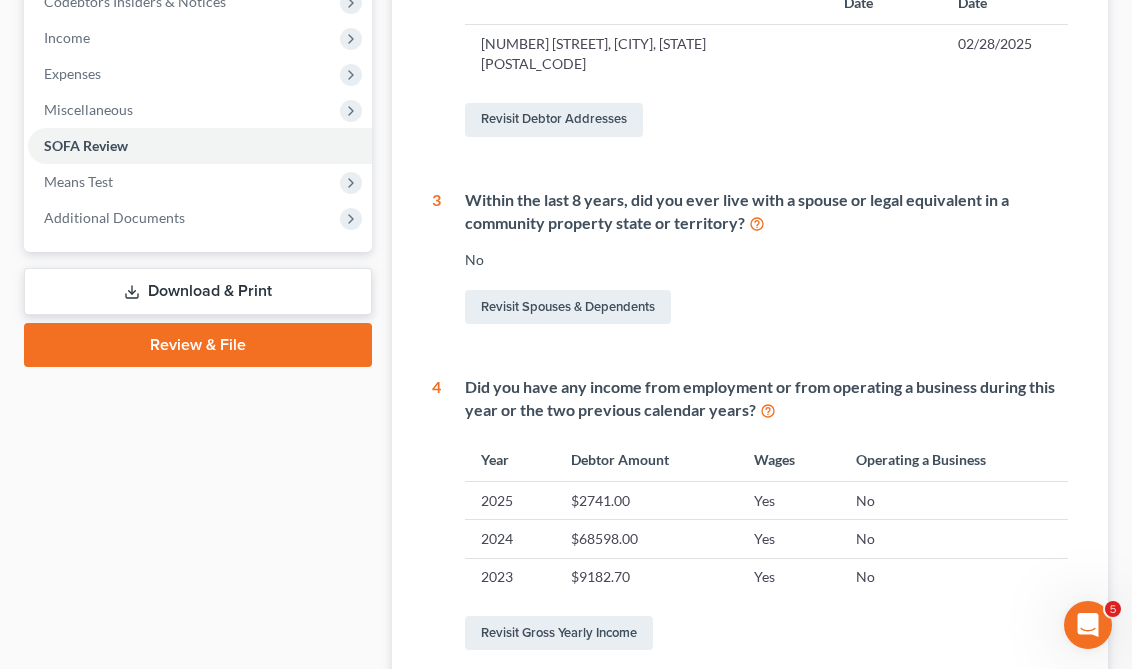 scroll, scrollTop: 585, scrollLeft: 0, axis: vertical 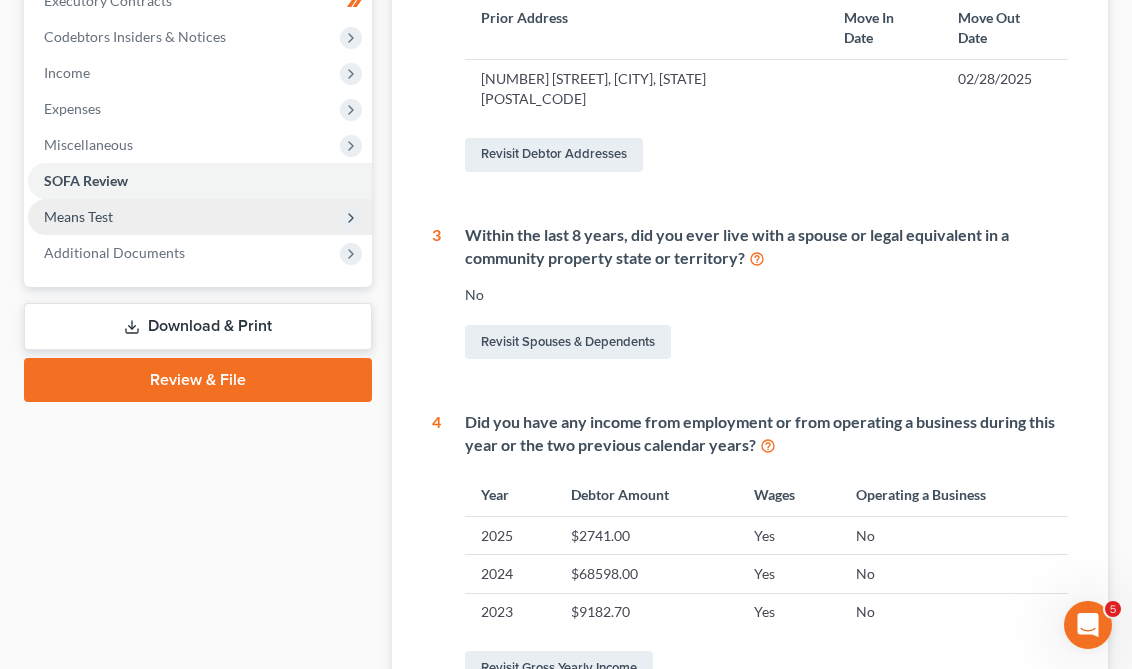 click on "Means Test" at bounding box center (200, 217) 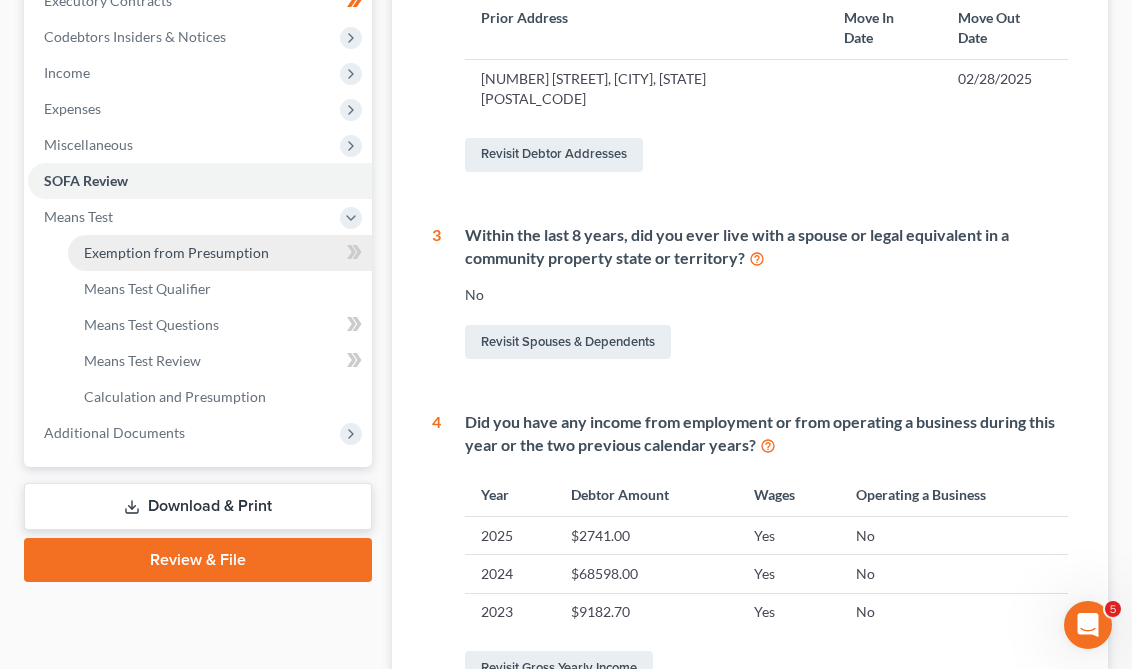 click on "Exemption from Presumption" at bounding box center [220, 253] 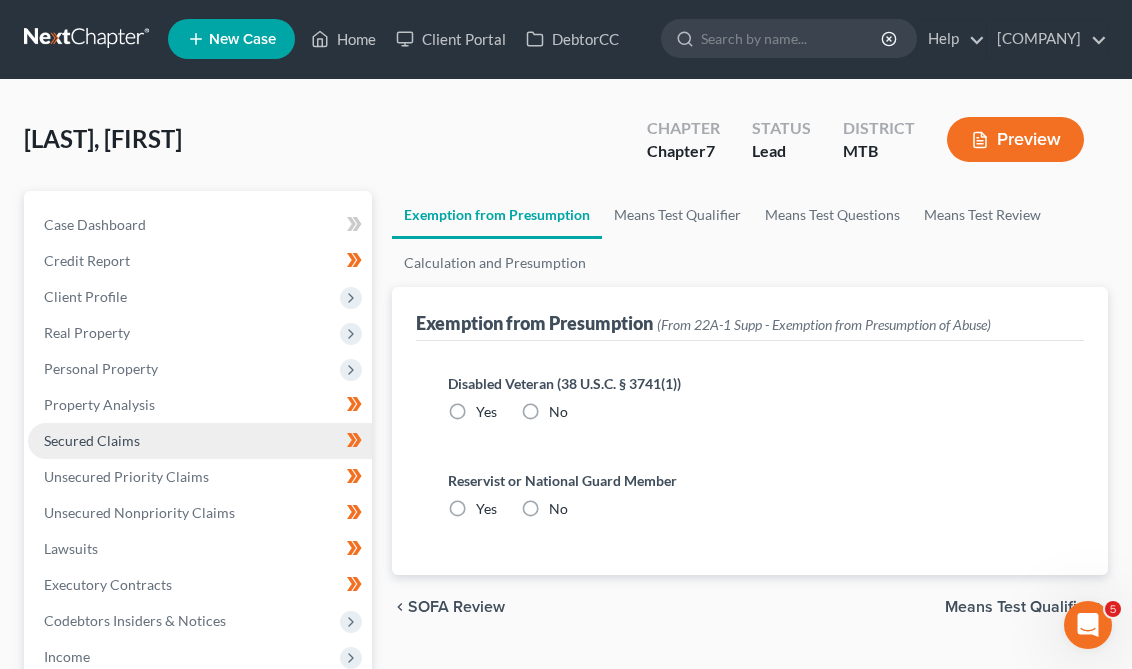 scroll, scrollTop: 182, scrollLeft: 0, axis: vertical 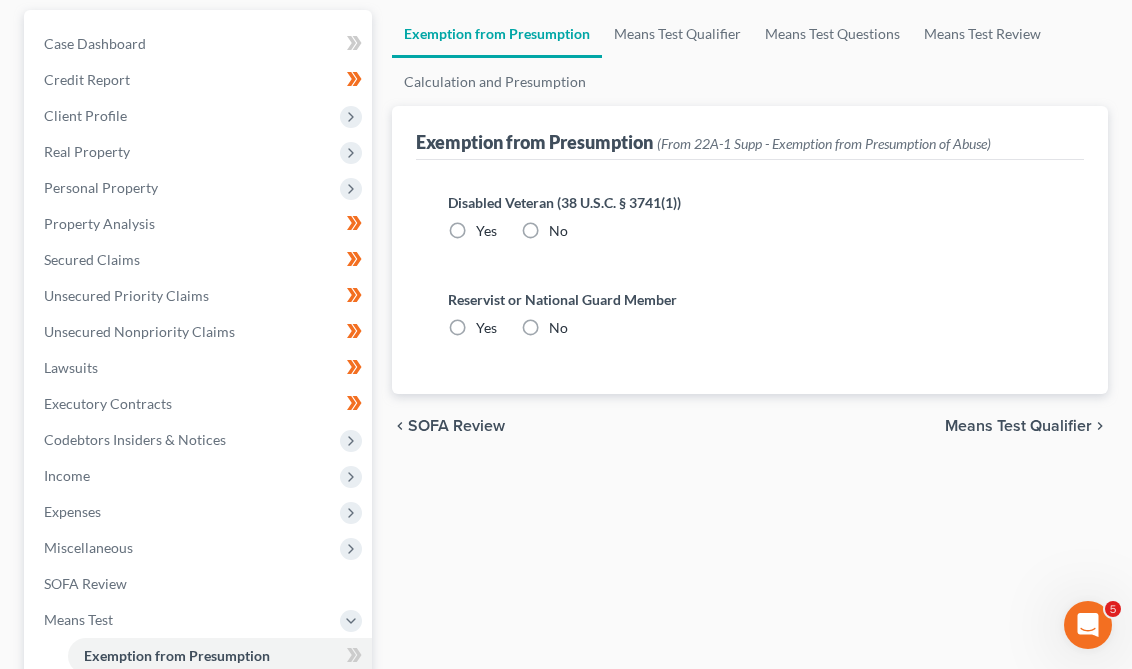 click on "No" at bounding box center [558, 231] 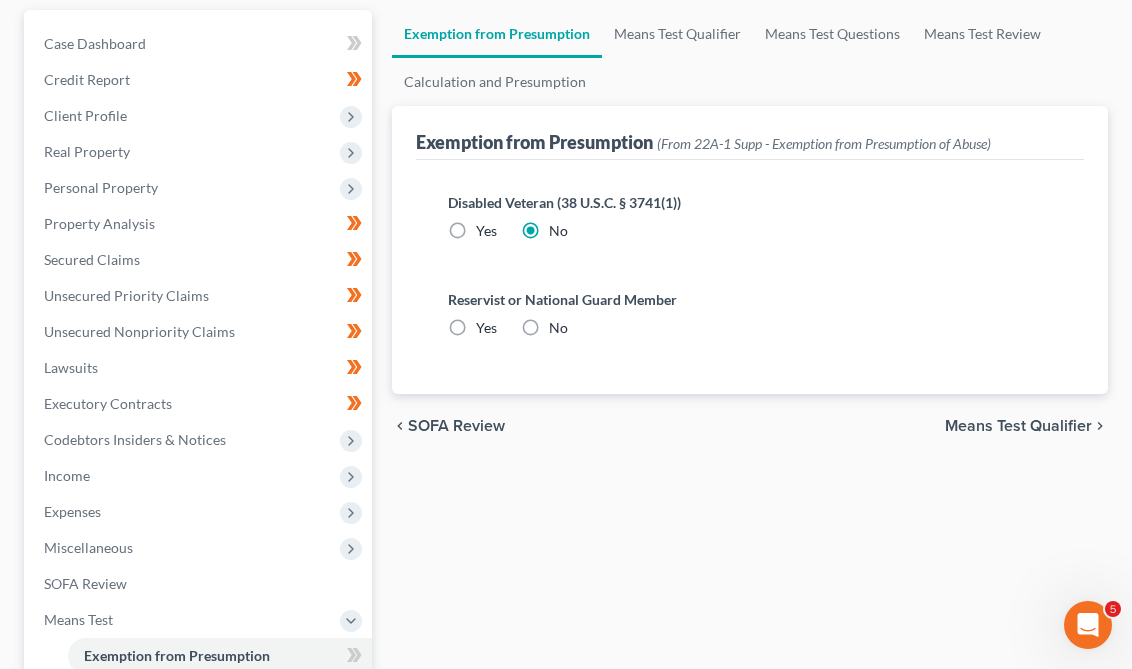 click on "No" at bounding box center (558, 328) 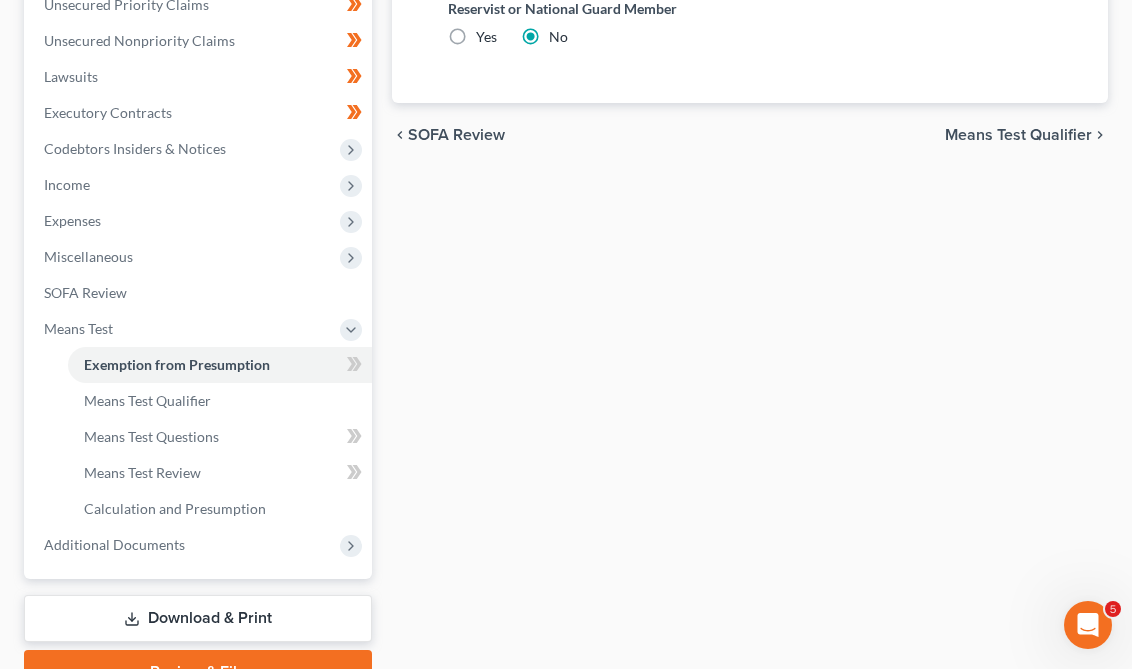 scroll, scrollTop: 500, scrollLeft: 0, axis: vertical 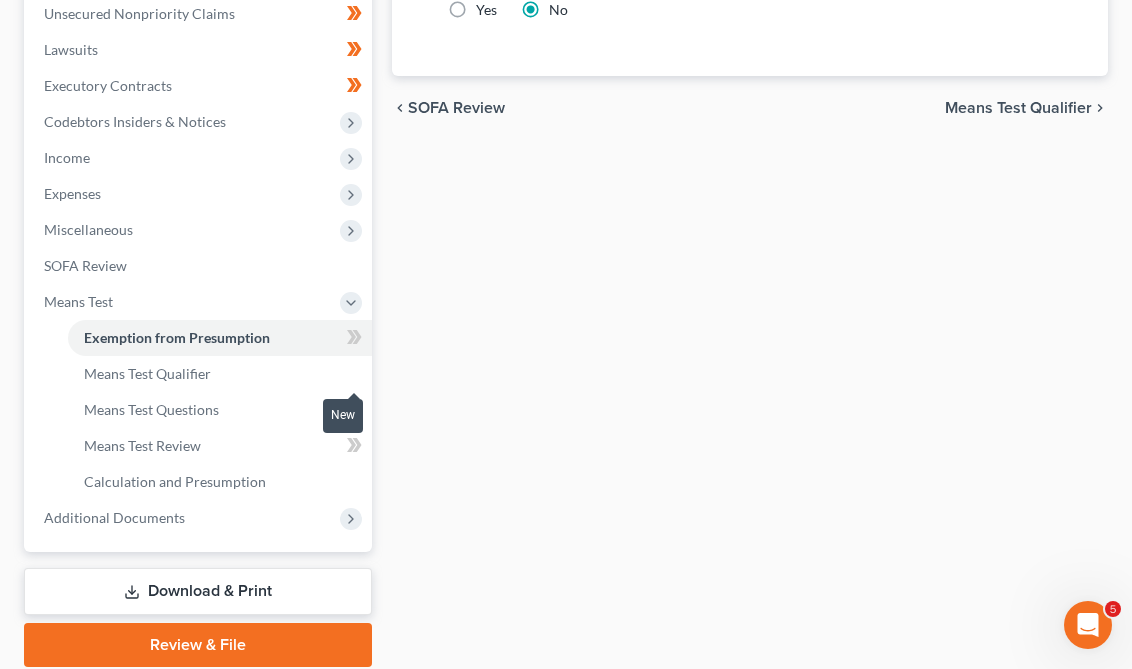 click 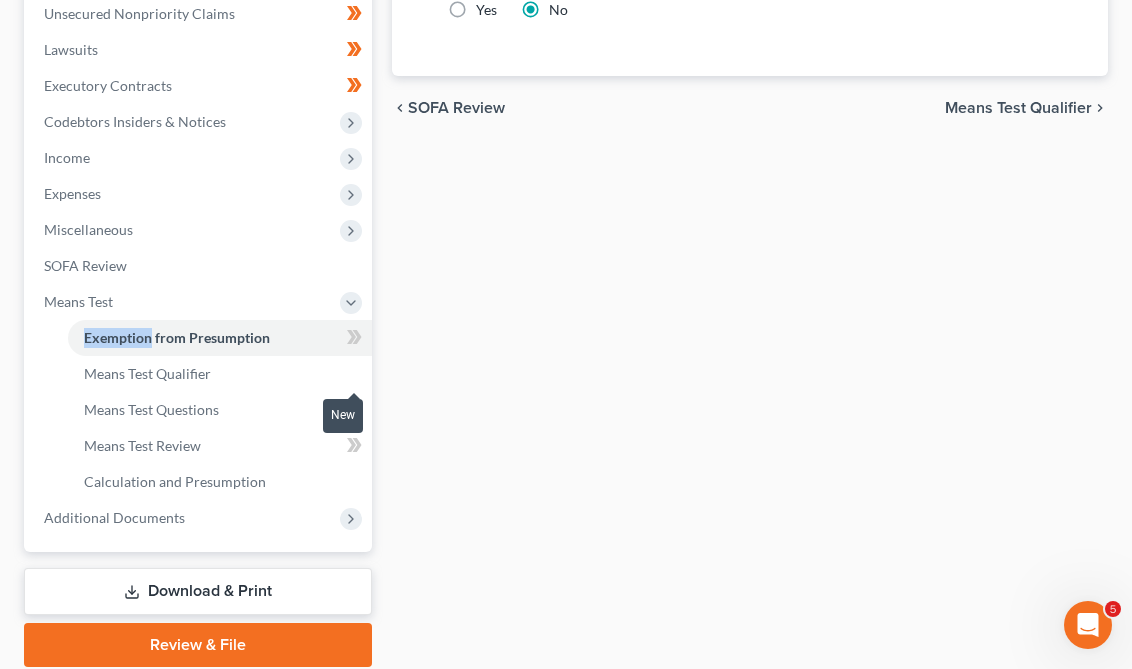 click 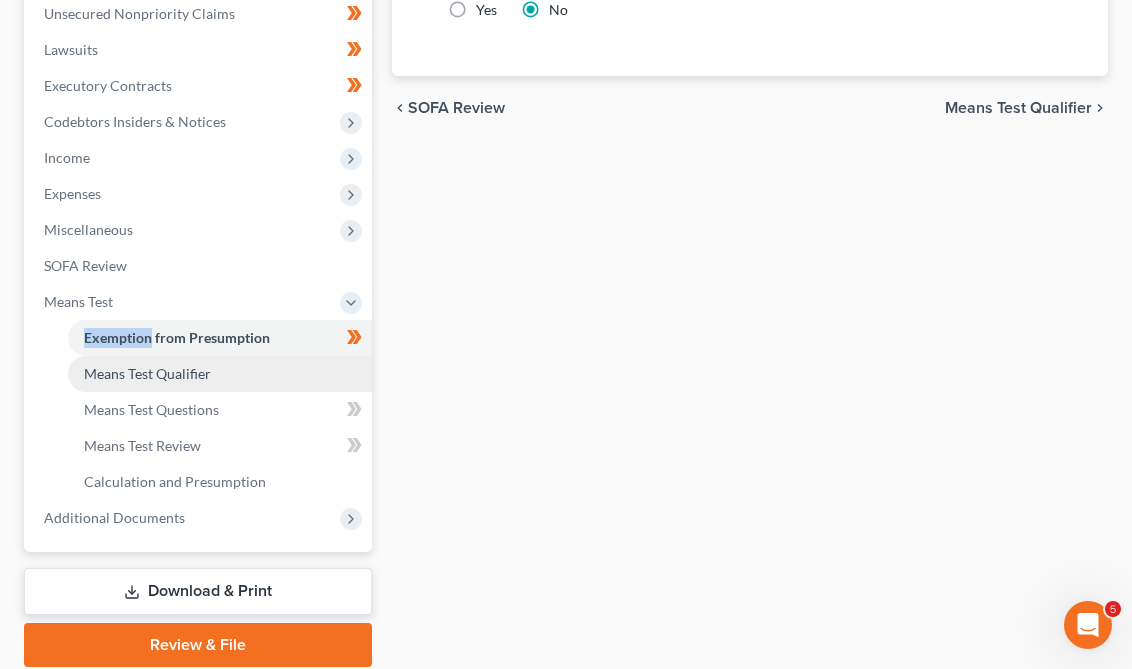 click on "Means Test Qualifier" at bounding box center (220, 374) 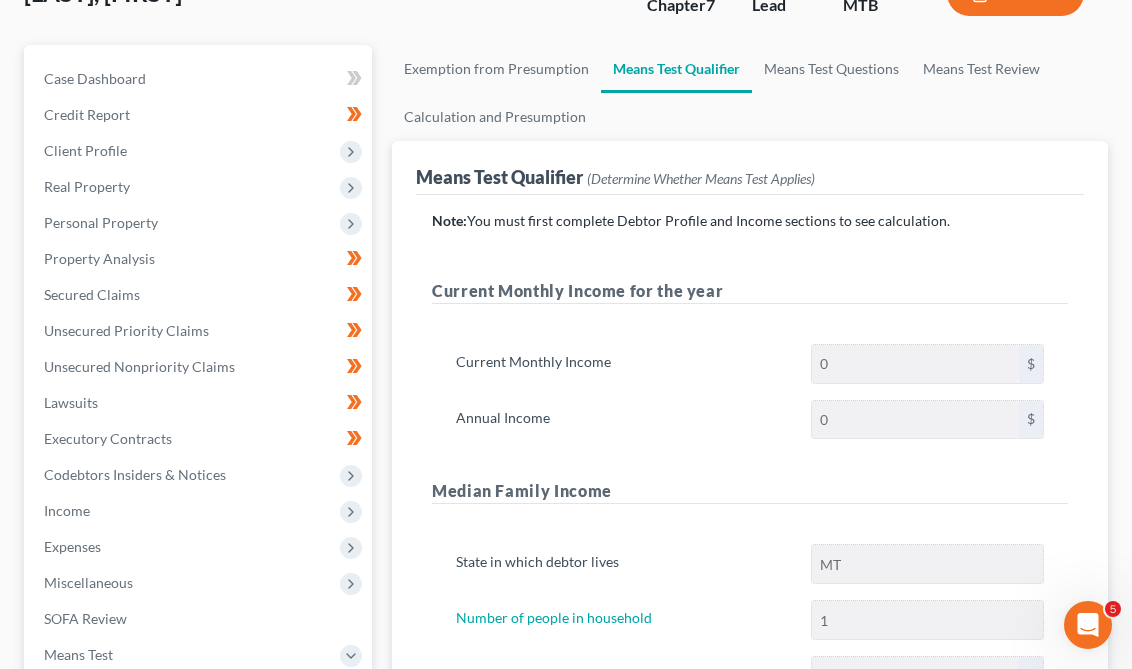 scroll, scrollTop: 469, scrollLeft: 0, axis: vertical 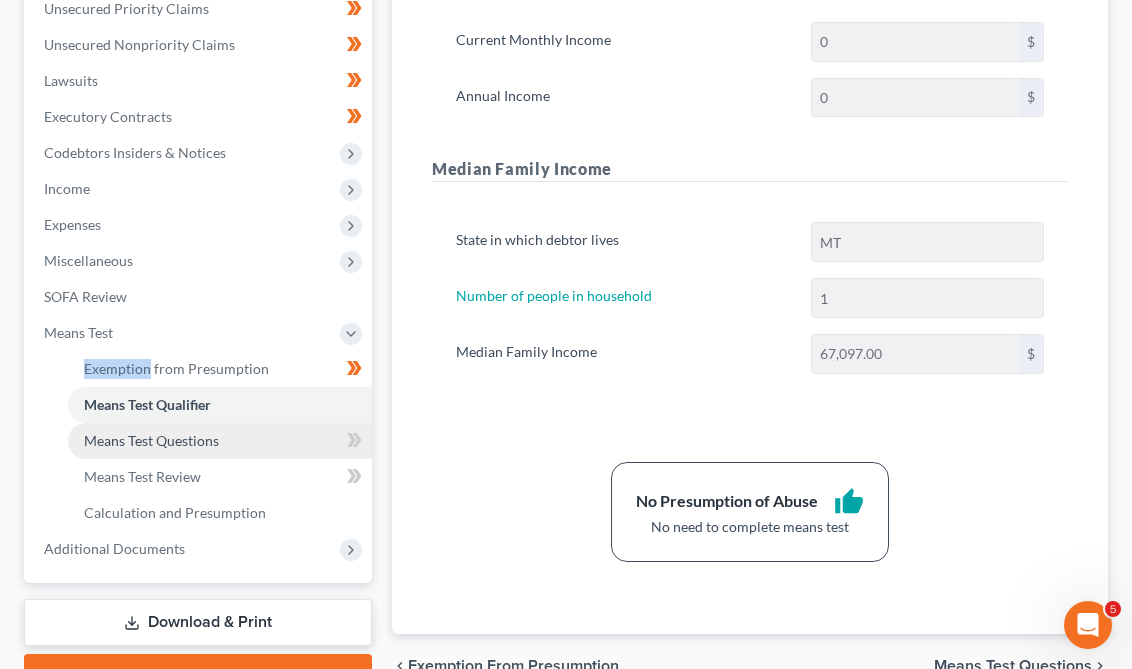 click on "Means Test Questions" at bounding box center [220, 441] 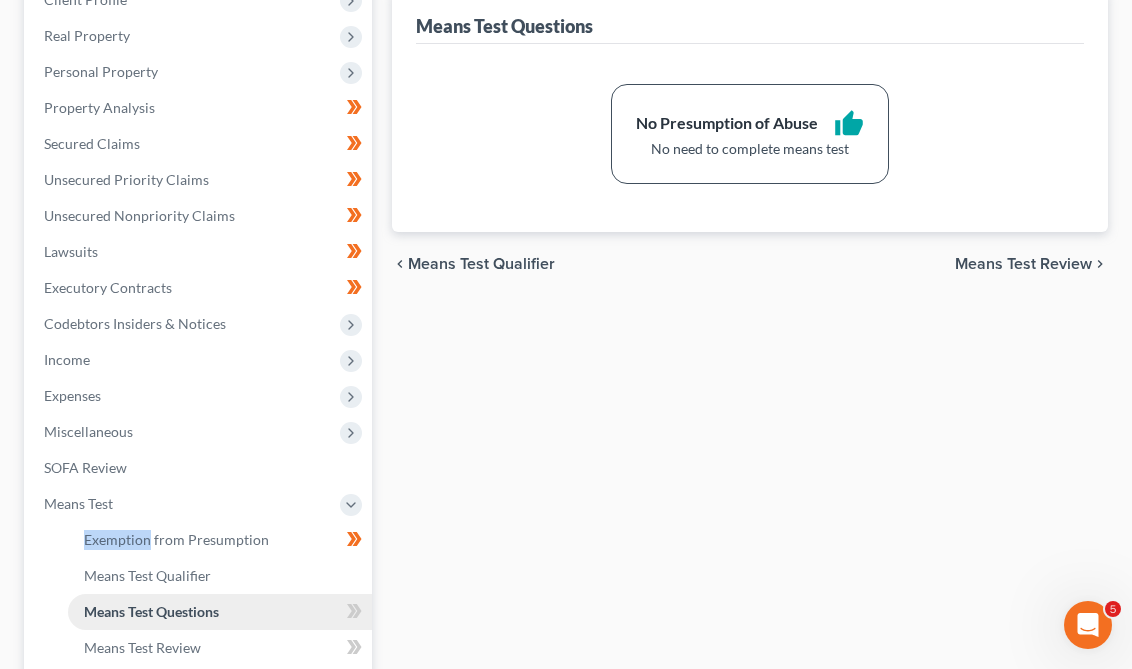 scroll, scrollTop: 469, scrollLeft: 0, axis: vertical 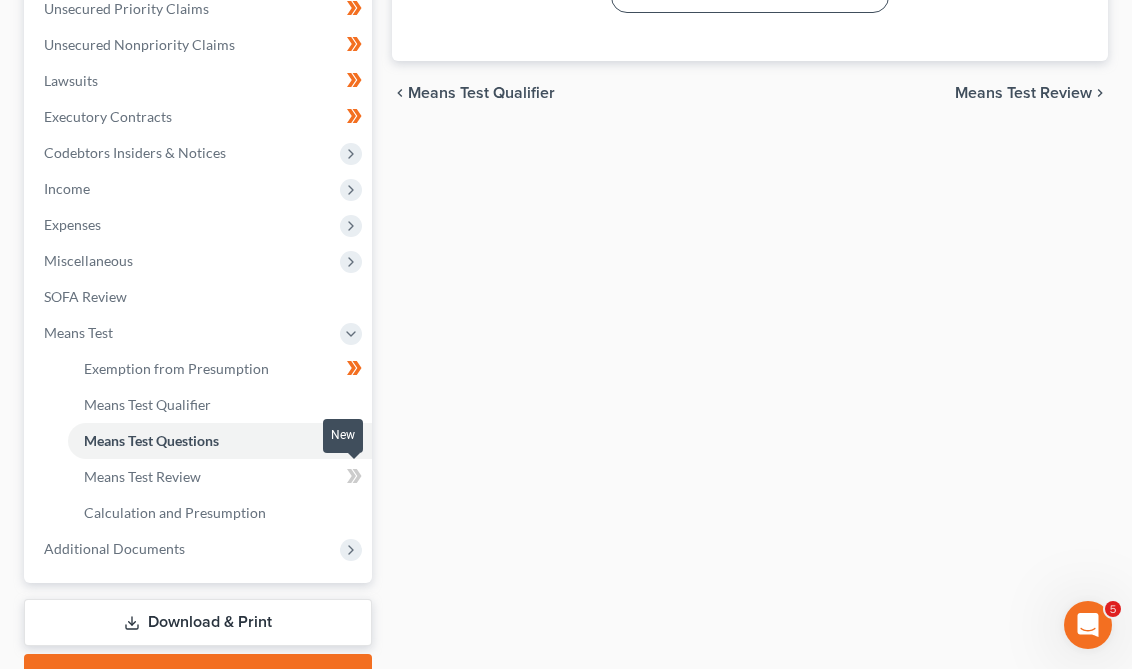 click 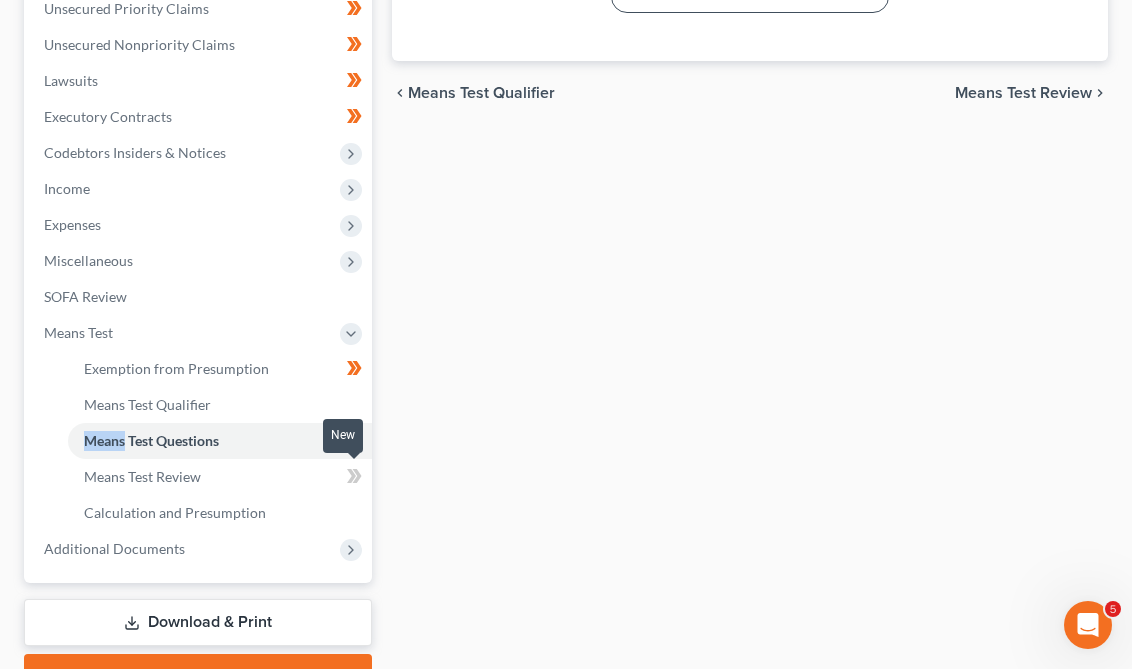 click 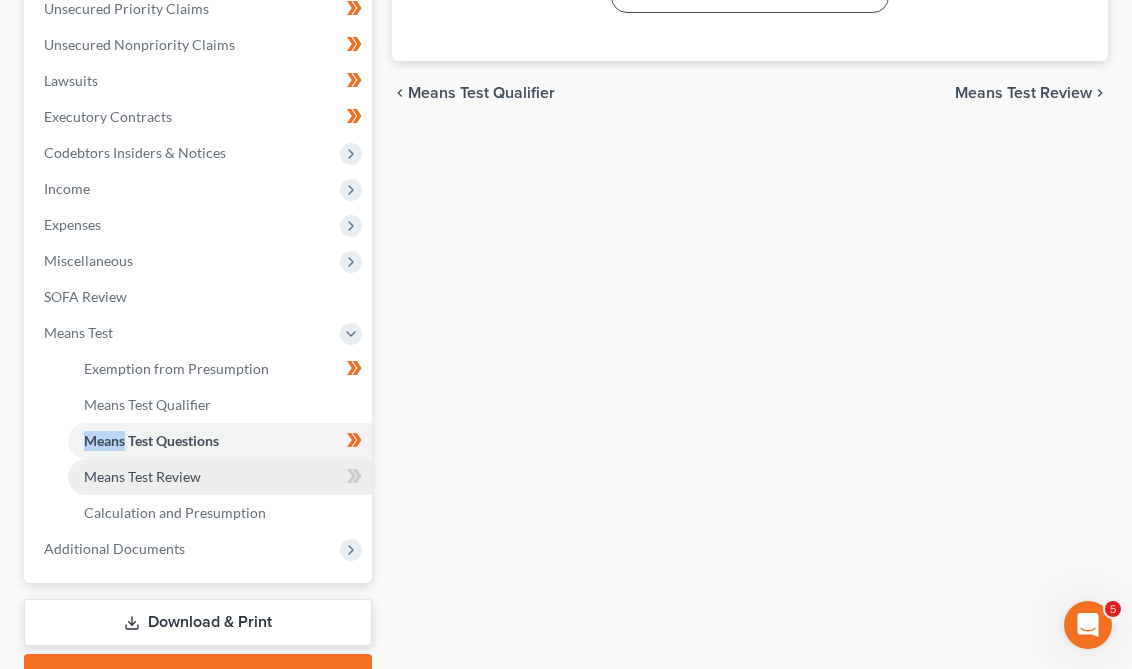 click on "Means Test Review" at bounding box center (220, 477) 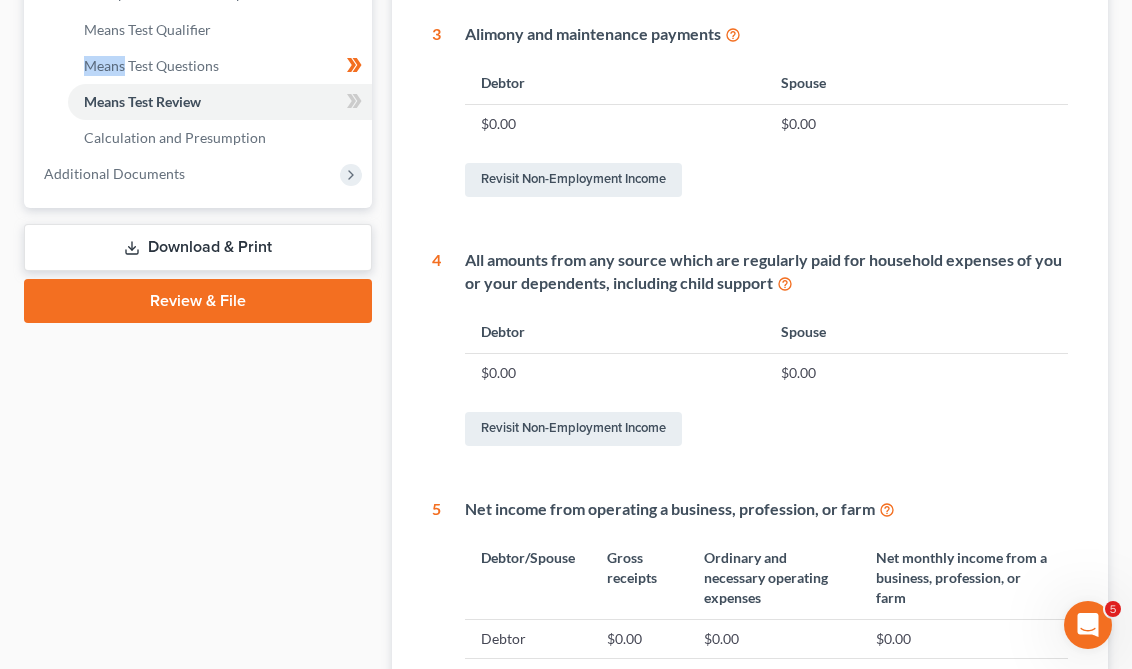 scroll, scrollTop: 758, scrollLeft: 0, axis: vertical 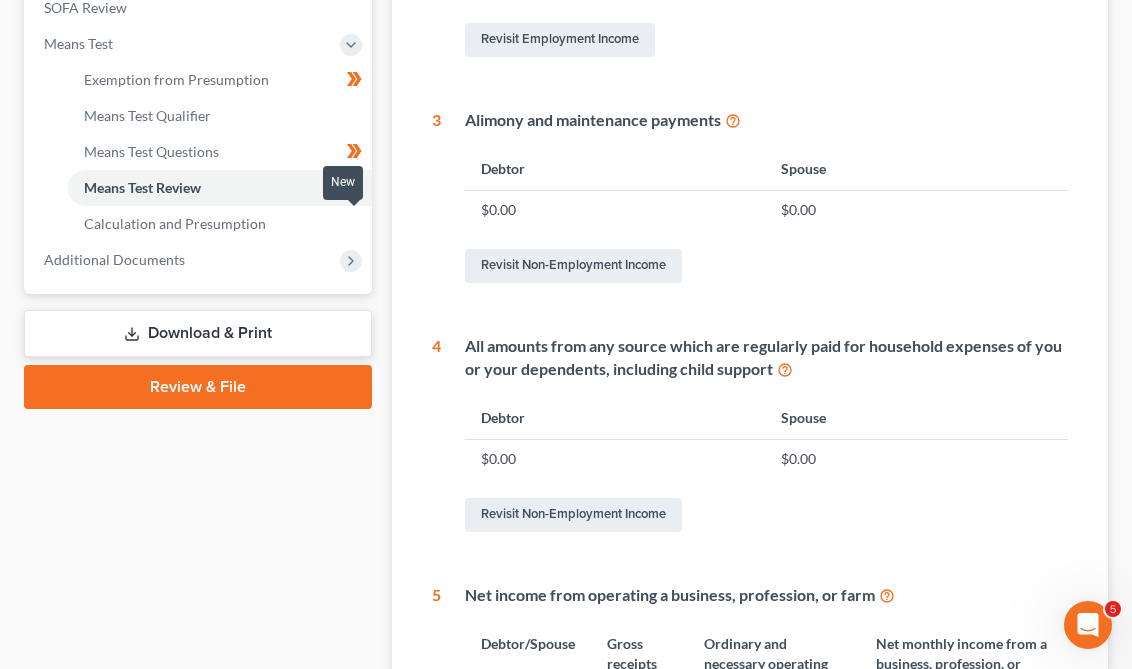 click 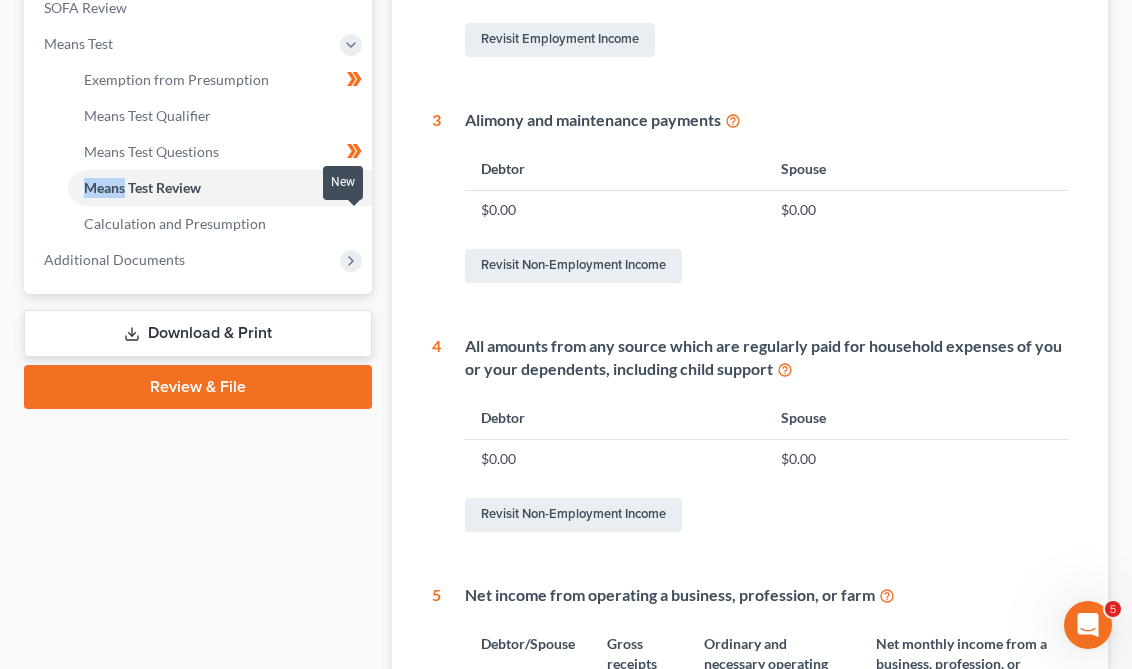 click 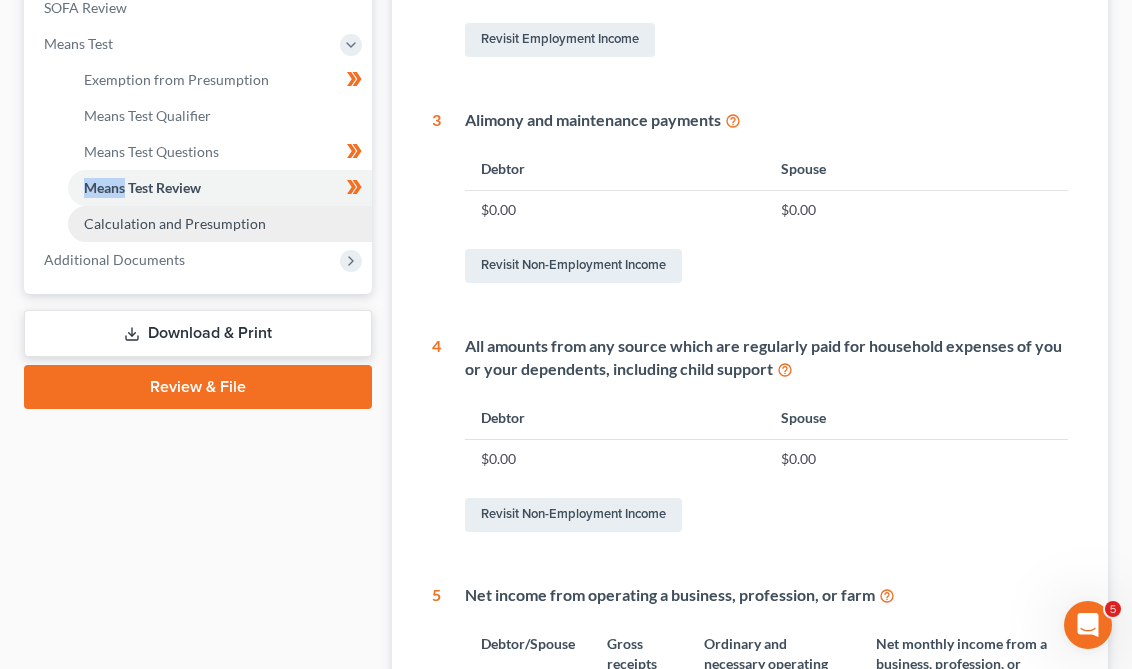 click on "Calculation and Presumption" at bounding box center (220, 224) 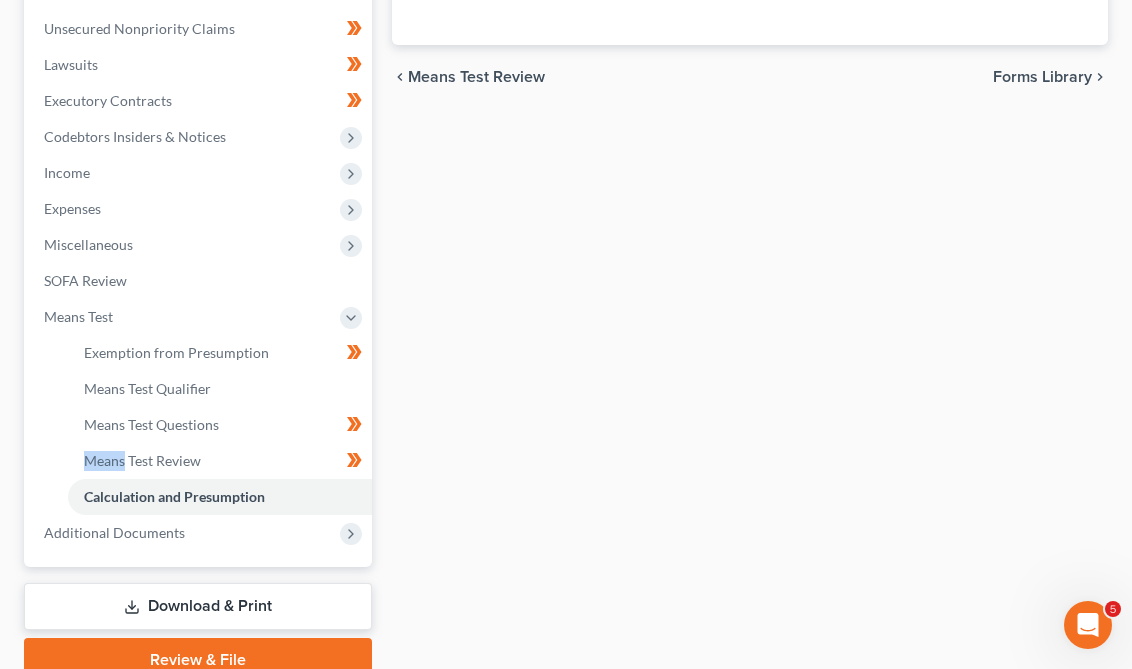 scroll, scrollTop: 608, scrollLeft: 0, axis: vertical 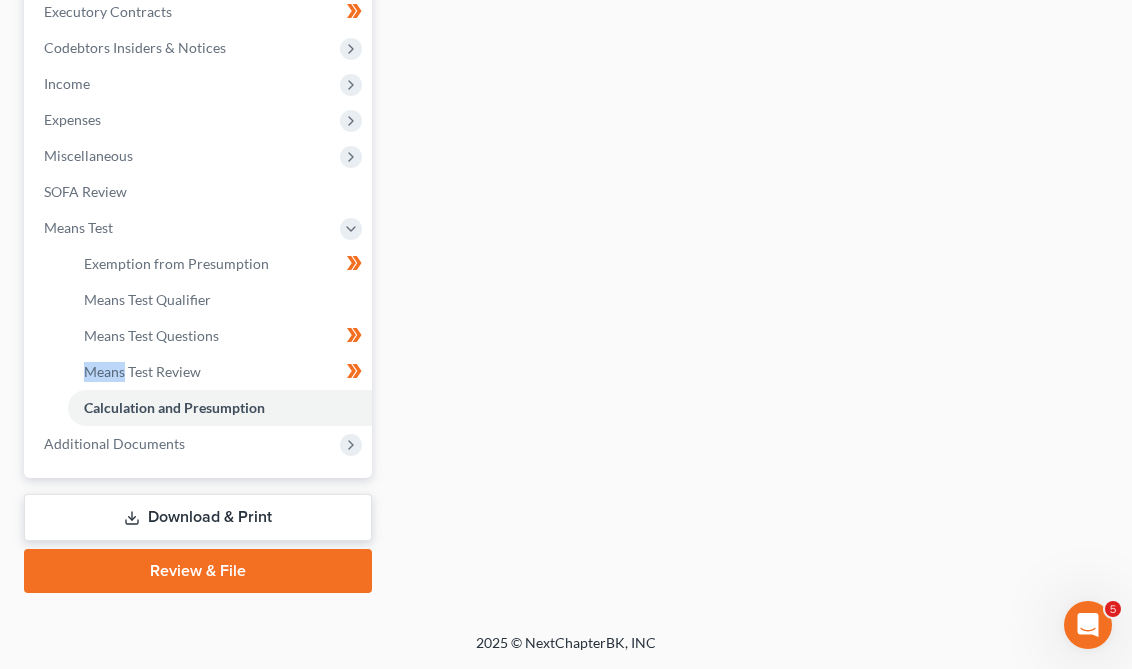 click on "Download & Print" at bounding box center [198, 517] 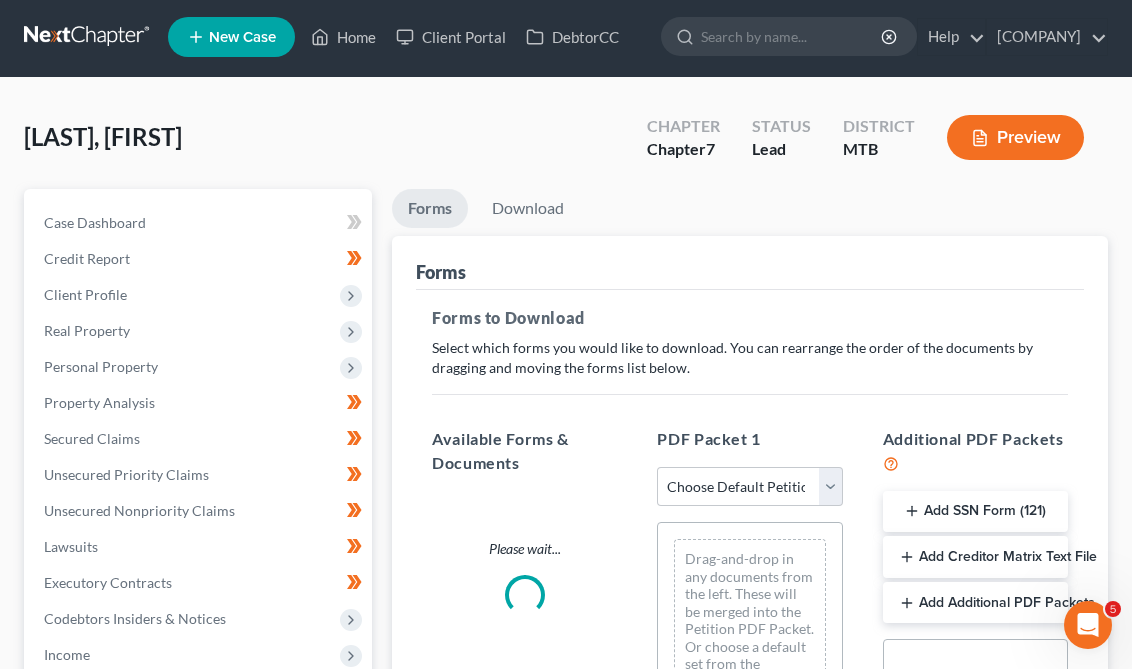 scroll, scrollTop: 0, scrollLeft: 0, axis: both 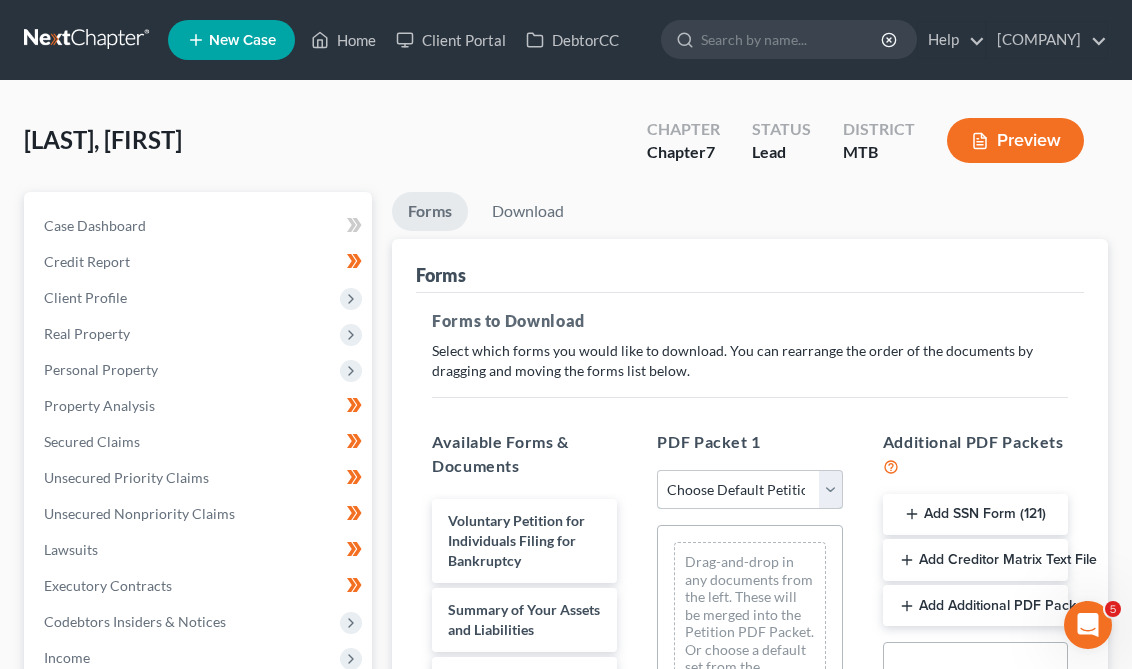 click on "Choose Default Petition PDF Packet Complete Bankruptcy Petition (all forms and schedules) Emergency Filing Forms (Petition and Creditor List Only) Amended Forms Signature Pages Only" at bounding box center (749, 490) 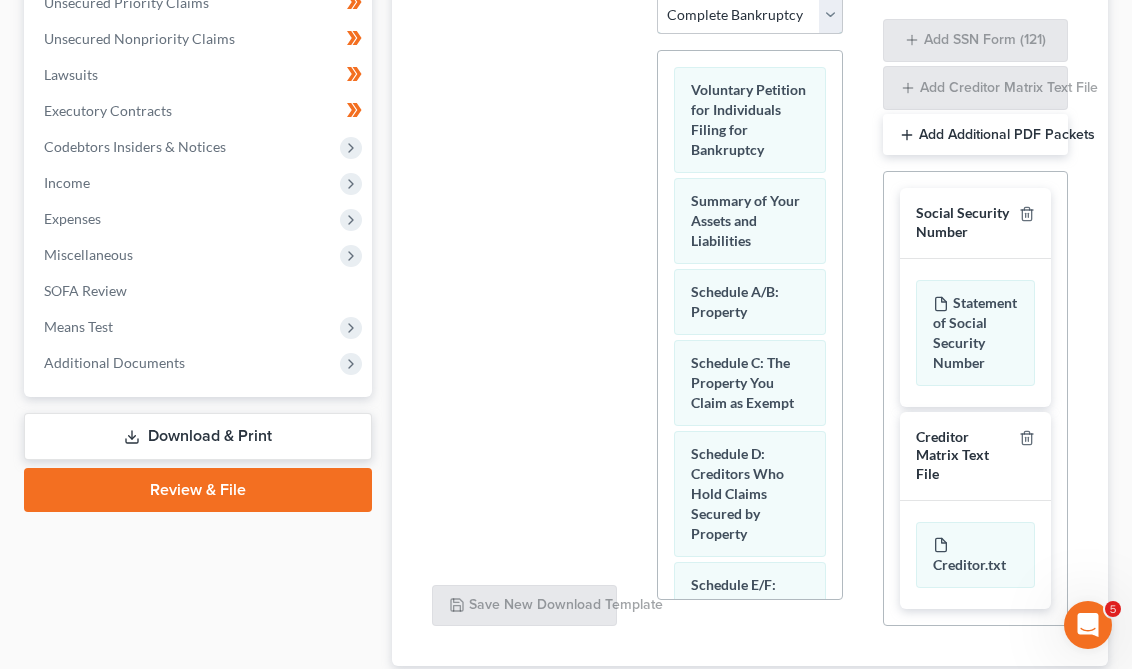 scroll, scrollTop: 647, scrollLeft: 0, axis: vertical 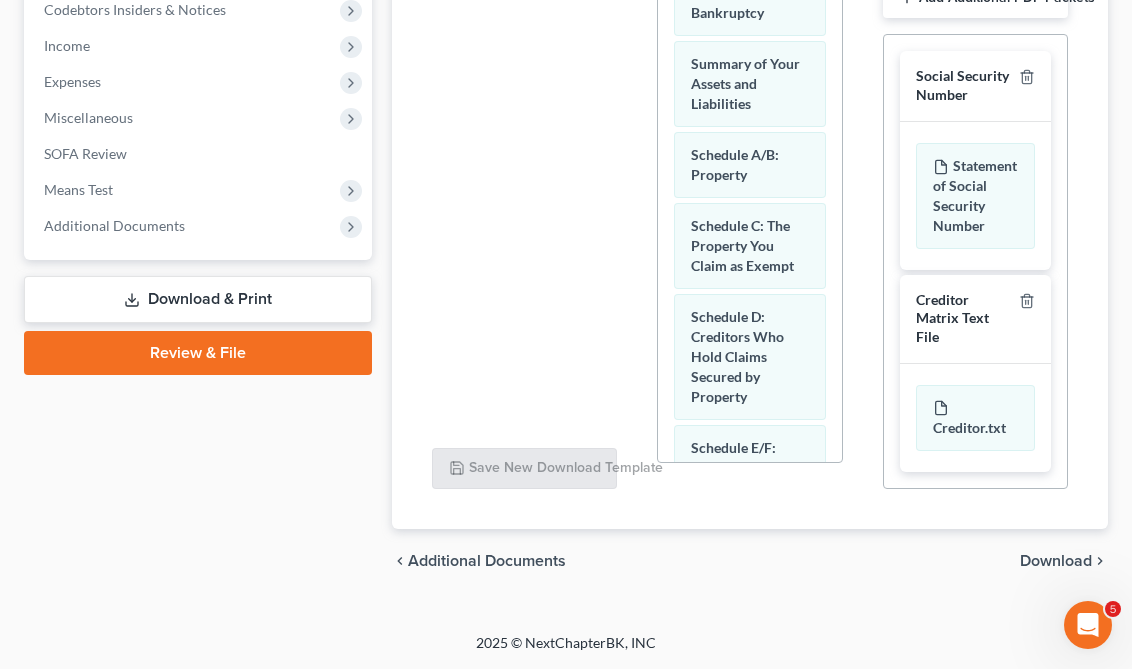 click on "Download" at bounding box center [1056, 561] 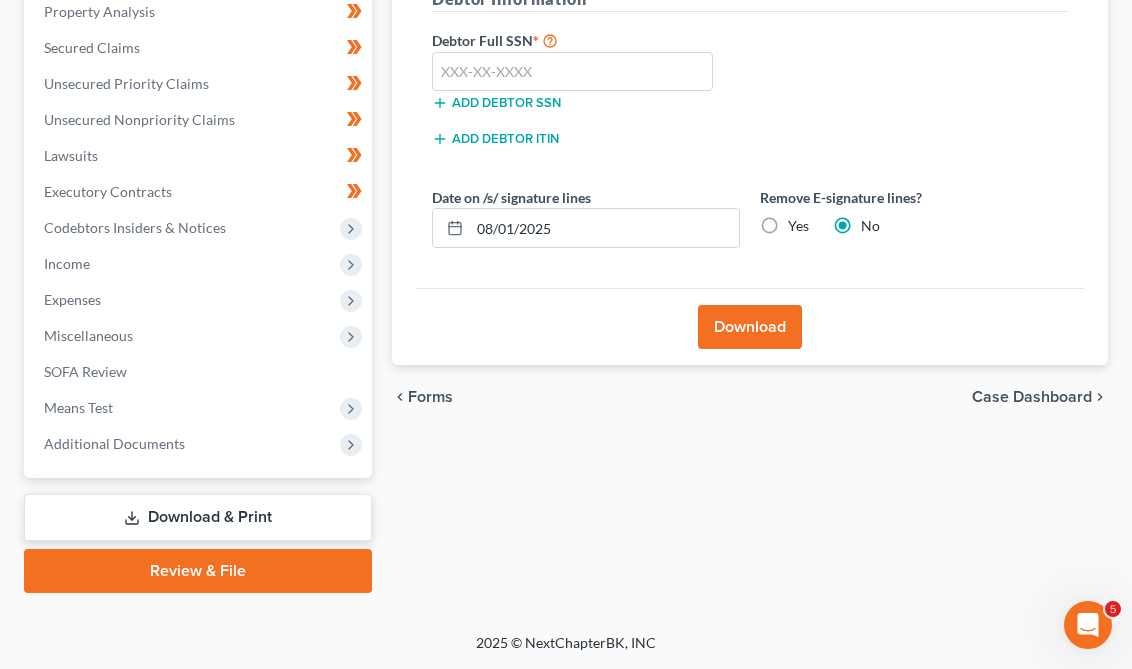 scroll, scrollTop: 428, scrollLeft: 0, axis: vertical 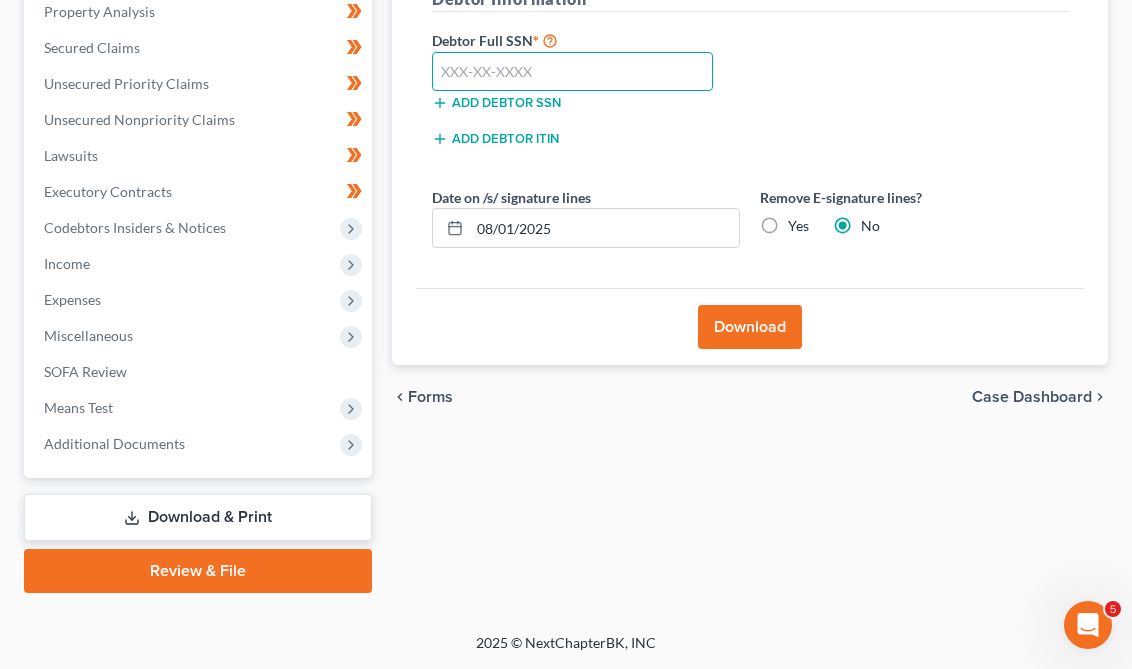 click at bounding box center (572, 72) 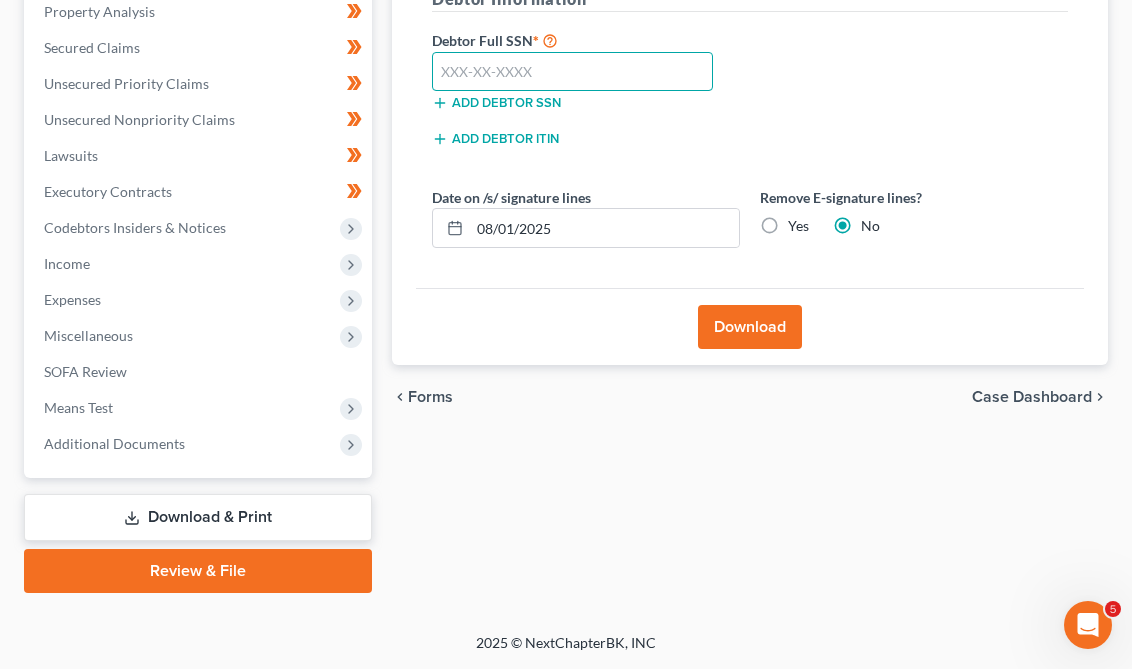 click at bounding box center [572, 72] 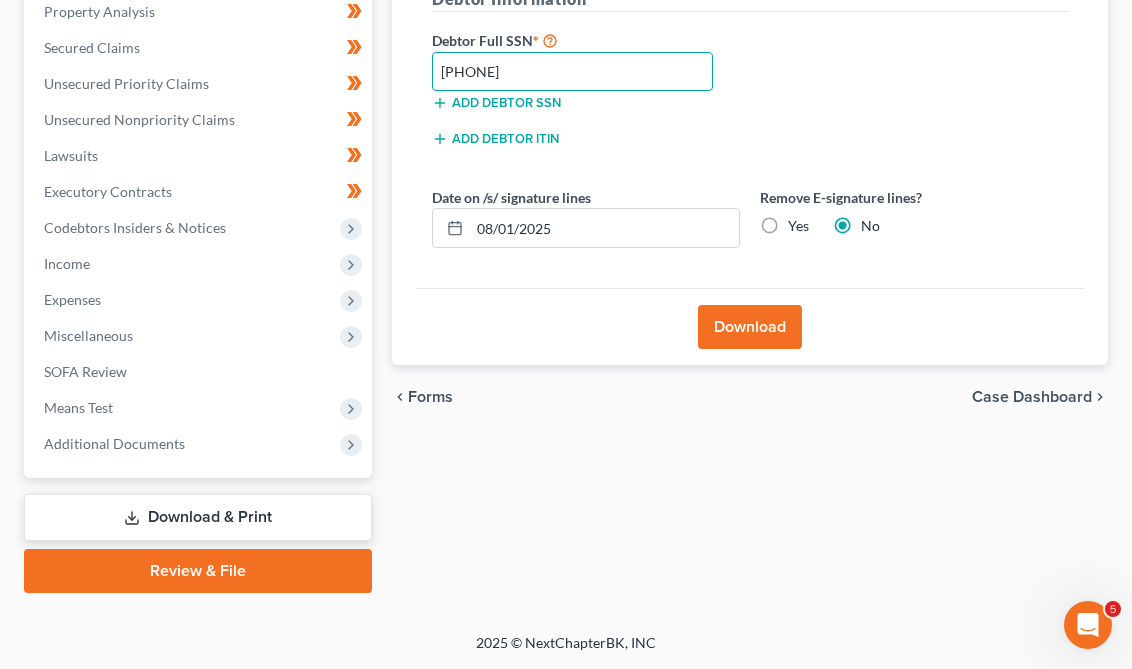 type on "[PHONE]" 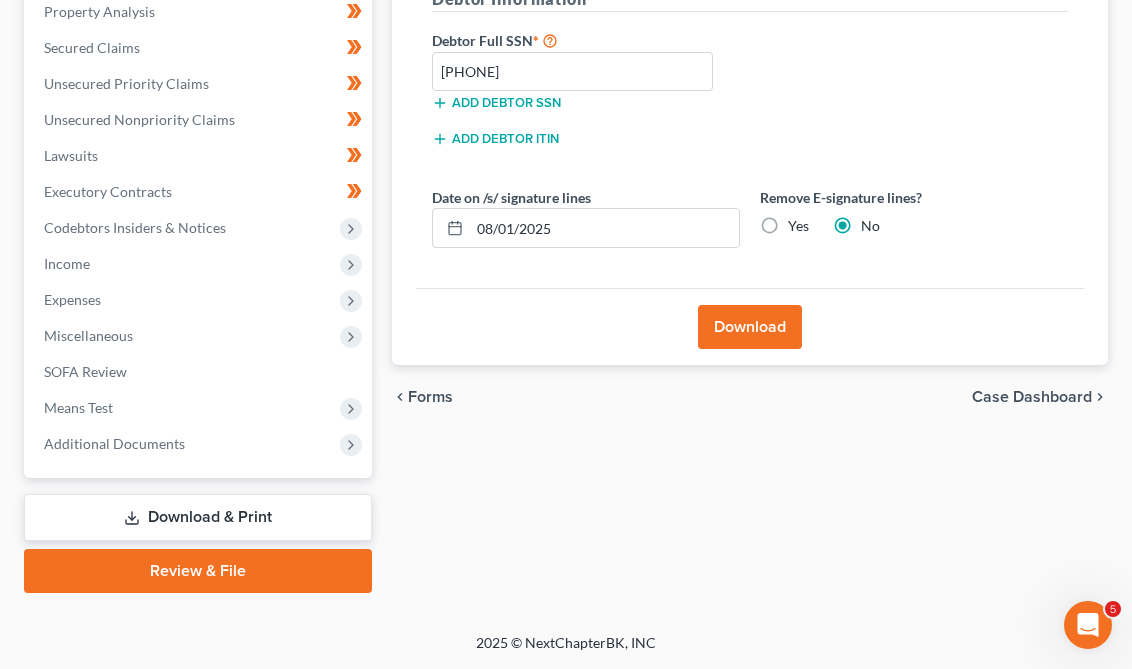 click on "Download" at bounding box center [750, 327] 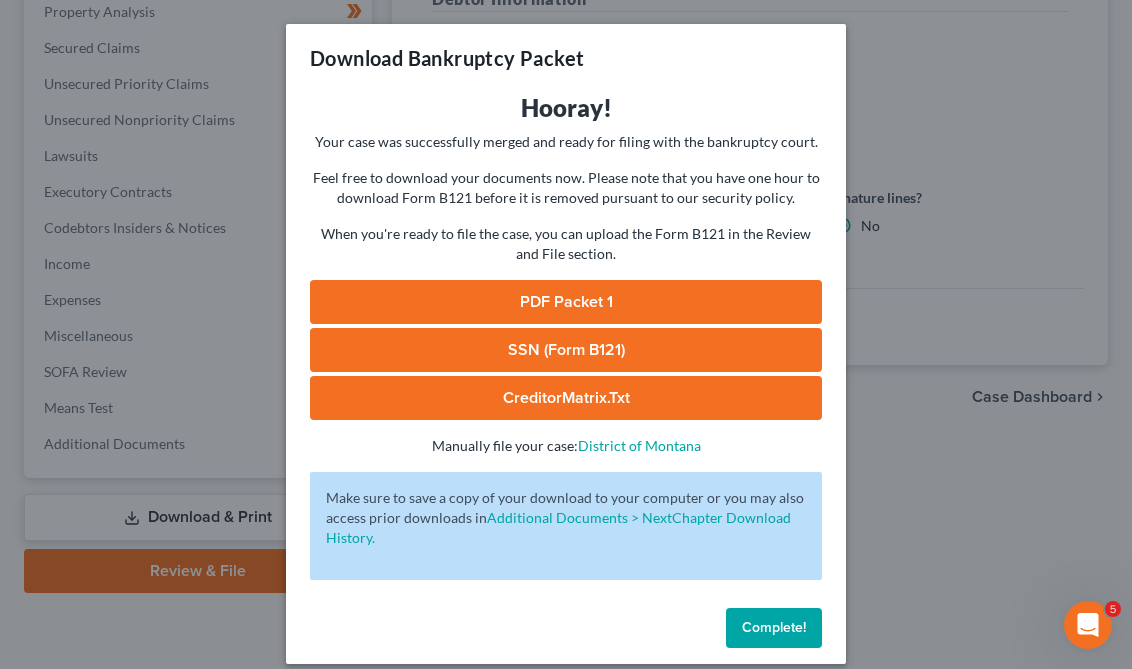 click on "PDF Packet 1" at bounding box center [566, 302] 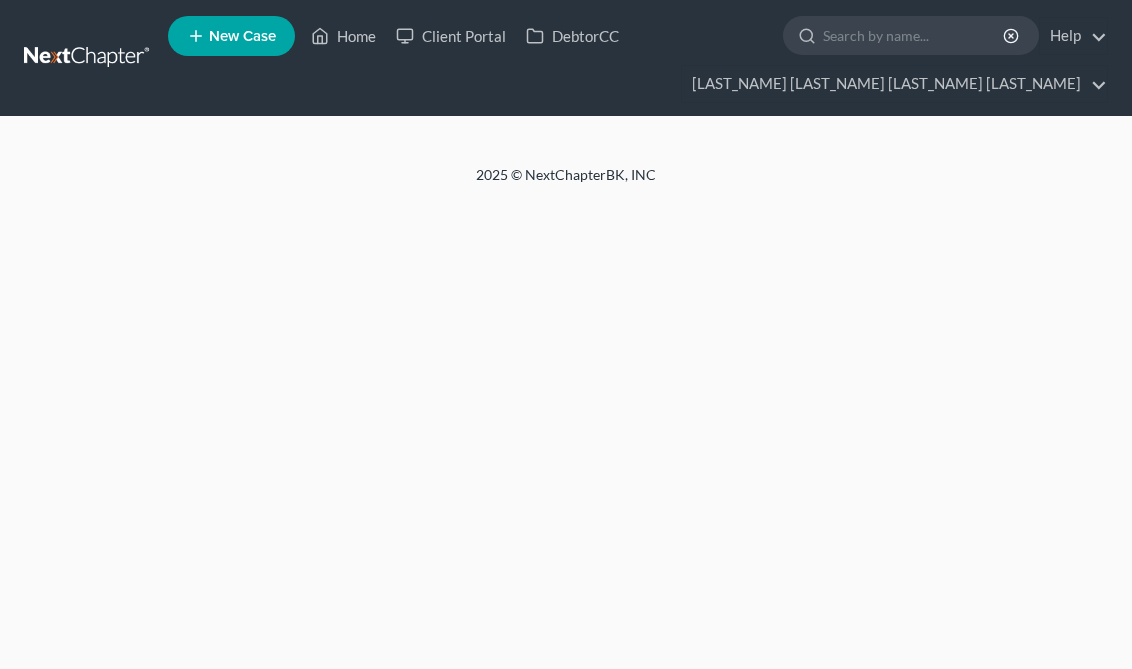 scroll, scrollTop: 0, scrollLeft: 0, axis: both 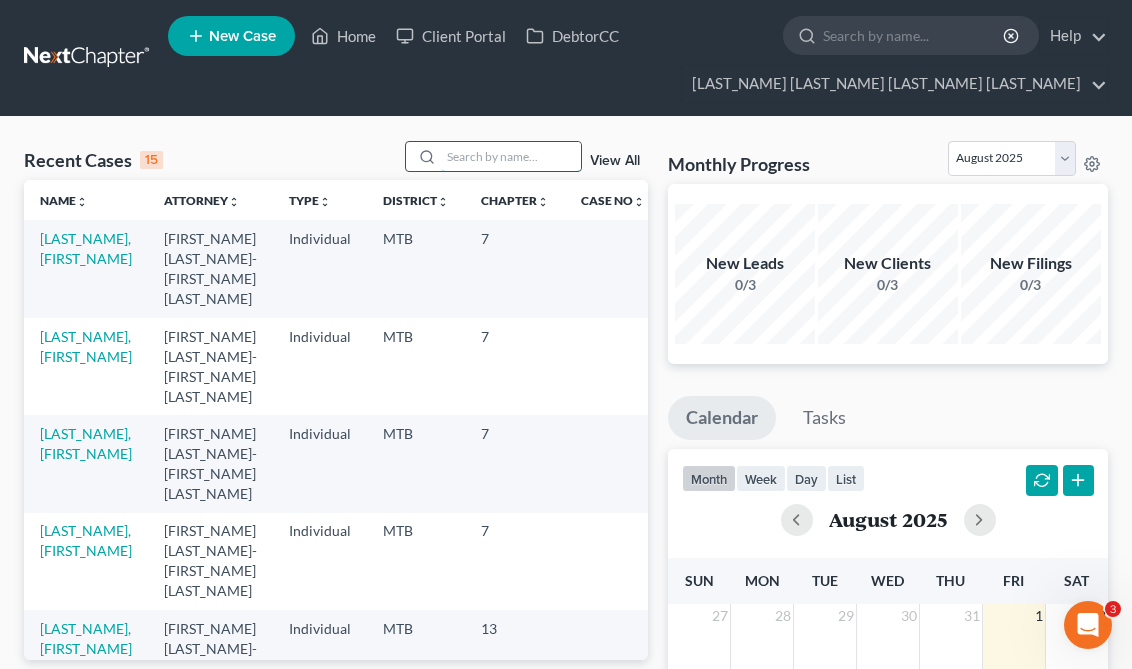 click at bounding box center [511, 156] 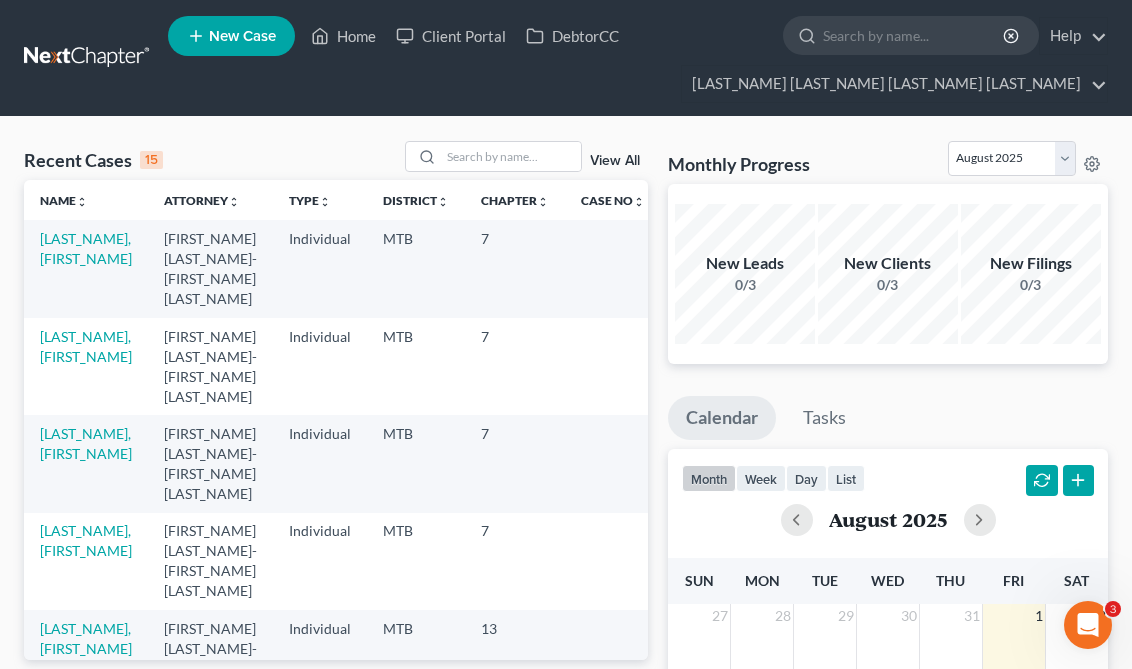 click on "[LAST_NAME], [FIRST_NAME]" at bounding box center (86, 561) 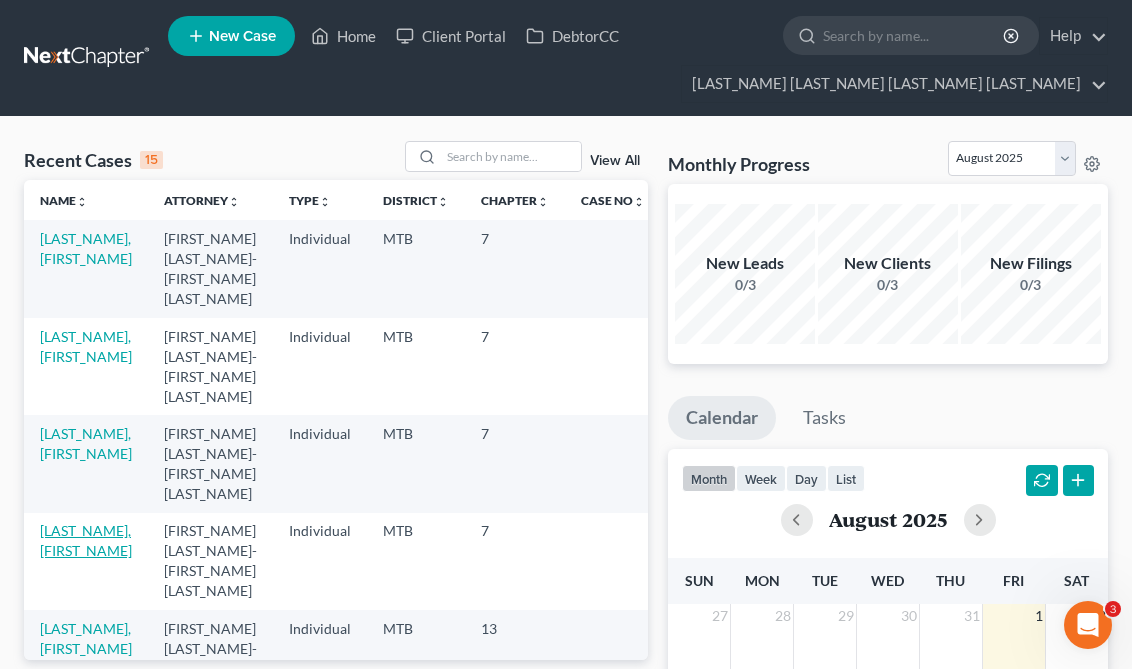 click on "[LAST_NAME], [FIRST_NAME]" at bounding box center (86, 540) 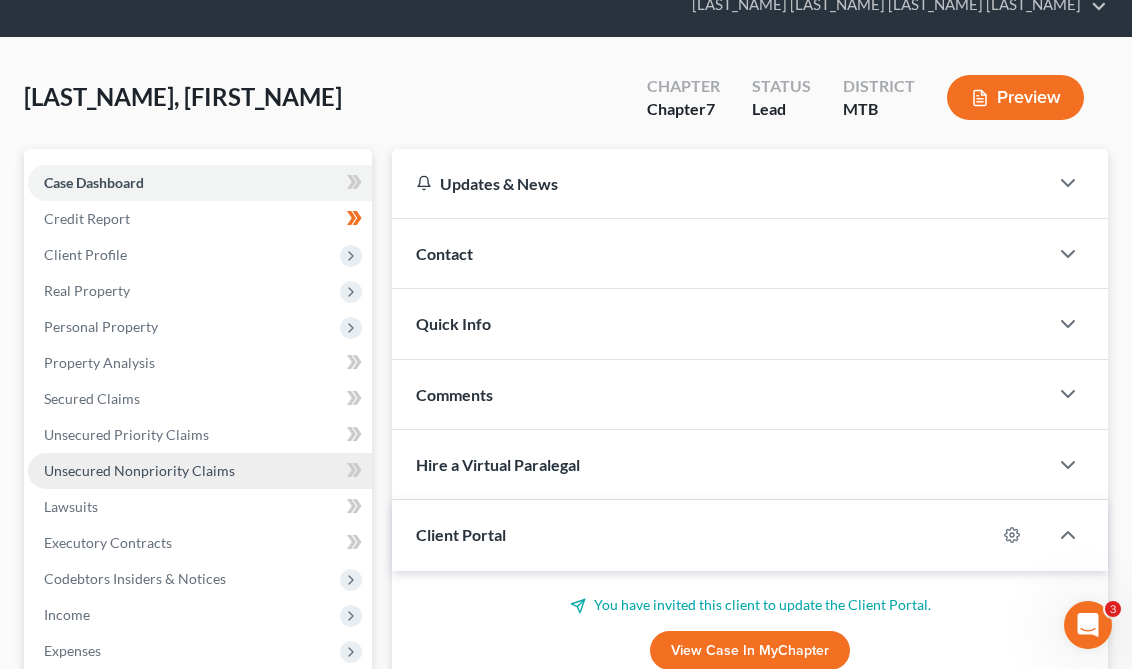 scroll, scrollTop: 129, scrollLeft: 0, axis: vertical 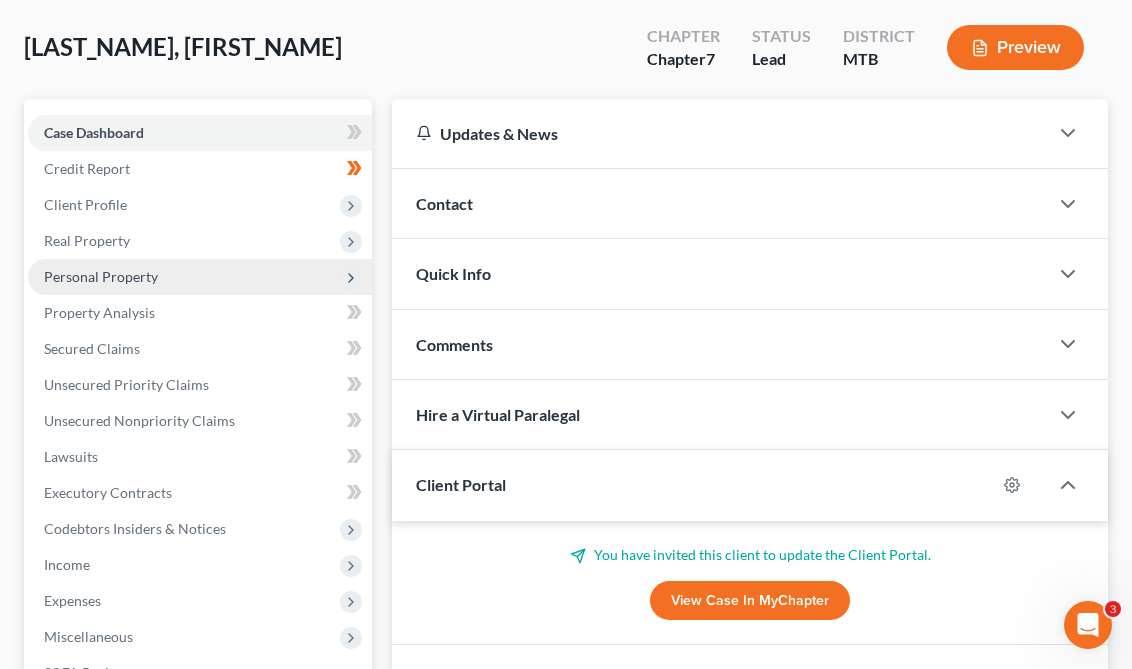 click on "Personal Property" at bounding box center (200, 277) 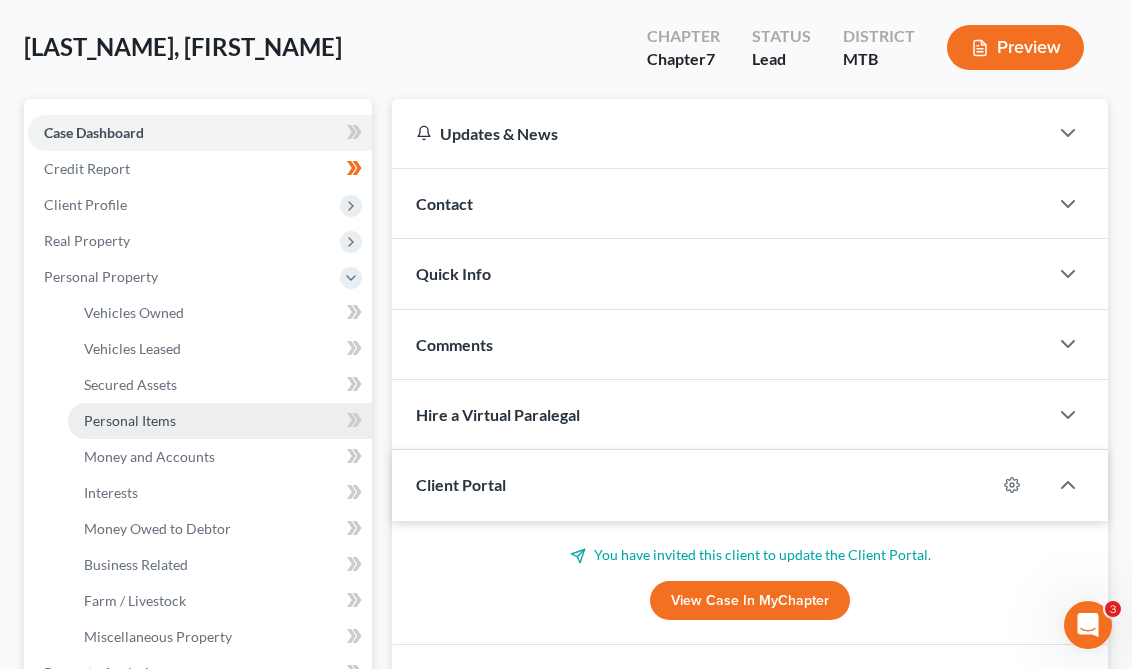 click on "Personal Items" at bounding box center [220, 421] 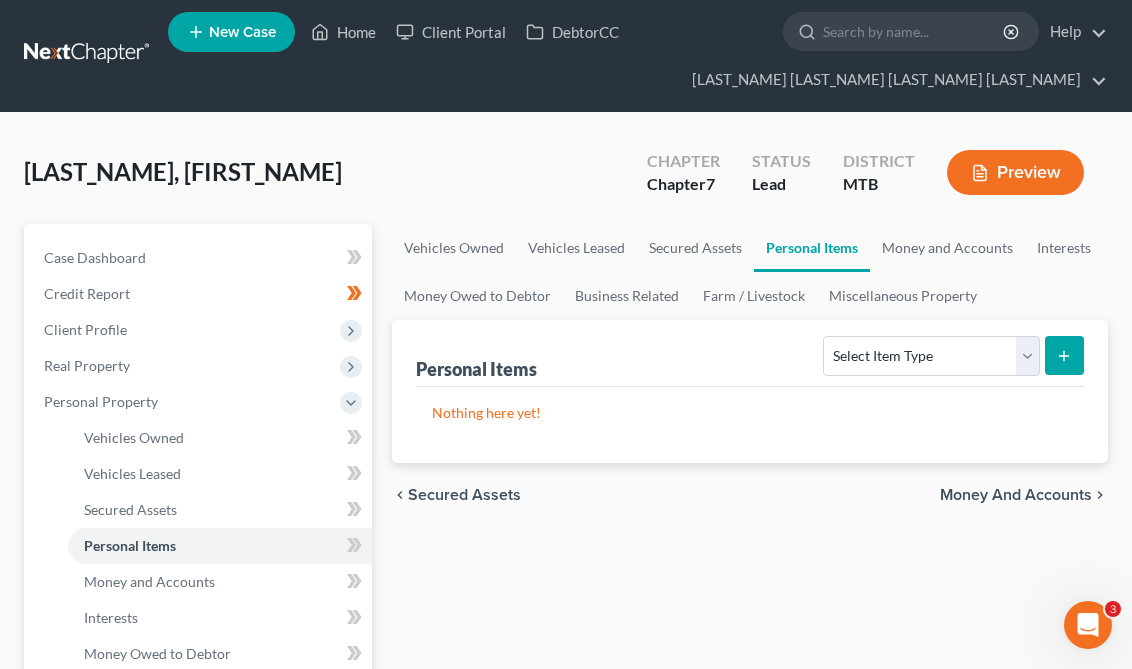 scroll, scrollTop: 0, scrollLeft: 0, axis: both 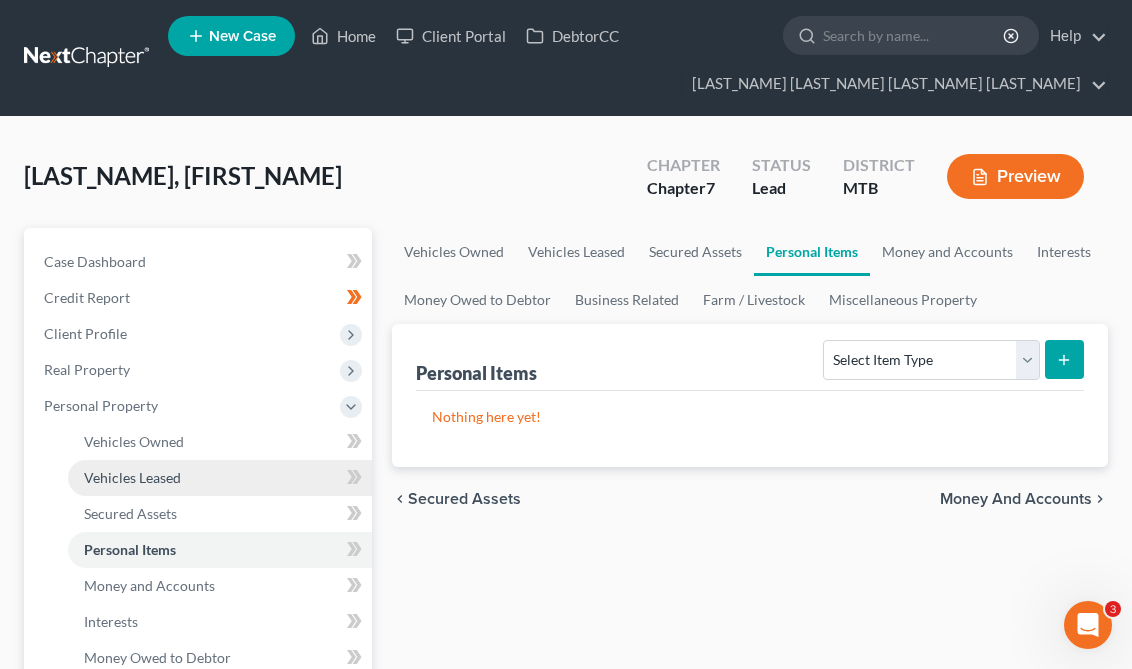 click on "Vehicles Leased" at bounding box center [220, 478] 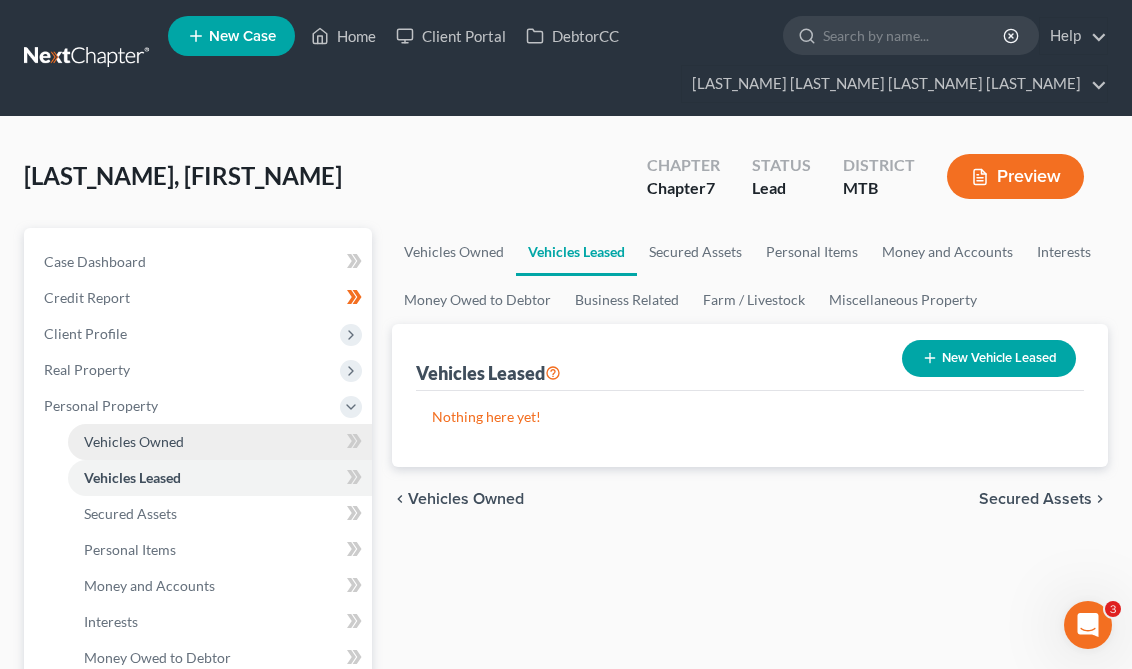 click on "Vehicles Owned" at bounding box center (220, 442) 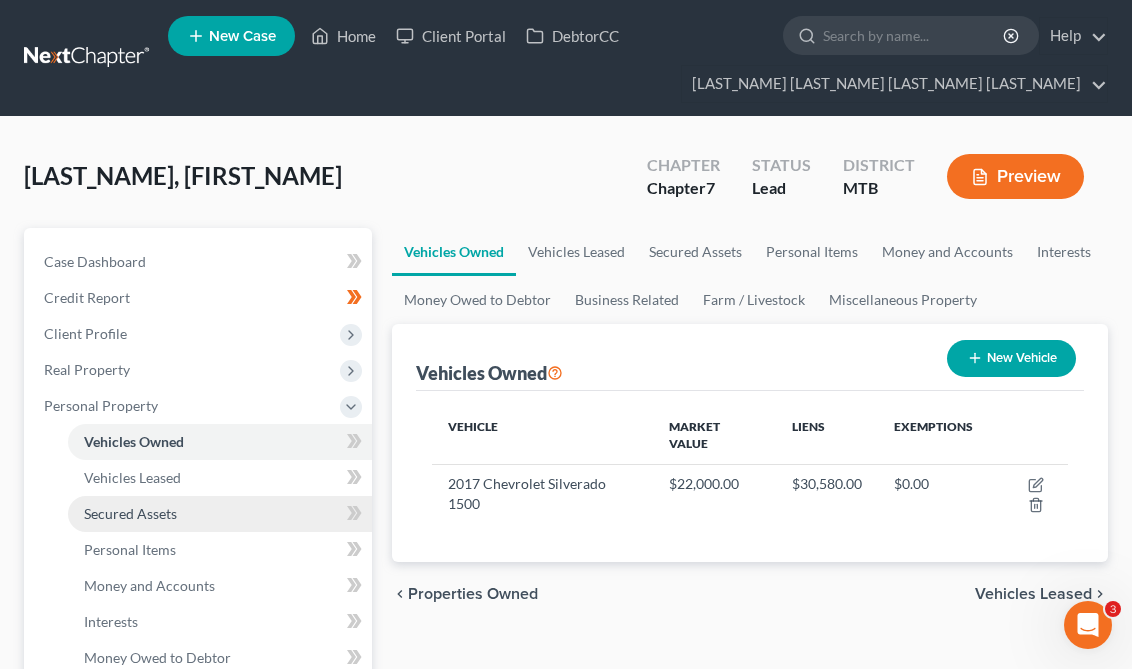 click on "Secured Assets" at bounding box center [220, 514] 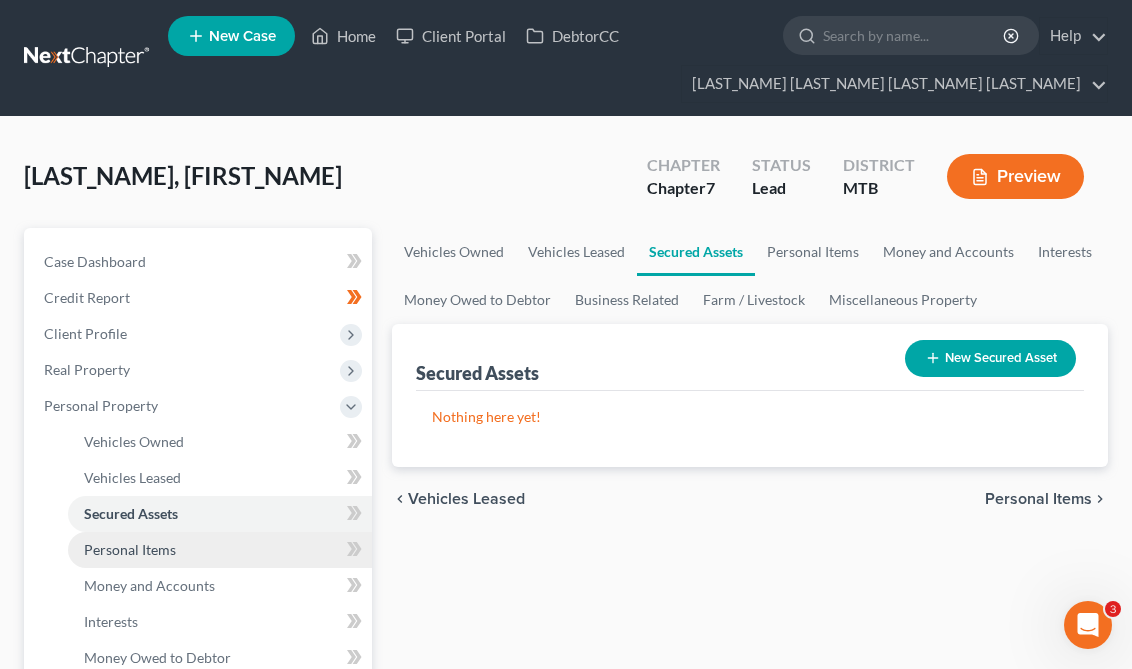 click on "Personal Items" at bounding box center (220, 550) 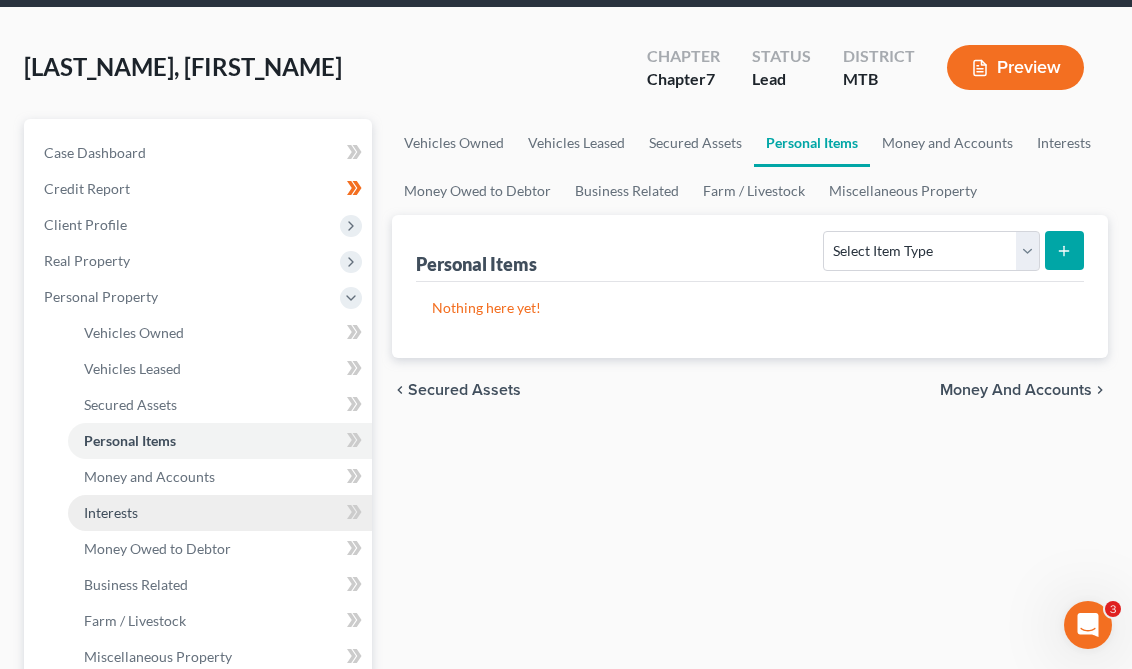 click on "Interests" at bounding box center (220, 513) 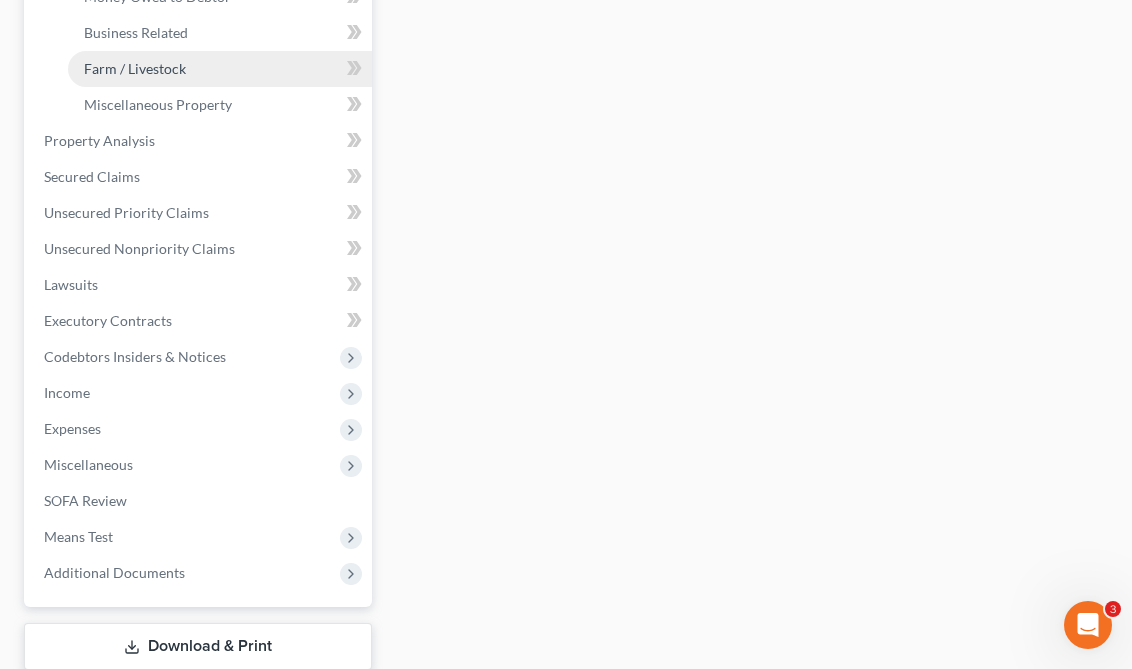 scroll, scrollTop: 732, scrollLeft: 0, axis: vertical 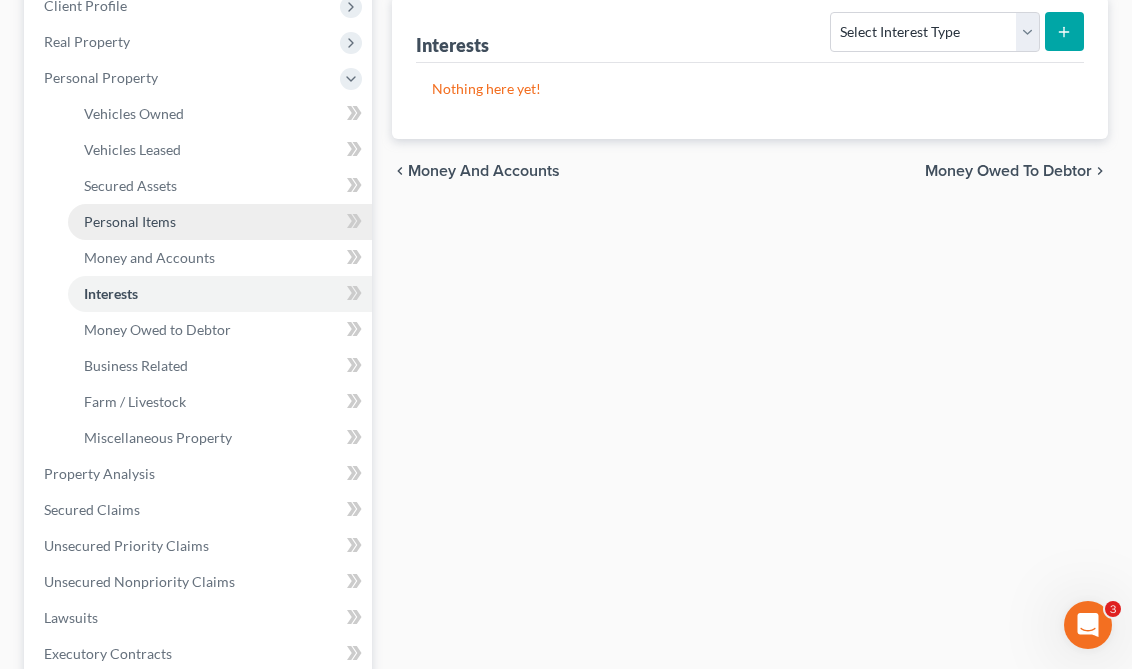 click on "Personal Items" at bounding box center (220, 222) 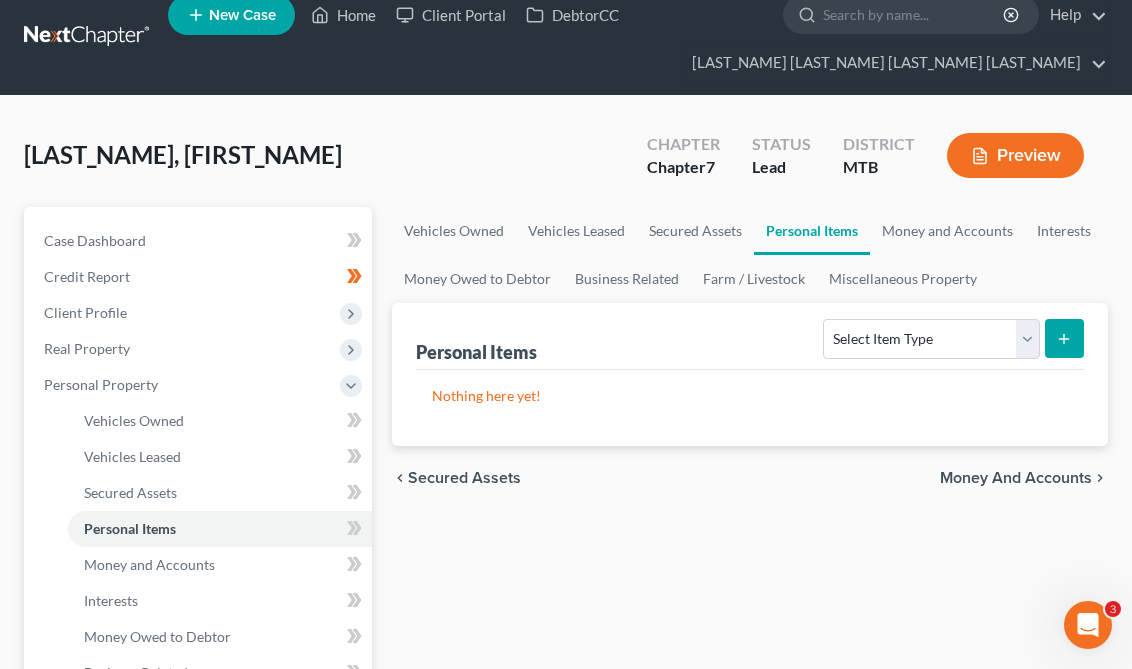 scroll, scrollTop: 0, scrollLeft: 0, axis: both 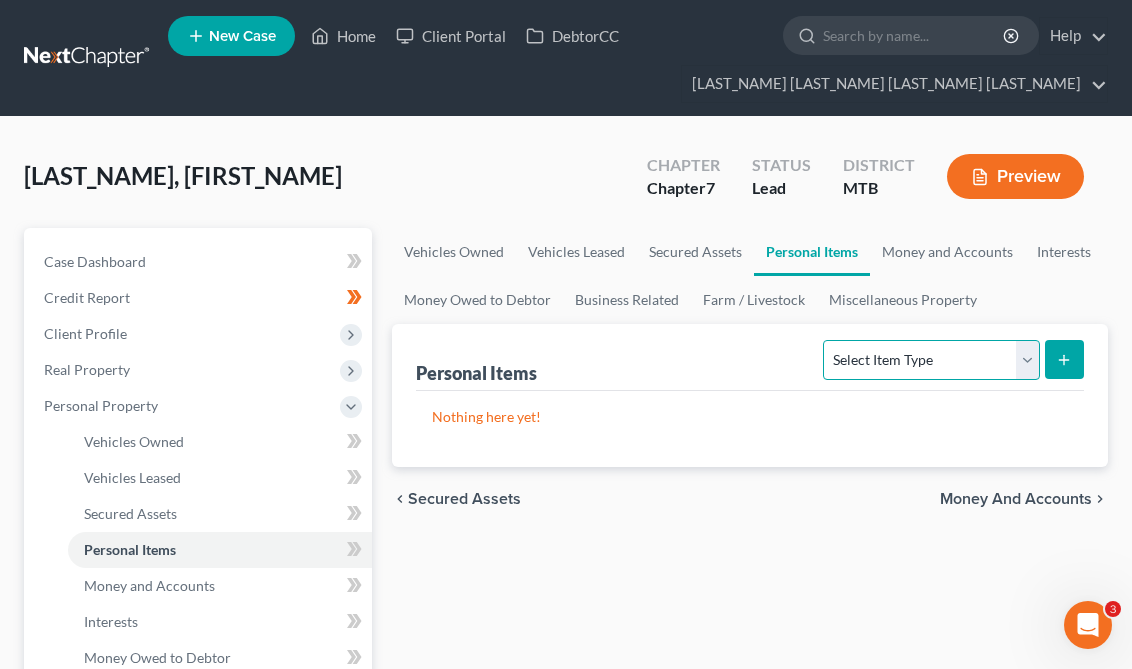 click on "Select Item Type Clothing Collectibles Of Value Electronics Firearms Household Goods Jewelry Other Pet(s) Sports & Hobby Equipment" at bounding box center [931, 360] 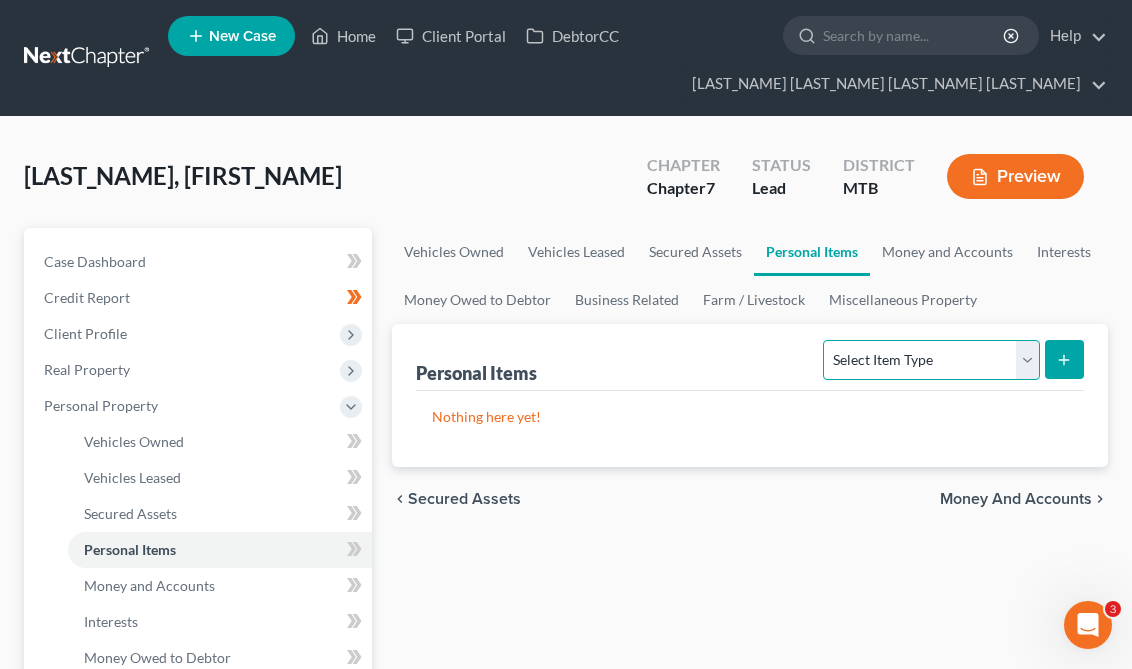 select on "household_goods" 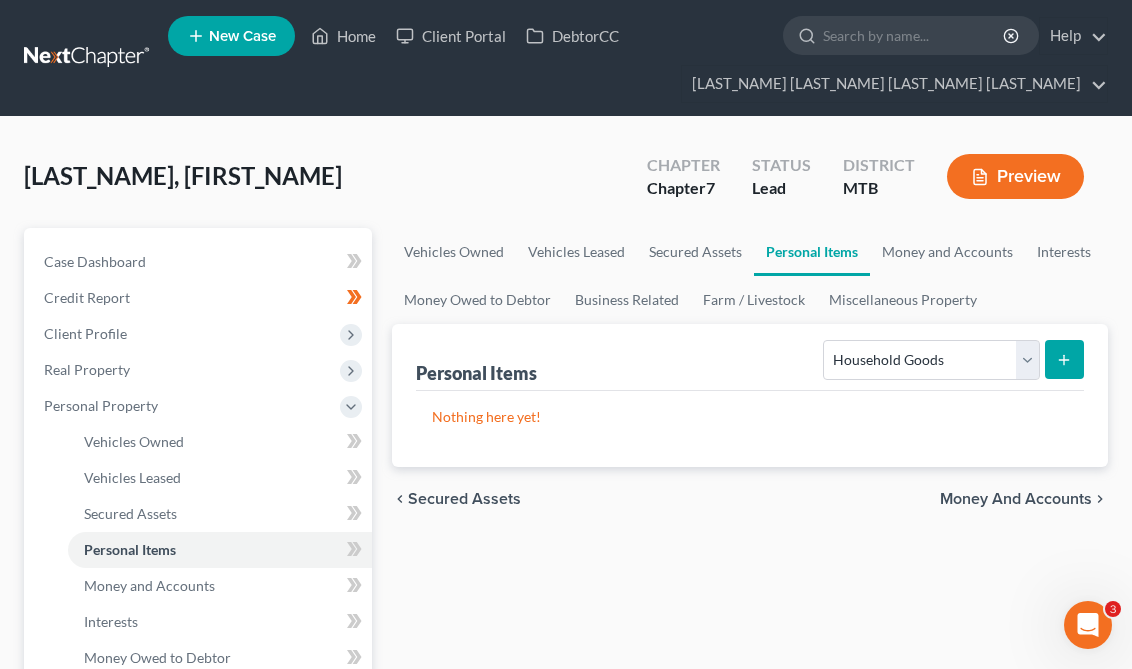 click at bounding box center [1064, 359] 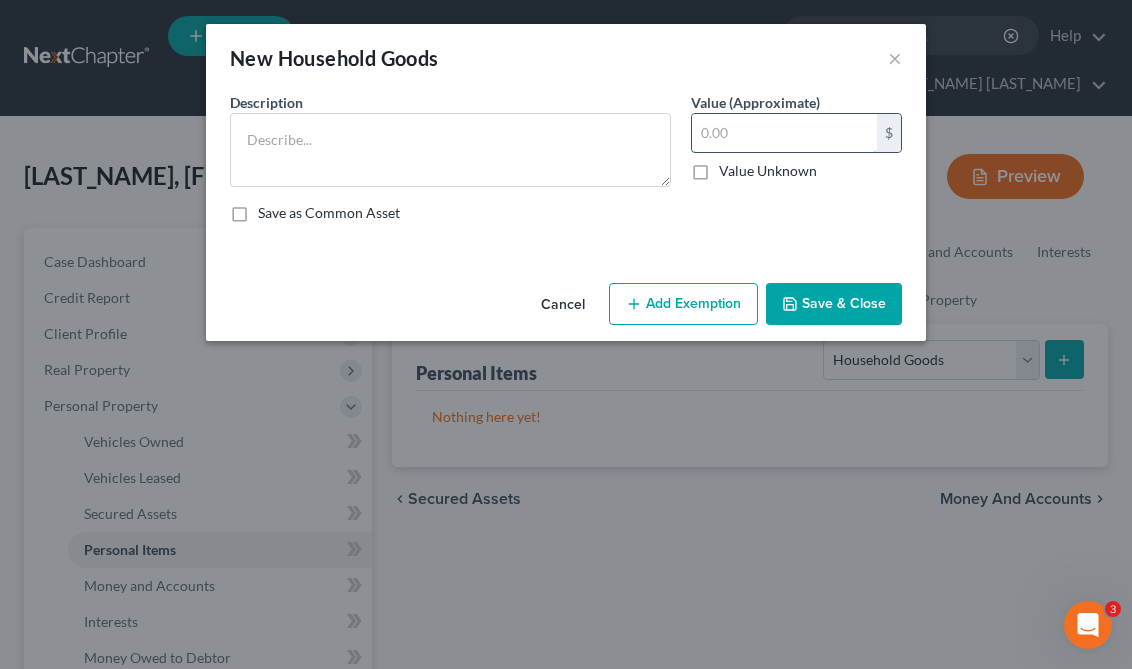 click at bounding box center [784, 133] 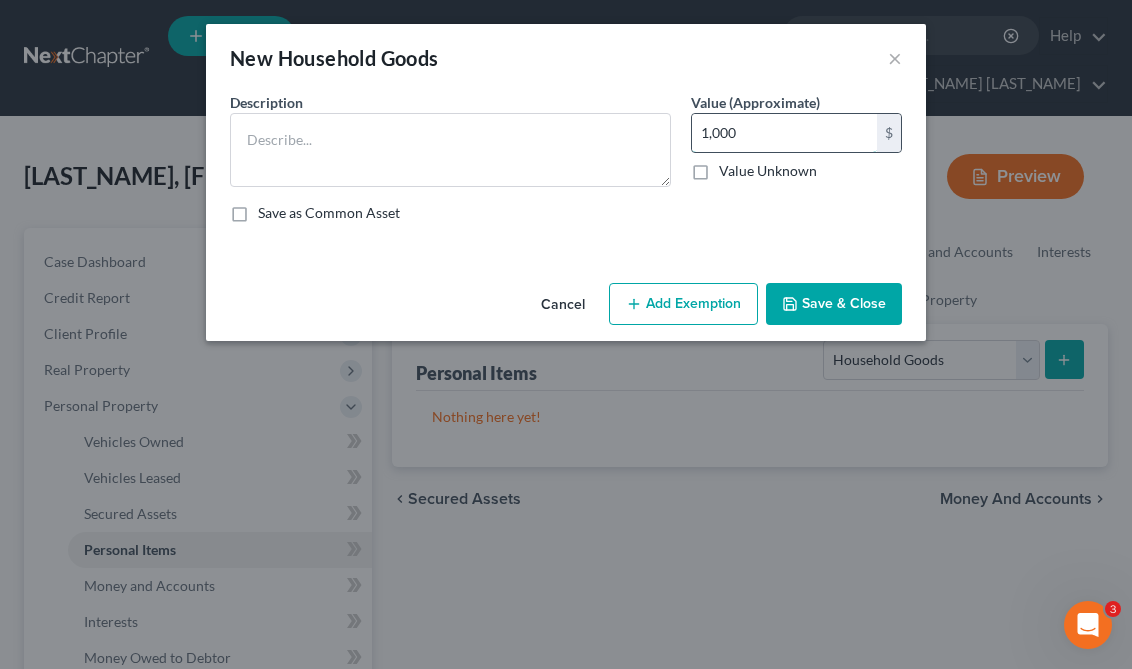 type on "1,000" 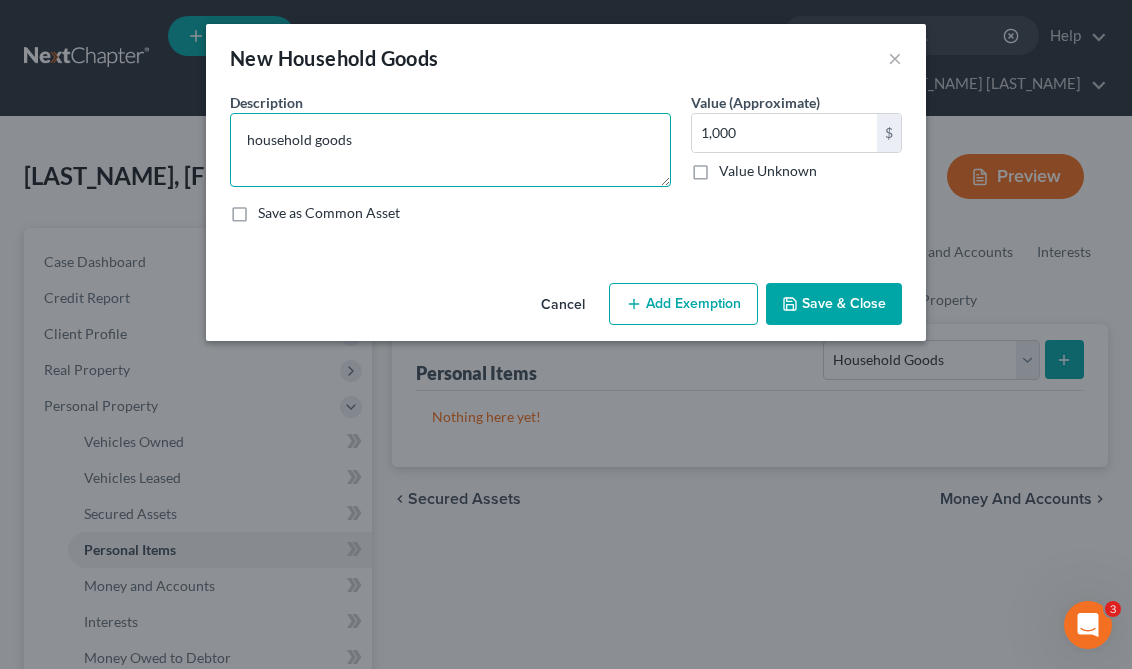 type on "household goods" 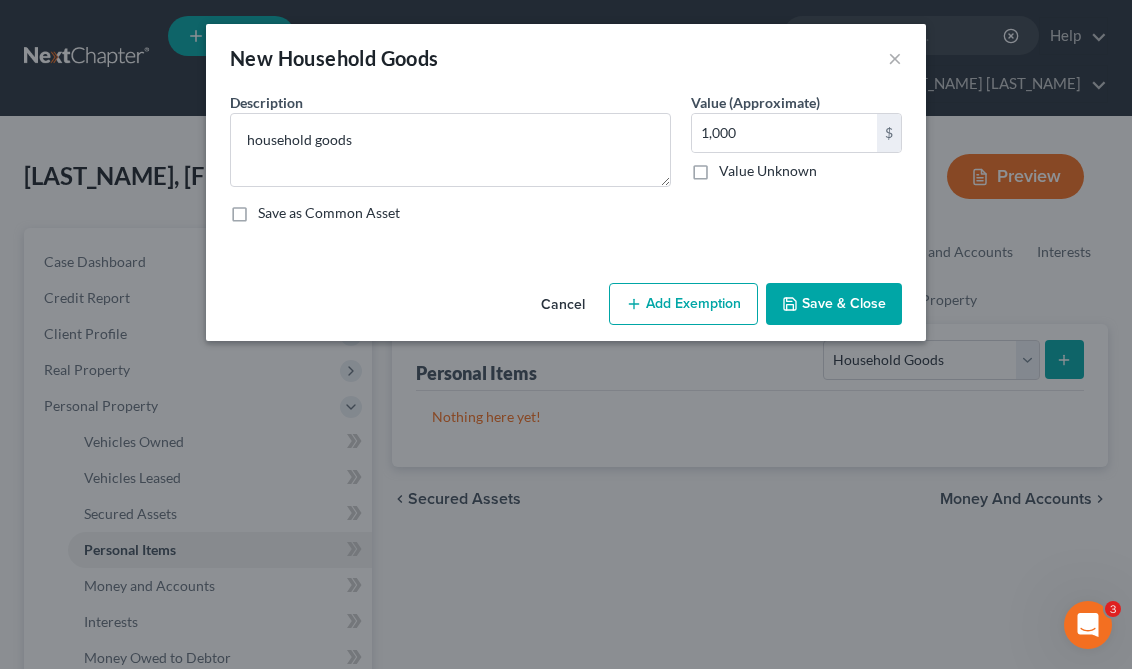 click on "Add Exemption" at bounding box center (683, 304) 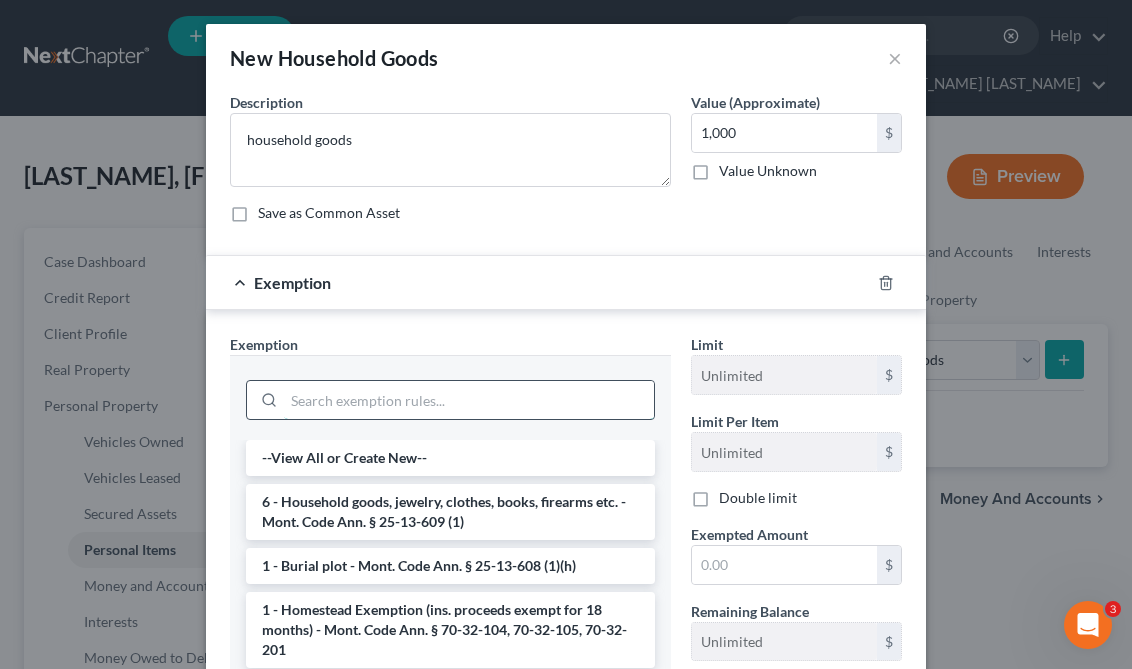 click at bounding box center [469, 400] 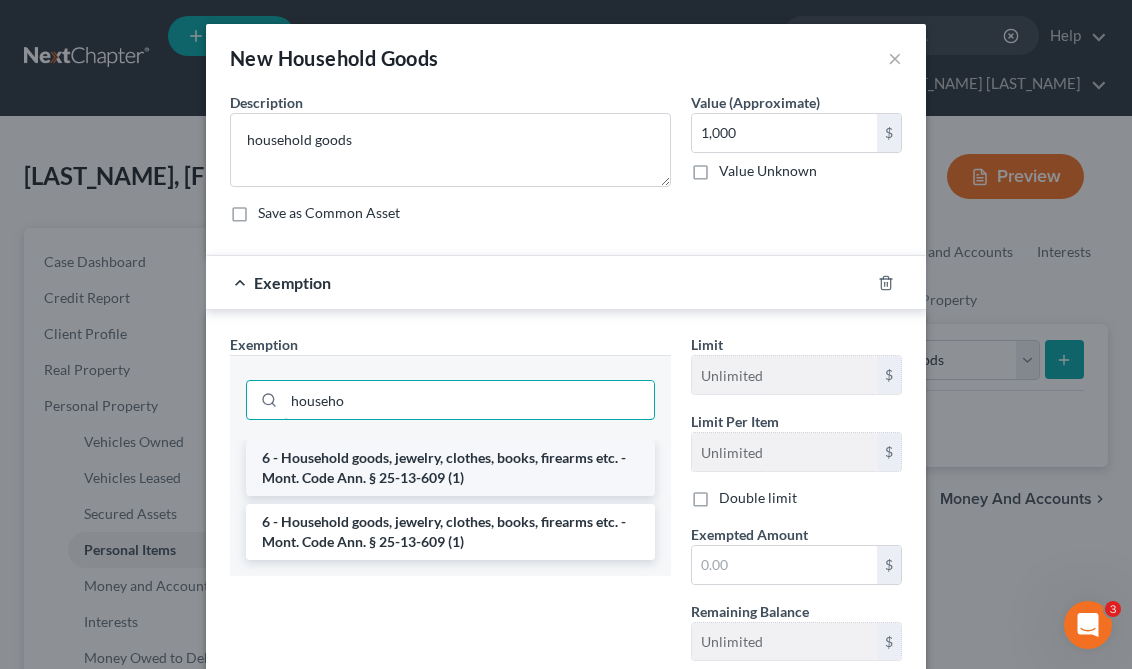 type on "househo" 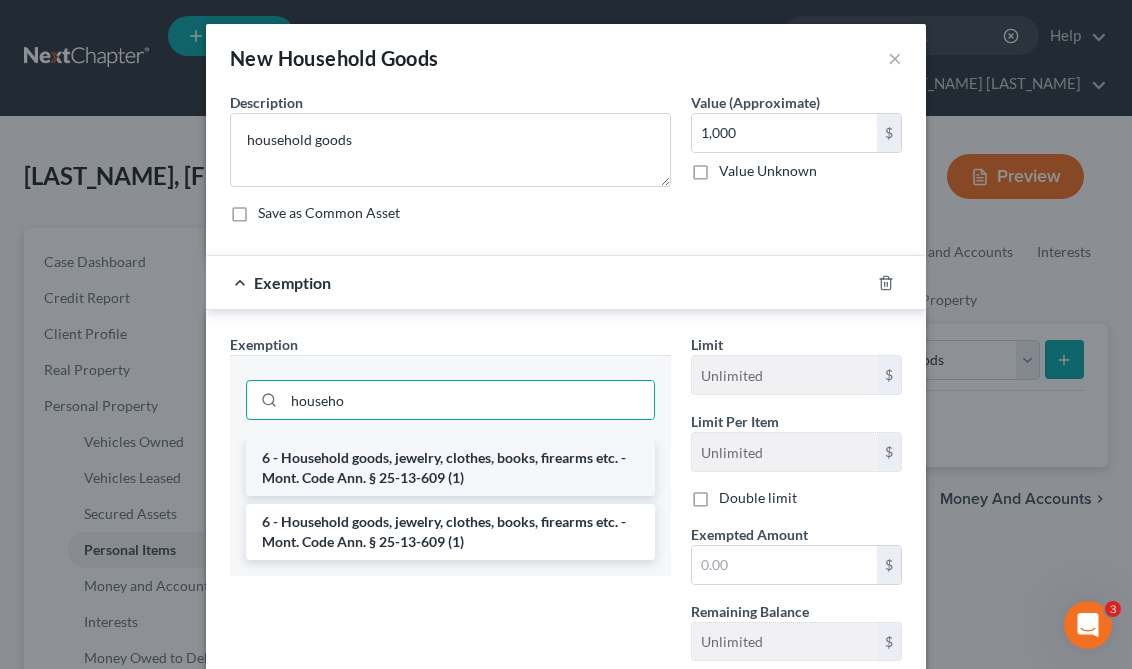 click on "6 - Household goods, jewelry, clothes, books, firearms etc. - Mont. Code Ann. § 25-13-609 (1)" at bounding box center [450, 468] 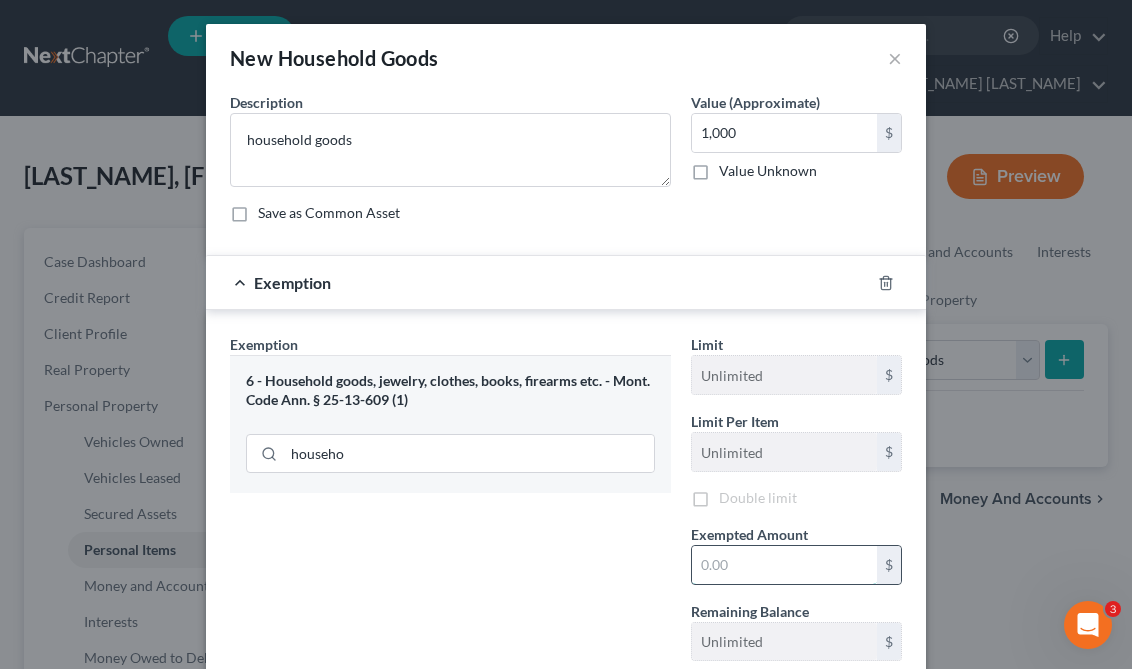 click at bounding box center [784, 565] 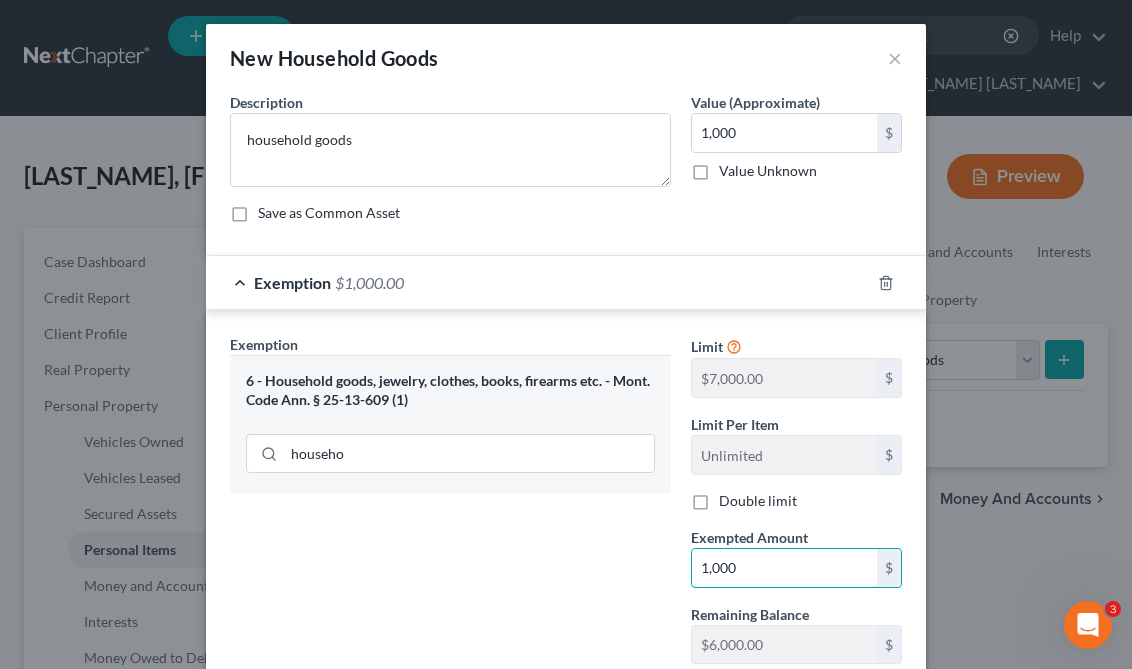 type on "1,000" 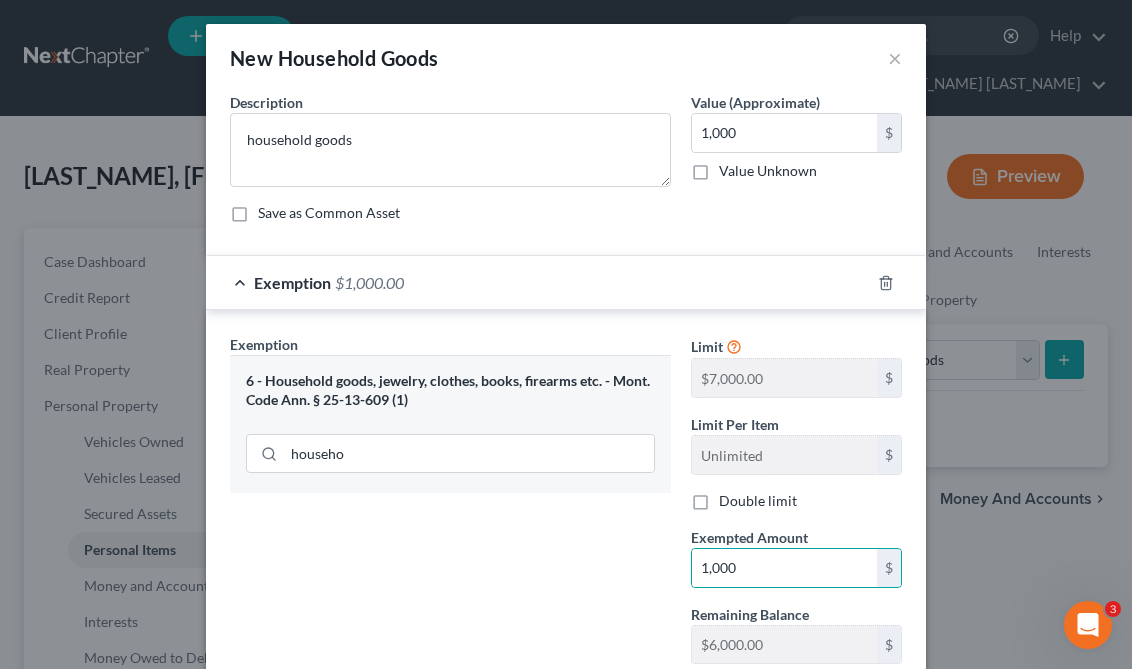 click on "Exemption Set must be selected for CA.
Exemption
*
6 - Household goods, jewelry, clothes, books, firearms etc. - Mont. Code Ann. § 25-13-609 (1)         househo" at bounding box center [450, 507] 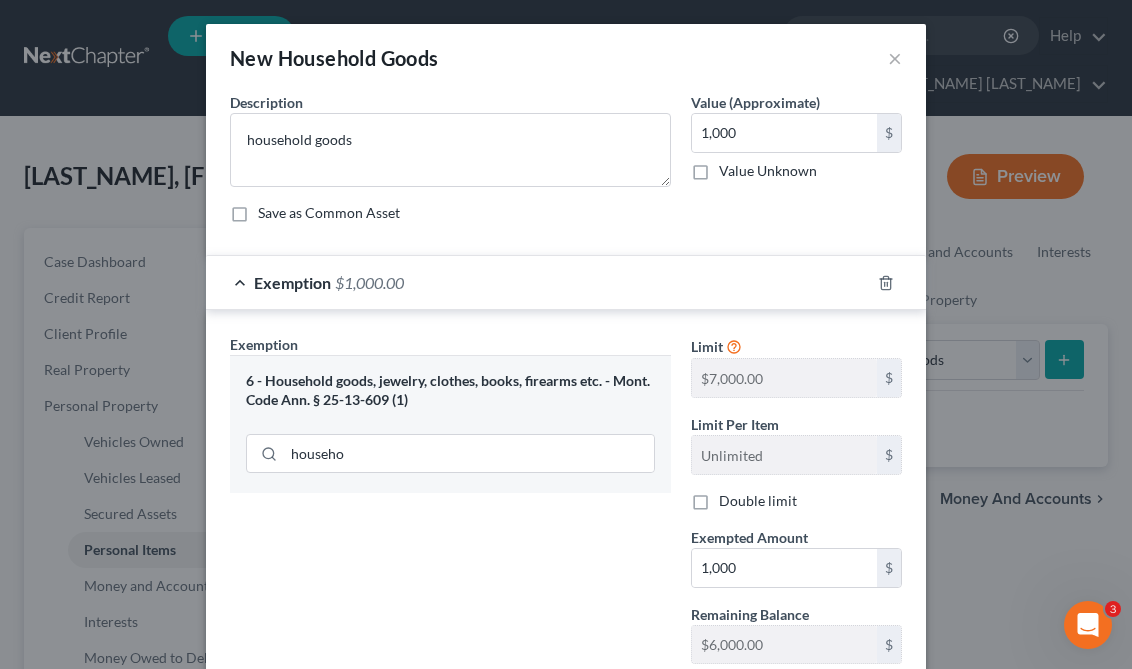 scroll, scrollTop: 138, scrollLeft: 0, axis: vertical 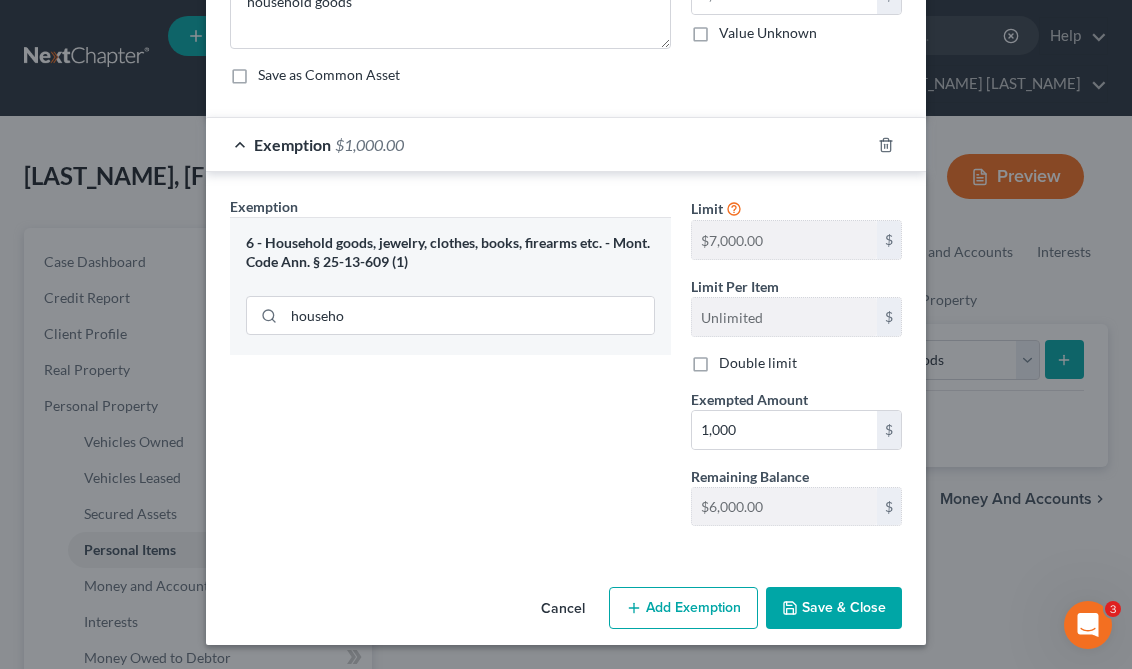 click on "Save & Close" at bounding box center (834, 608) 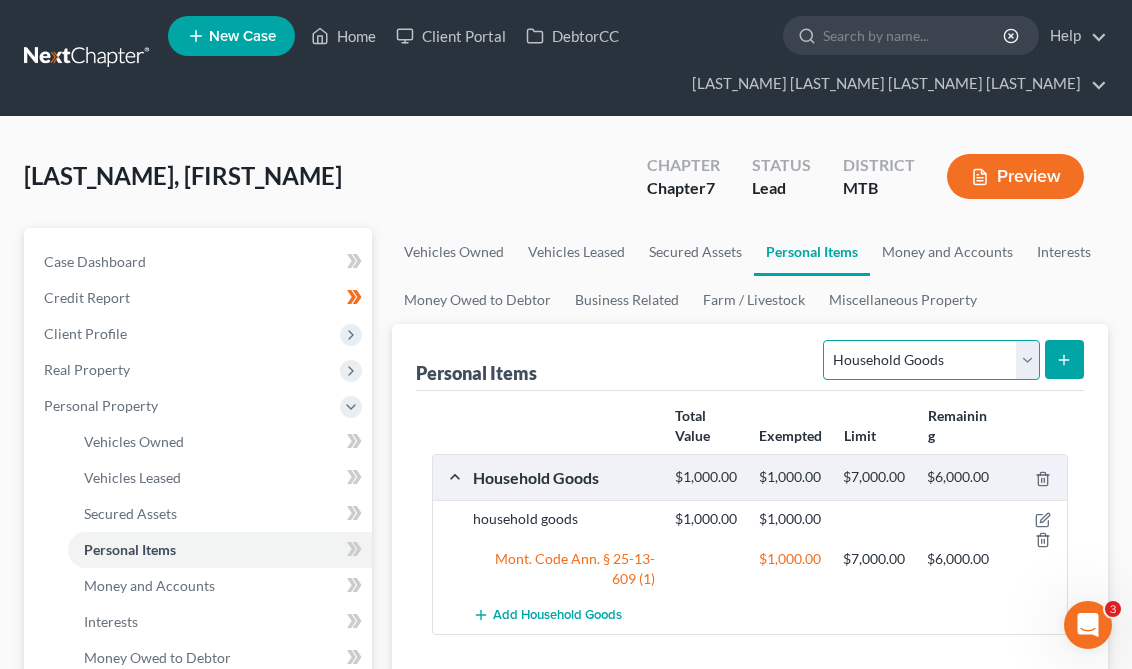click on "Select Item Type Clothing Collectibles Of Value Electronics Firearms Household Goods Jewelry Other Pet(s) Sports & Hobby Equipment" at bounding box center (931, 360) 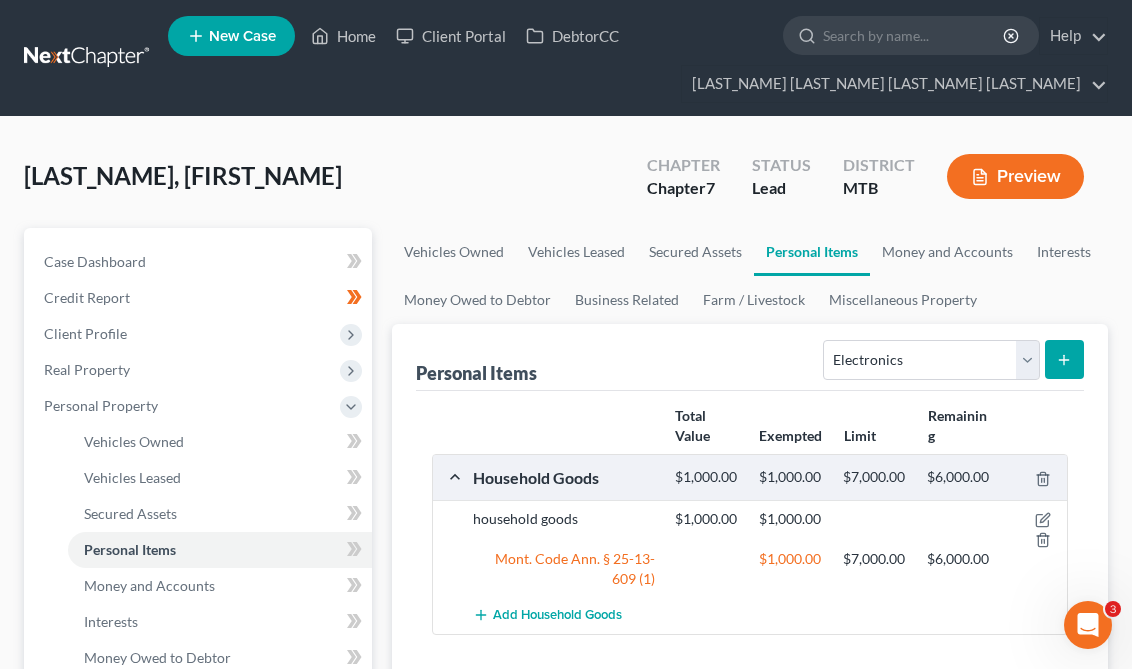click 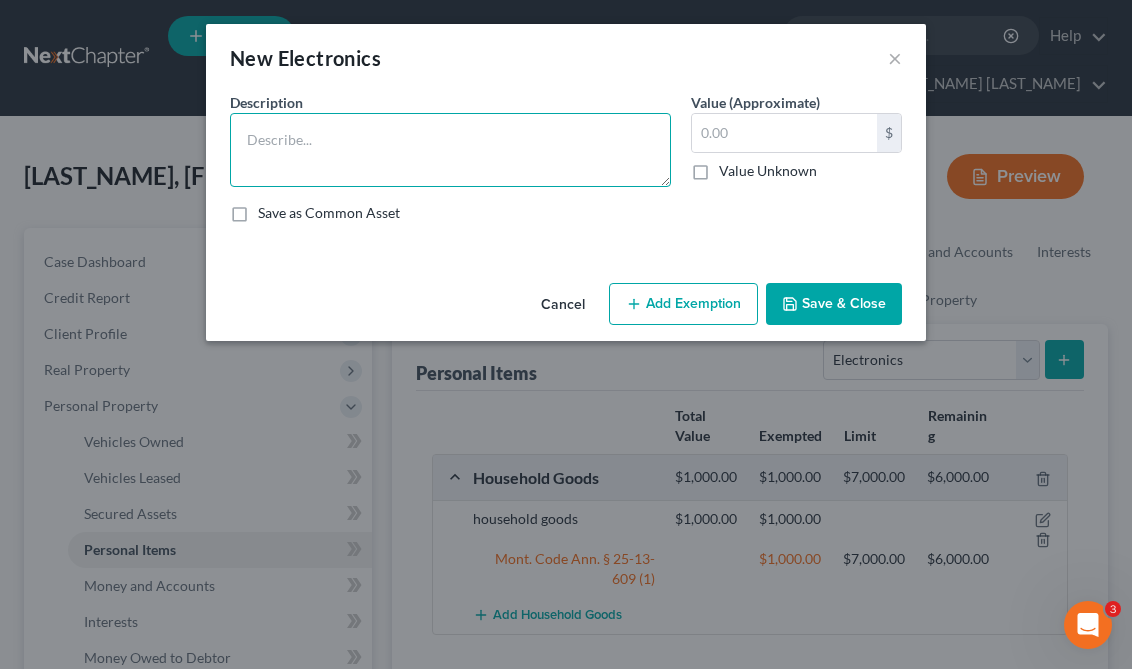 click at bounding box center [450, 150] 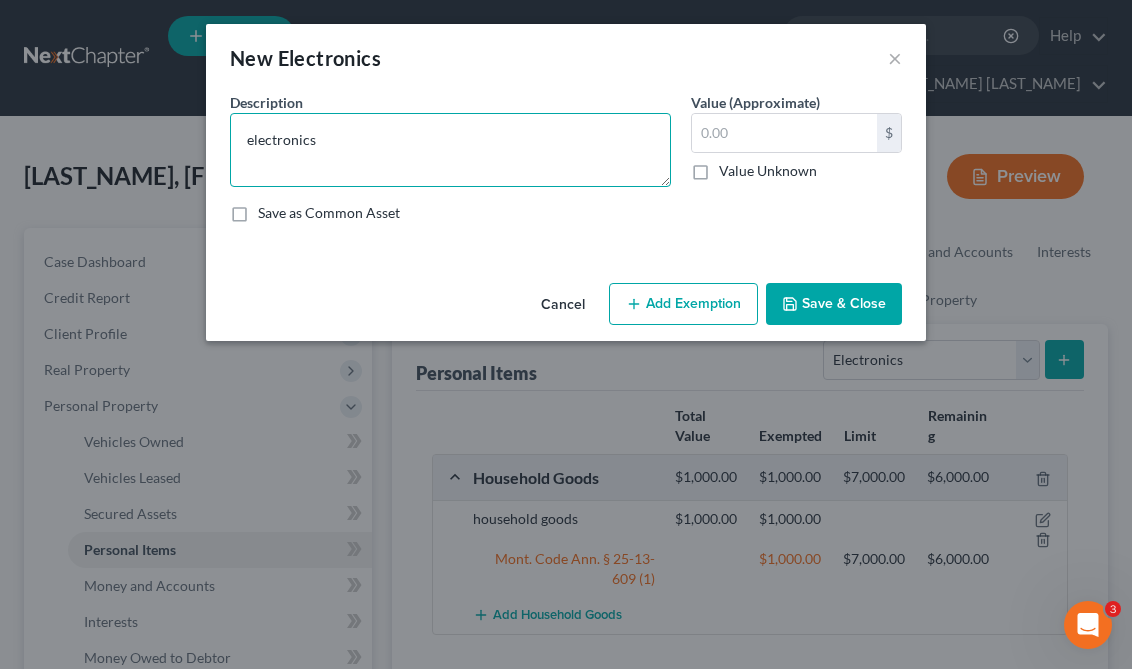 type on "electronics" 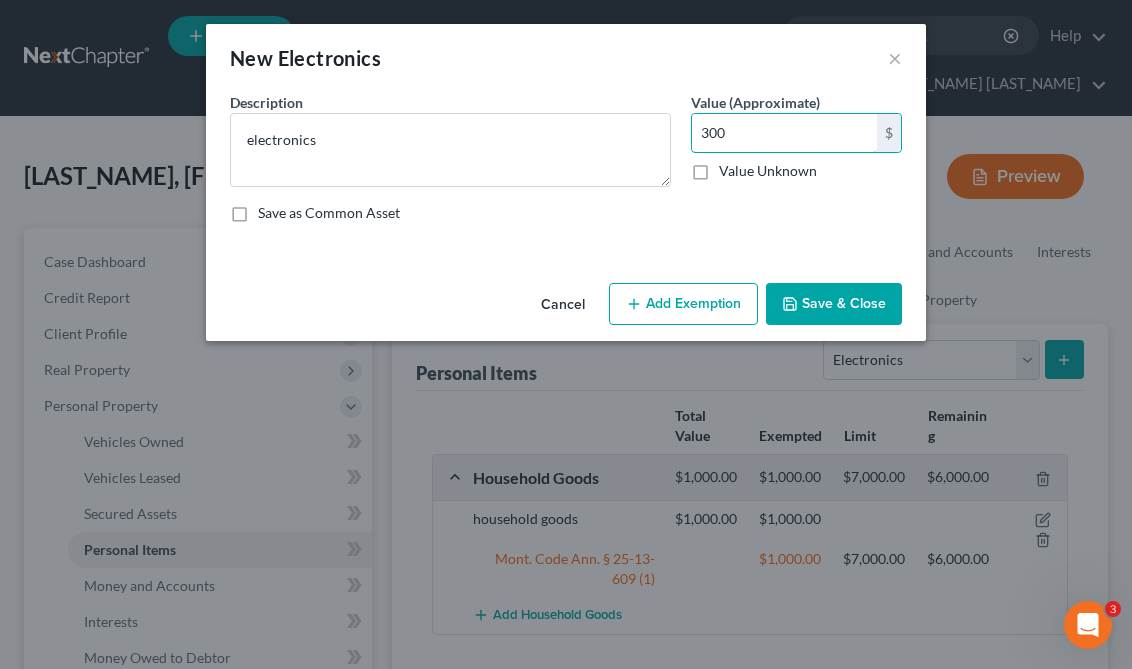 type on "300" 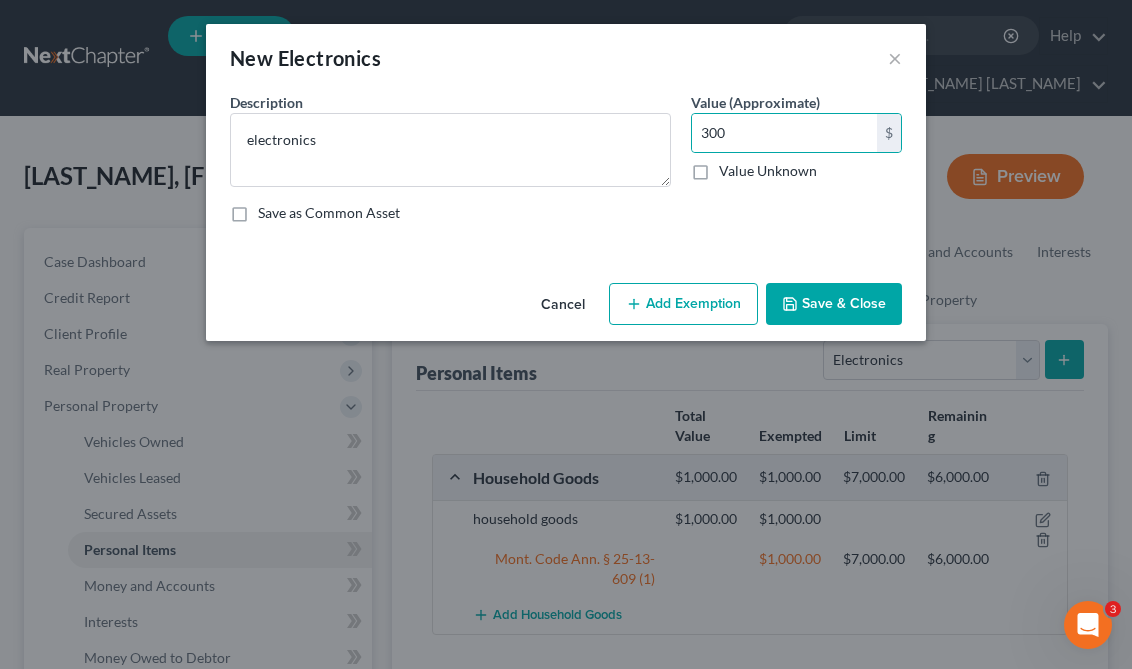 click on "Add Exemption" at bounding box center (683, 304) 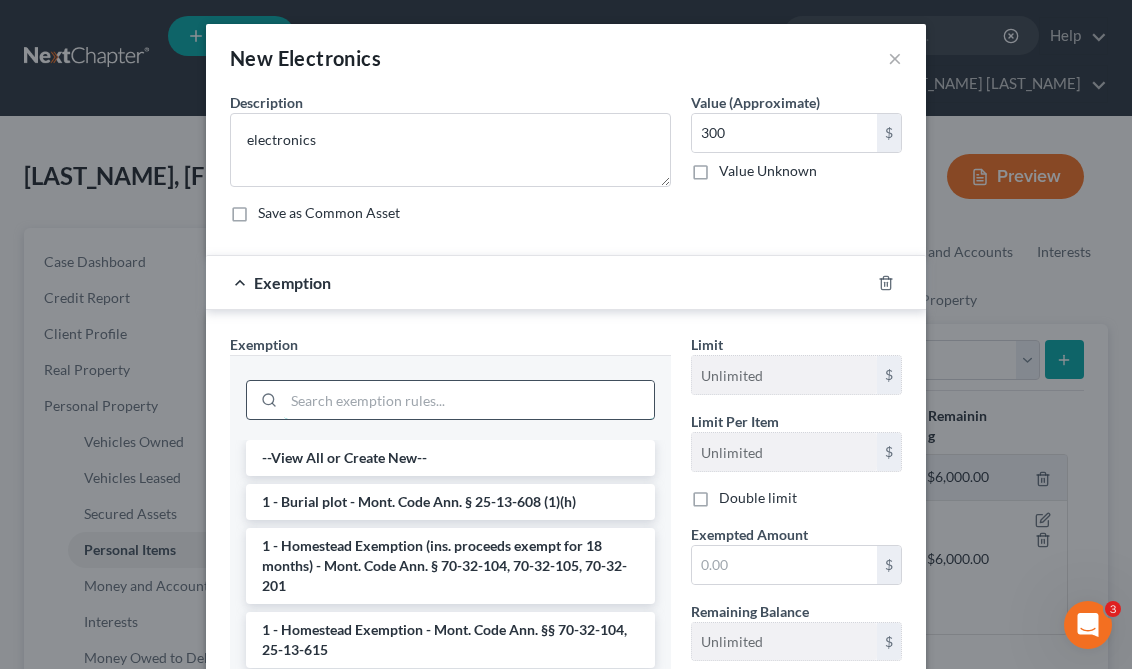 click at bounding box center [469, 400] 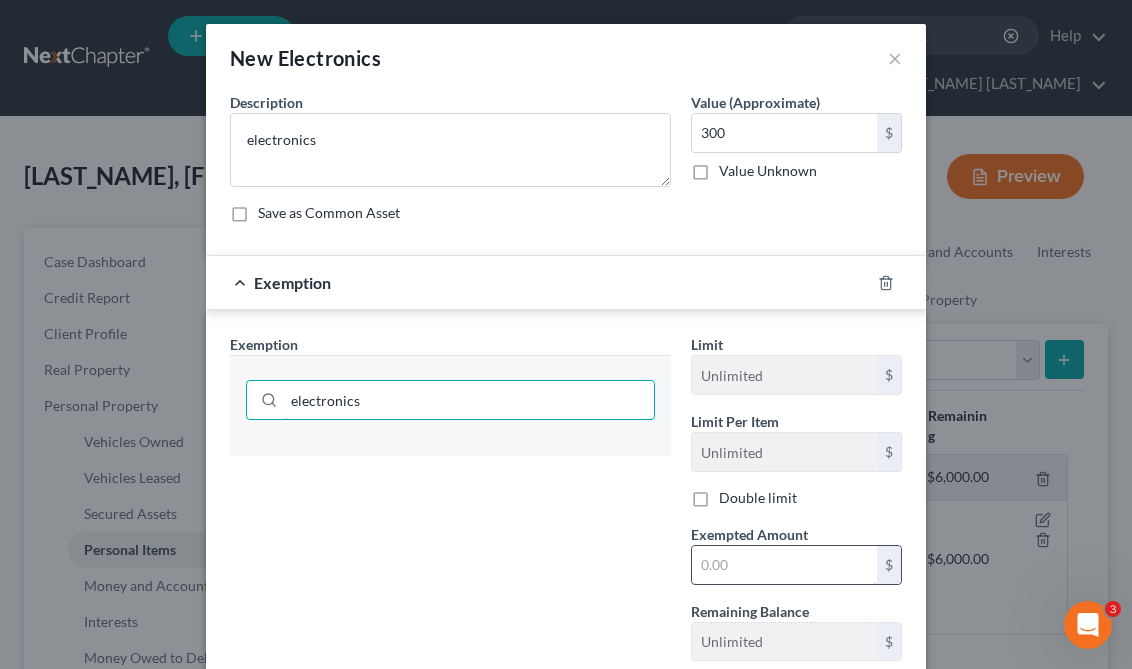 type on "electronics" 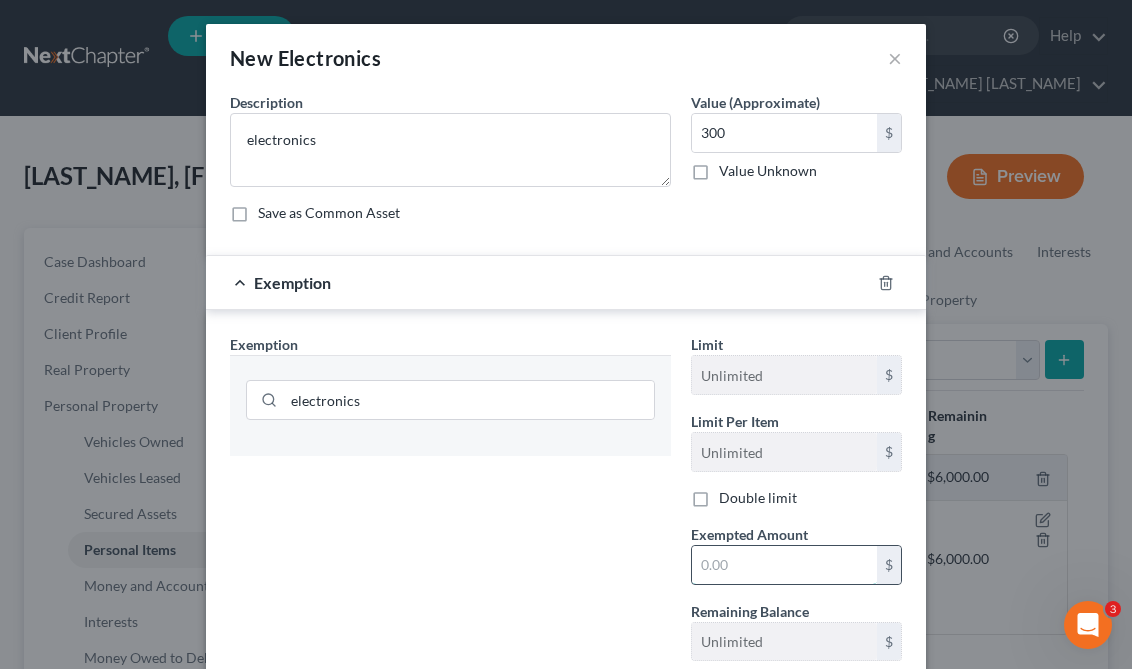 click at bounding box center [784, 565] 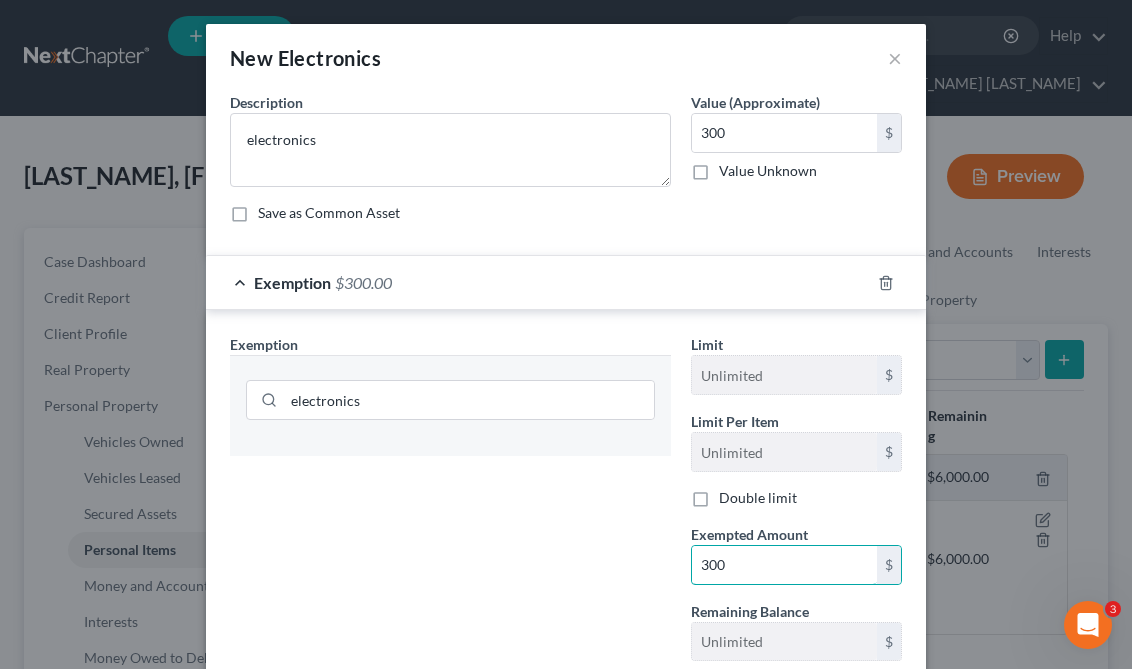 type on "300" 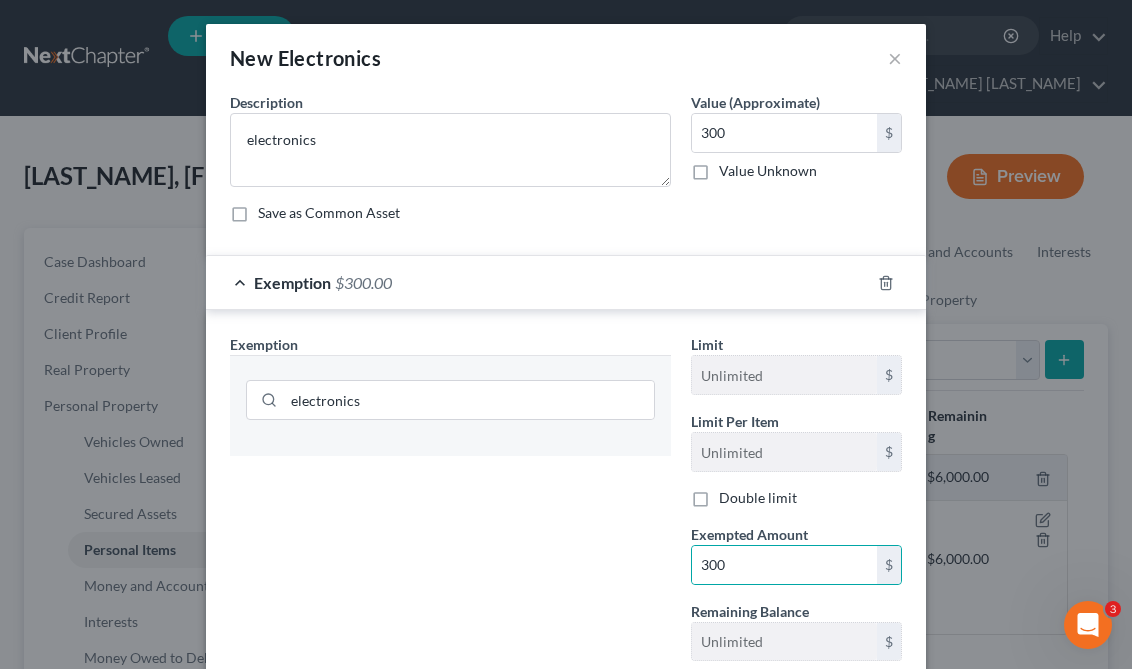 click on "Exemption Set must be selected for CA.
Exemption
*
electronics" at bounding box center (450, 505) 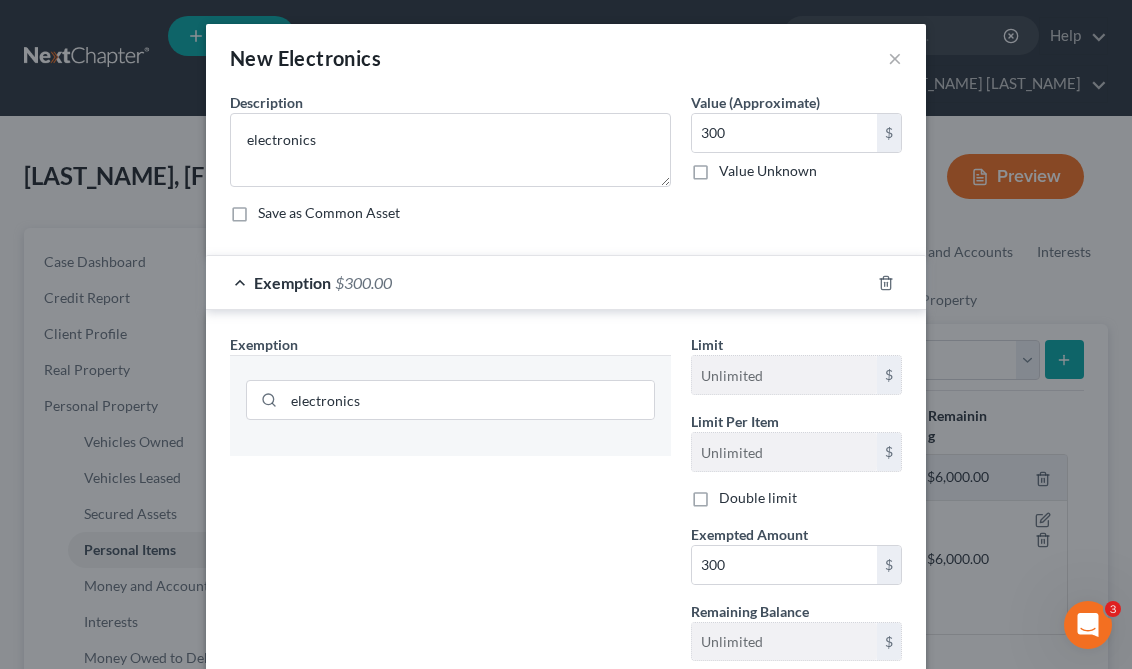 scroll, scrollTop: 135, scrollLeft: 0, axis: vertical 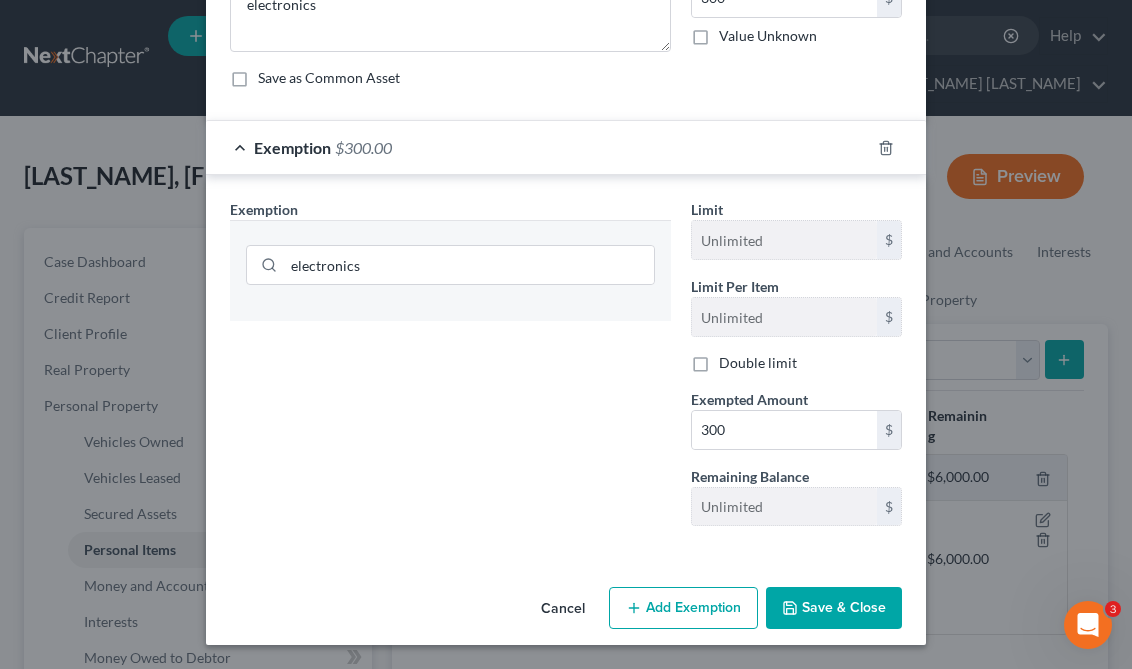 click on "Save & Close" at bounding box center [834, 608] 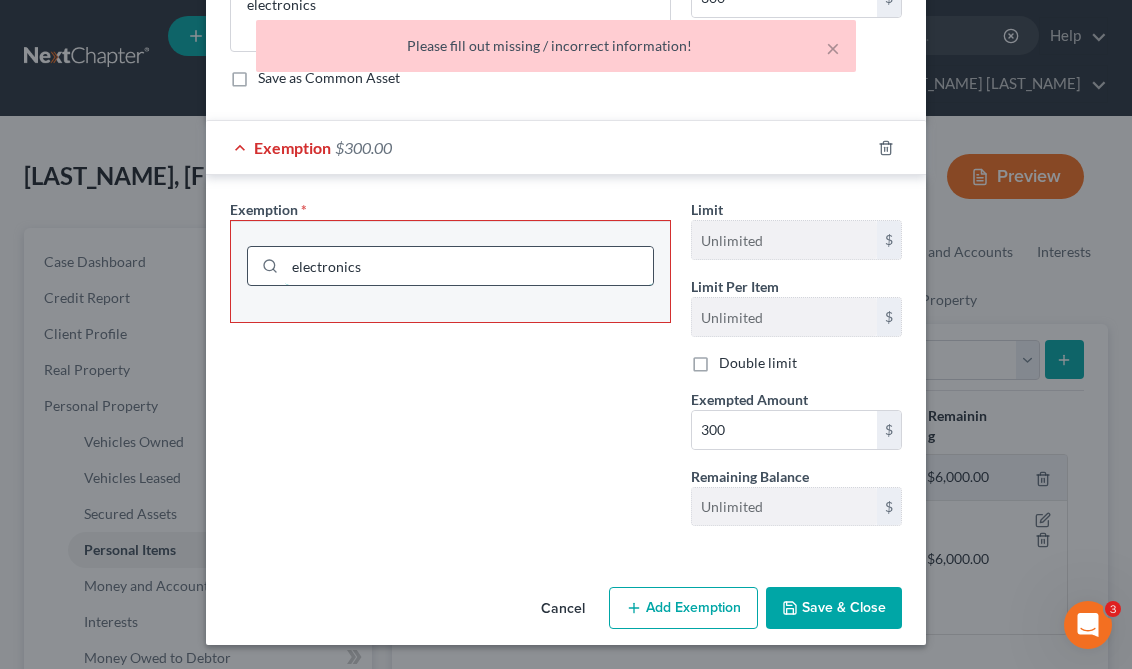 click on "electronics" at bounding box center (469, 266) 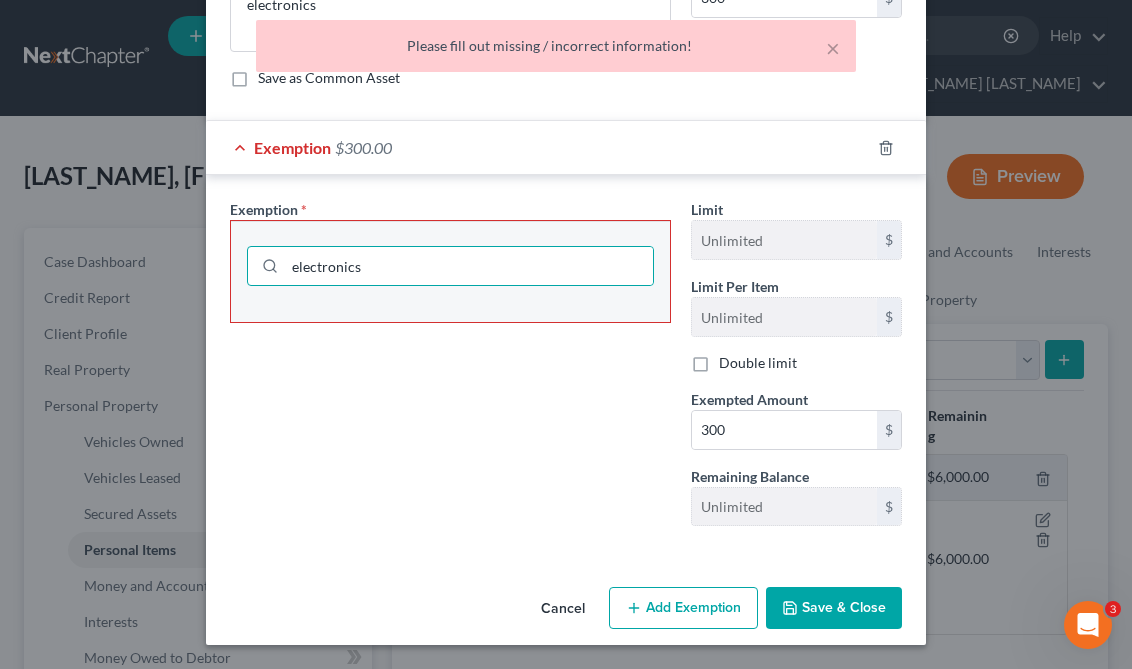 click on "Exemption $300.00" at bounding box center (538, 147) 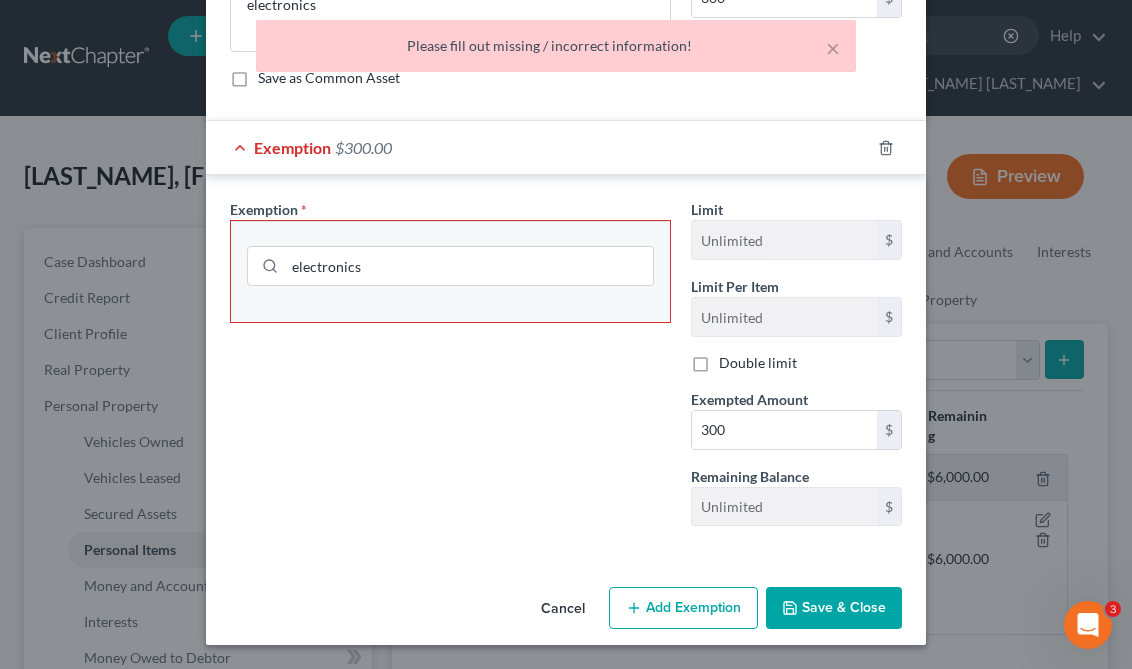 click on "Exemption $300.00" at bounding box center [538, 147] 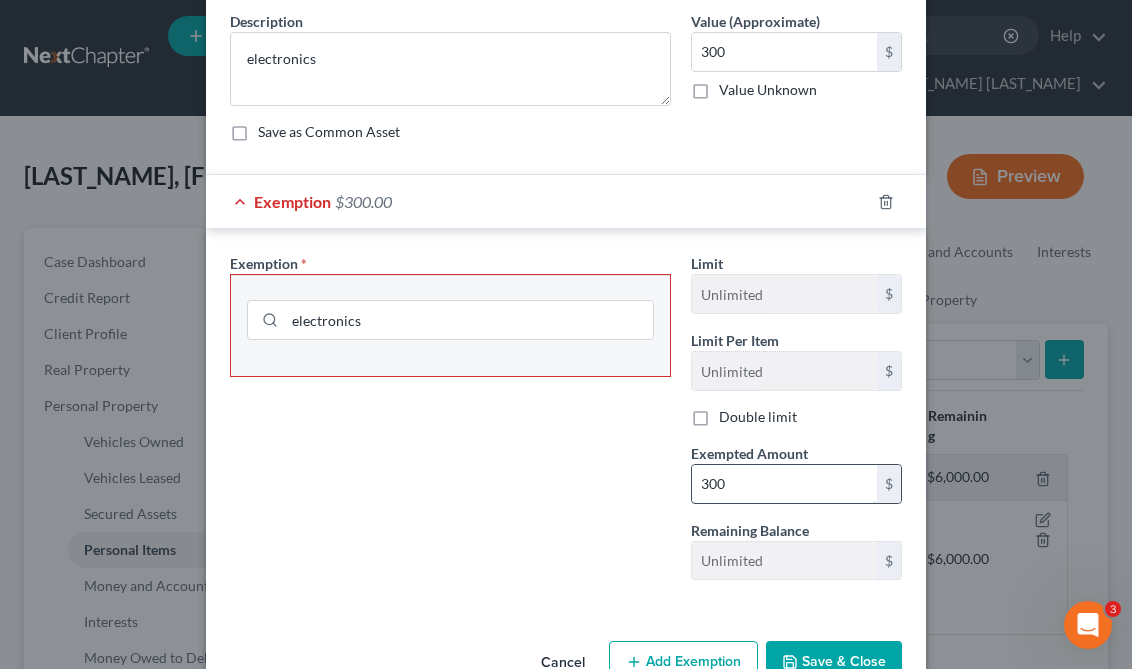 scroll, scrollTop: 42, scrollLeft: 0, axis: vertical 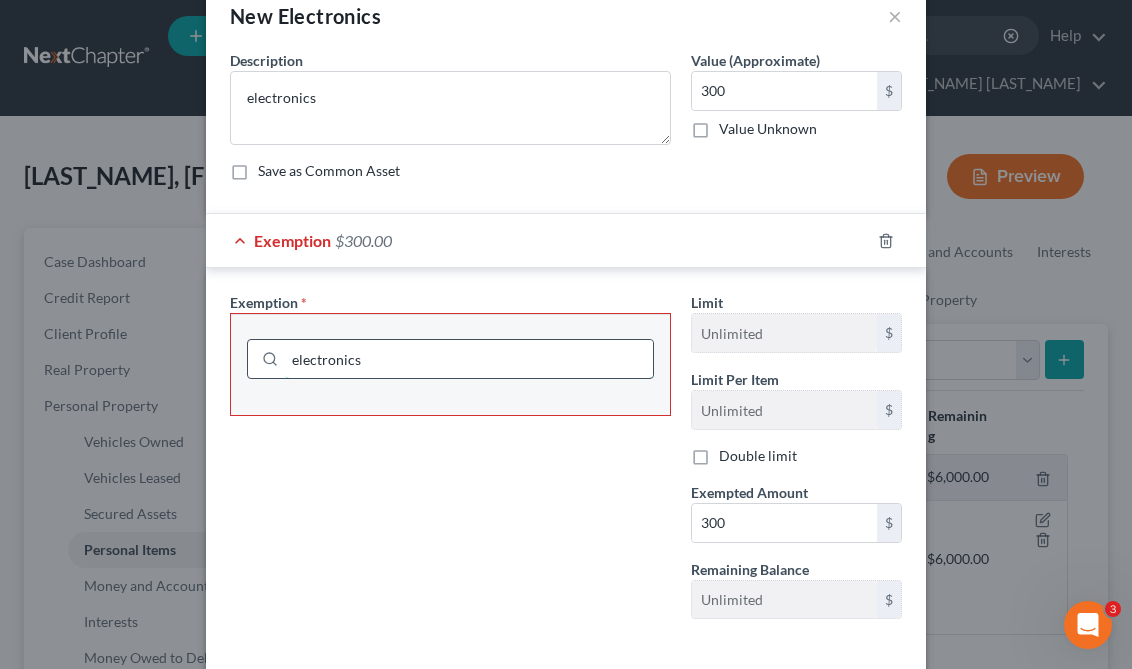 click on "electronics" at bounding box center [469, 359] 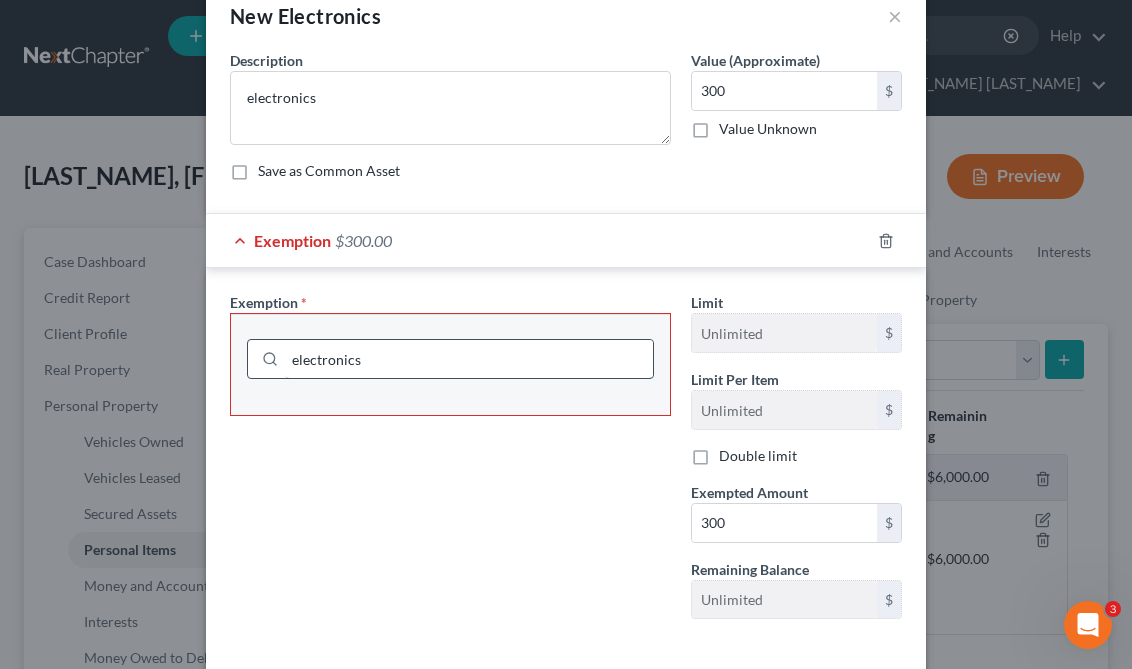 click on "electronics" at bounding box center [469, 359] 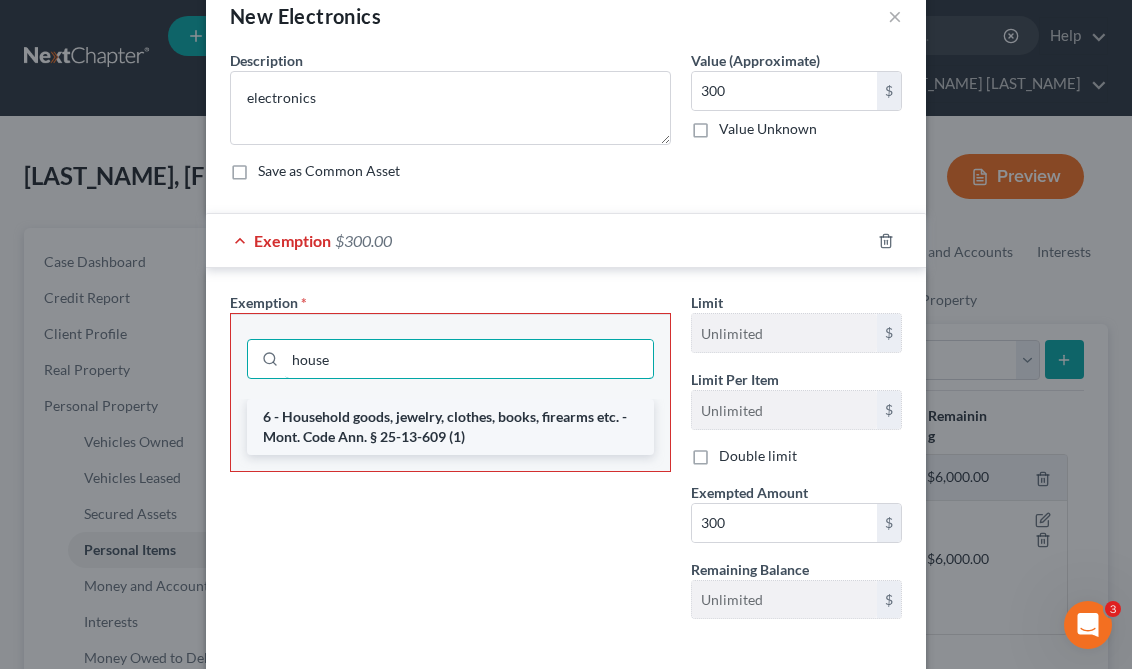 type on "house" 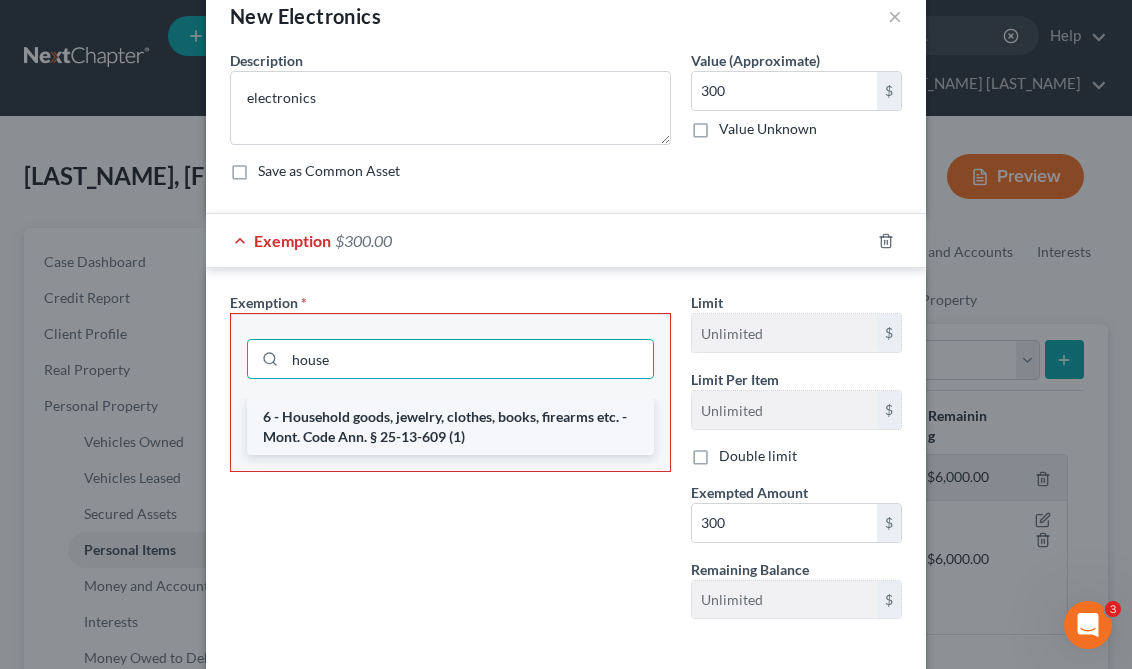 click on "6 - Household goods, jewelry, clothes, books, firearms etc. - Mont. Code Ann. § 25-13-609 (1)" at bounding box center [450, 427] 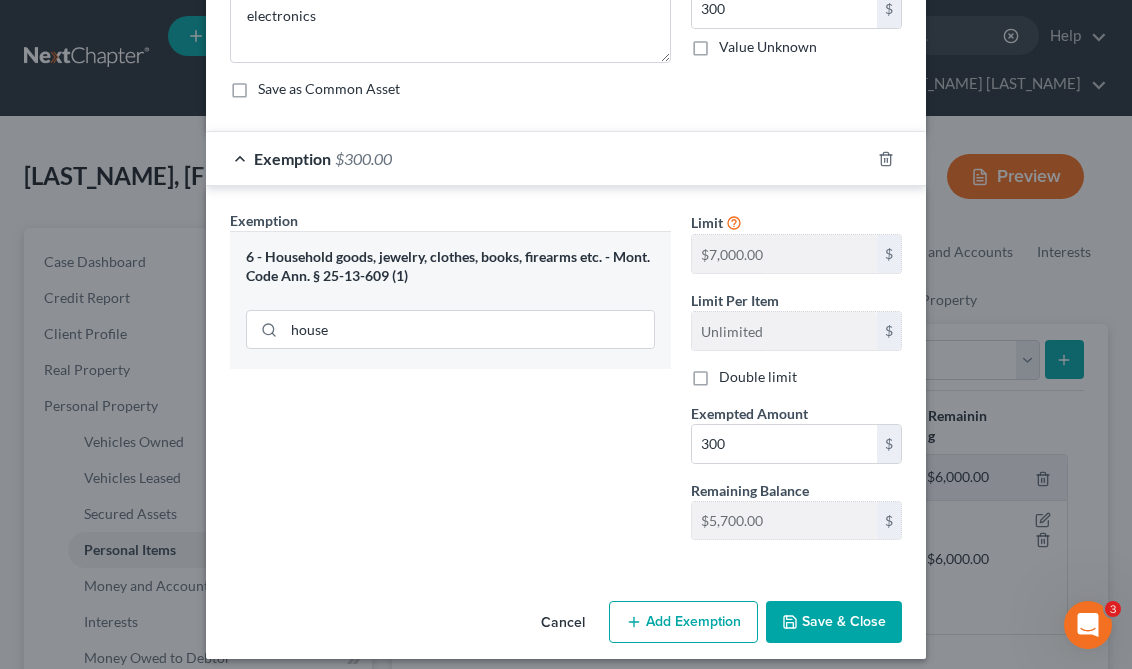 scroll, scrollTop: 138, scrollLeft: 0, axis: vertical 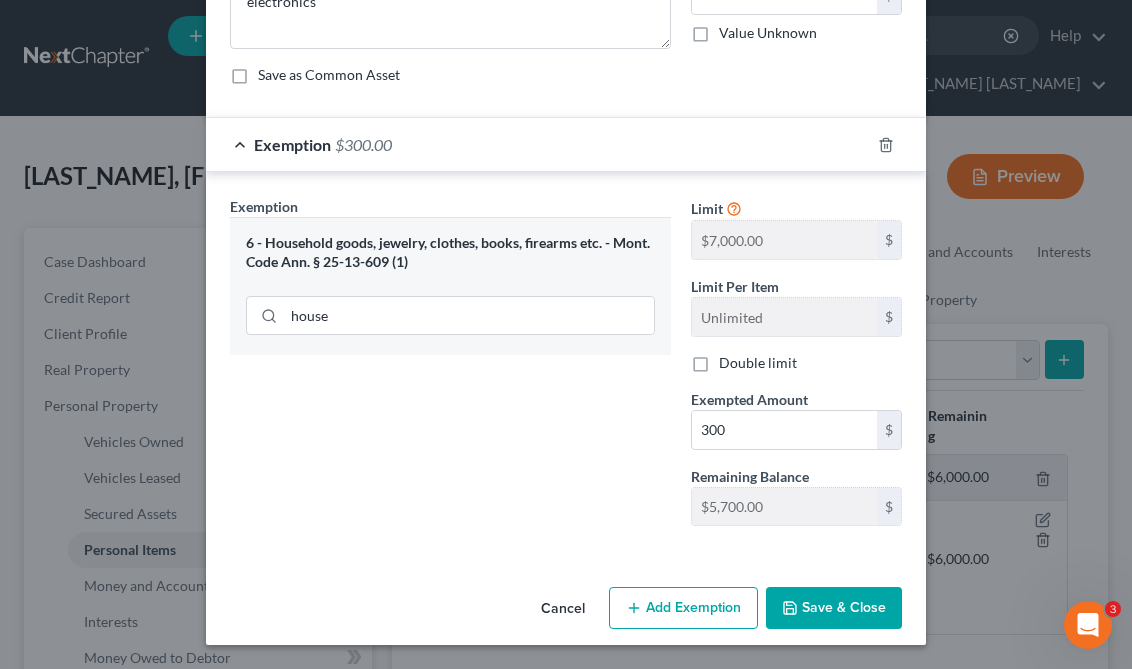click on "Save & Close" at bounding box center [834, 608] 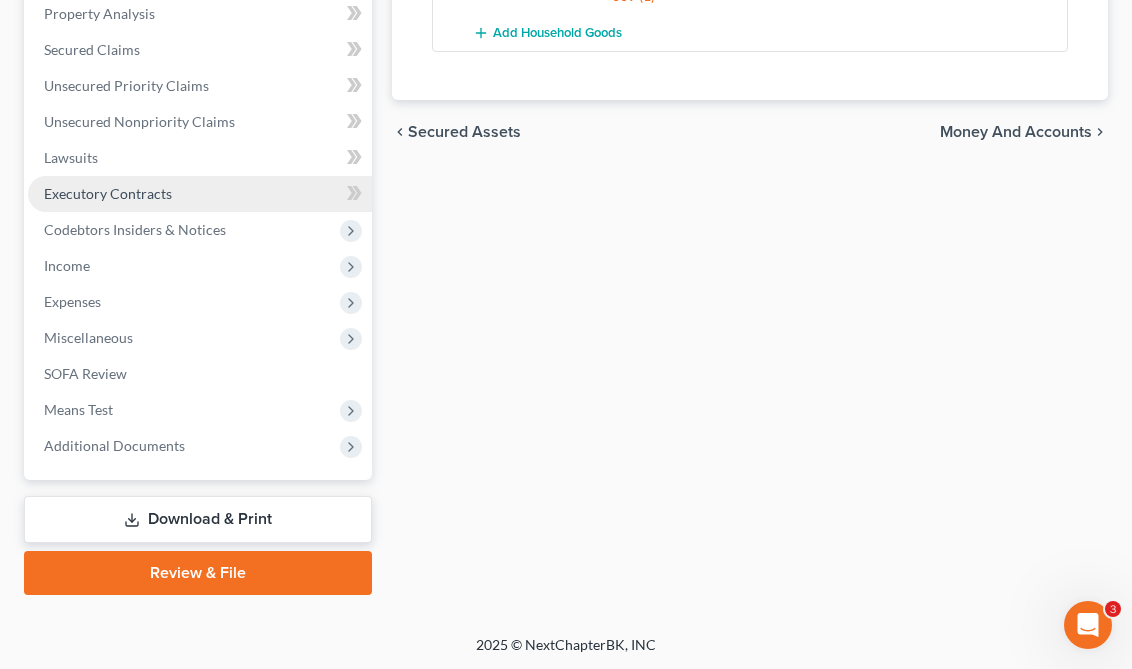 scroll, scrollTop: 596, scrollLeft: 0, axis: vertical 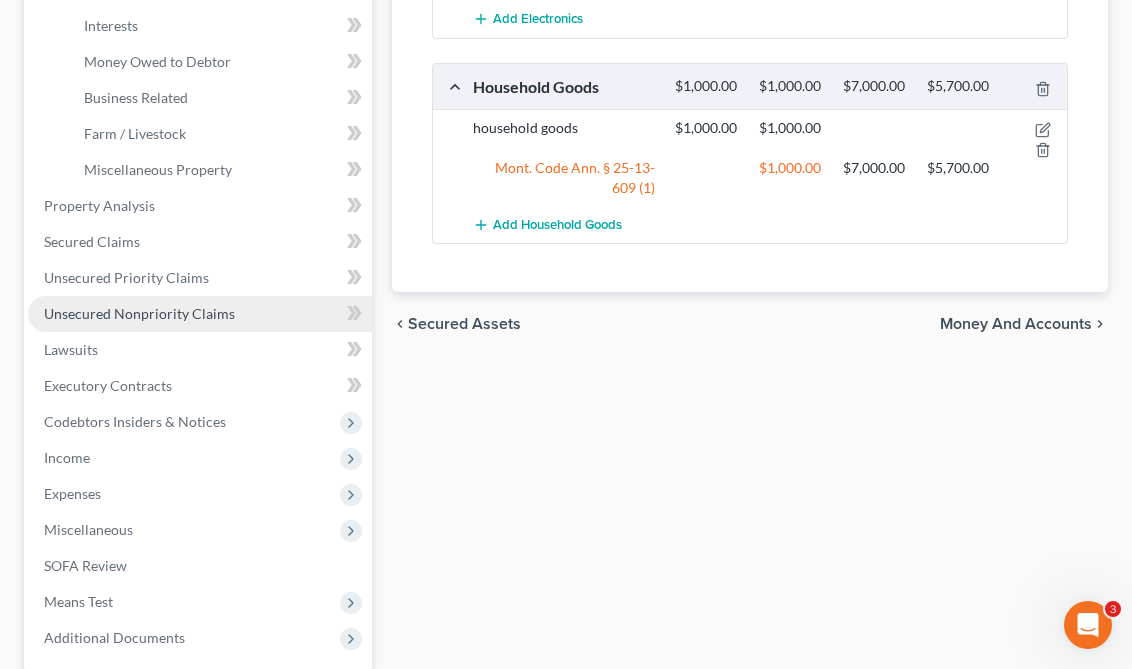 click on "Unsecured Nonpriority Claims" at bounding box center [200, 314] 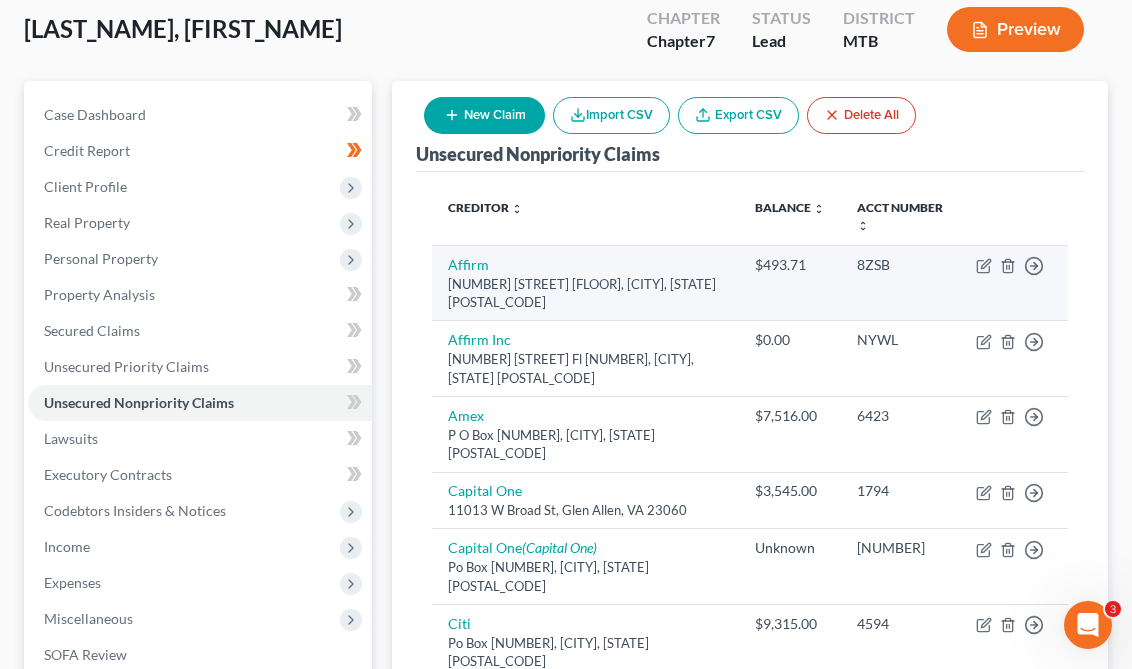 scroll, scrollTop: 352, scrollLeft: 0, axis: vertical 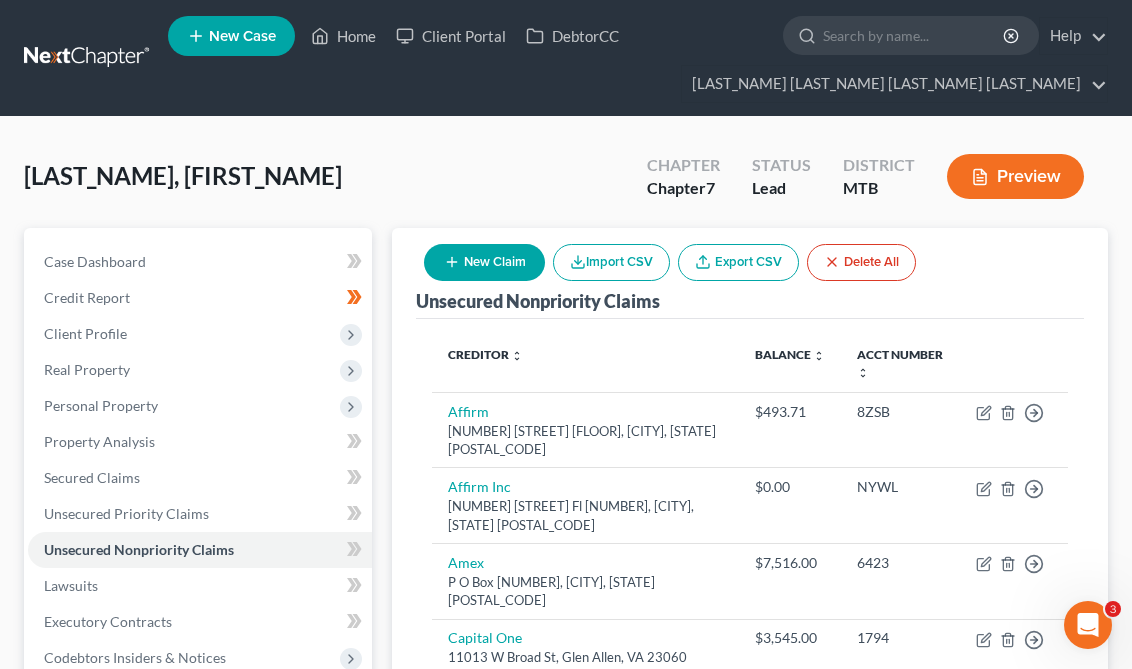 click on "New Claim" at bounding box center (484, 262) 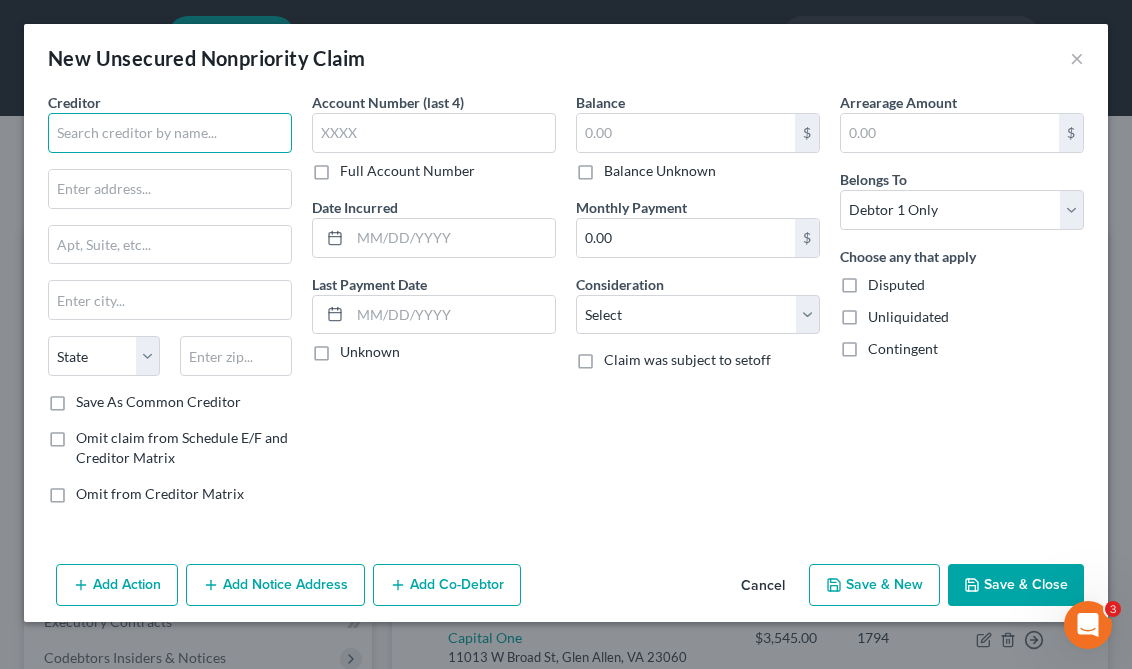 click at bounding box center [170, 133] 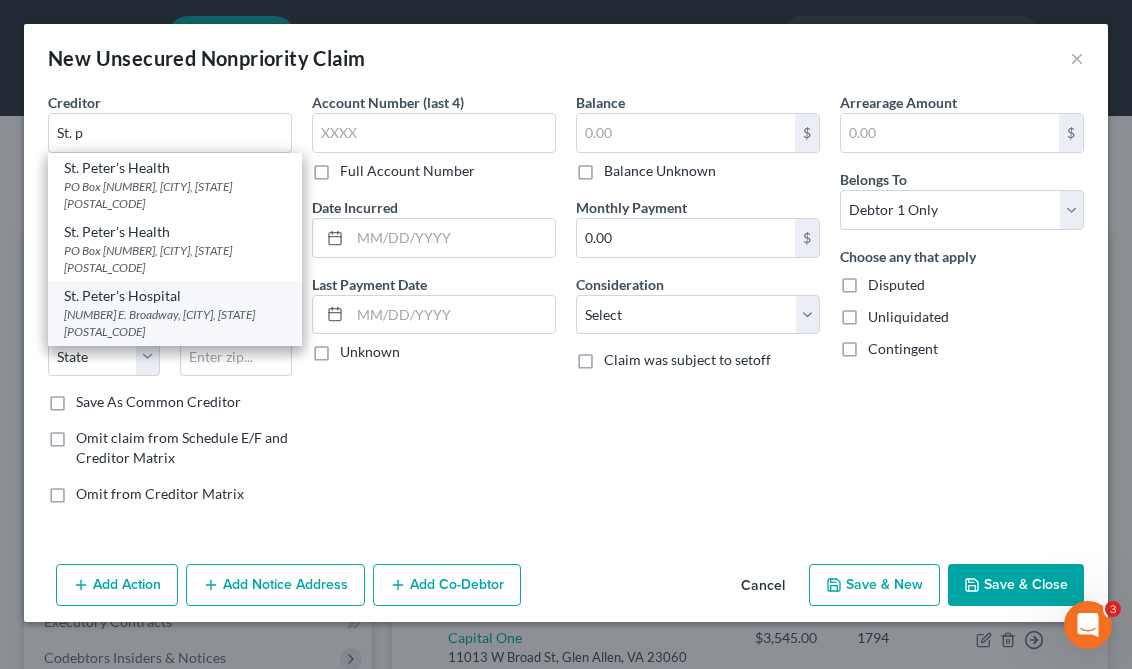 click on "[NUMBER] [STREET], [CITY], [STATE] [POSTAL_CODE]" at bounding box center [175, 323] 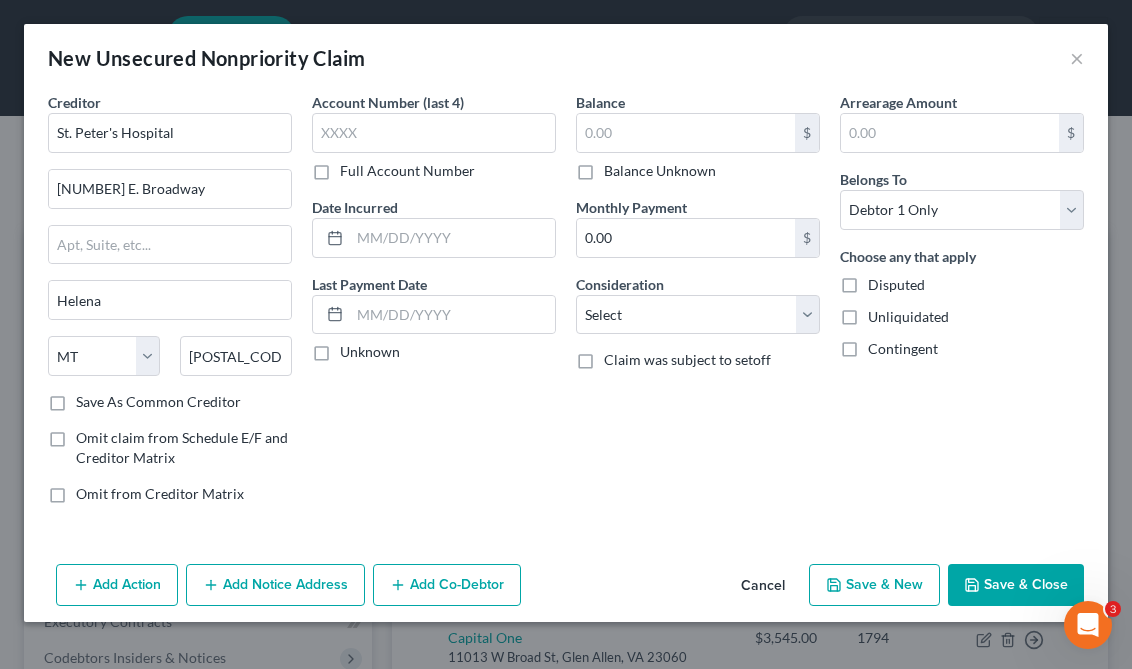 click on "Save & Close" at bounding box center (1016, 585) 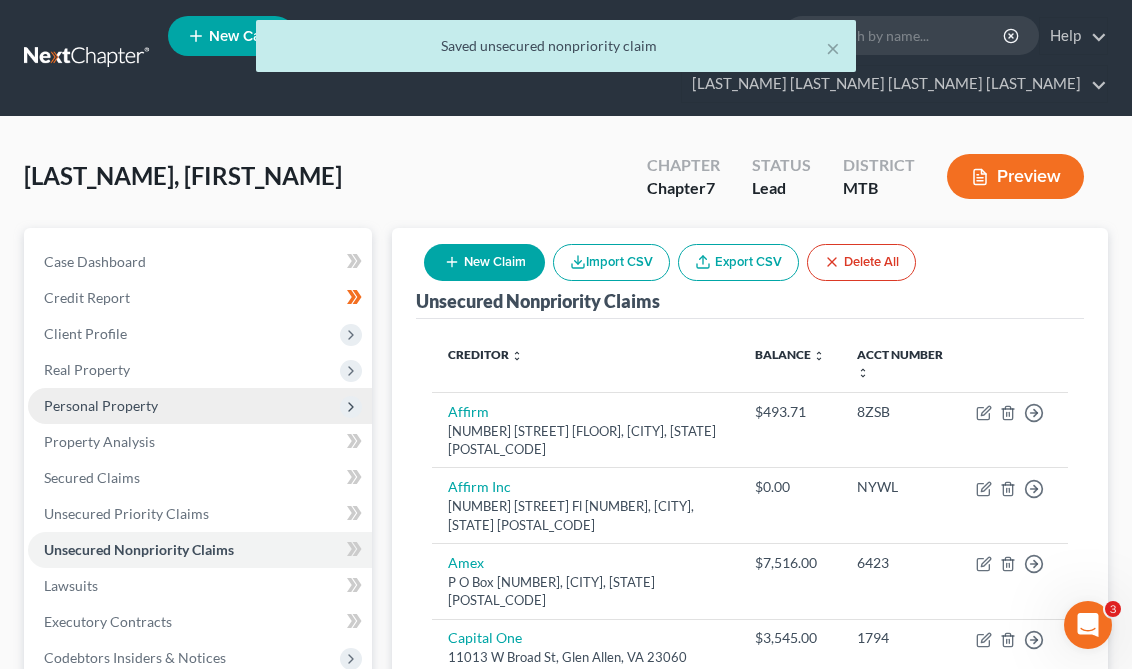 scroll, scrollTop: 382, scrollLeft: 0, axis: vertical 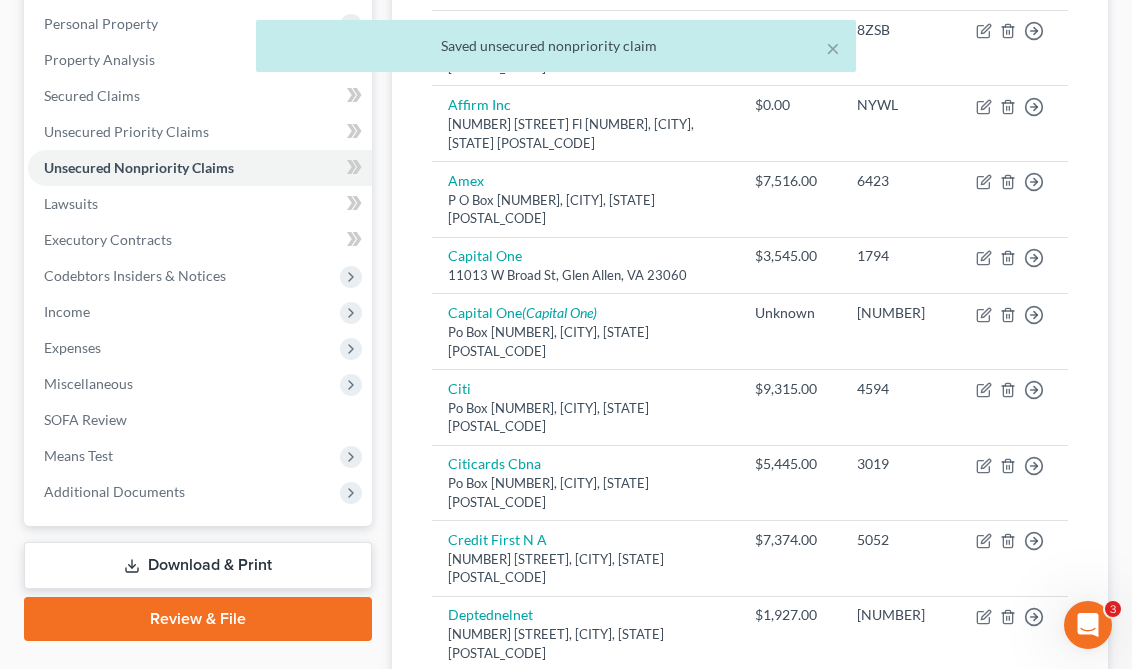 click on "Download & Print" at bounding box center (198, 565) 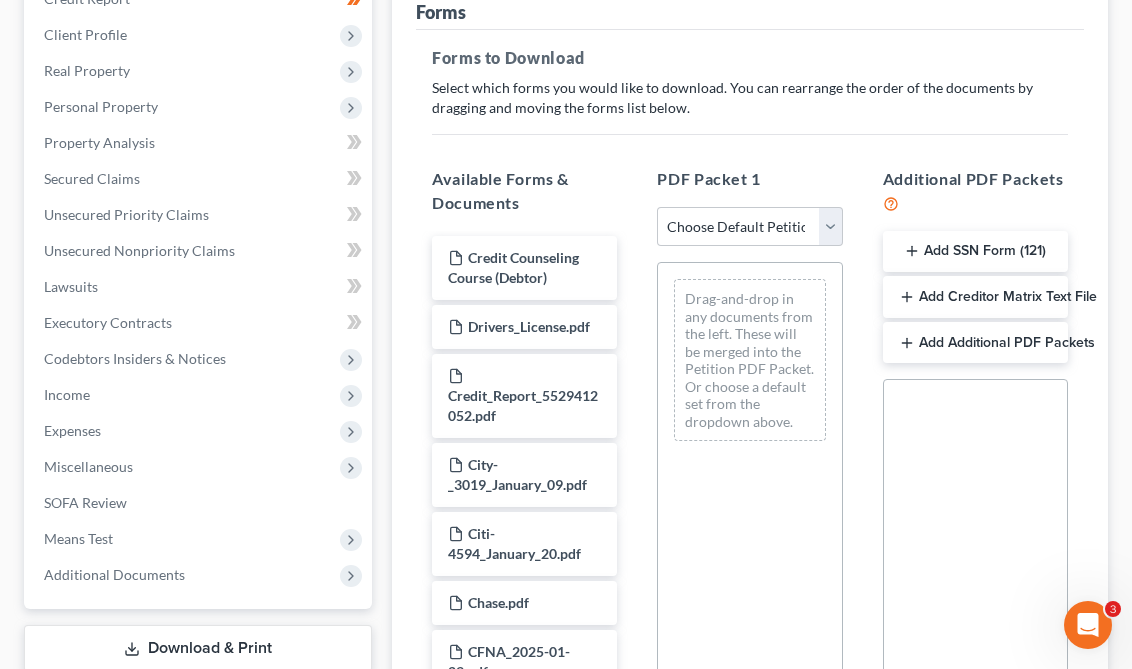 scroll, scrollTop: 335, scrollLeft: 0, axis: vertical 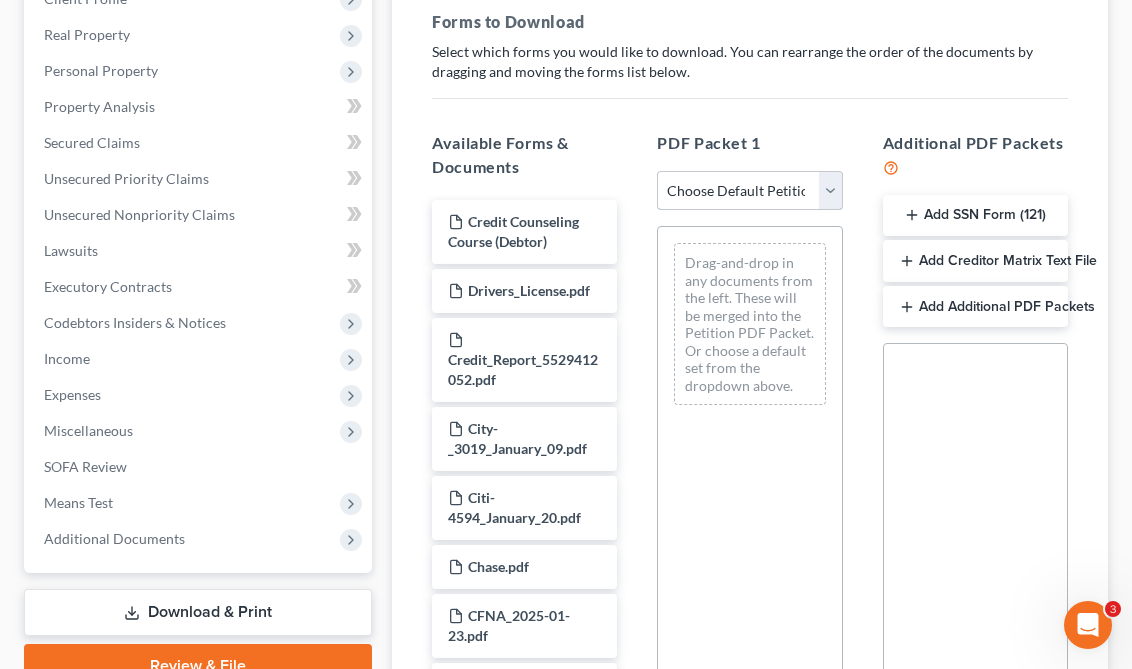 click on "Choose Default Petition PDF Packet Complete Bankruptcy Petition (all forms and schedules) Emergency Filing Forms (Petition and Creditor List Only) Amended Forms Signature Pages Only" at bounding box center (749, 191) 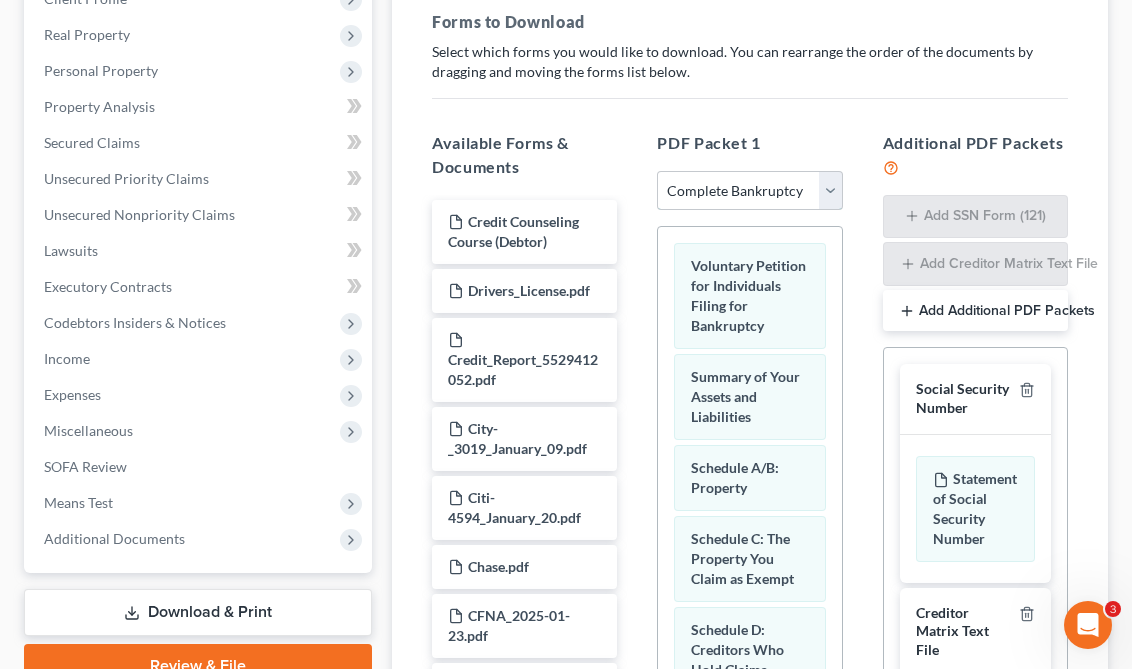scroll, scrollTop: 19, scrollLeft: 0, axis: vertical 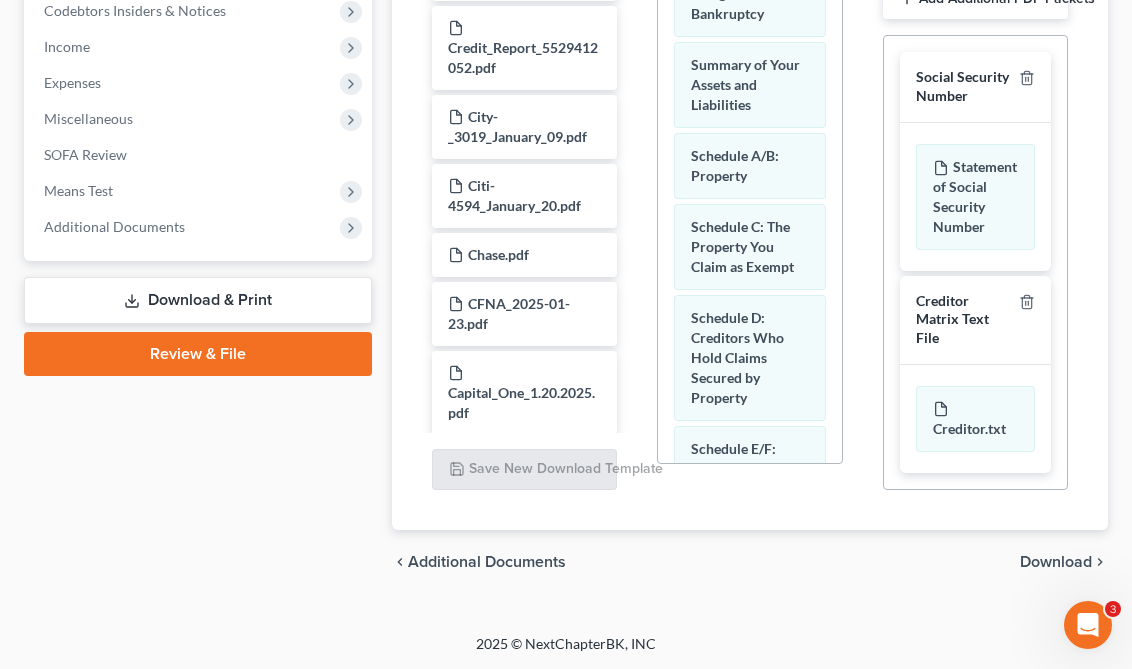 click on "Download" at bounding box center [1056, 562] 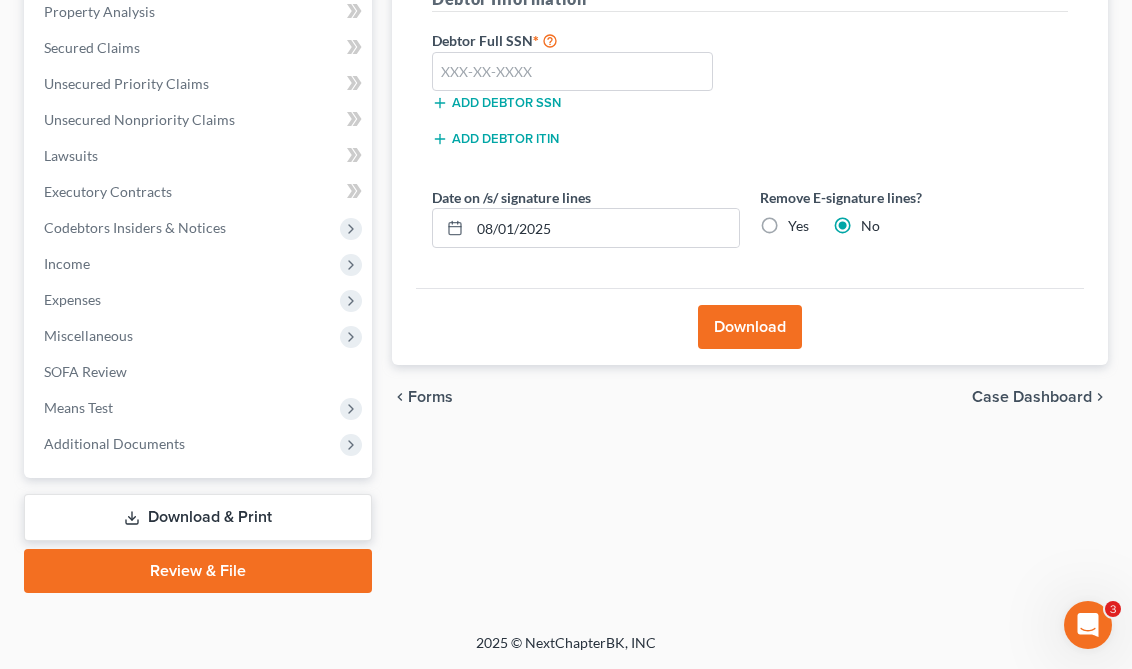 scroll, scrollTop: 428, scrollLeft: 0, axis: vertical 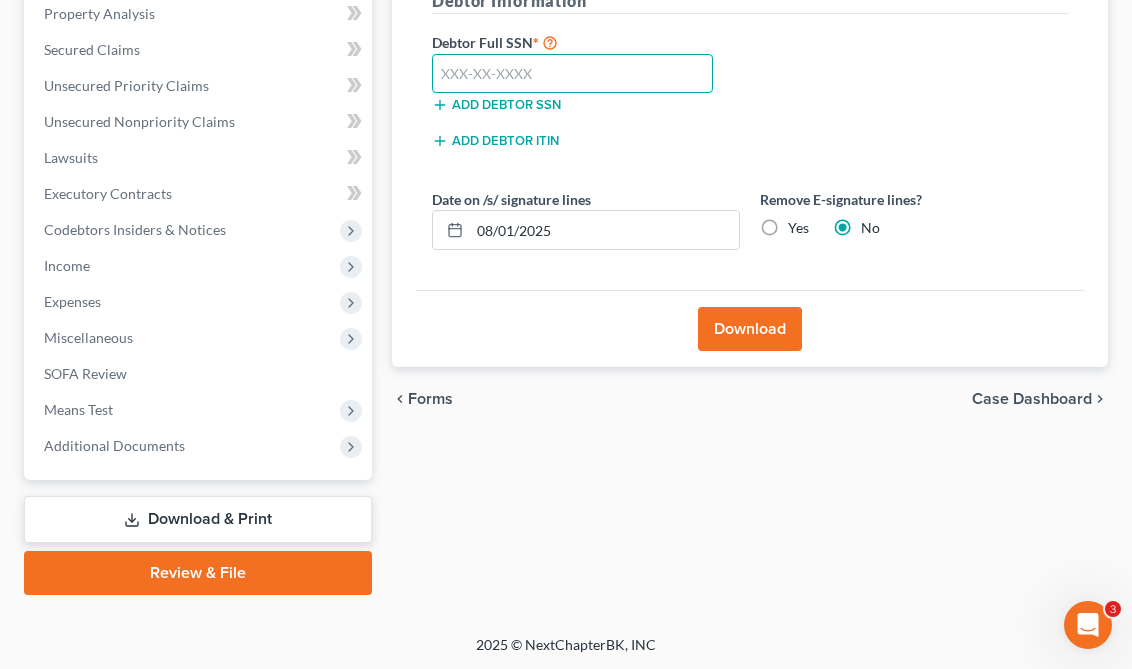 click at bounding box center [572, 74] 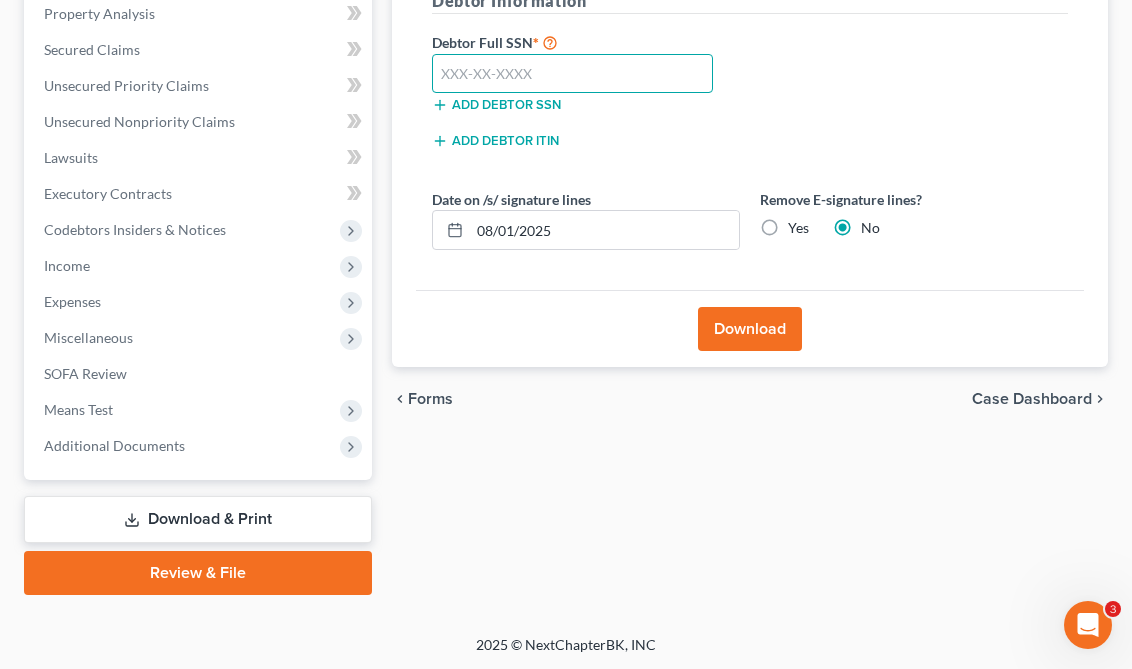 click at bounding box center [572, 74] 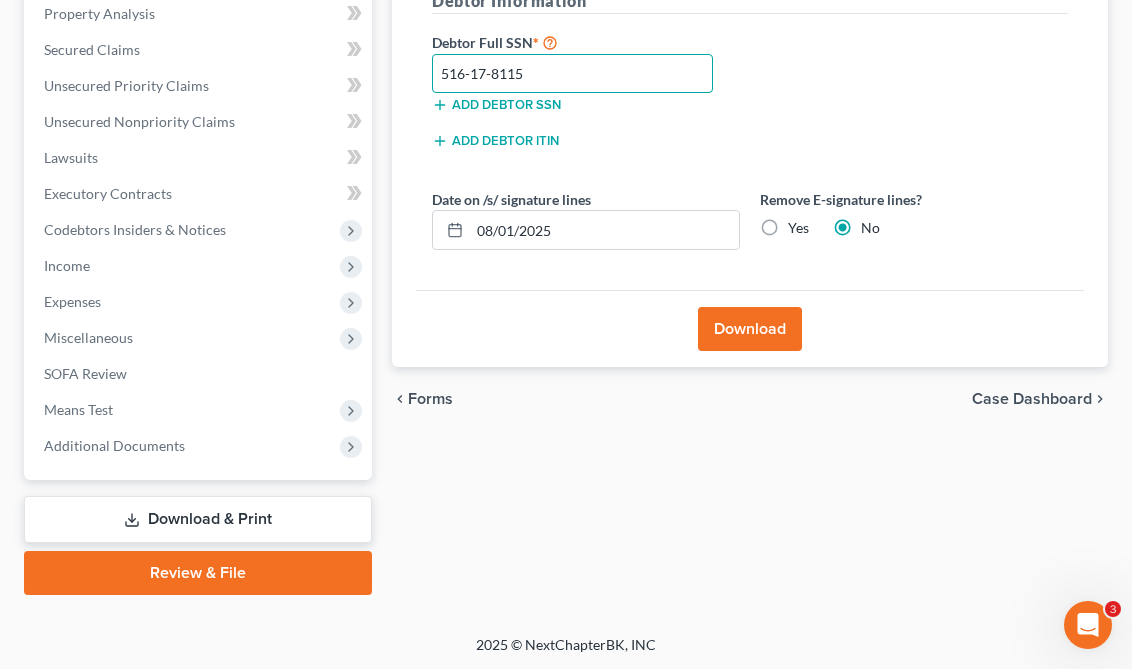 type on "516-17-8115" 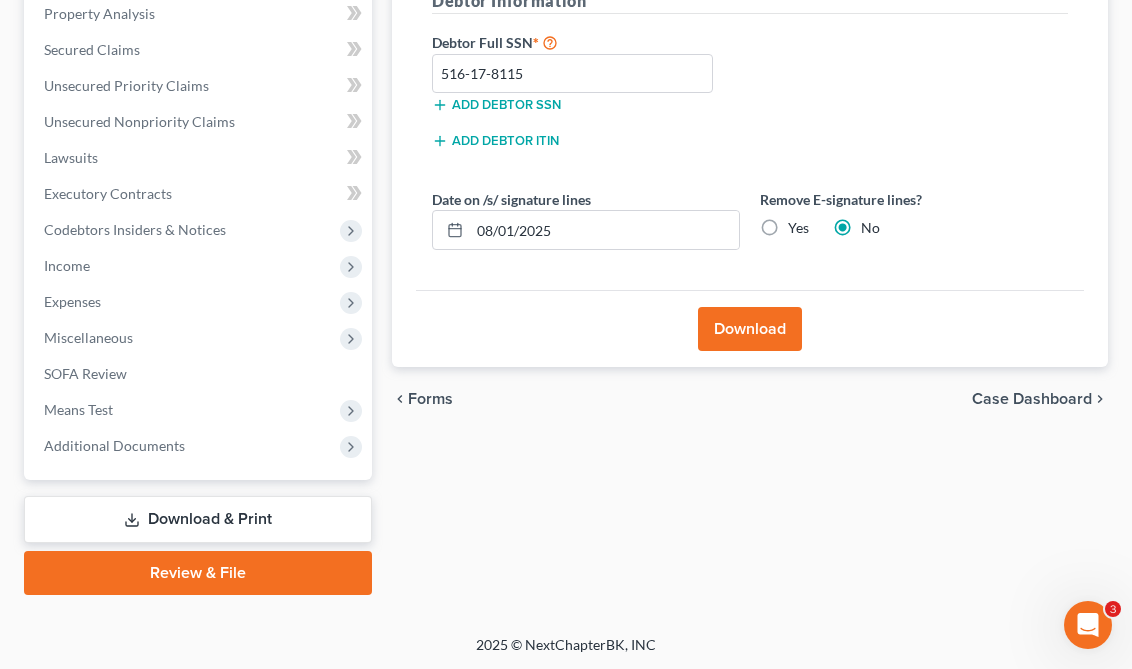 click on "Download" at bounding box center (750, 329) 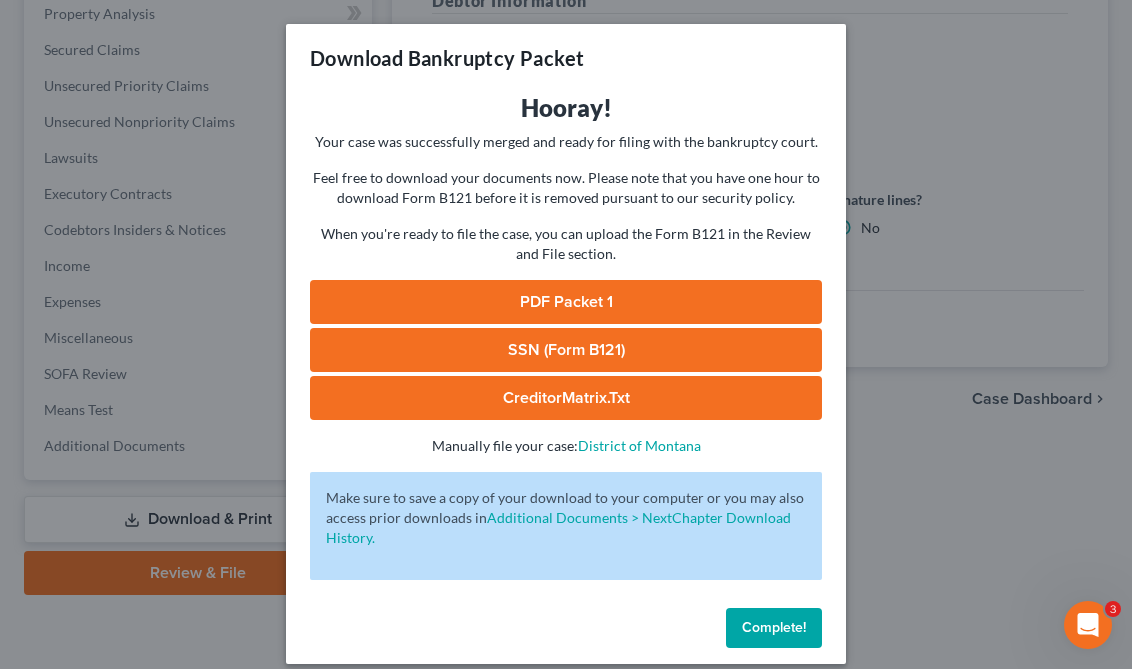 click on "Download Bankruptcy Packet
Hooray! Your case was successfully merged and ready for filing with the bankruptcy court. Feel free to download your documents now. Please note that you have one hour to download Form B121 before it is removed pursuant to our security policy. When you're ready to file the case, you can upload the Form B121 in the Review and File section. PDF Packet 1 SSN (Form B121) CreditorMatrix.txt -  Manually file your case:  District of Montana Oops! There was an error with generating the download packet. -
Make sure to save a copy of your download to your computer or you may also access prior downloads in  Additional Documents > NextChapter Download History.
Complete!" at bounding box center (566, 334) 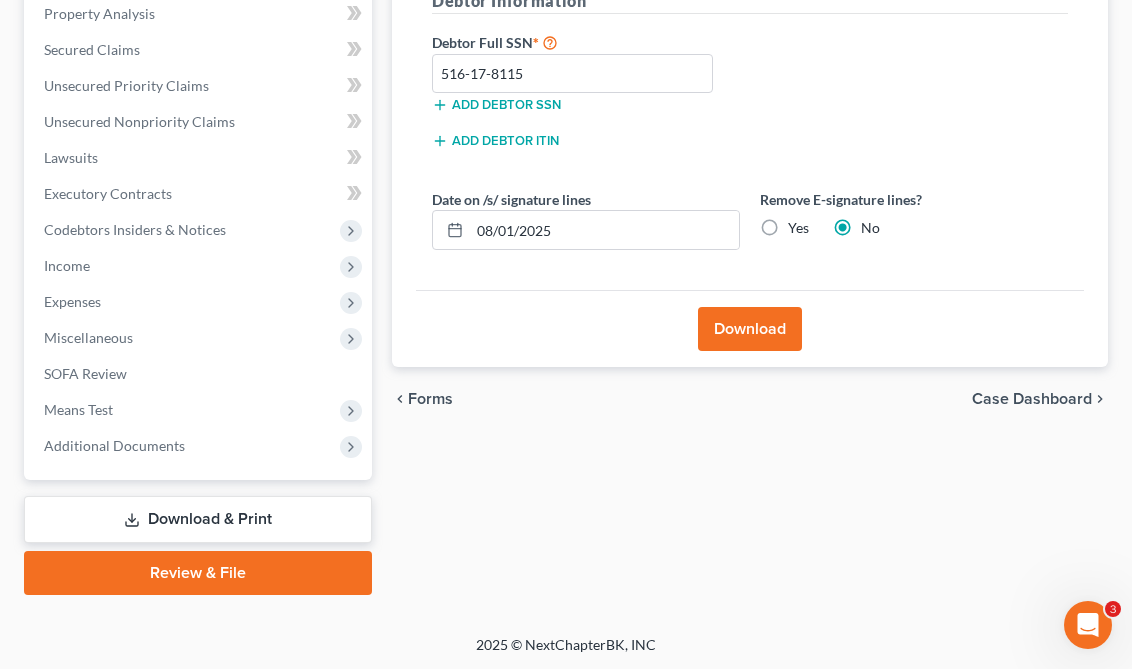 click on "Yes" at bounding box center (798, 228) 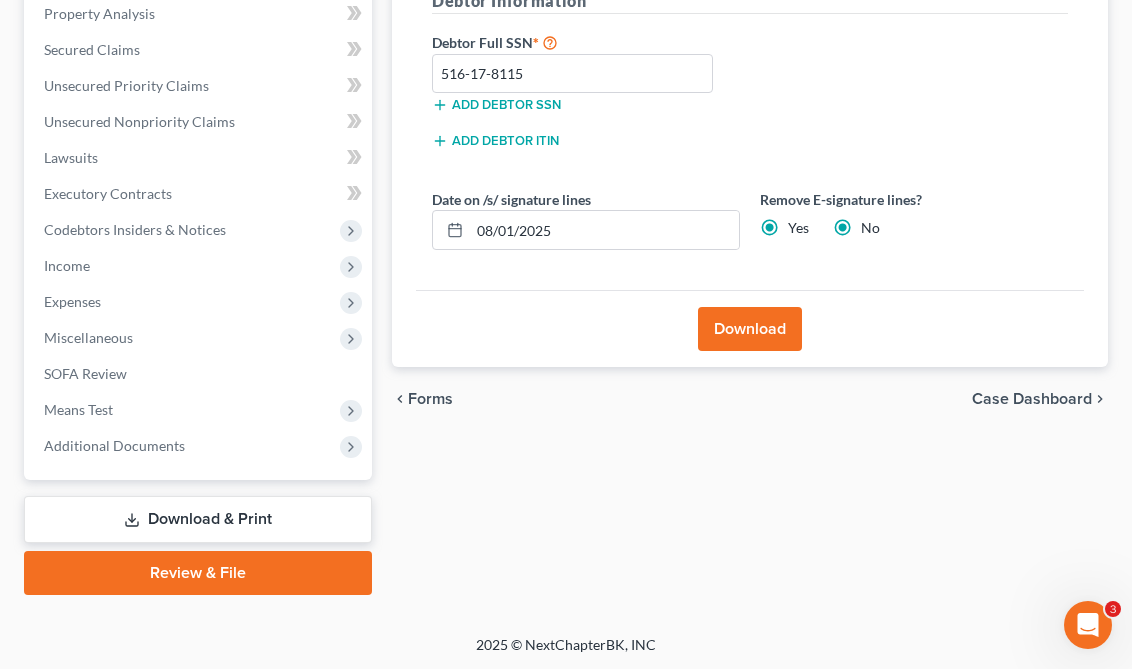 radio on "false" 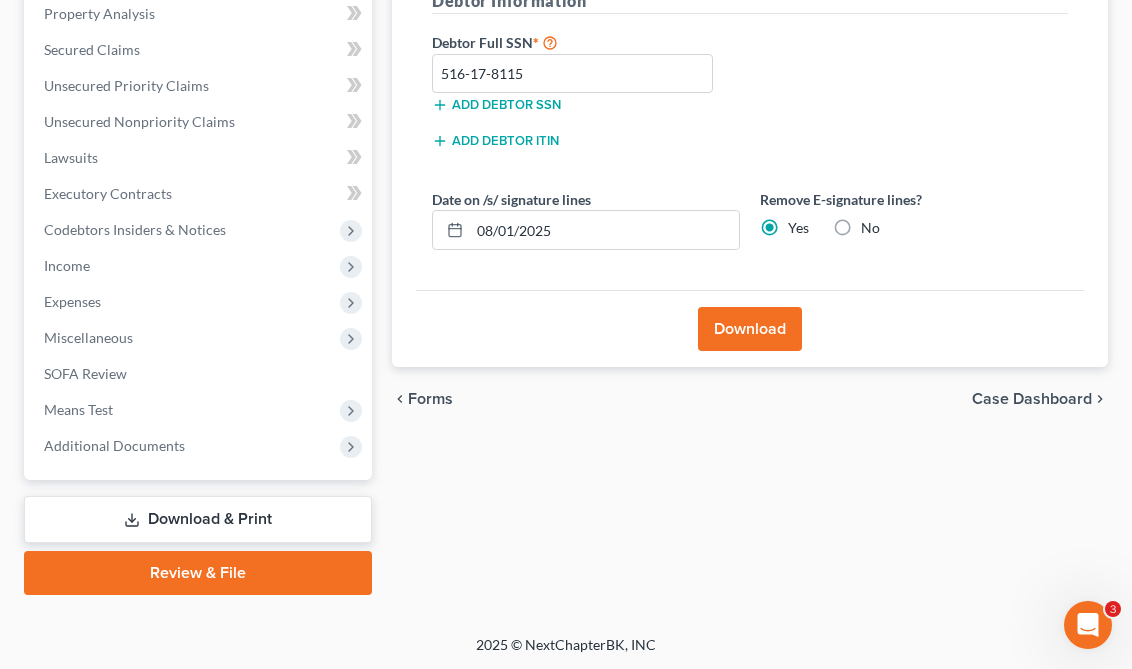 click on "Download" at bounding box center [750, 329] 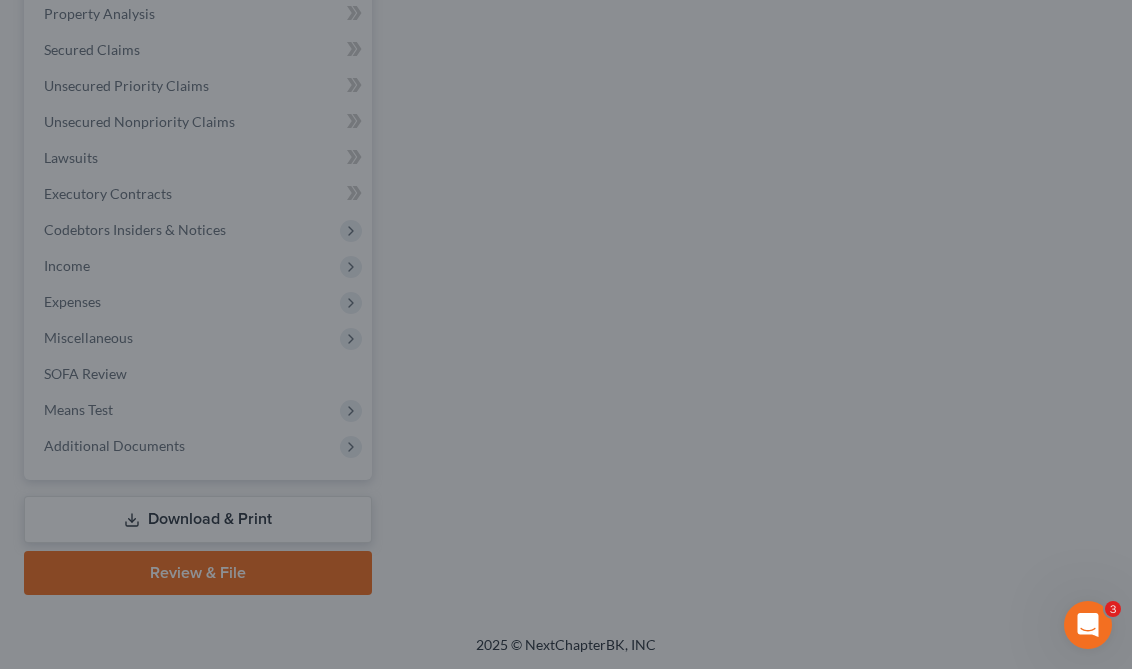 scroll, scrollTop: 328, scrollLeft: 0, axis: vertical 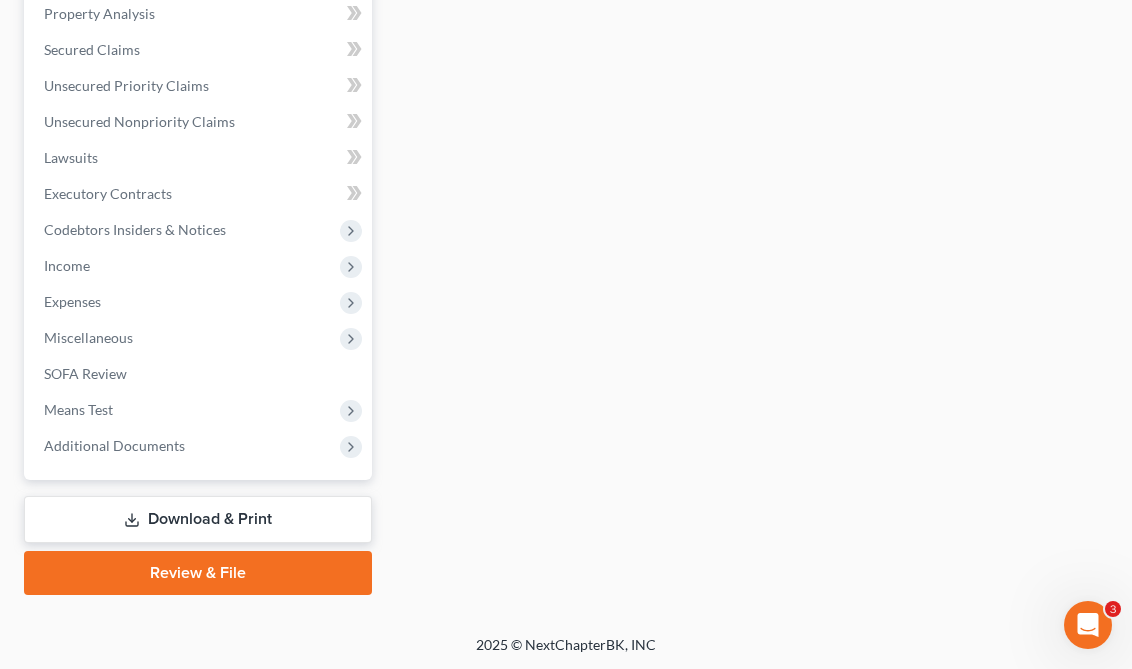 click on "Download & Print" at bounding box center (198, 519) 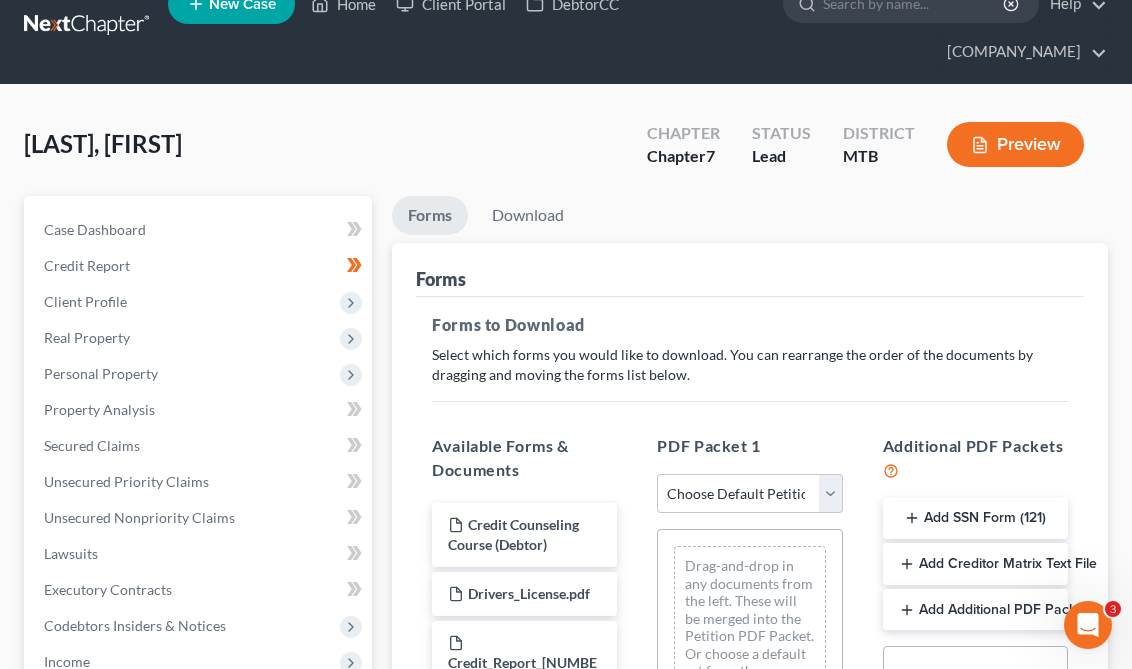 scroll, scrollTop: 0, scrollLeft: 0, axis: both 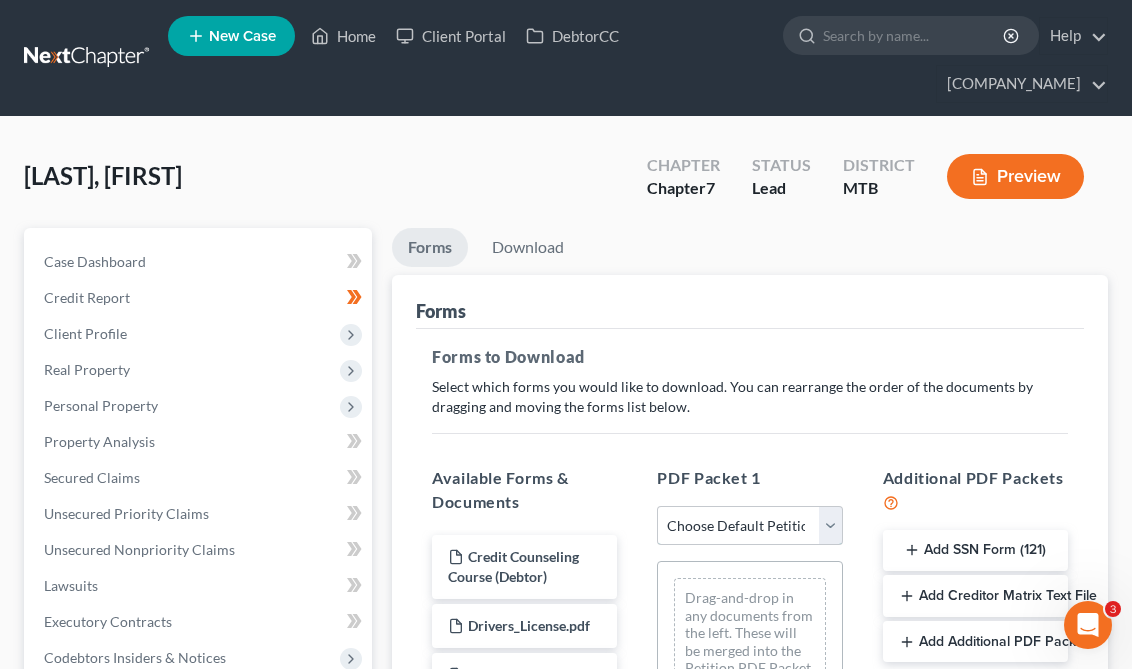 click on "Choose Default Petition PDF Packet Complete Bankruptcy Petition (all forms and schedules) Emergency Filing Forms (Petition and Creditor List Only) Amended Forms Signature Pages Only" at bounding box center [749, 526] 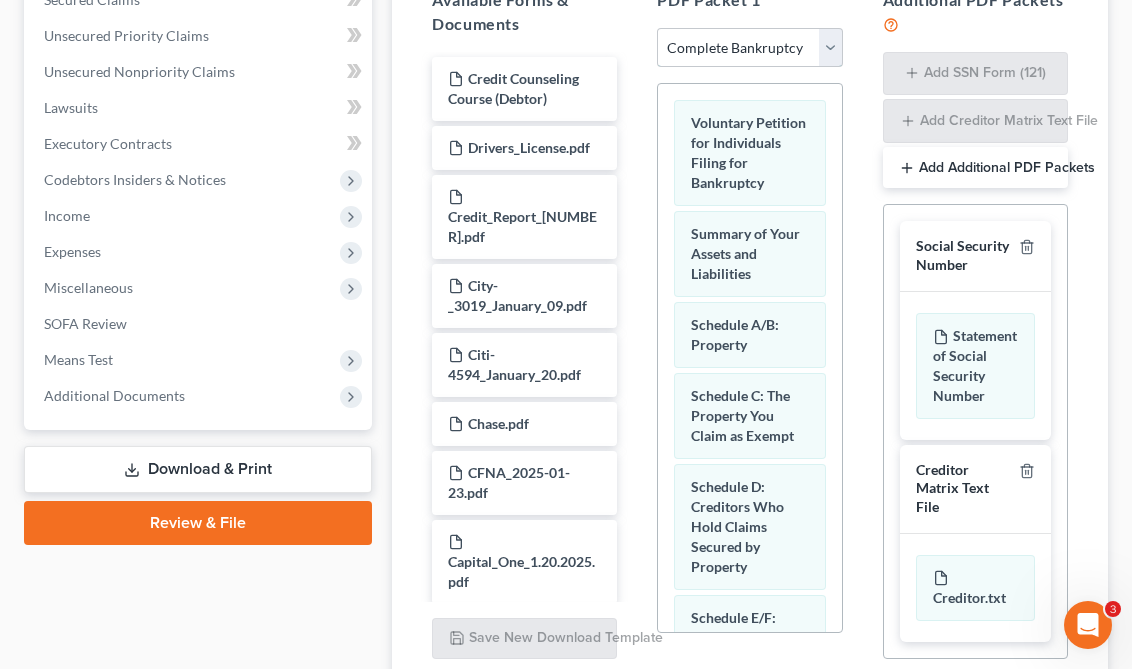 scroll, scrollTop: 593, scrollLeft: 0, axis: vertical 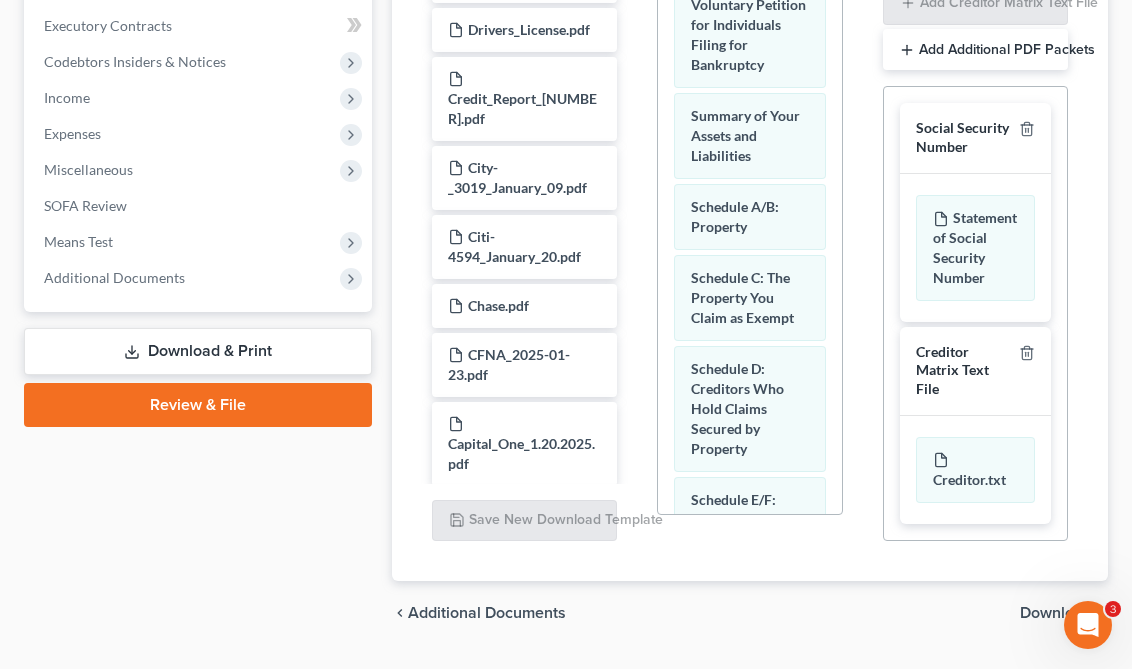 click on "Download" at bounding box center (1056, 613) 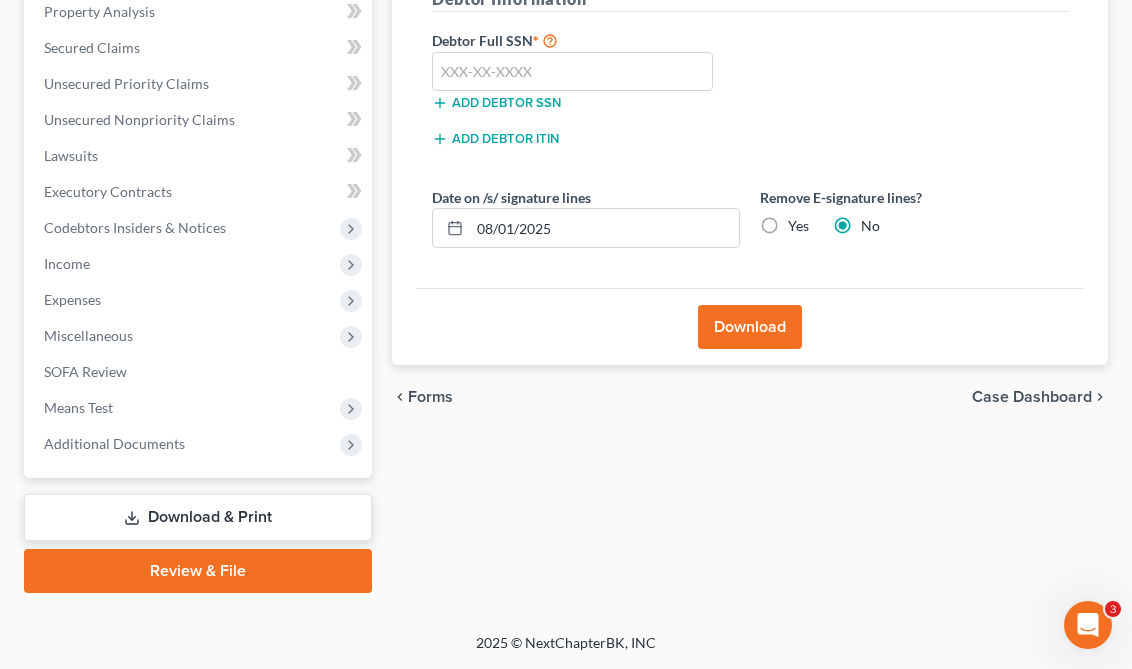 scroll, scrollTop: 428, scrollLeft: 0, axis: vertical 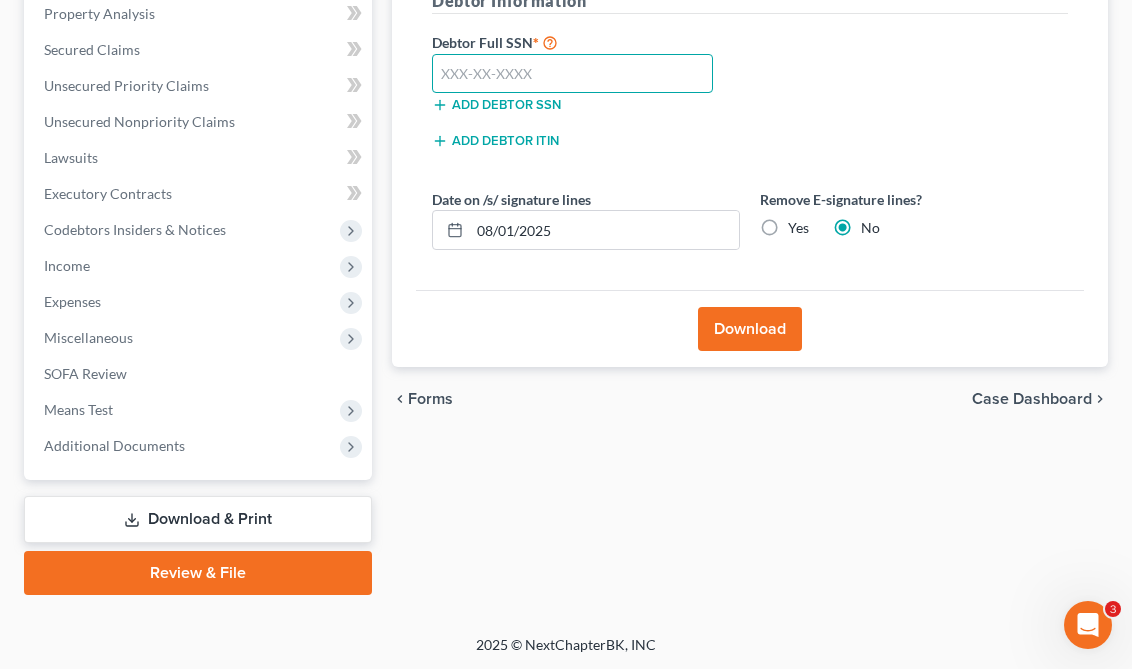 click at bounding box center [572, 74] 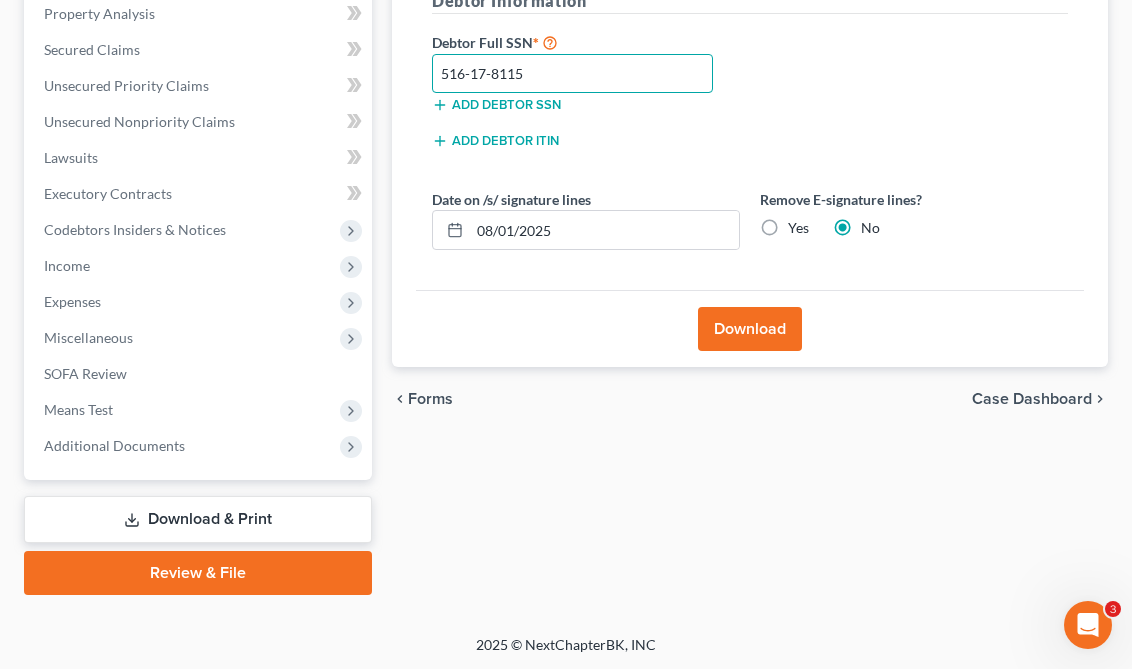 type on "516-17-8115" 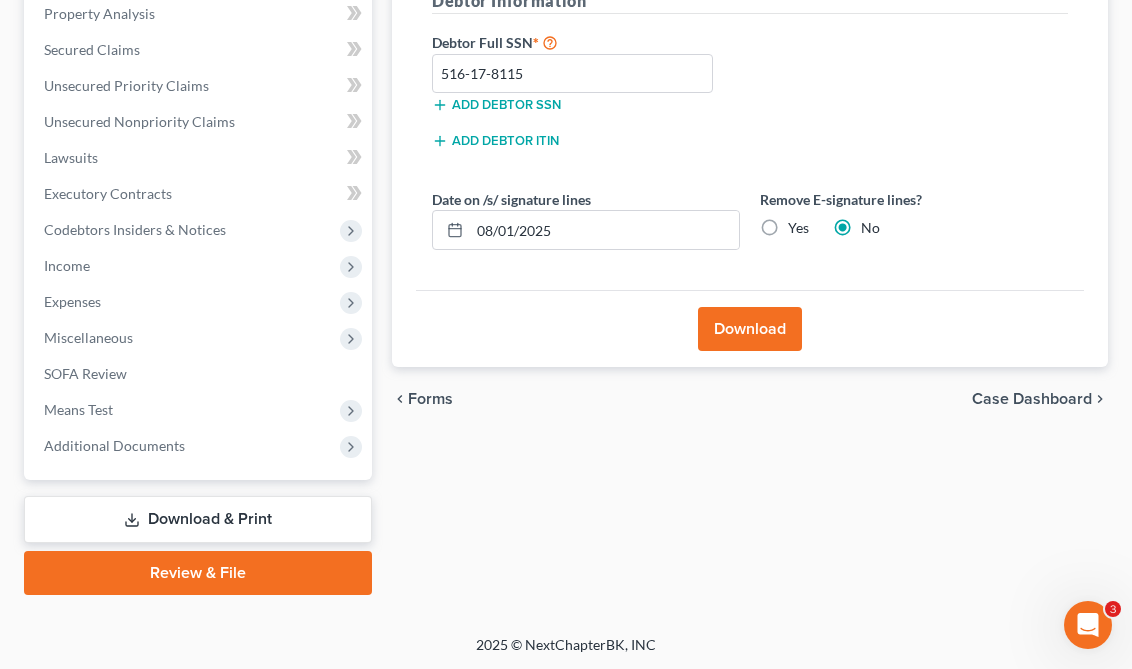 click on "Download" at bounding box center (750, 329) 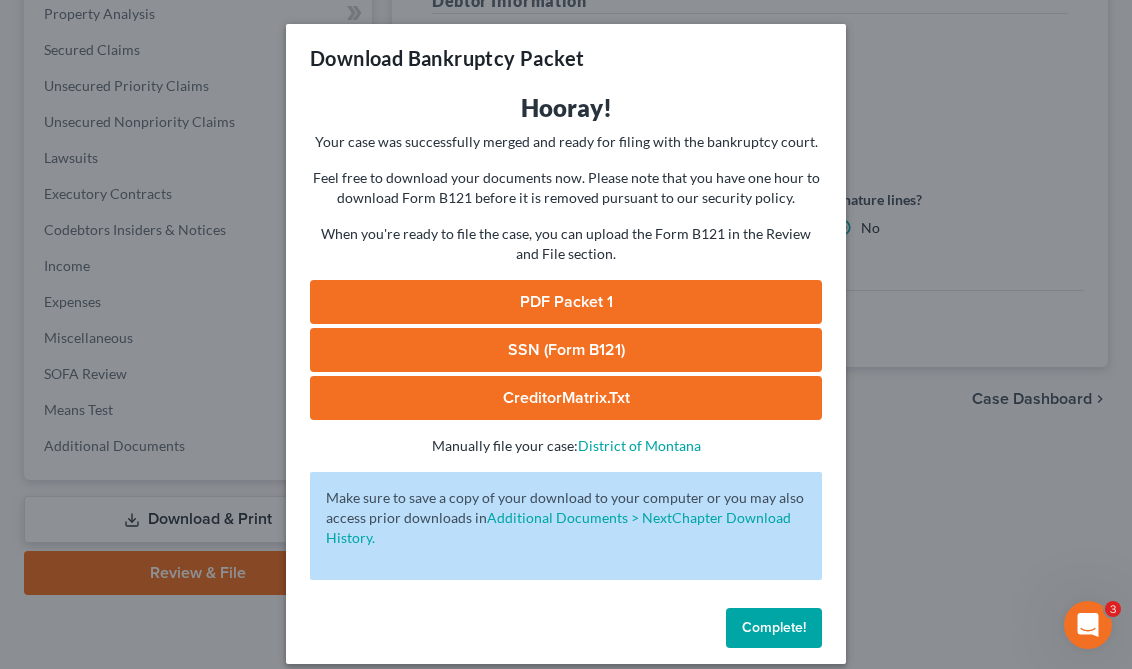click on "PDF Packet 1" at bounding box center [566, 302] 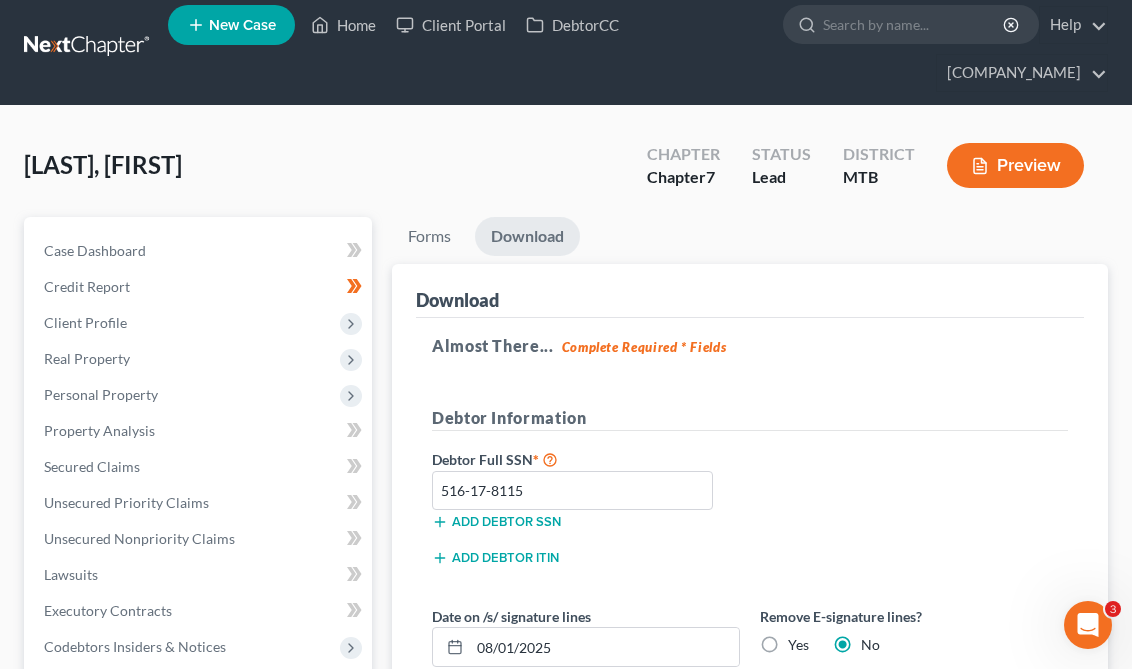 scroll, scrollTop: 0, scrollLeft: 0, axis: both 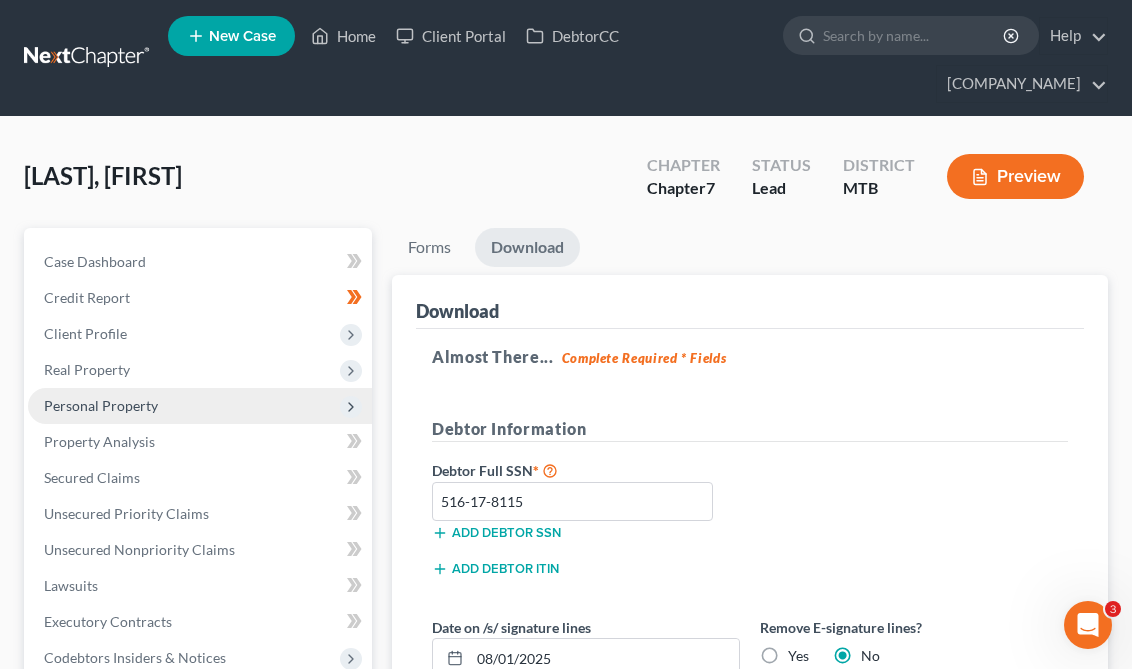 click on "Personal Property" at bounding box center [101, 405] 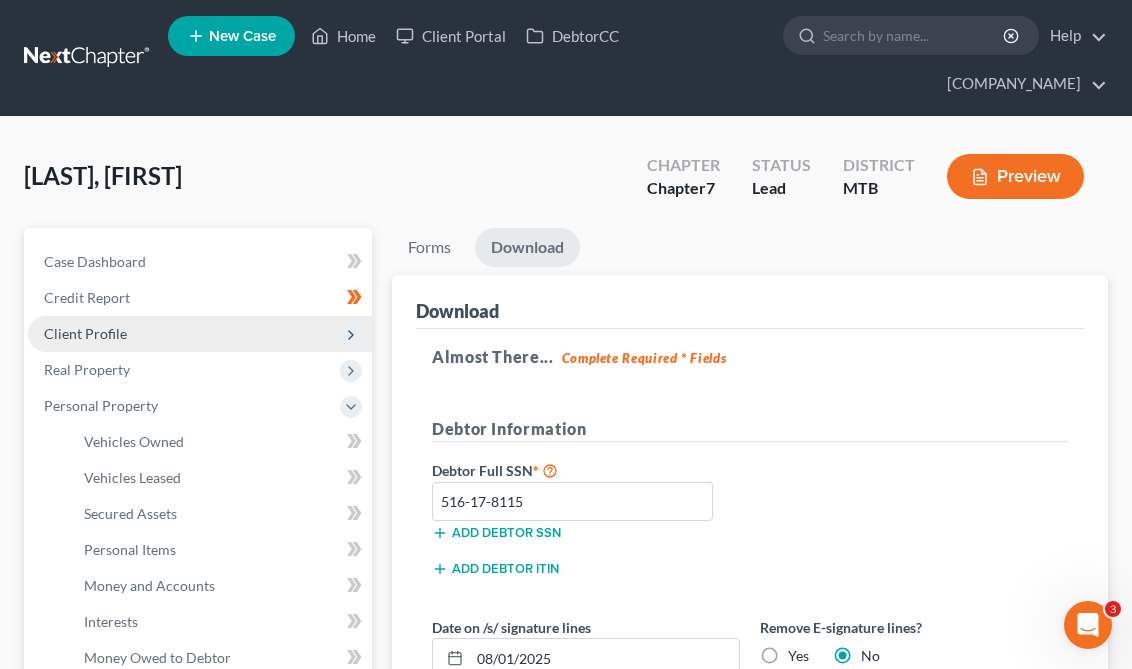 click on "Client Profile" at bounding box center [200, 334] 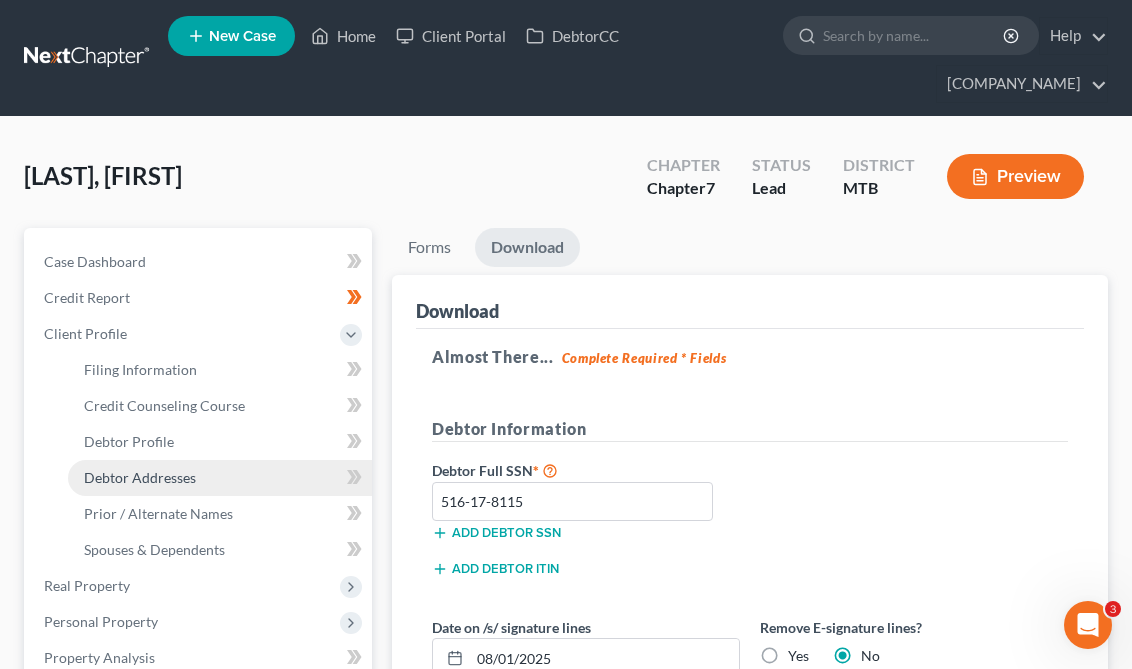 click on "Debtor Addresses" at bounding box center (220, 478) 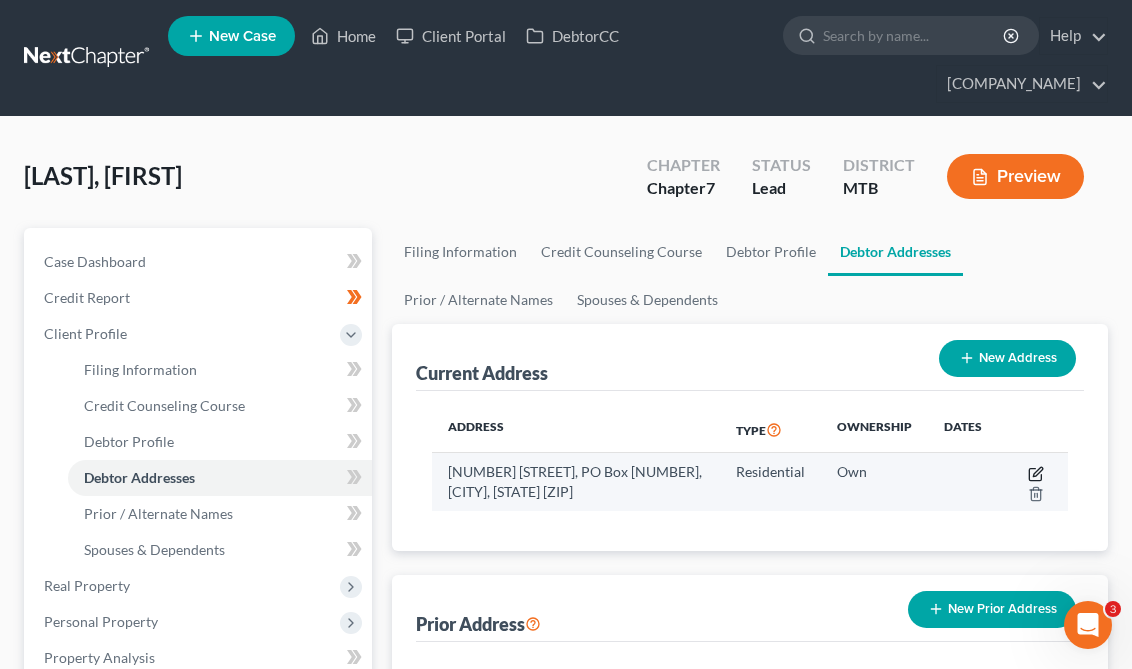 click 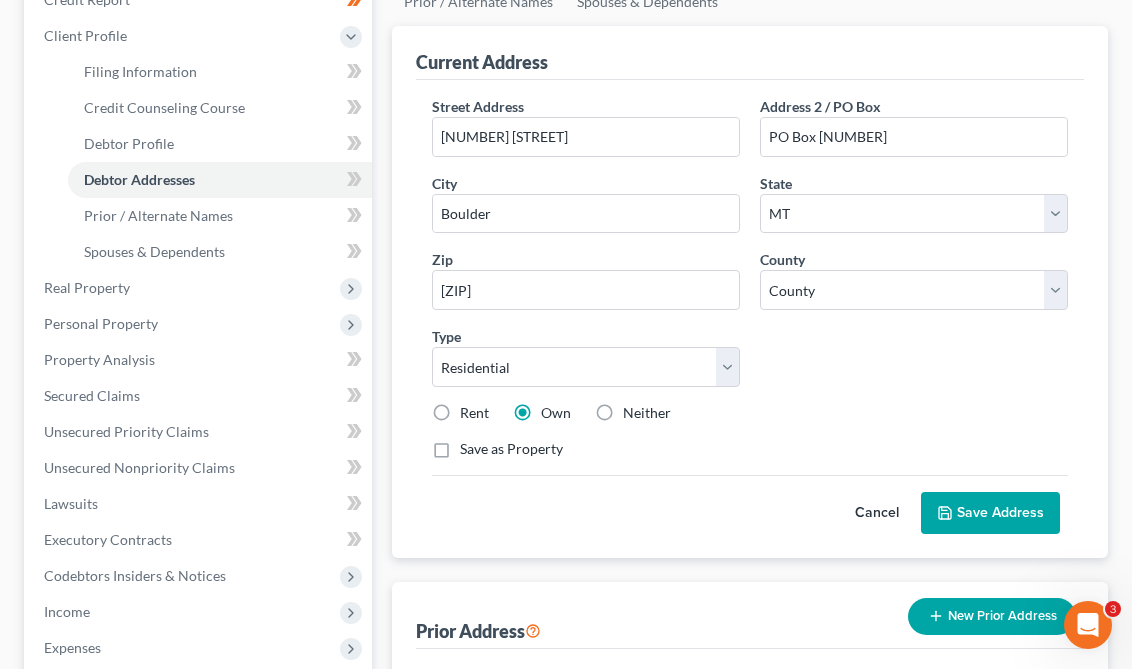 scroll, scrollTop: 644, scrollLeft: 0, axis: vertical 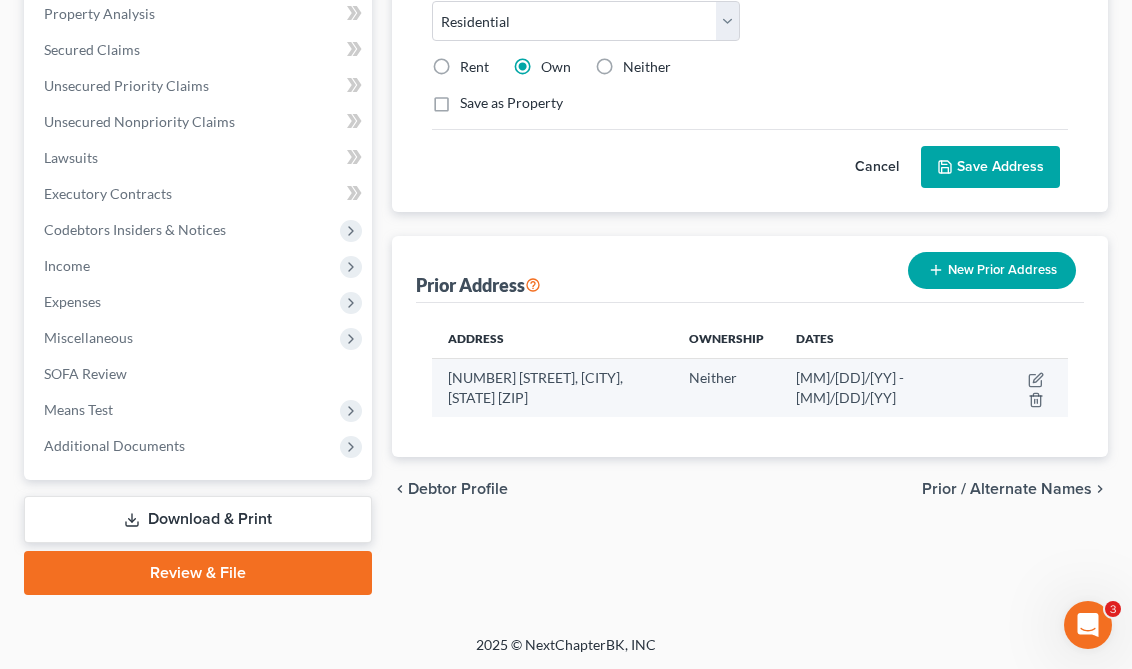 click at bounding box center (1031, 388) 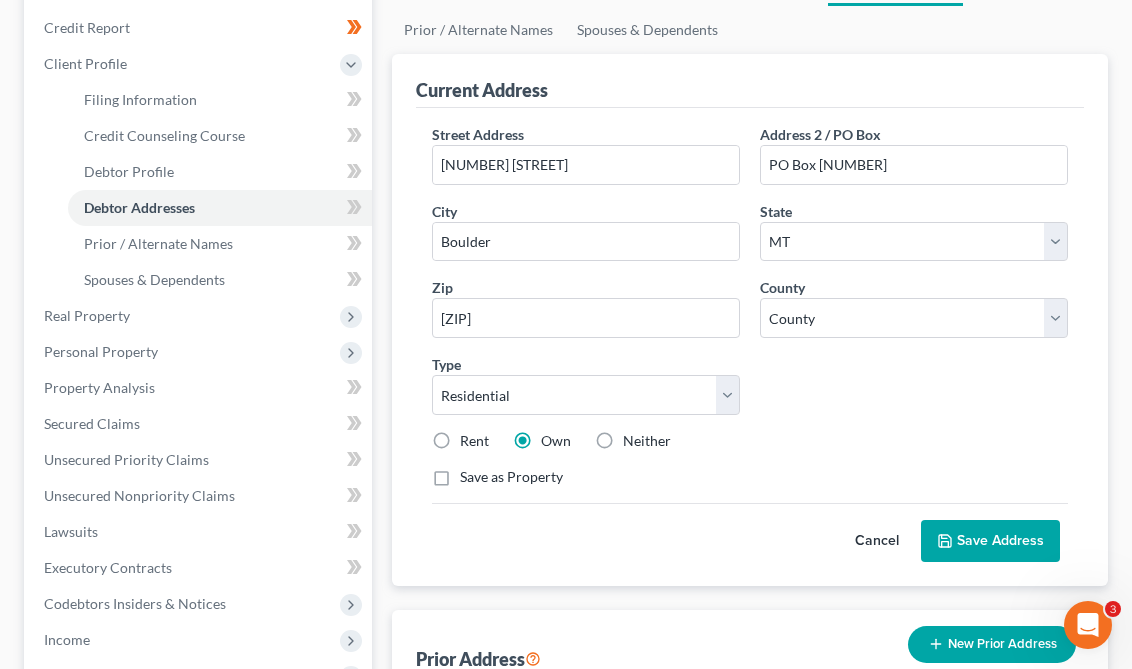 scroll, scrollTop: 429, scrollLeft: 0, axis: vertical 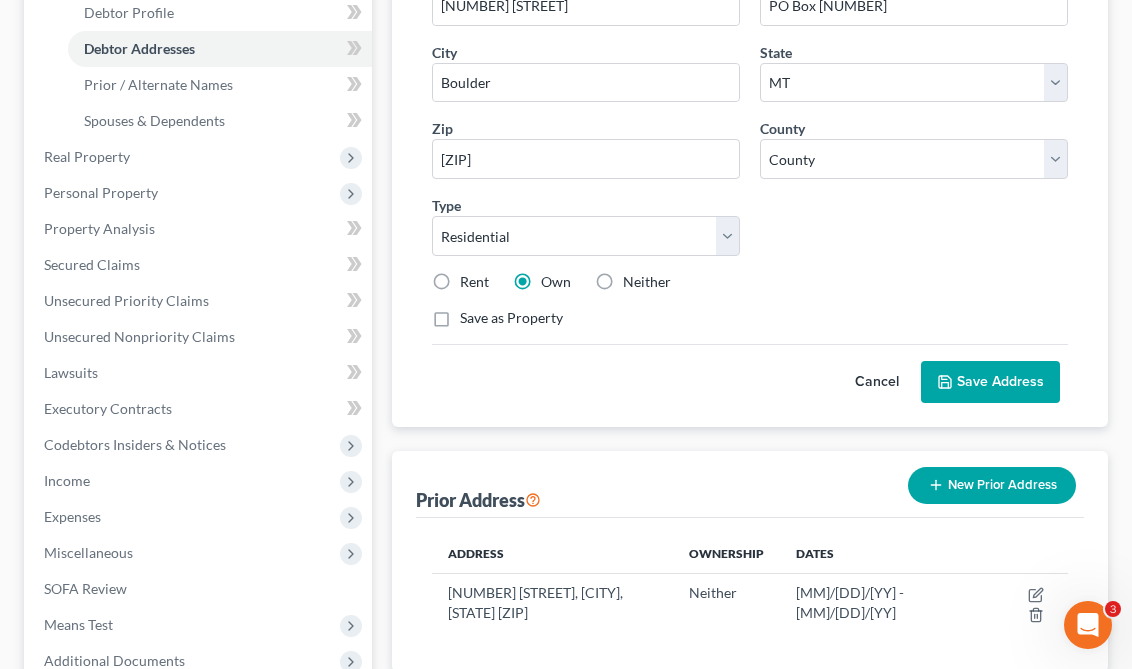 click on "Rent" at bounding box center (460, 282) 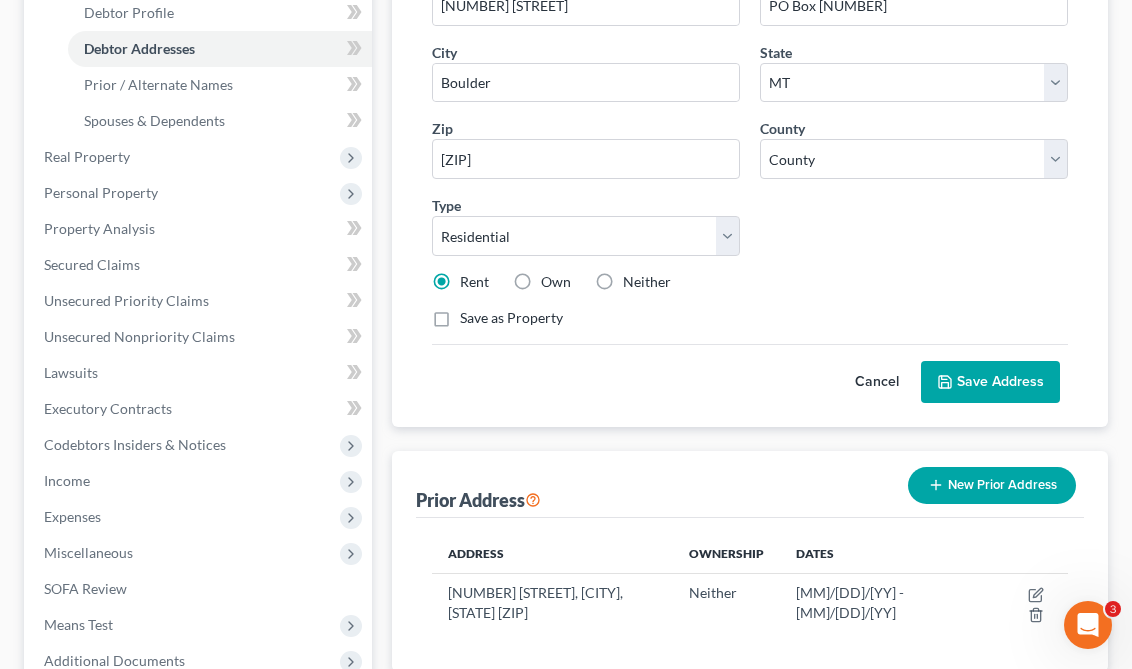 click on "Save Address" at bounding box center [990, 382] 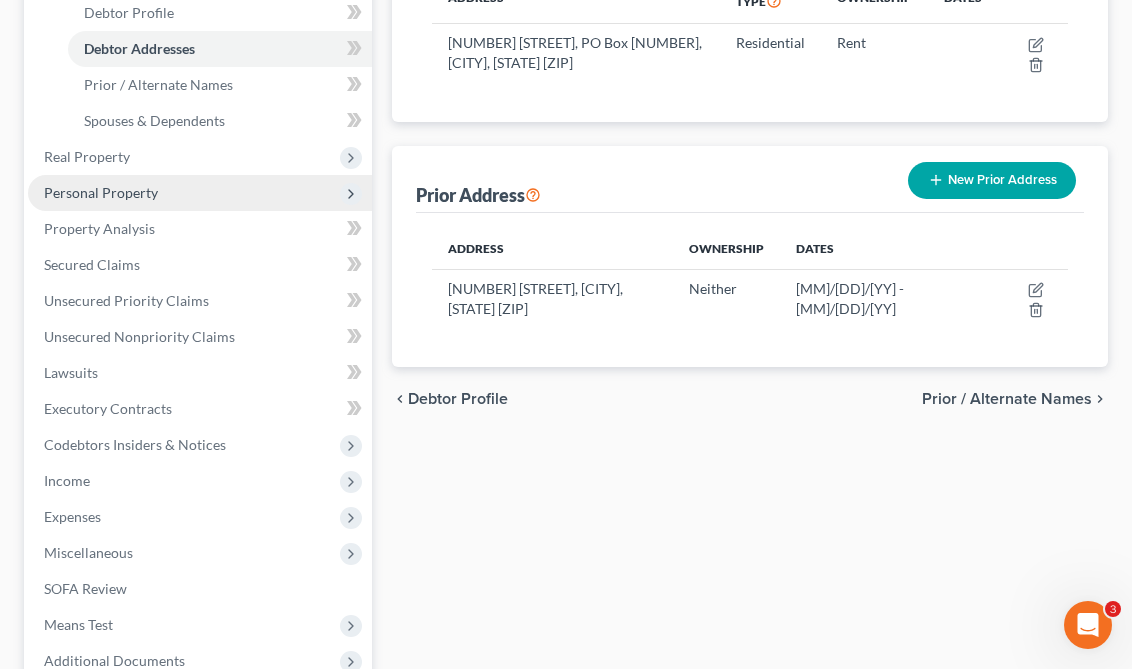 click on "Personal Property" at bounding box center [101, 192] 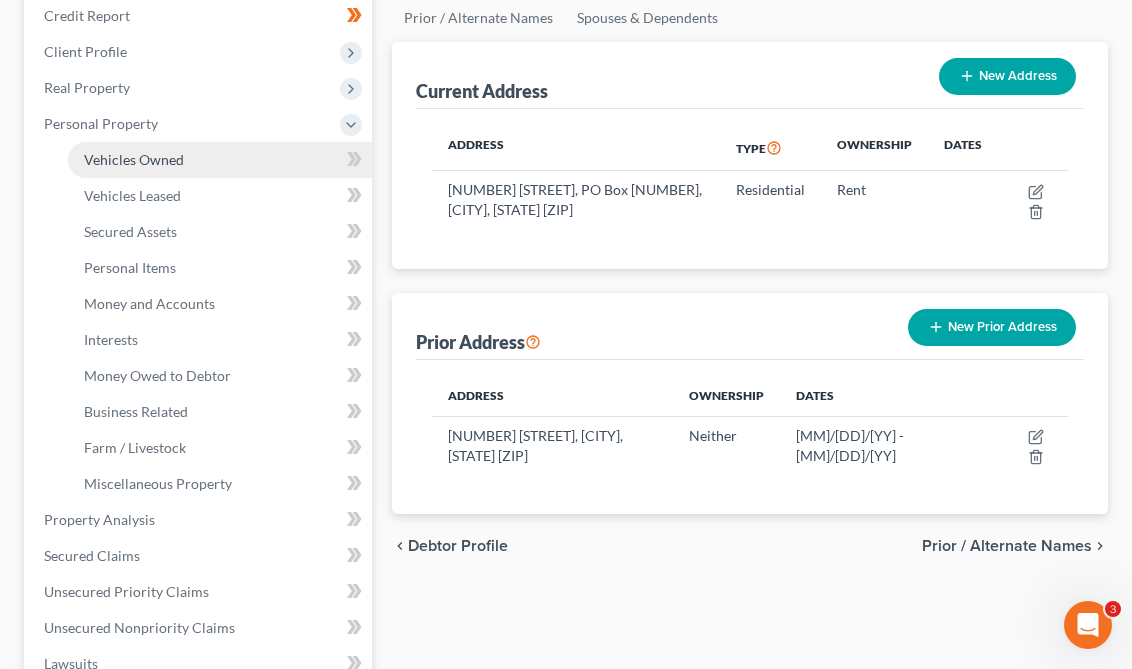 scroll, scrollTop: 243, scrollLeft: 0, axis: vertical 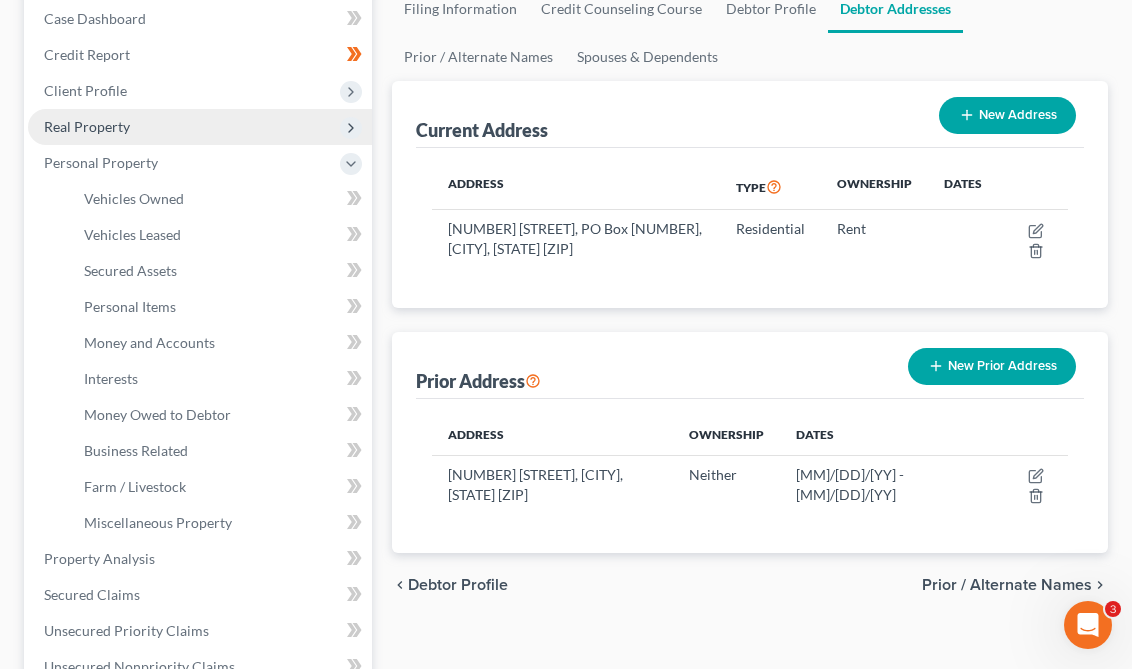 click on "Real Property" at bounding box center (200, 127) 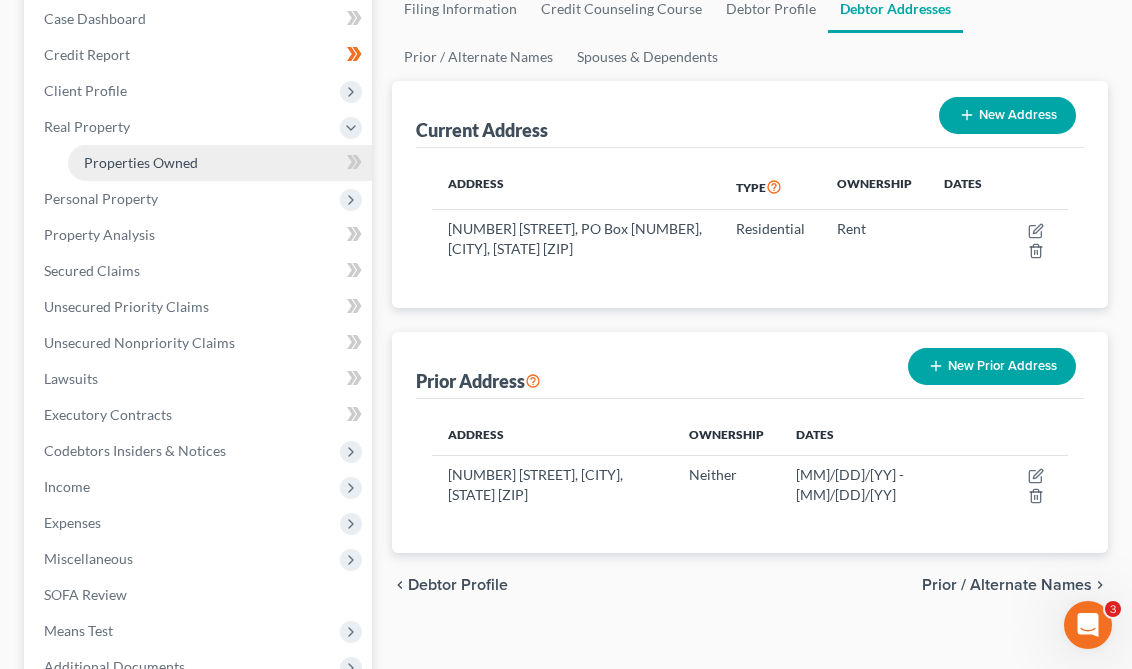 click on "Properties Owned" at bounding box center (220, 163) 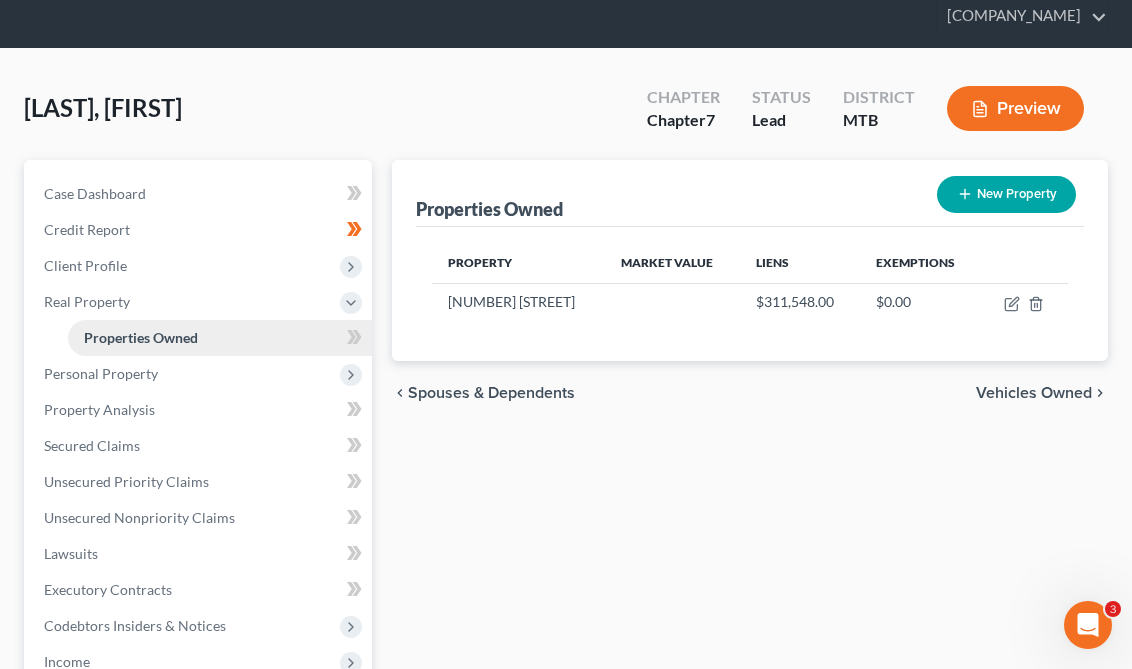 scroll, scrollTop: 0, scrollLeft: 0, axis: both 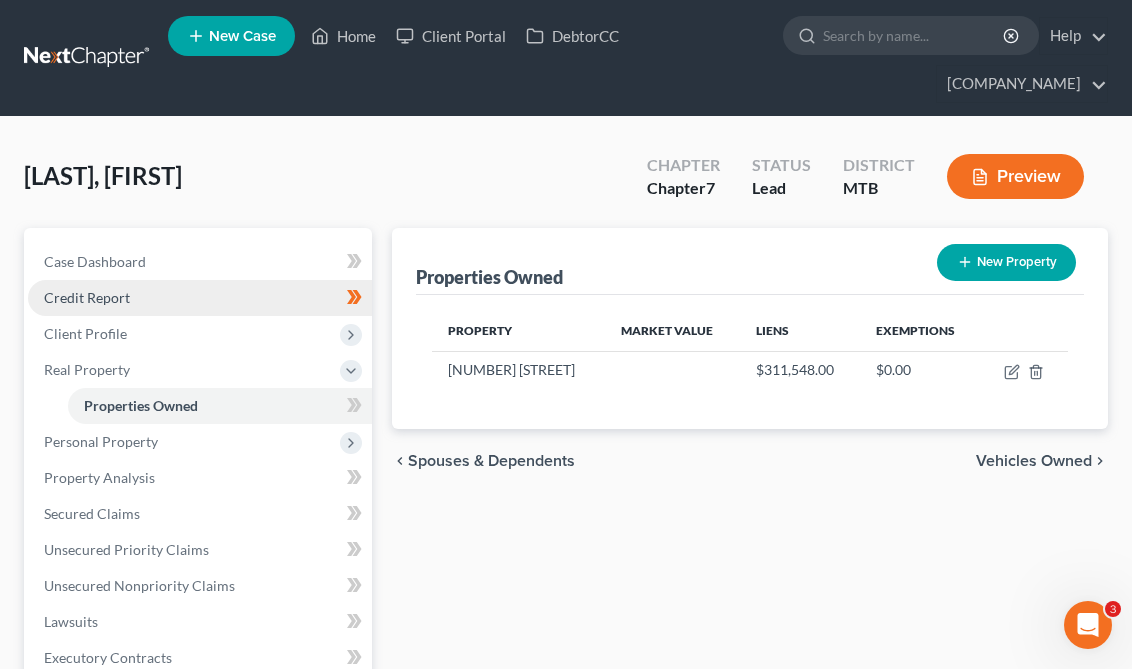 click on "Credit Report" at bounding box center (200, 298) 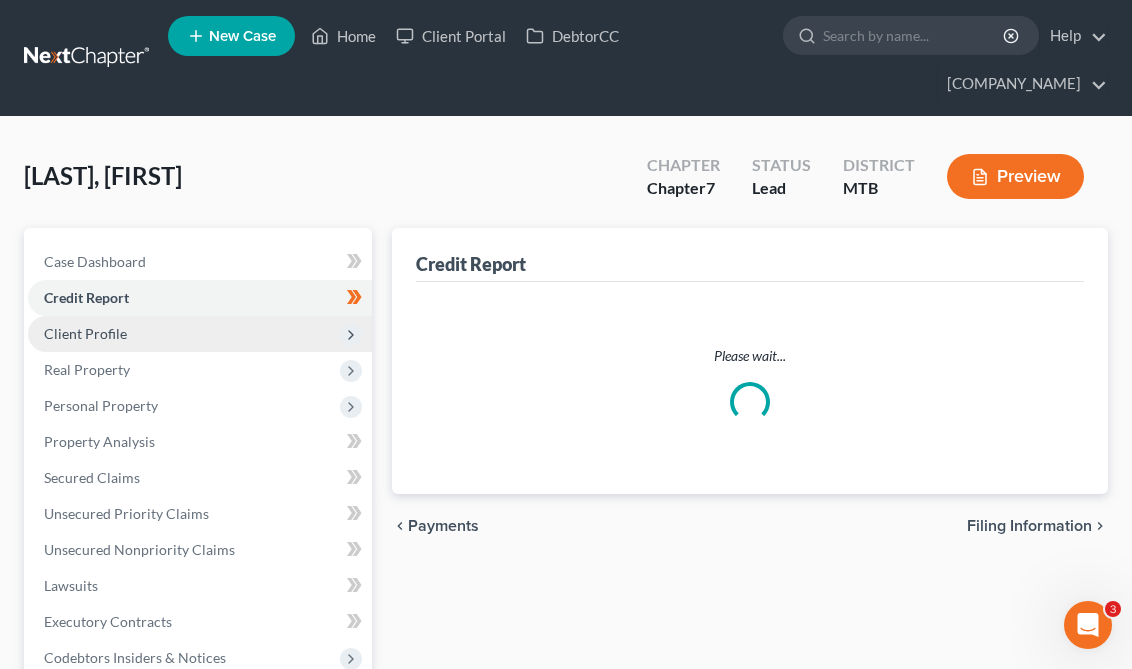 click on "Client Profile" at bounding box center (200, 334) 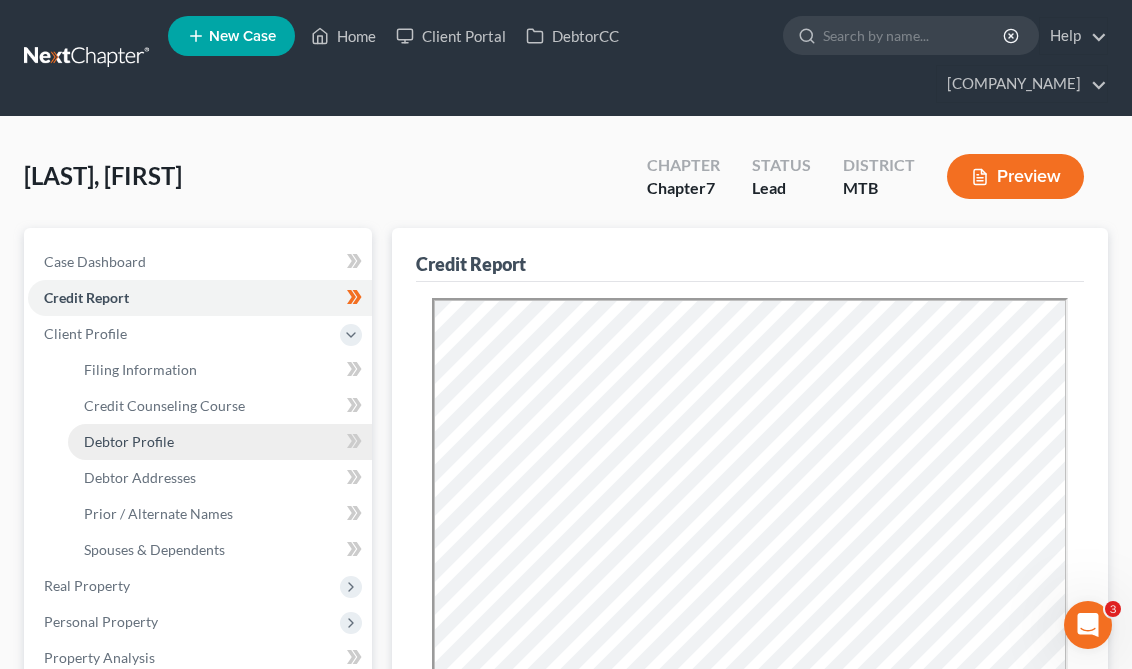 scroll, scrollTop: 0, scrollLeft: 0, axis: both 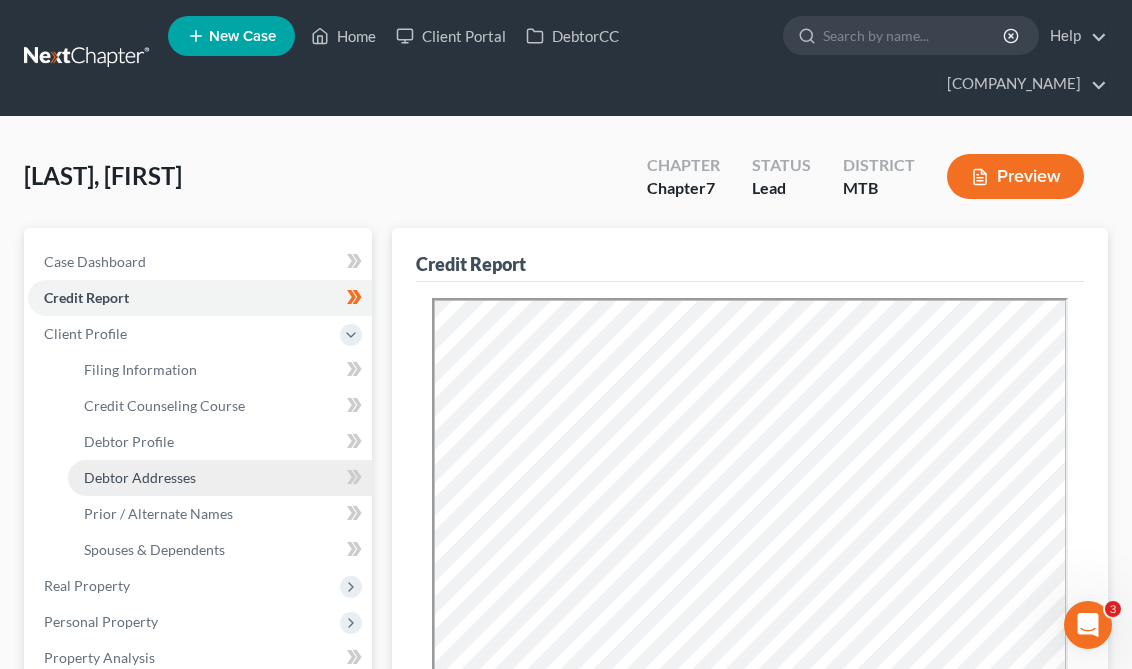 click on "Debtor Addresses" at bounding box center (220, 478) 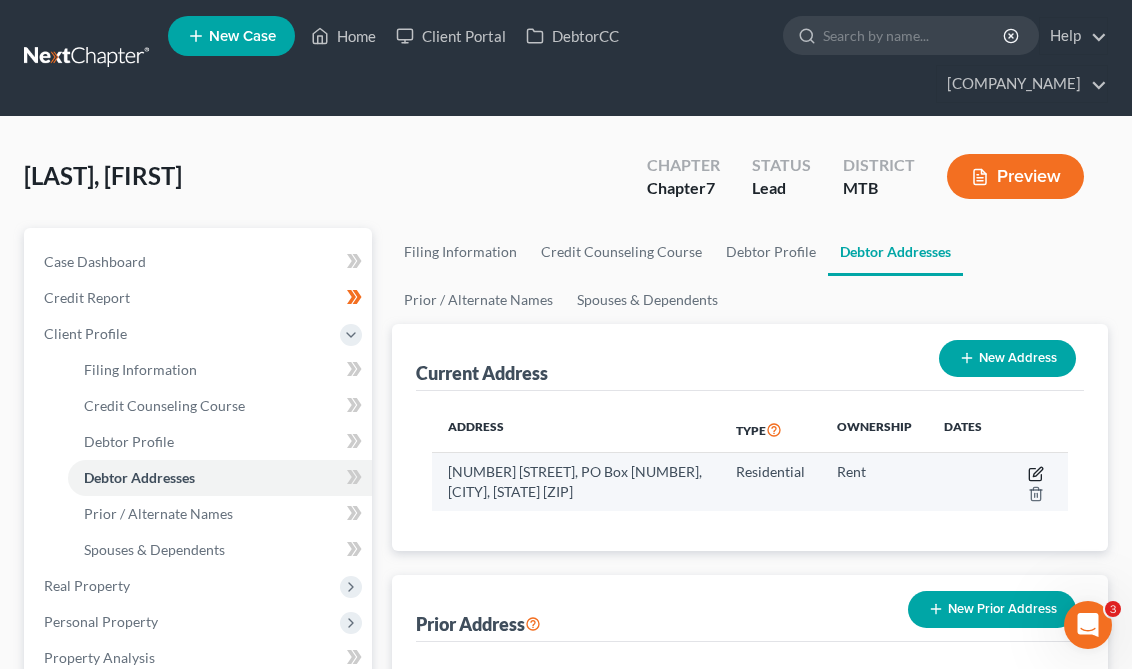 click 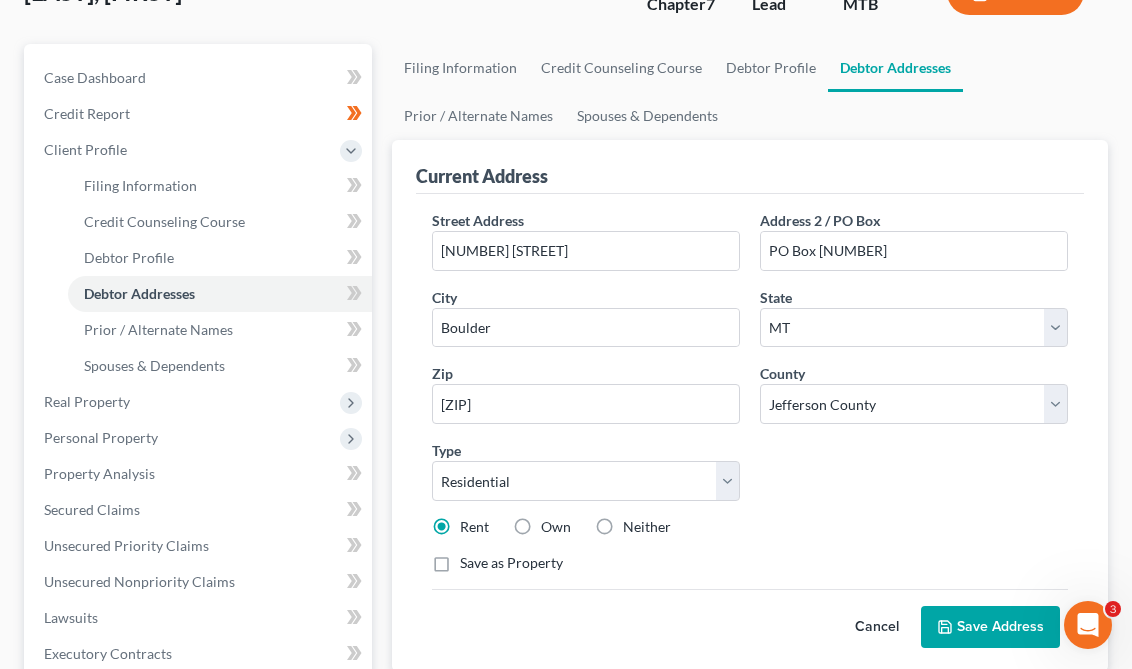 scroll, scrollTop: 398, scrollLeft: 0, axis: vertical 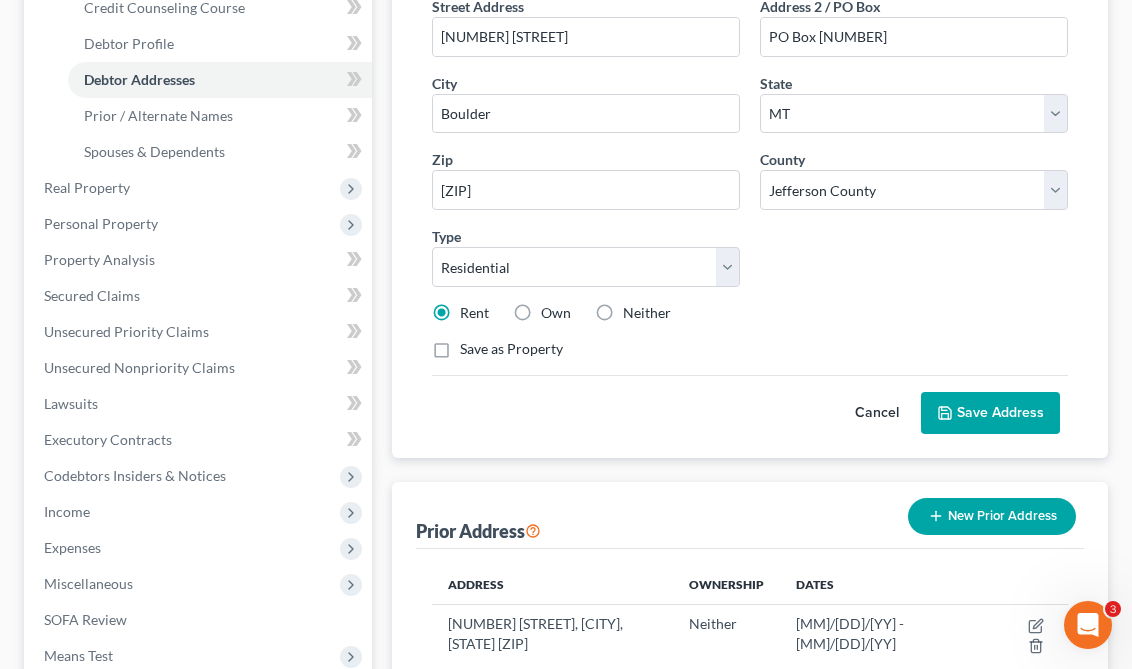 click on "Own" at bounding box center (556, 313) 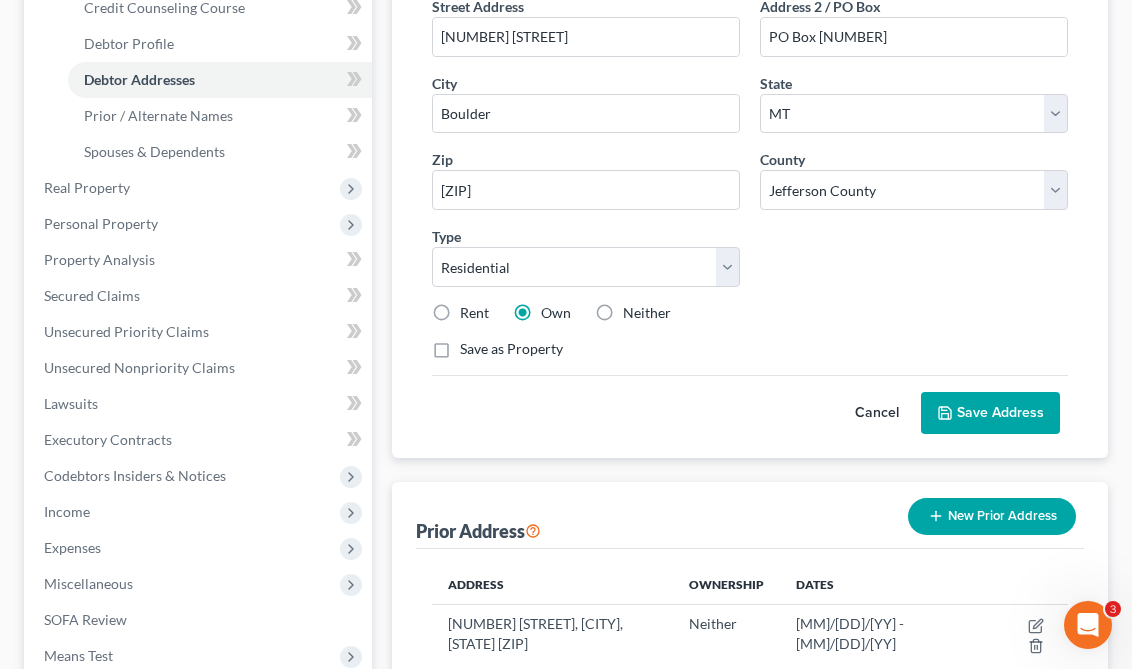 click on "Save Address" at bounding box center (990, 413) 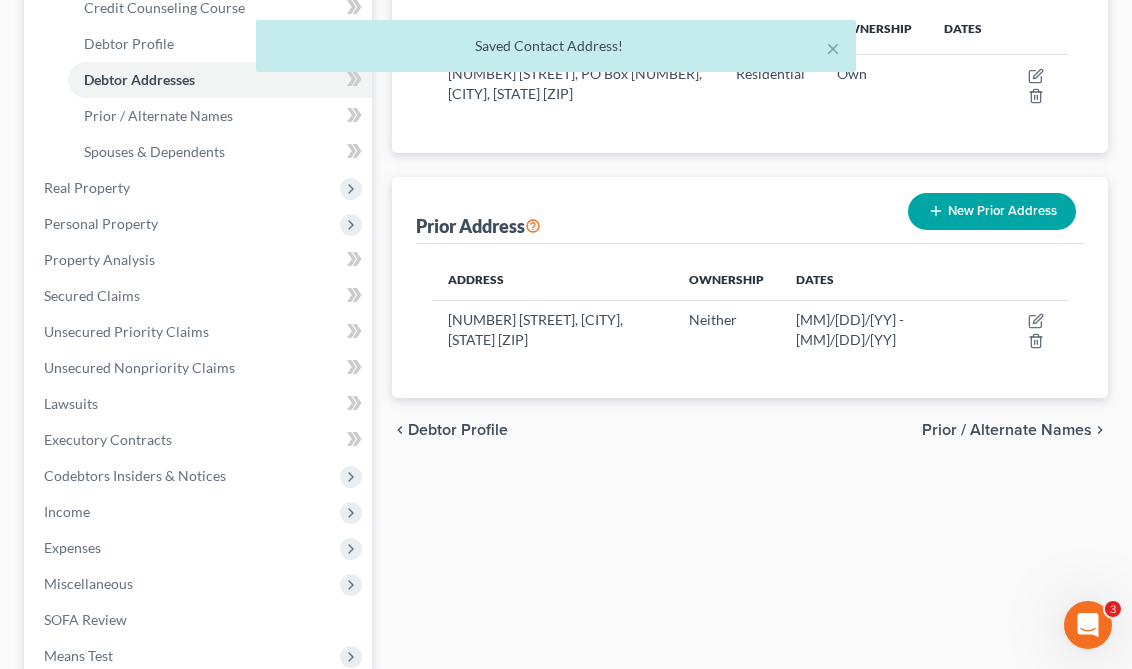 scroll, scrollTop: 0, scrollLeft: 0, axis: both 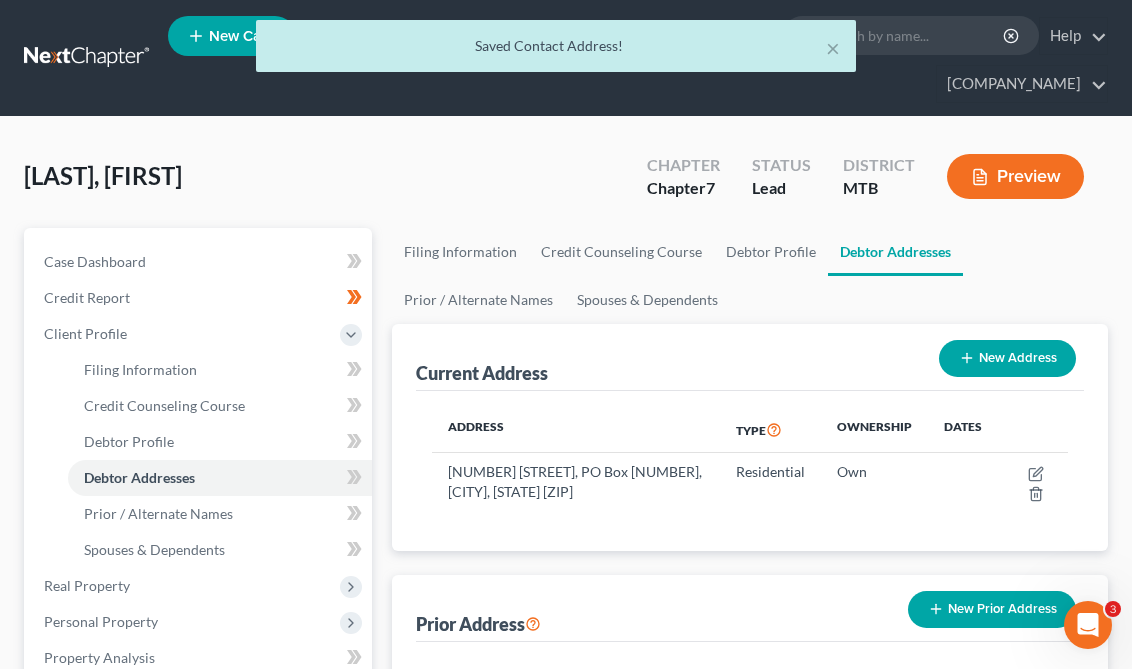 click on "×                     Saved Contact Address!                     	 Tatarka, Shaun Upgraded Chapter Chapter  7 Status Lead District MTB Preview Petition Navigation
Case Dashboard
Payments
Invoices
Payments
Payments" at bounding box center [566, 698] 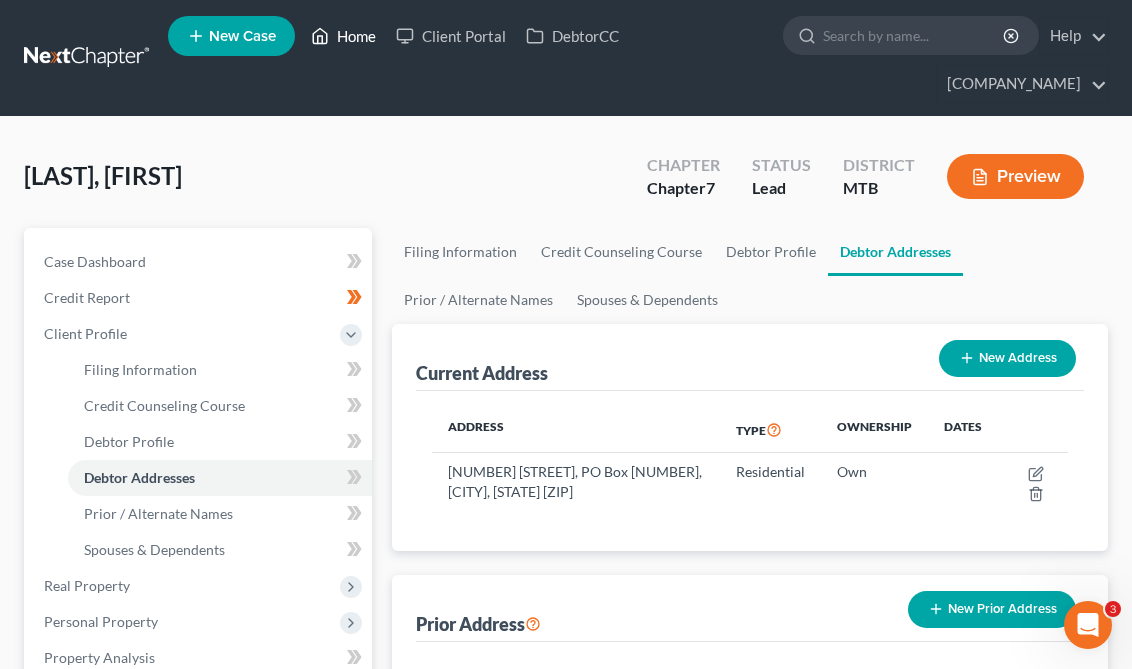 click on "Home" at bounding box center [343, 36] 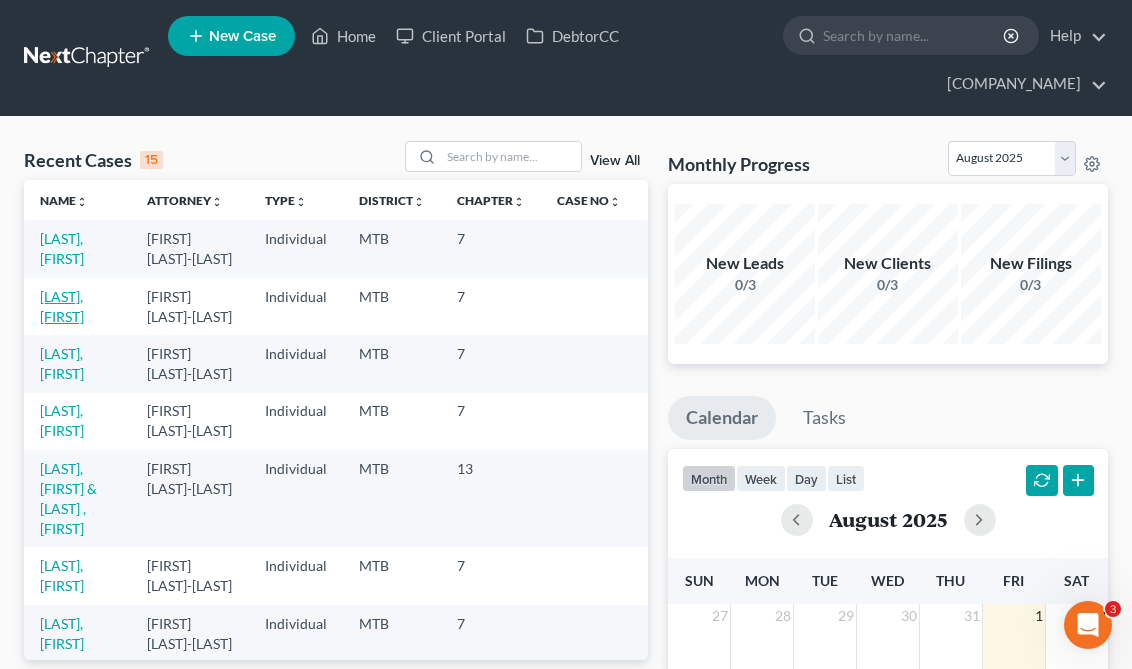 click on "[LAST], [FIRST]" at bounding box center (62, 306) 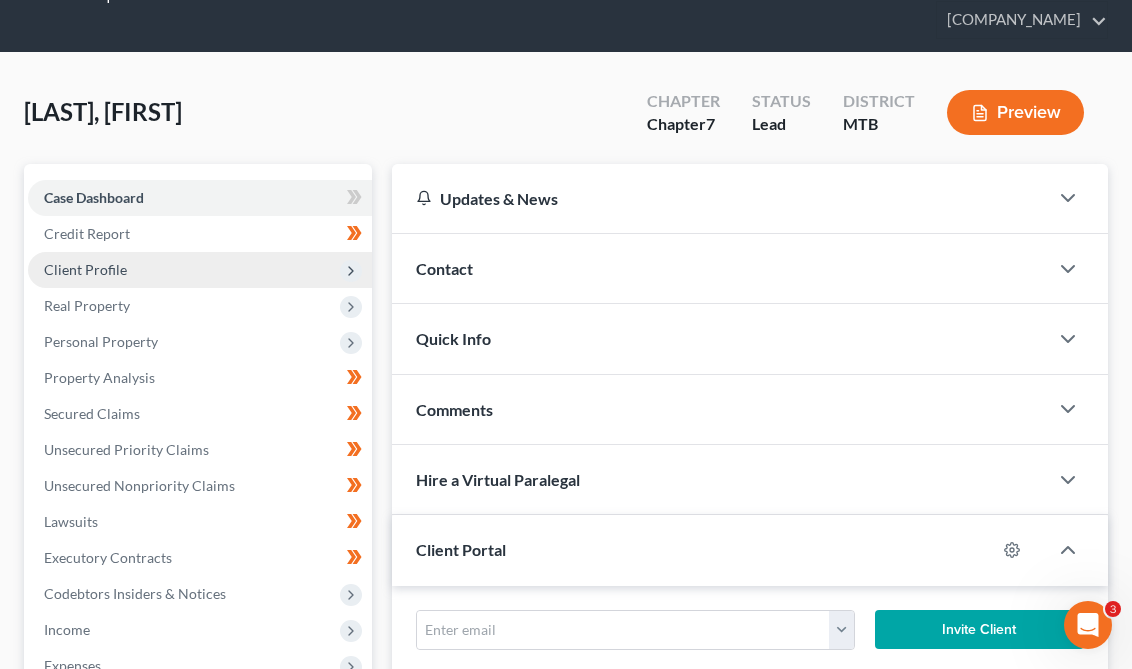 scroll, scrollTop: 75, scrollLeft: 0, axis: vertical 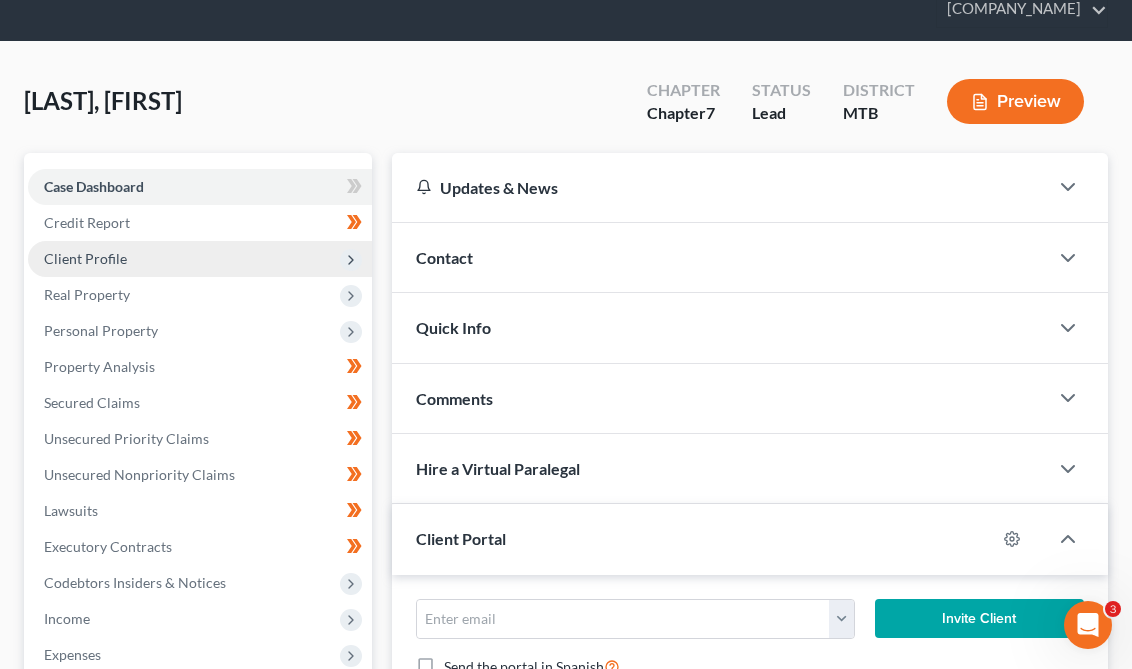 click on "Client Profile" at bounding box center [200, 259] 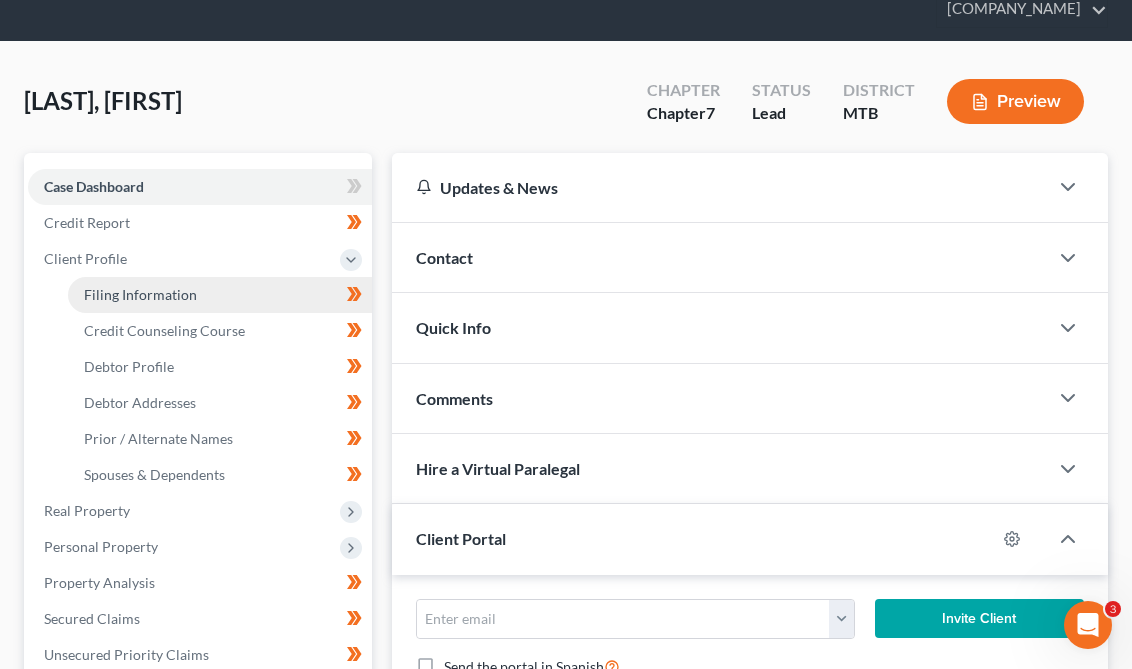 click on "Filing Information" at bounding box center [220, 295] 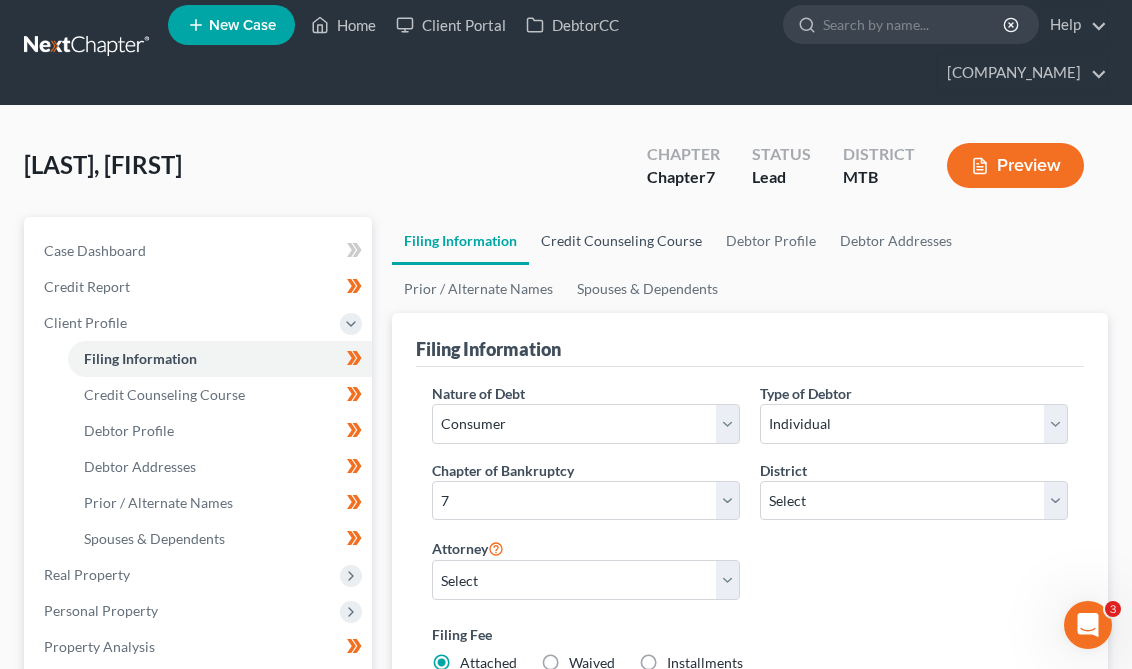 scroll, scrollTop: 0, scrollLeft: 0, axis: both 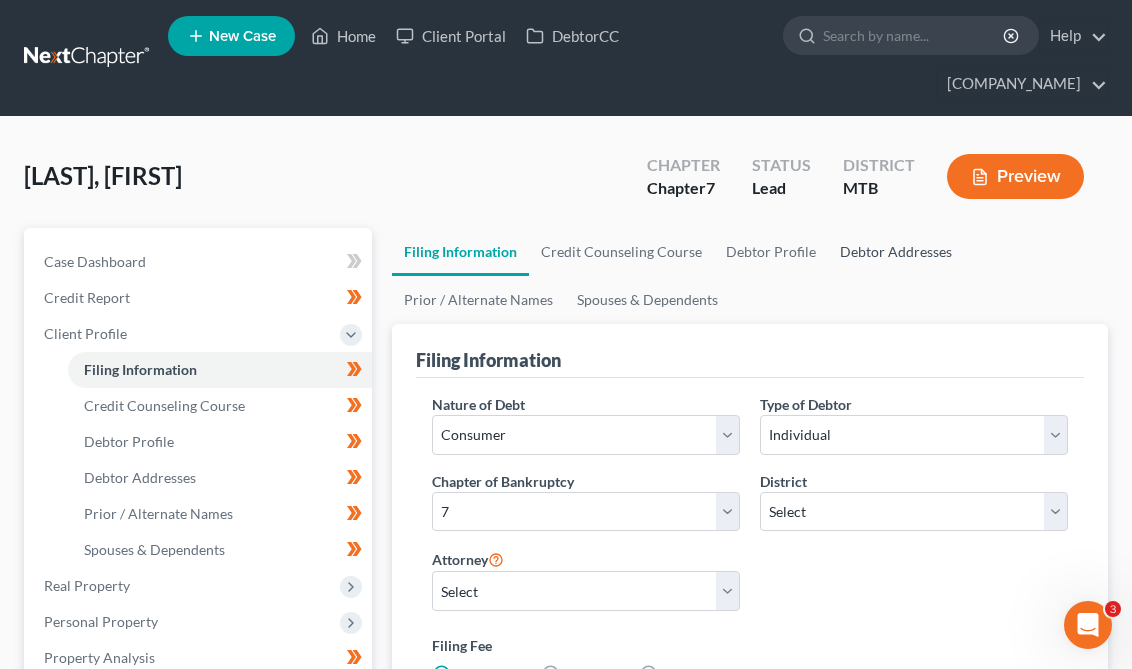 click on "Debtor Addresses" at bounding box center (896, 252) 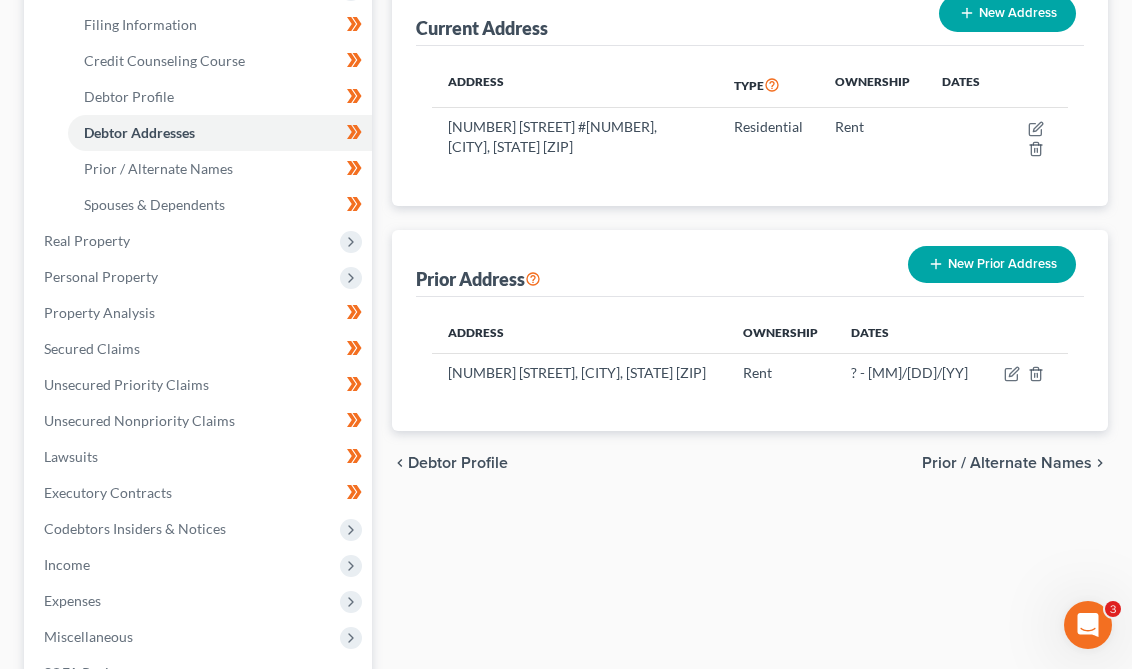 scroll, scrollTop: 143, scrollLeft: 0, axis: vertical 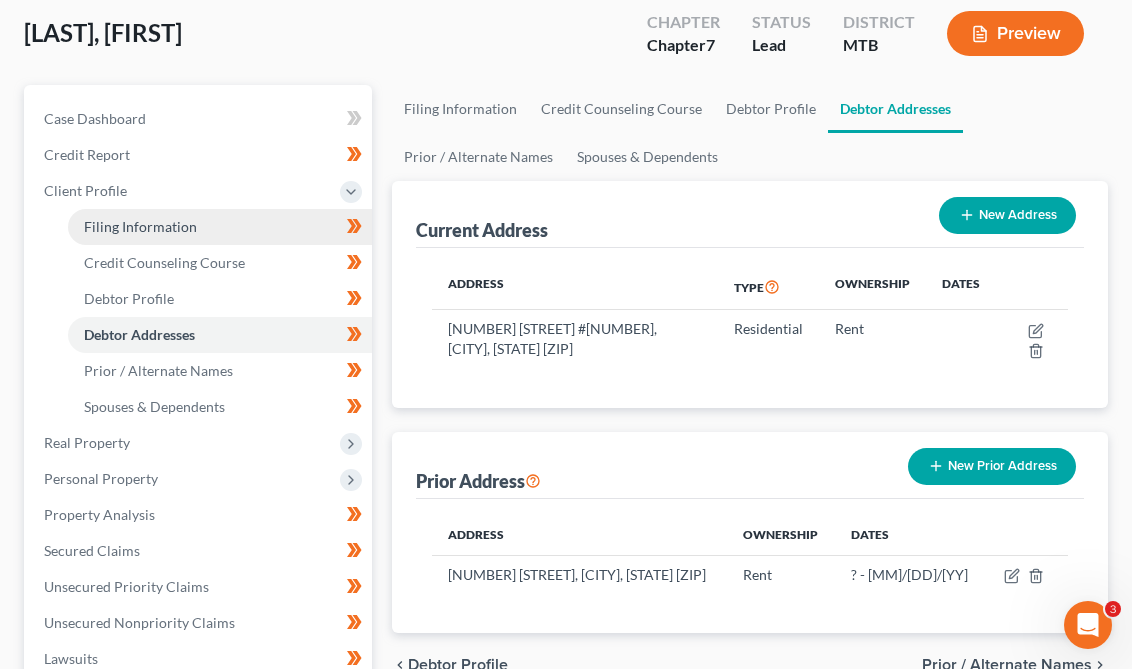 click on "Filing Information" at bounding box center [220, 227] 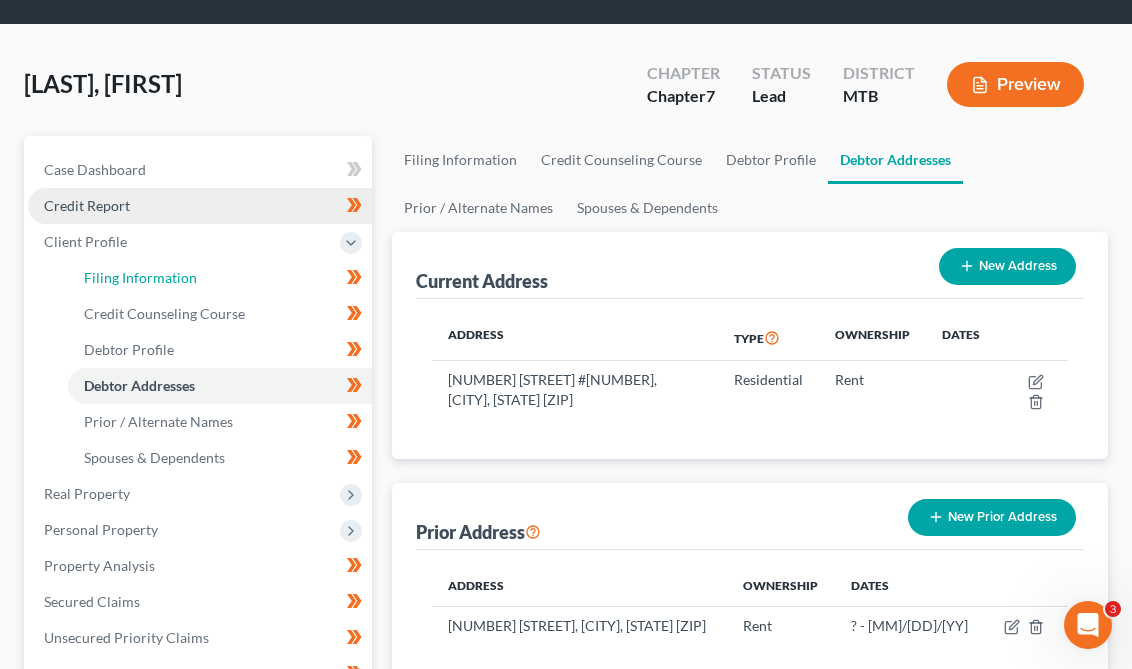 select on "1" 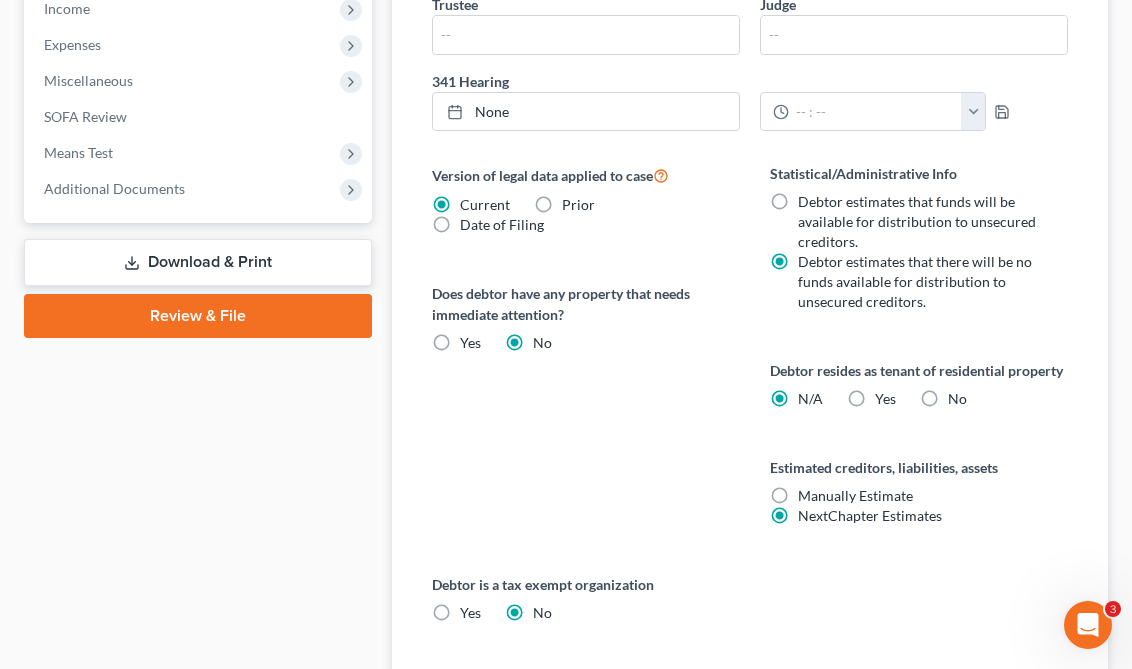 scroll, scrollTop: 1022, scrollLeft: 0, axis: vertical 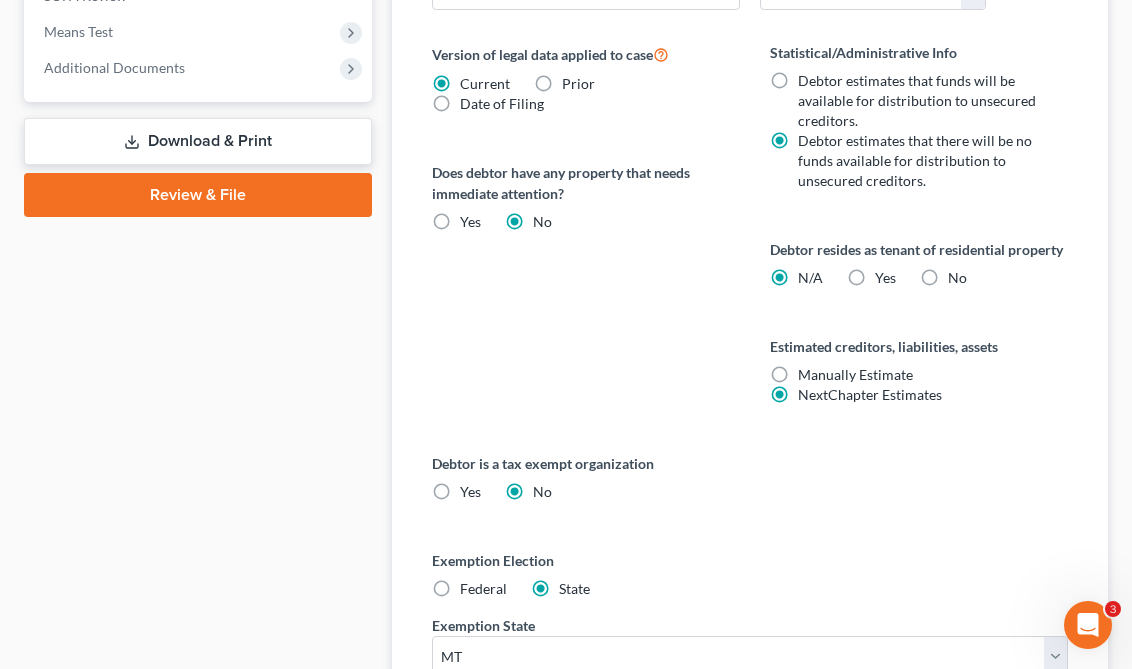 click on "Yes Yes" at bounding box center [885, 278] 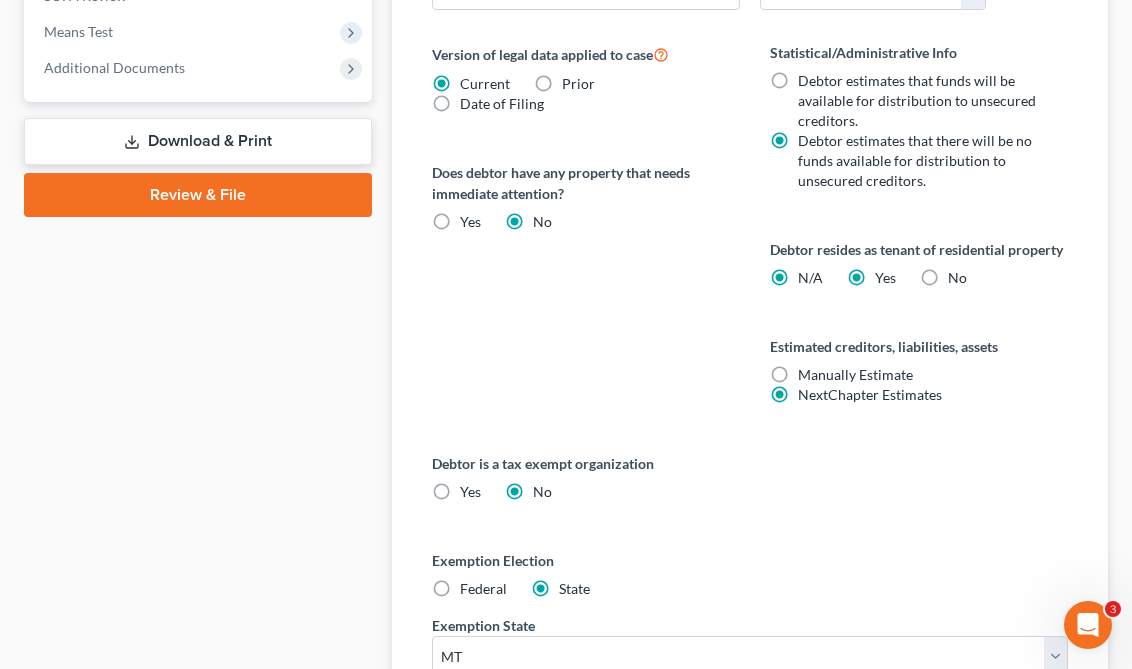 radio on "false" 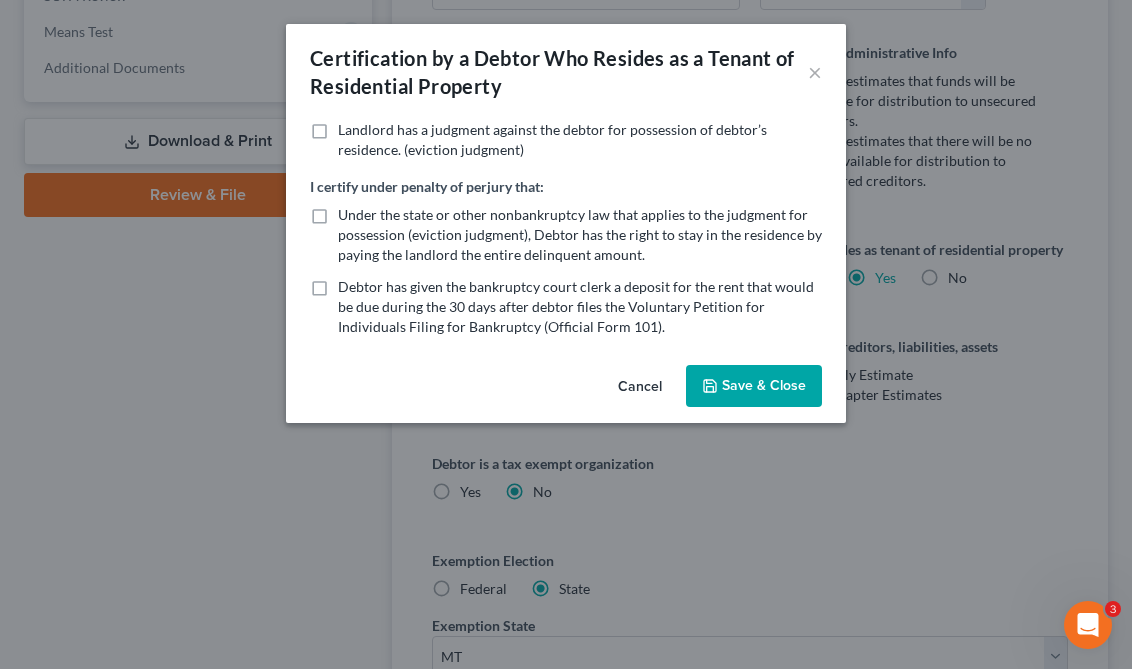 click on "Save & Close" at bounding box center [754, 386] 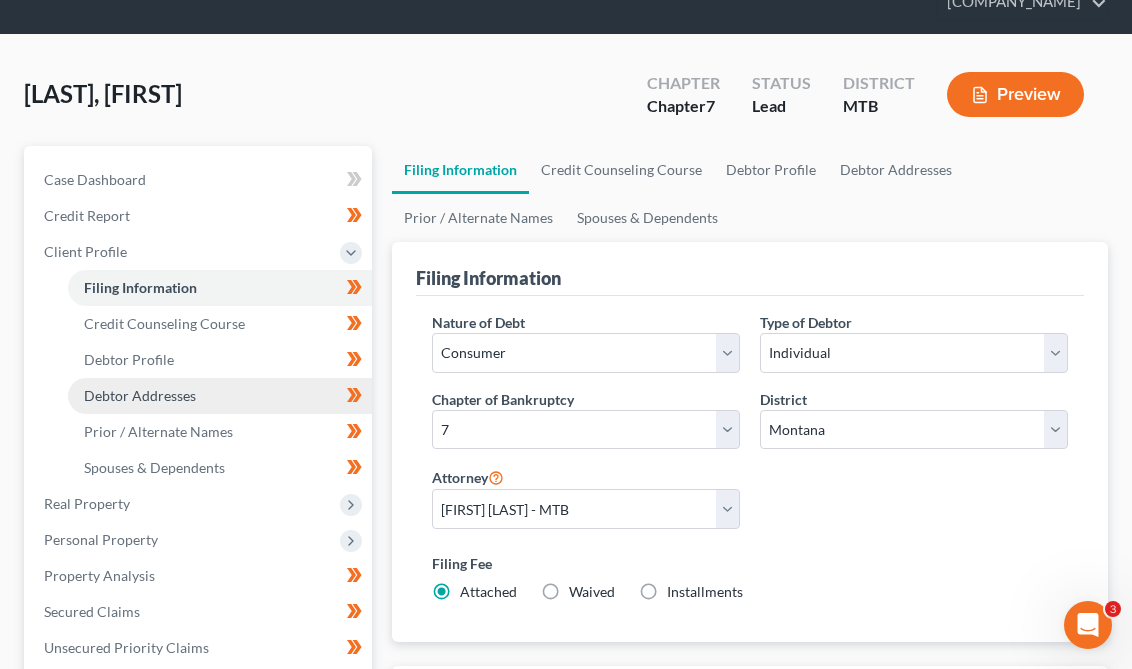 scroll, scrollTop: 116, scrollLeft: 0, axis: vertical 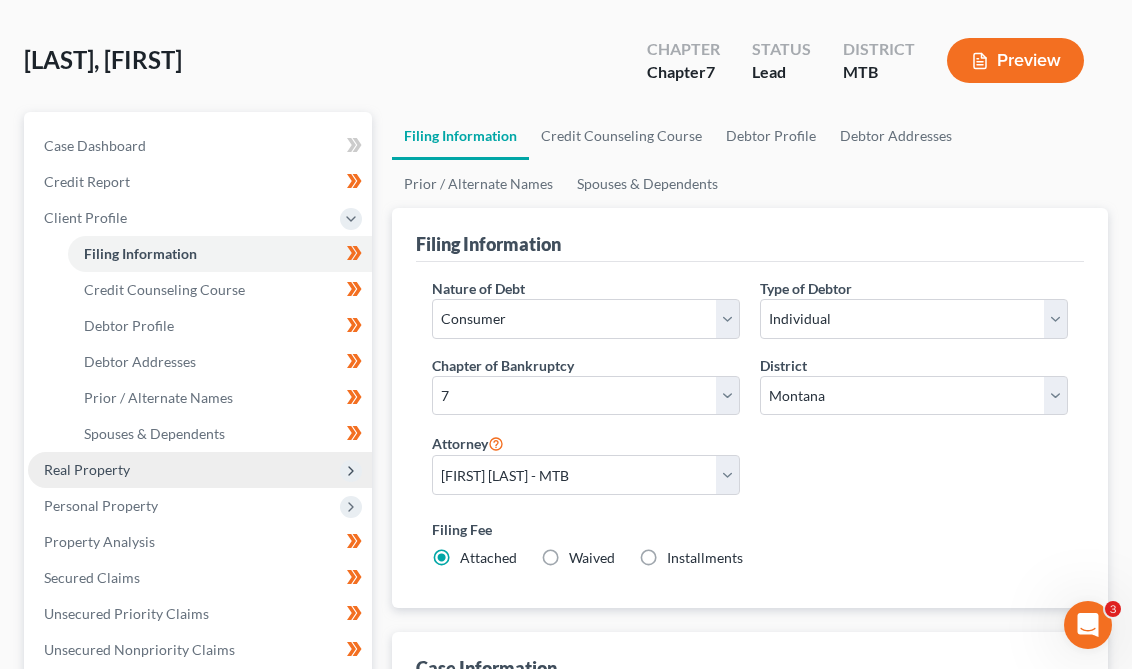 click on "Real Property" at bounding box center (200, 470) 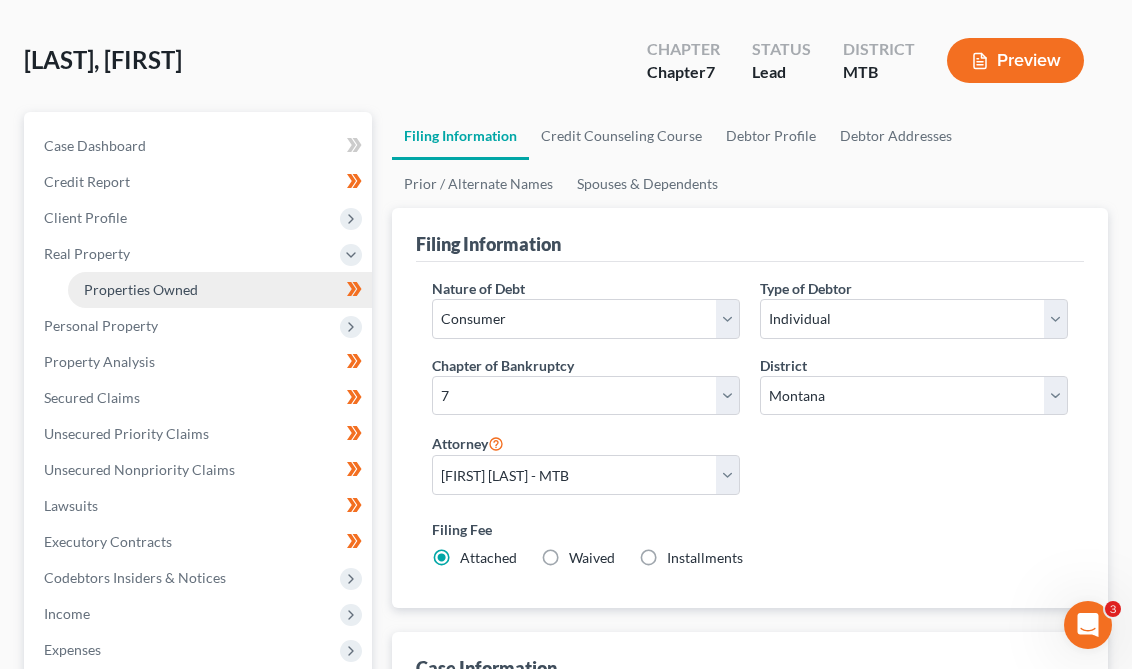 click on "Properties Owned" at bounding box center (220, 290) 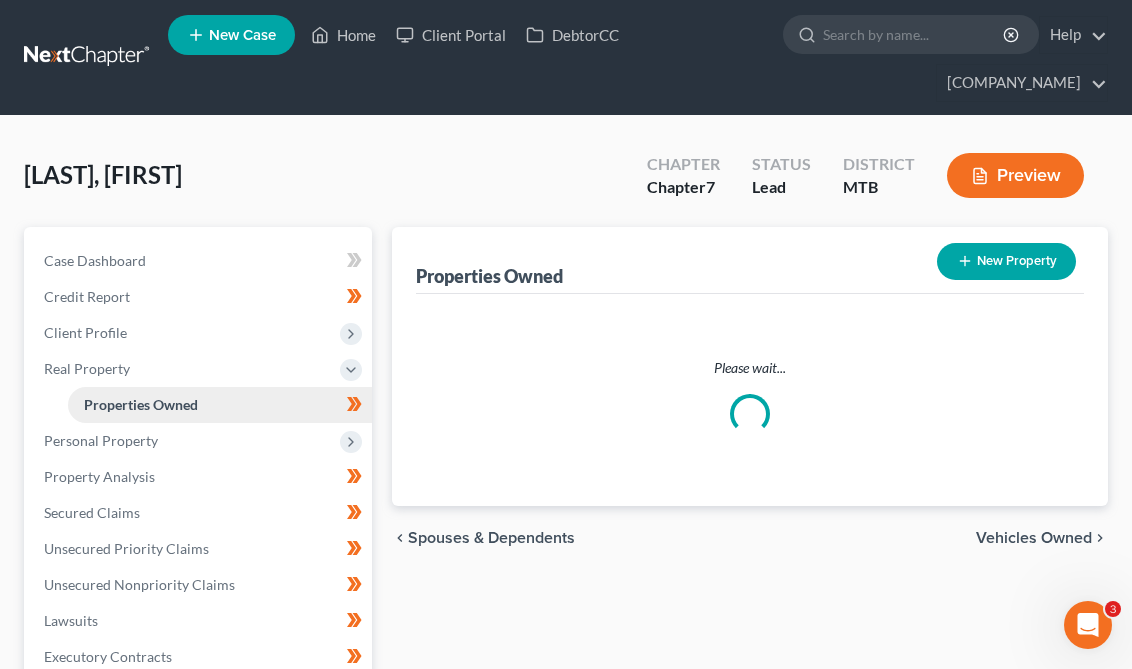 scroll, scrollTop: 0, scrollLeft: 0, axis: both 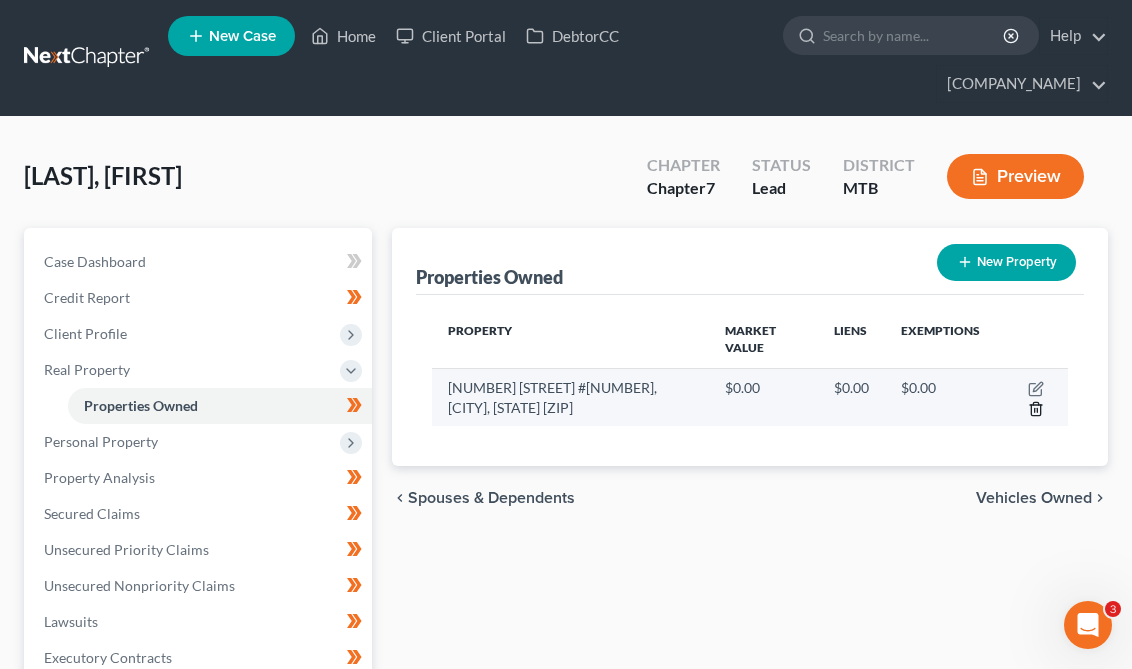 click 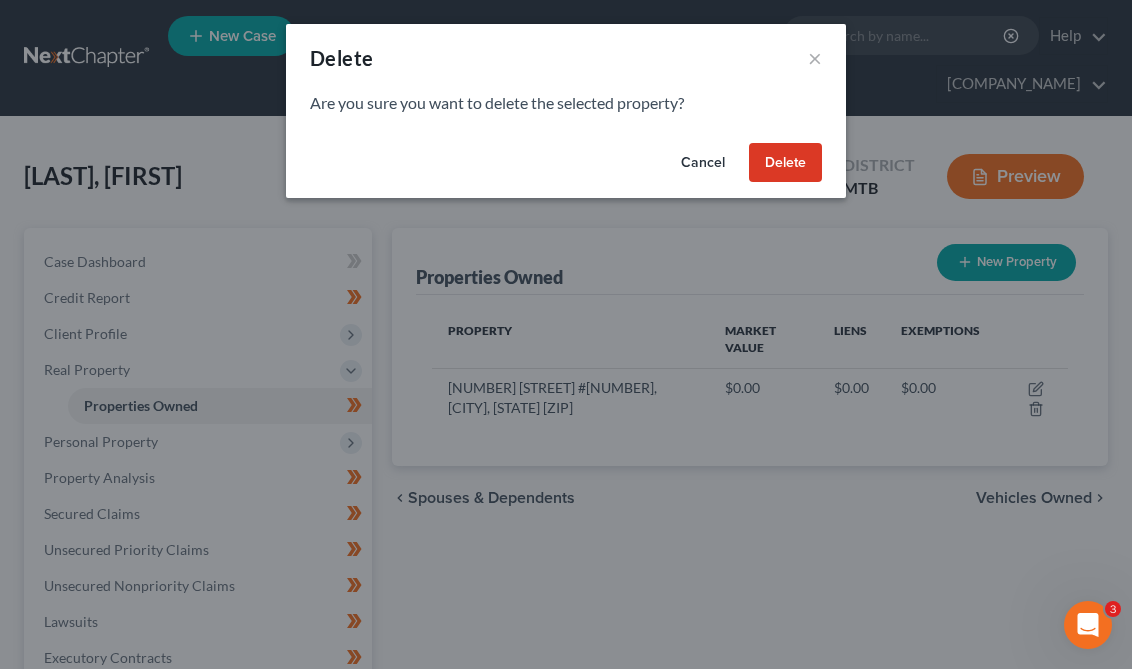 click on "Delete" at bounding box center (785, 163) 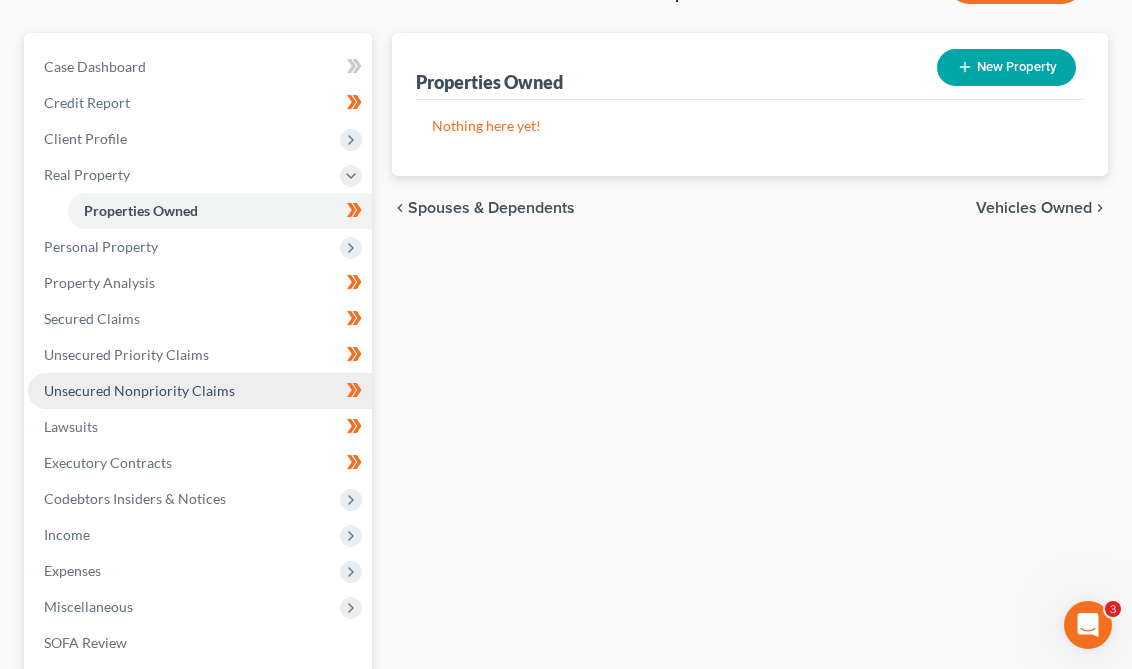 scroll, scrollTop: 179, scrollLeft: 0, axis: vertical 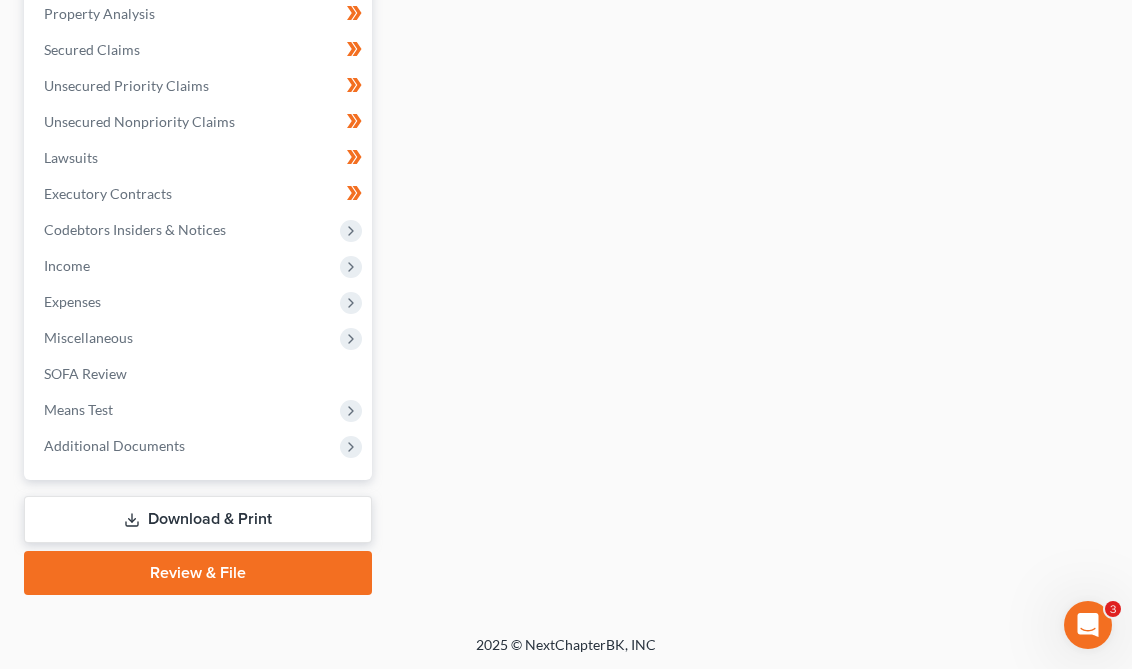 click on "Download & Print" at bounding box center [198, 519] 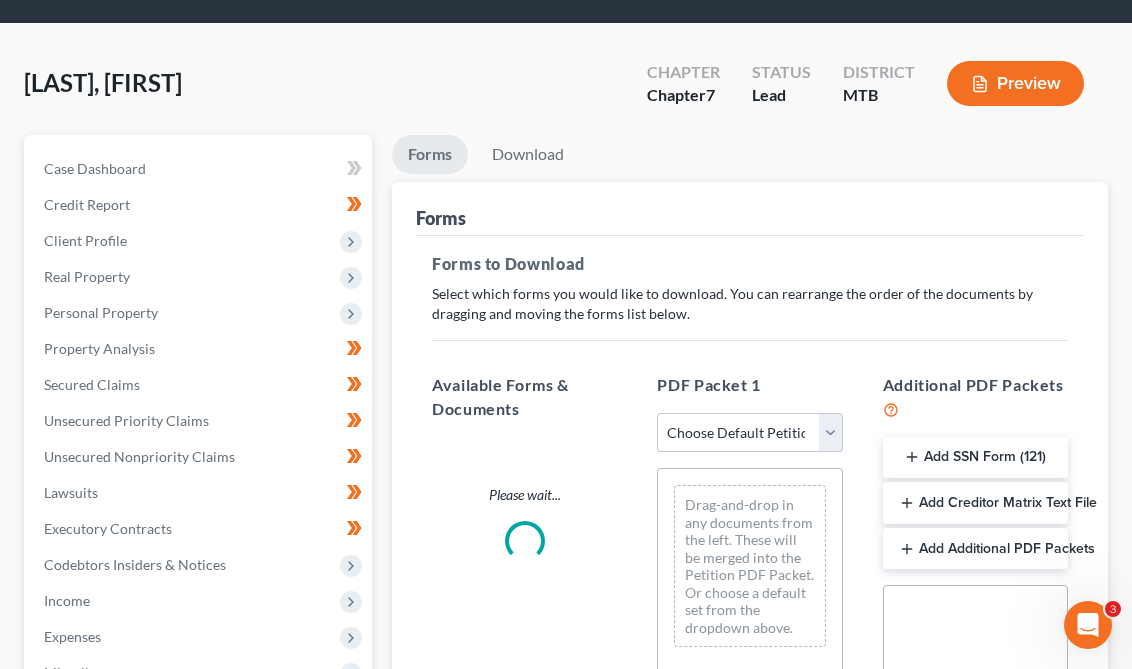 scroll, scrollTop: 0, scrollLeft: 0, axis: both 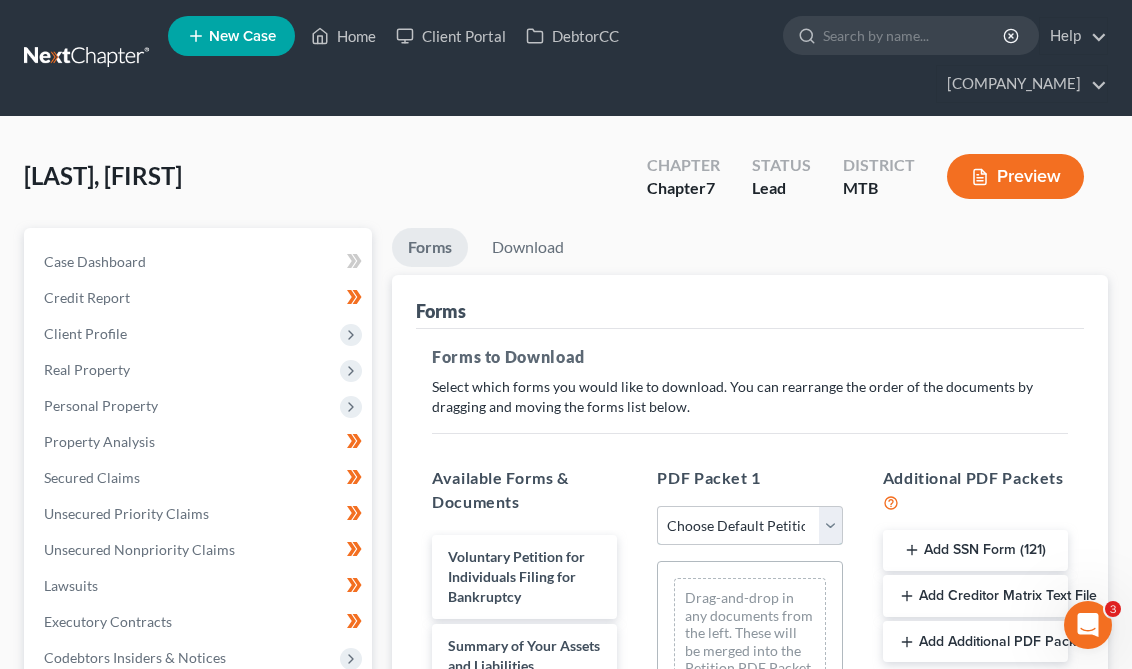 click on "Choose Default Petition PDF Packet Complete Bankruptcy Petition (all forms and schedules) Emergency Filing Forms (Petition and Creditor List Only) Amended Forms Signature Pages Only" at bounding box center (749, 526) 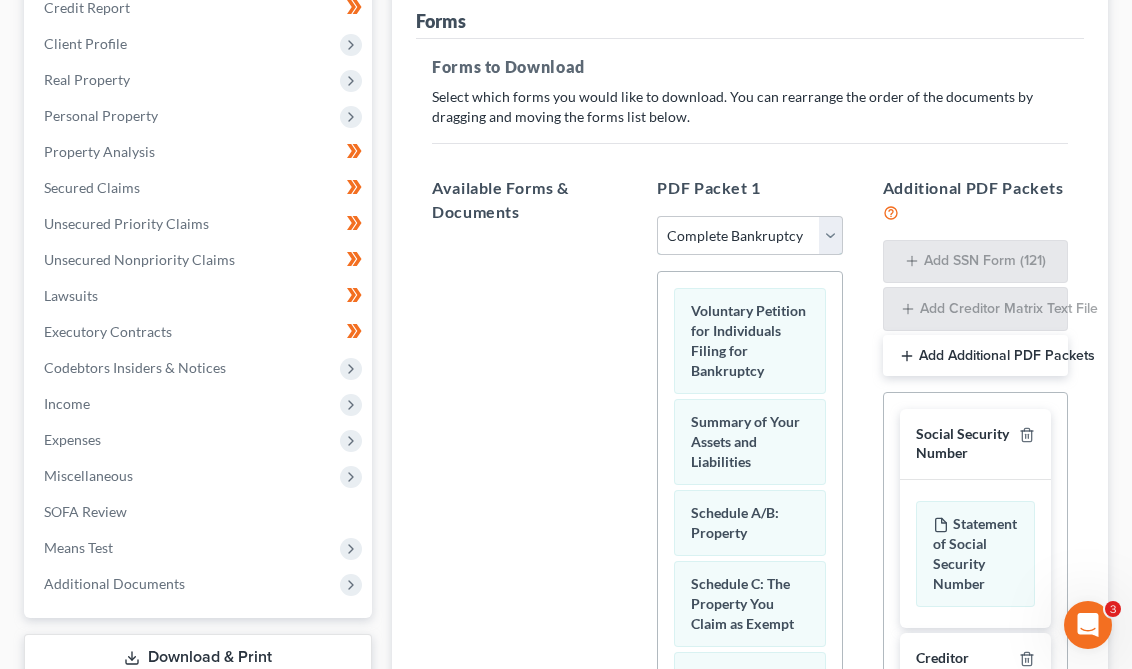 scroll, scrollTop: 606, scrollLeft: 0, axis: vertical 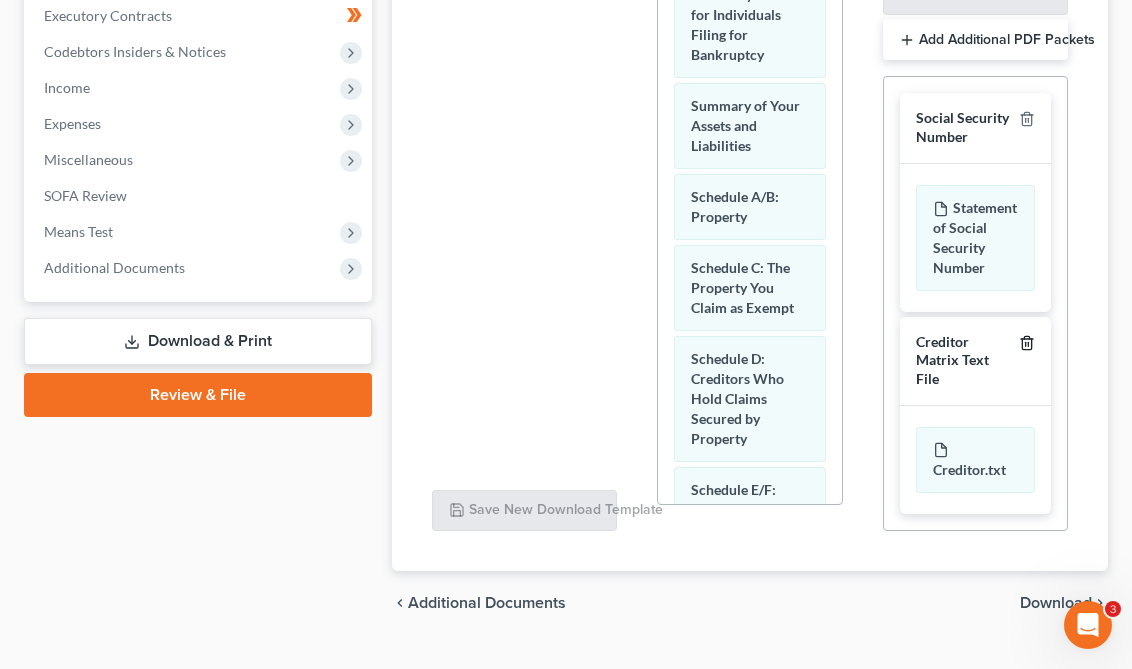 click 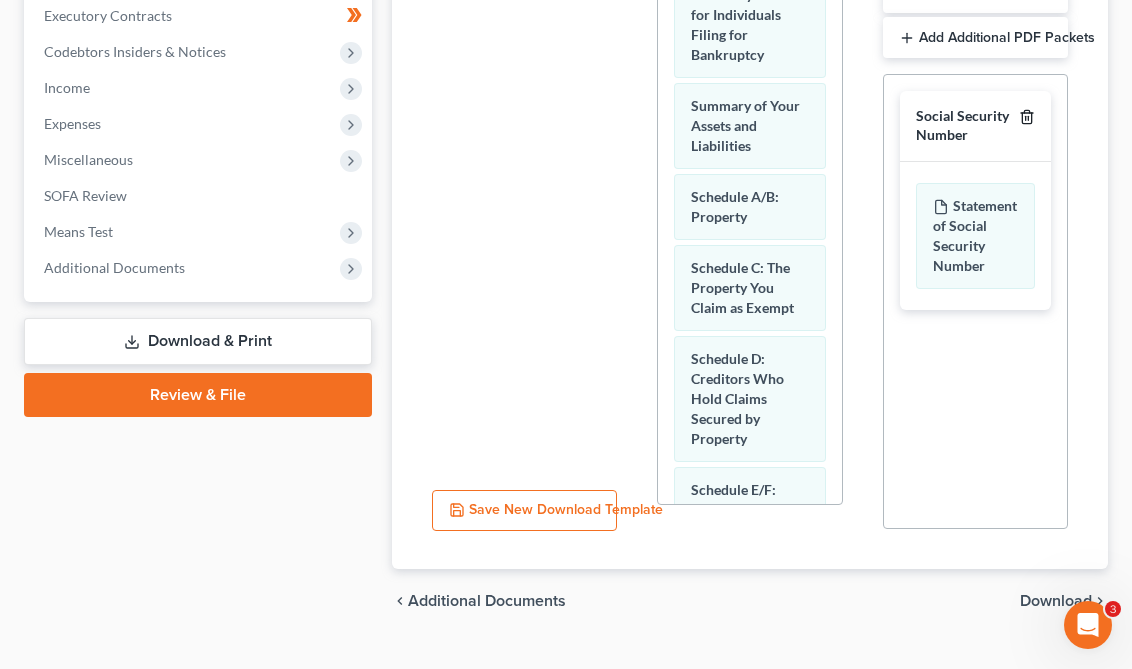 click 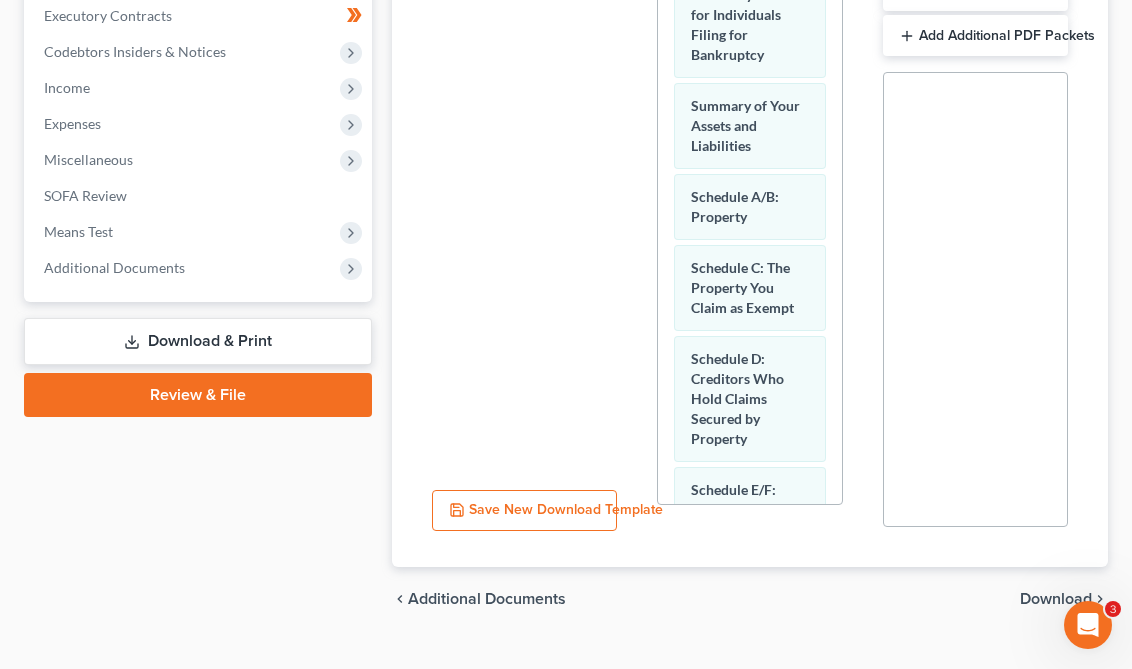 click on "Download & Print" at bounding box center (198, 341) 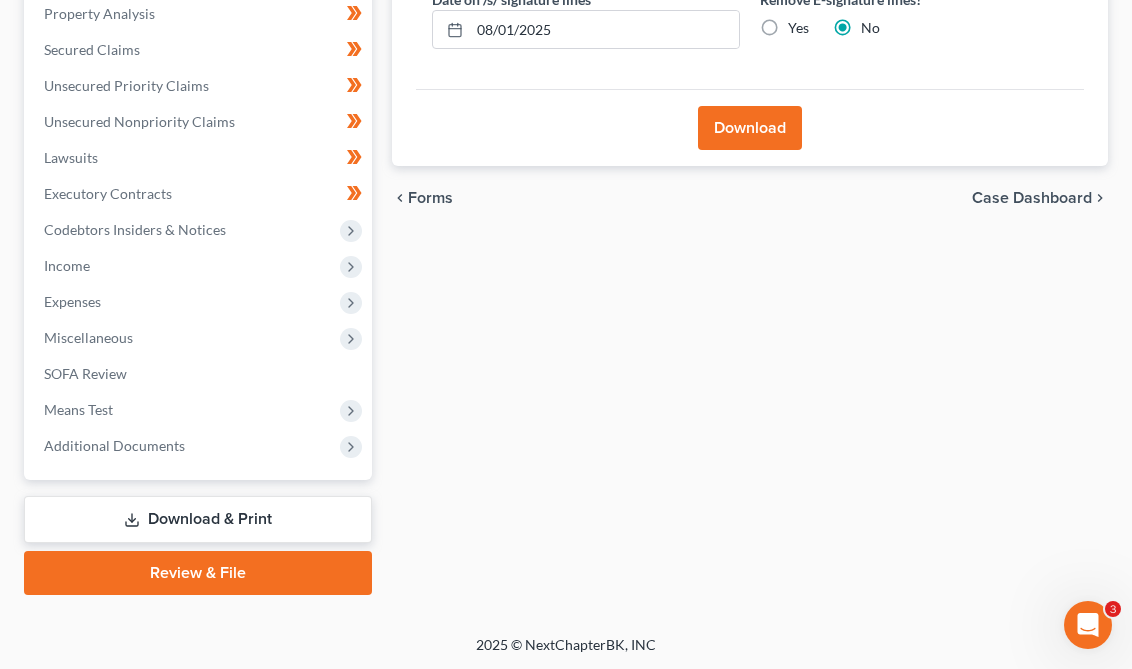 scroll, scrollTop: 0, scrollLeft: 0, axis: both 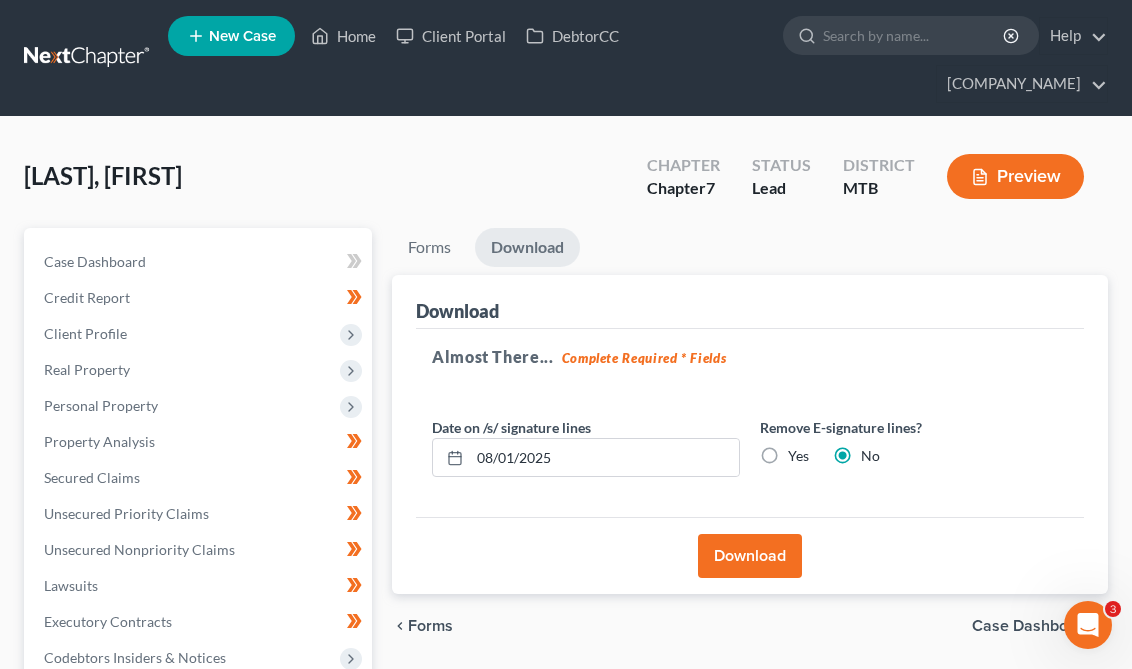 click on "Yes" at bounding box center [798, 456] 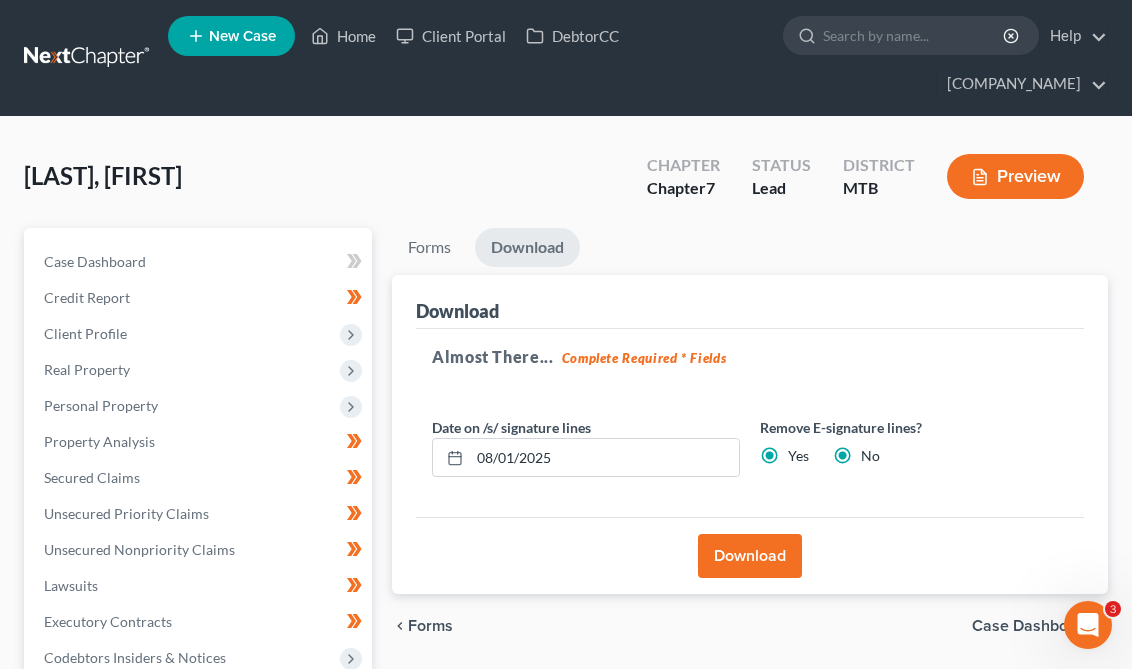 radio on "false" 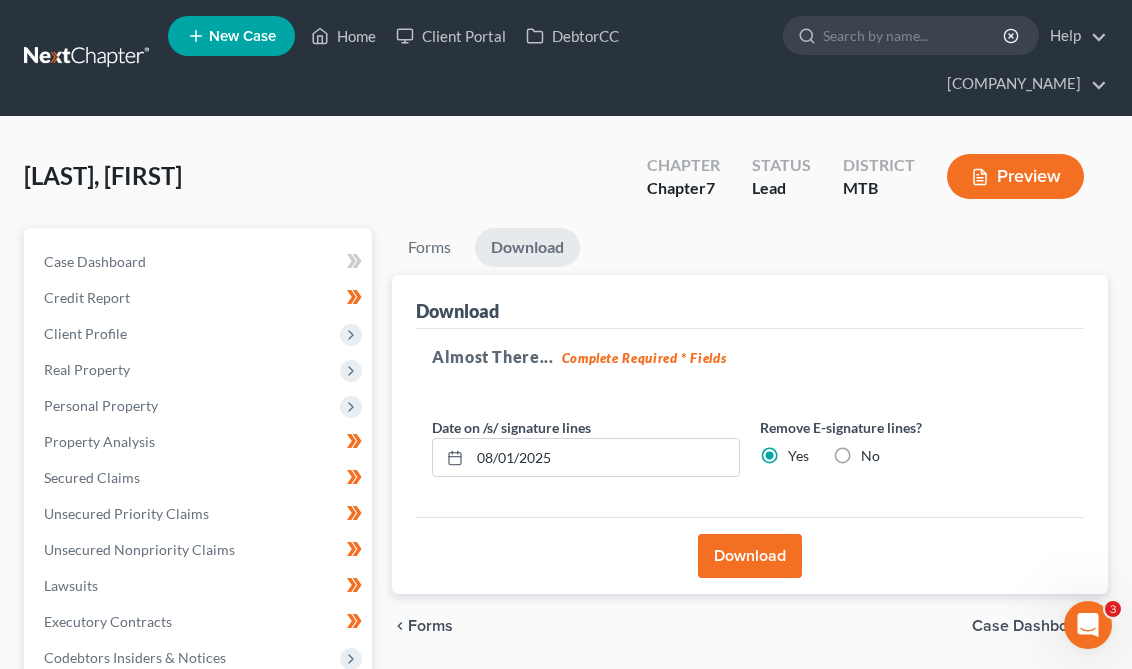 click on "Download" at bounding box center [750, 555] 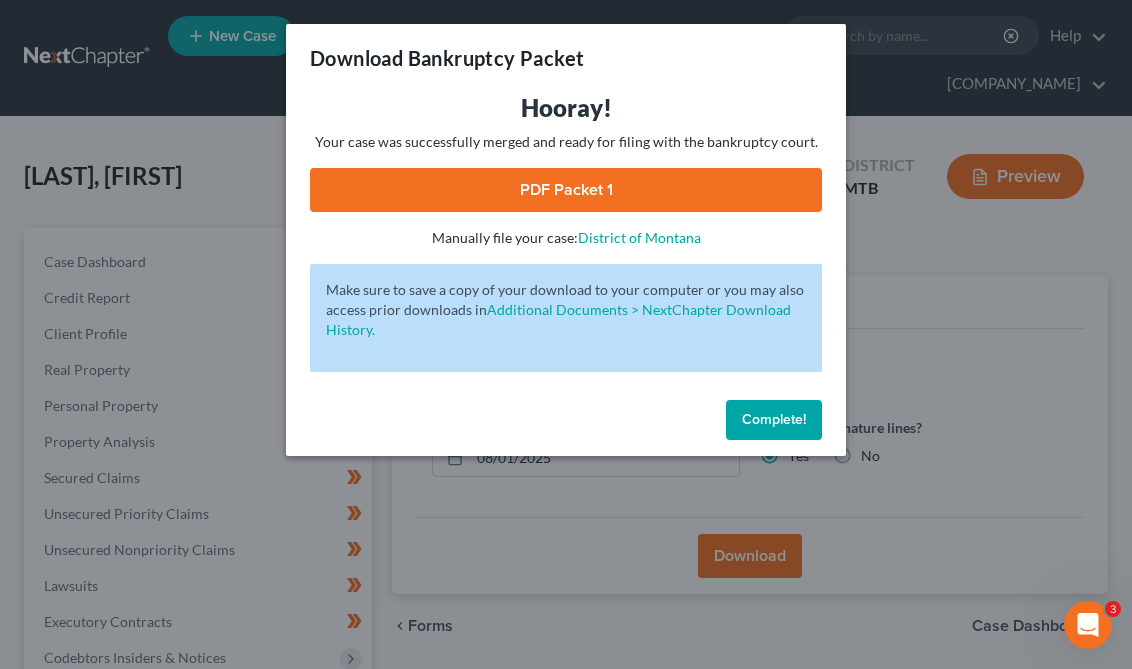 click on "PDF Packet 1" at bounding box center (566, 190) 